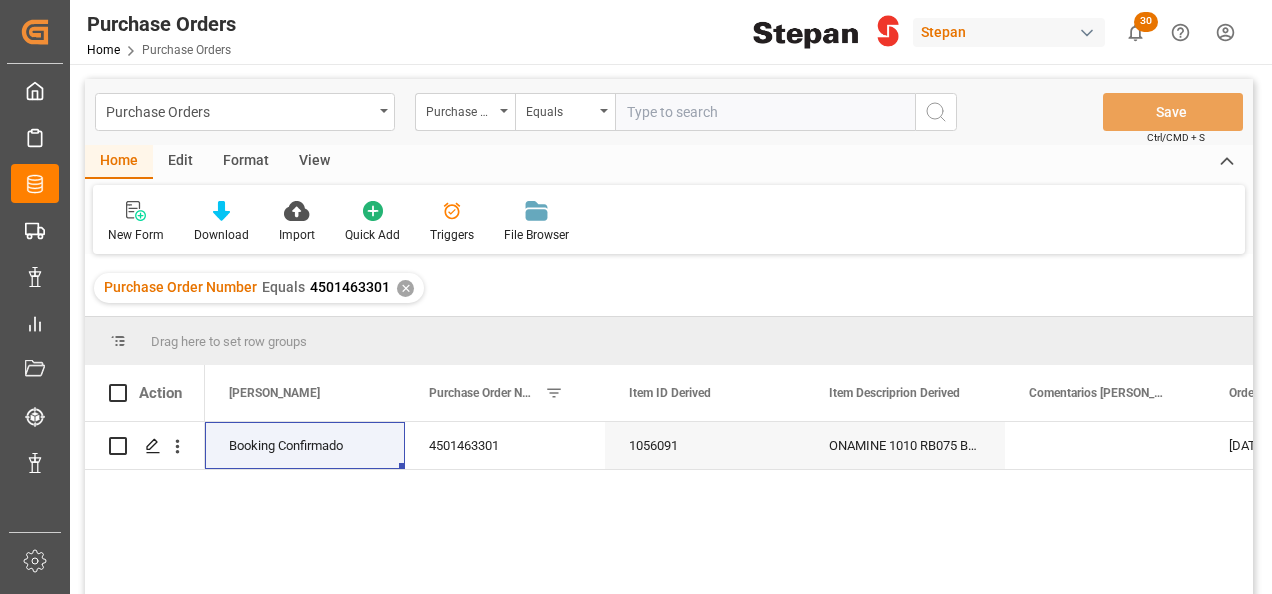 click on "Purchase Orders" at bounding box center [239, 110] 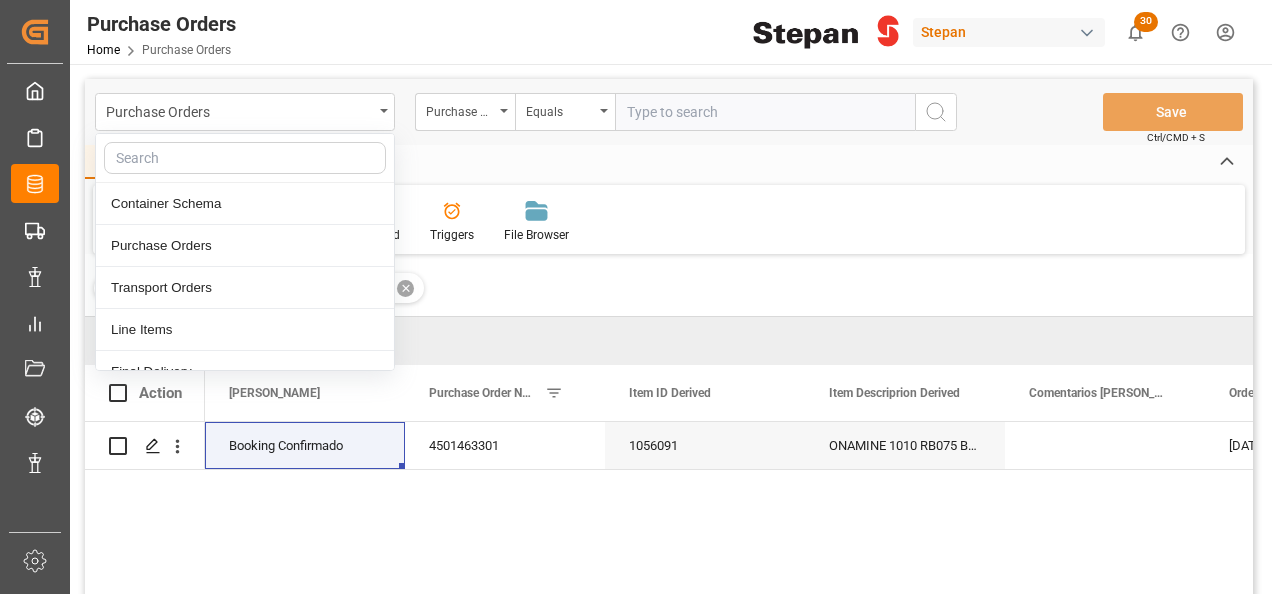 click on "Purchase Order Number Equals 4501463301 ✕" at bounding box center [669, 288] 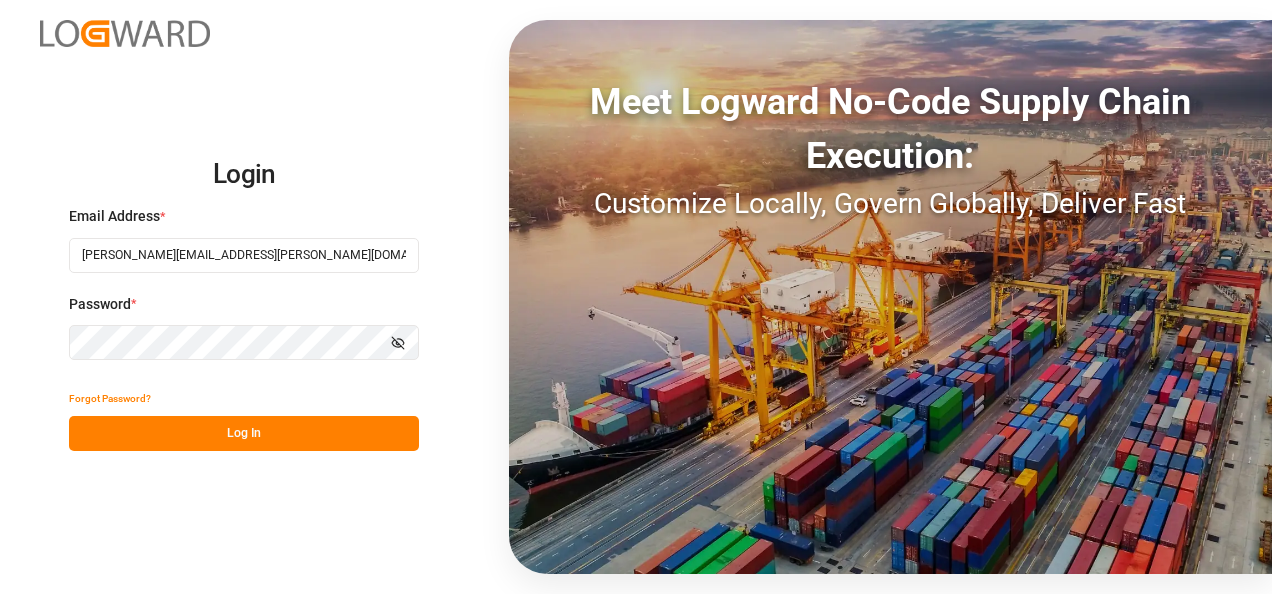 click on "Log In" at bounding box center (244, 433) 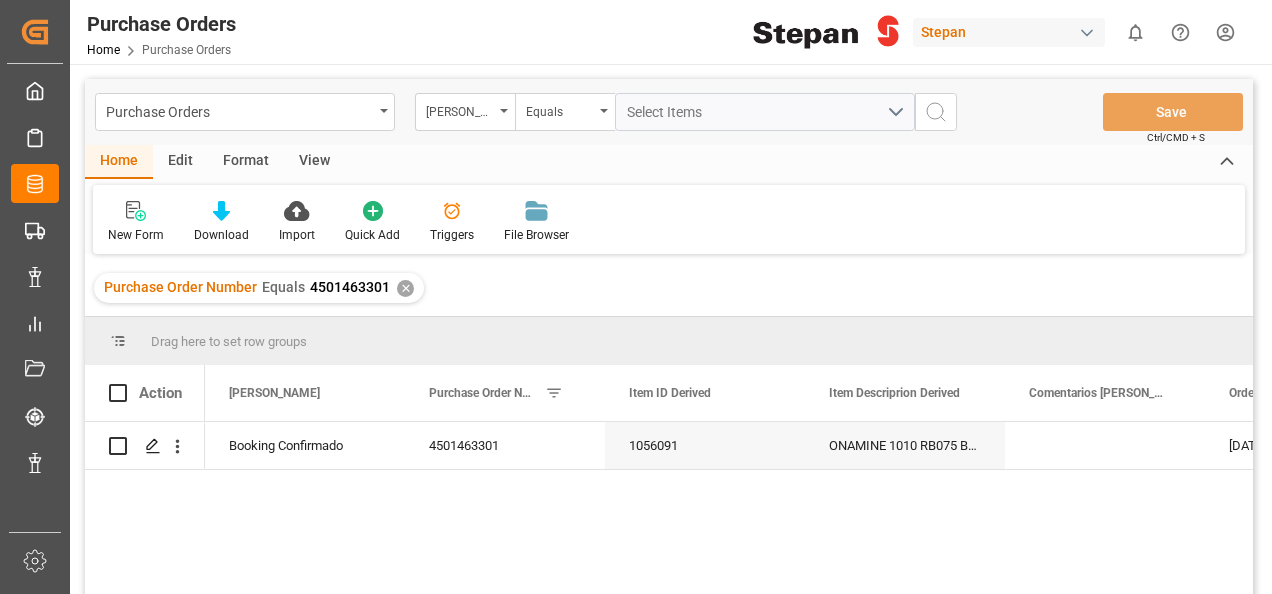click on "✕" at bounding box center [405, 288] 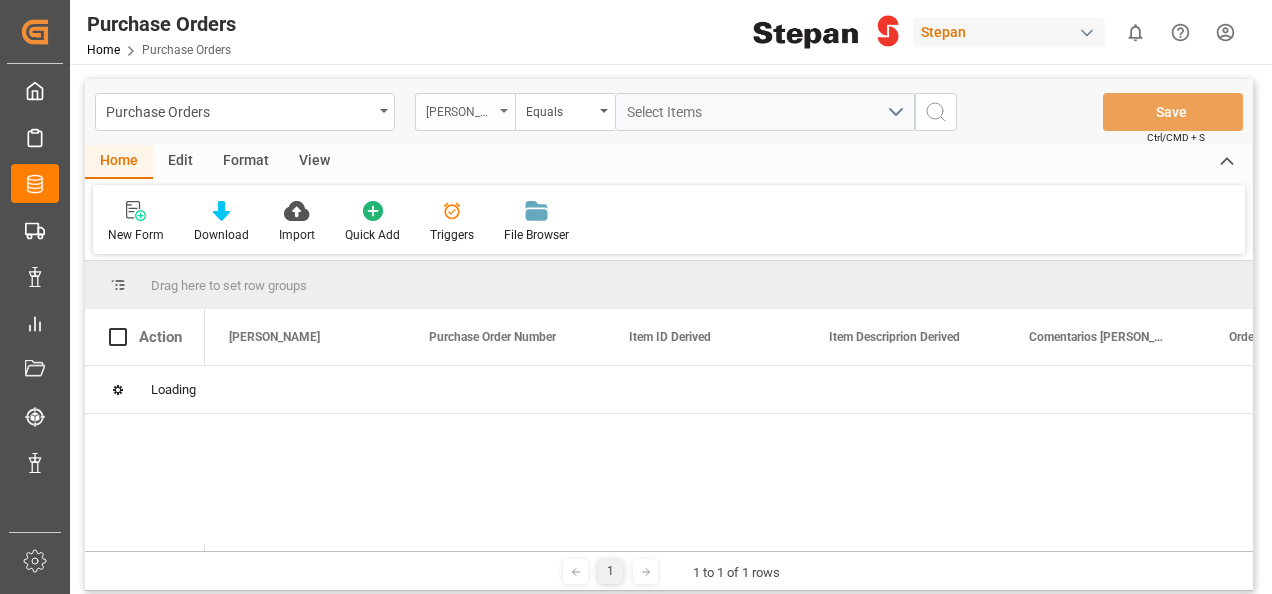 click on "[PERSON_NAME]" at bounding box center [465, 112] 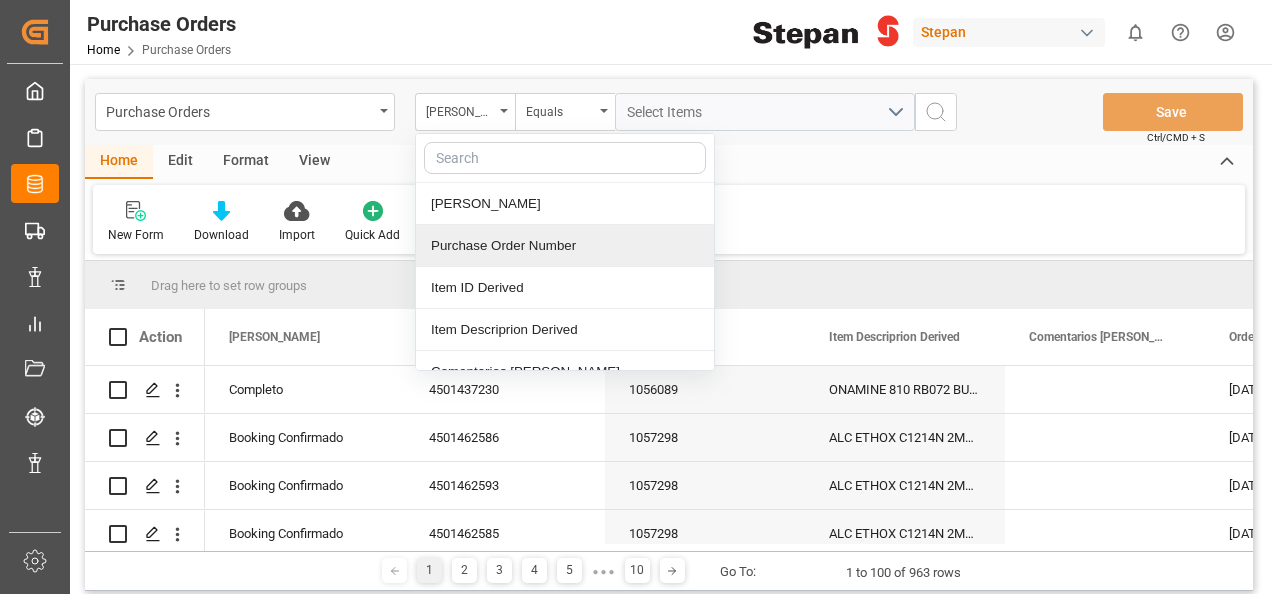 click on "Purchase Order Number" at bounding box center (565, 246) 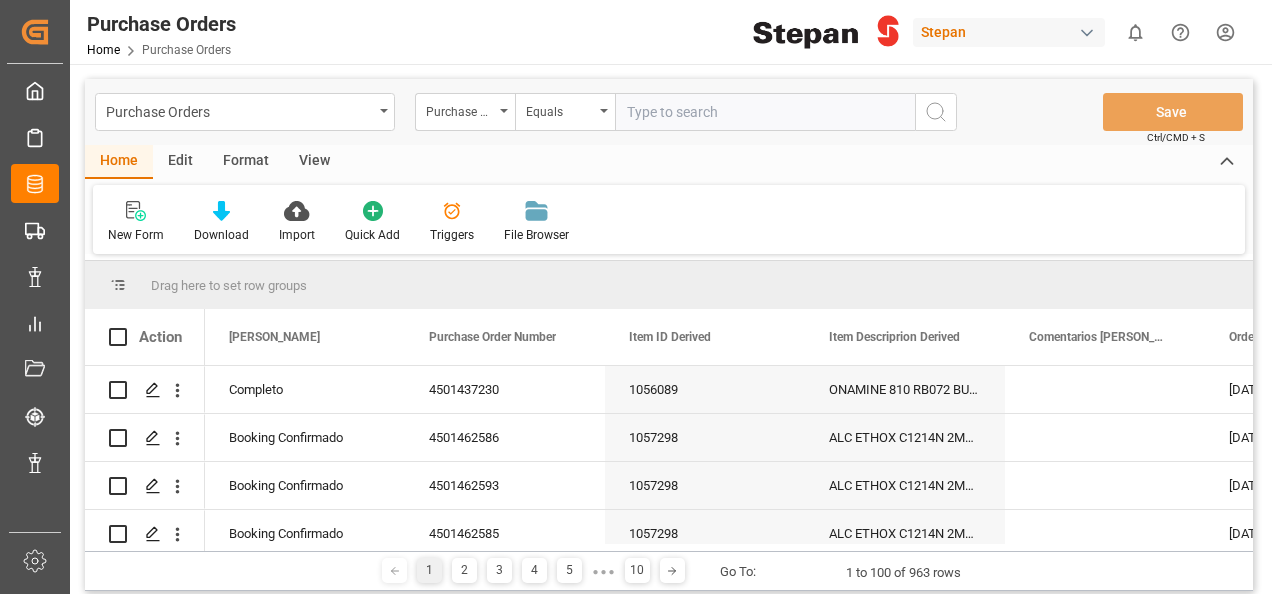 click at bounding box center (765, 112) 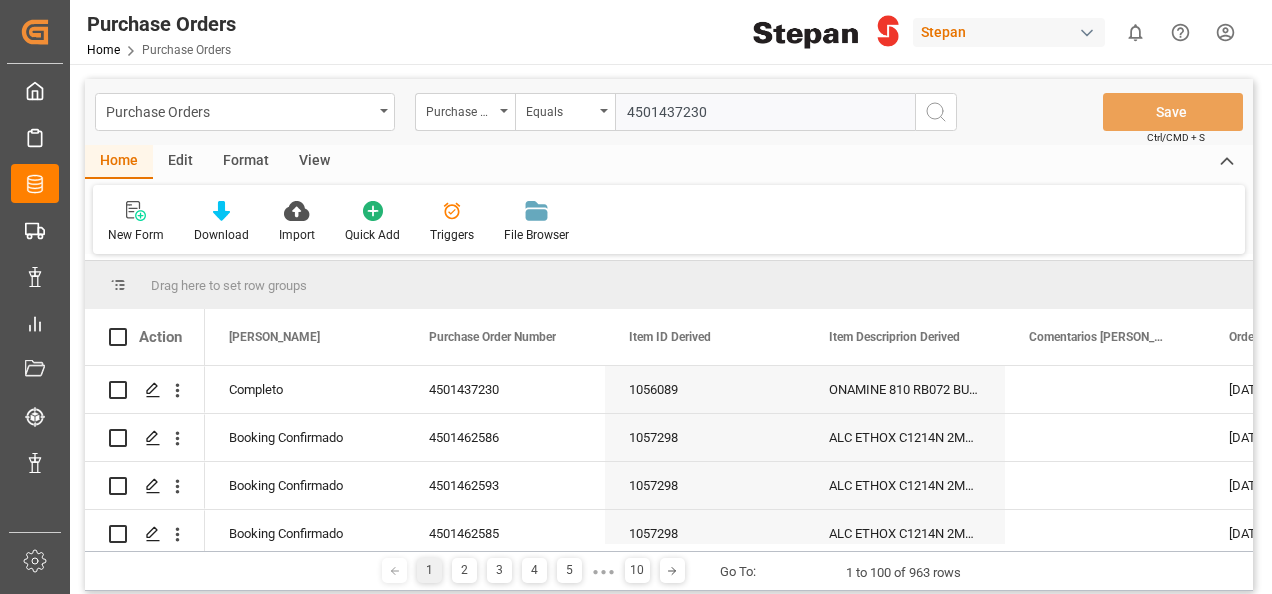 type on "4501437230" 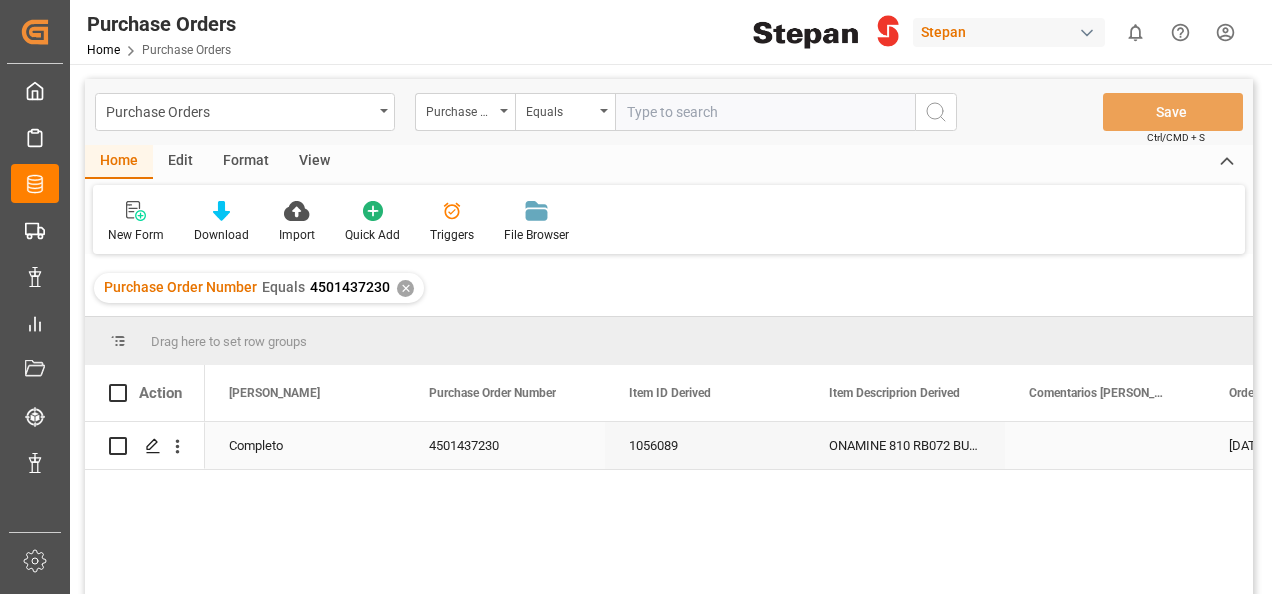 type 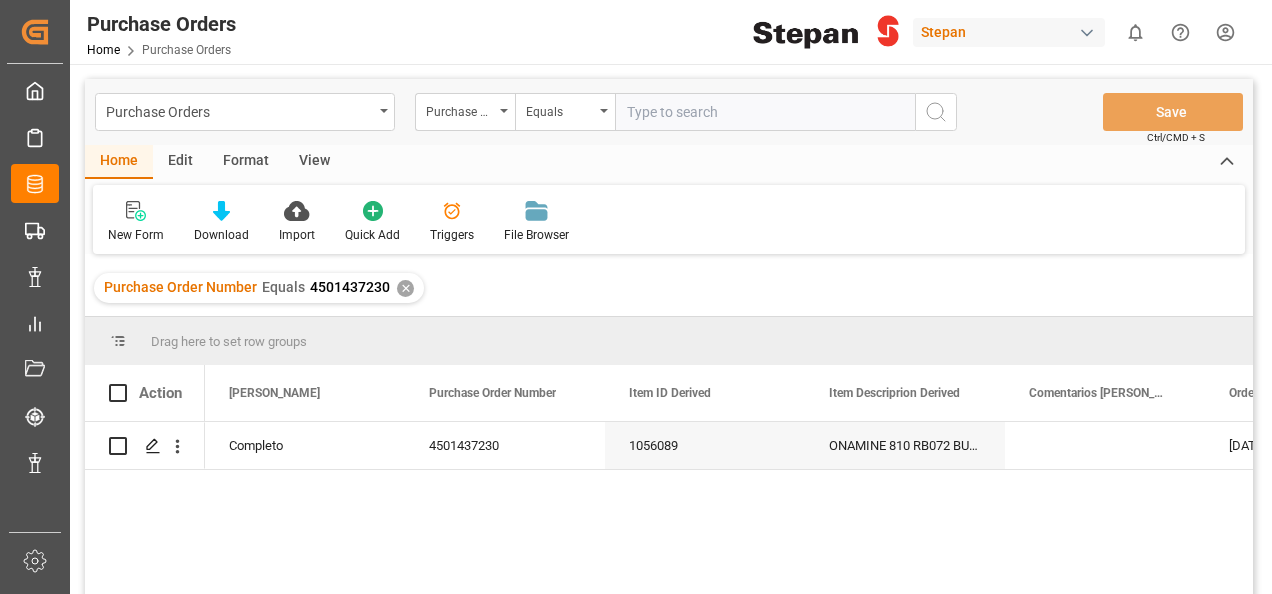click on "Purchase Order Number Equals 4501437230 ✕" at bounding box center (259, 288) 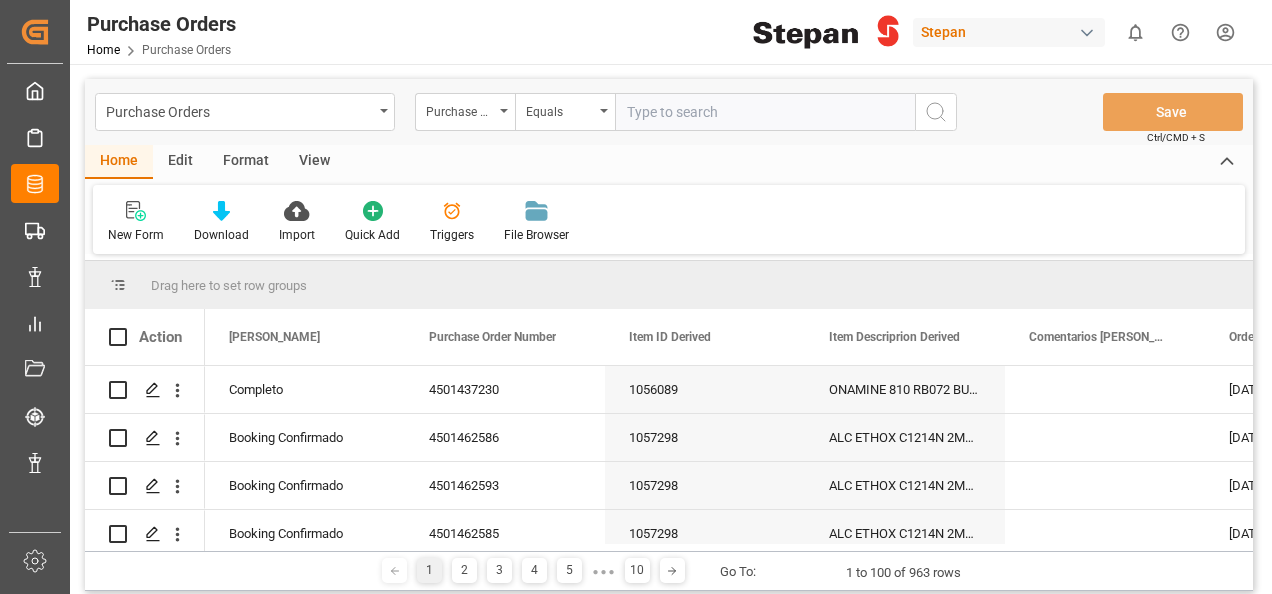 click at bounding box center [765, 112] 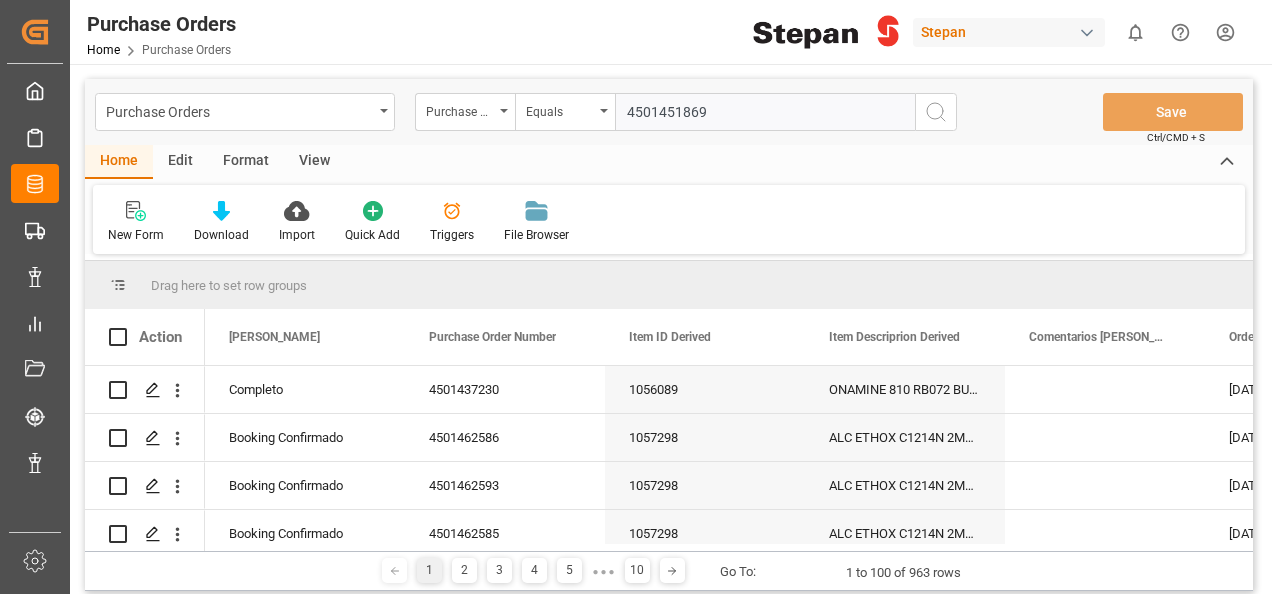 type on "4501451869" 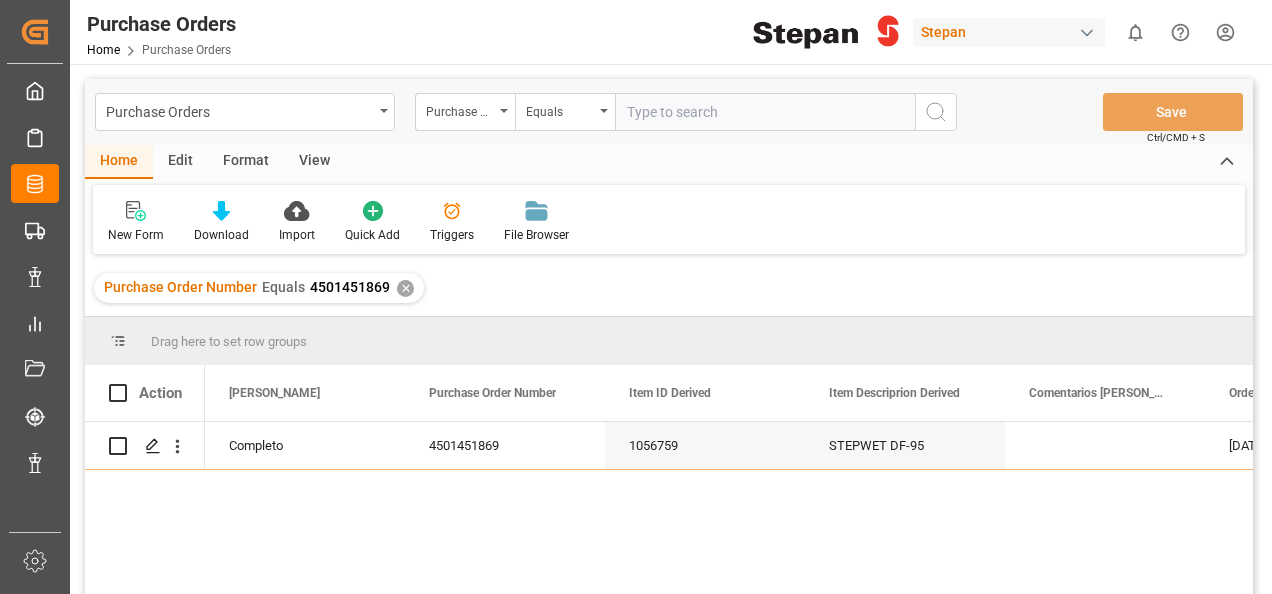 click on "✕" at bounding box center [405, 288] 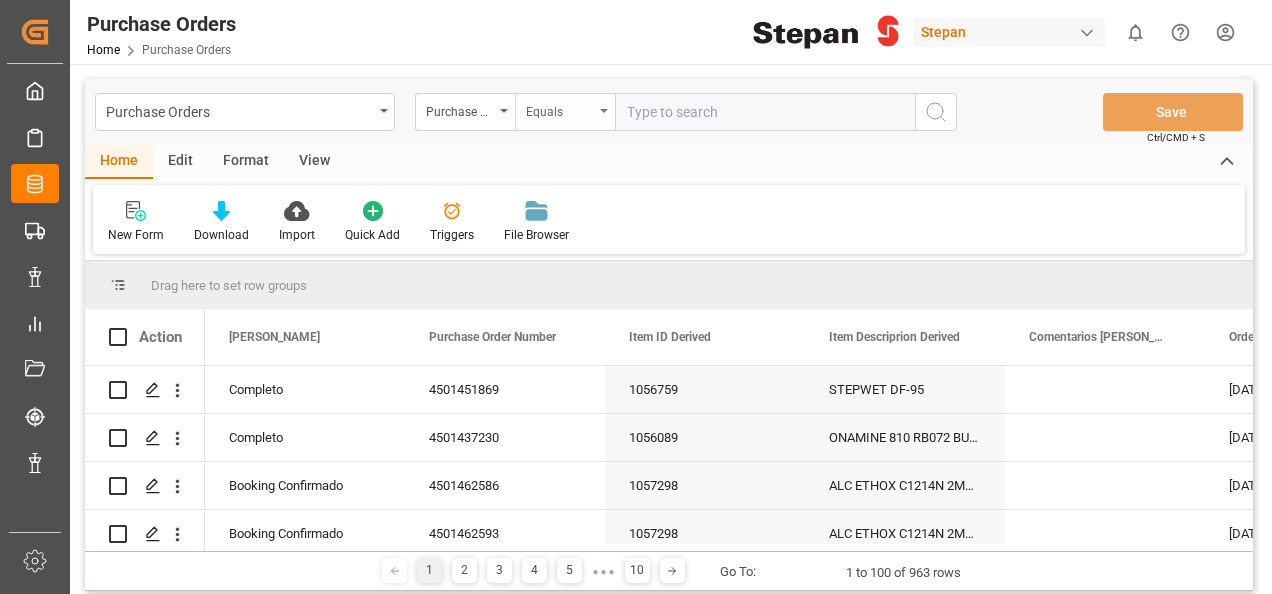 click on "Equals" at bounding box center (560, 109) 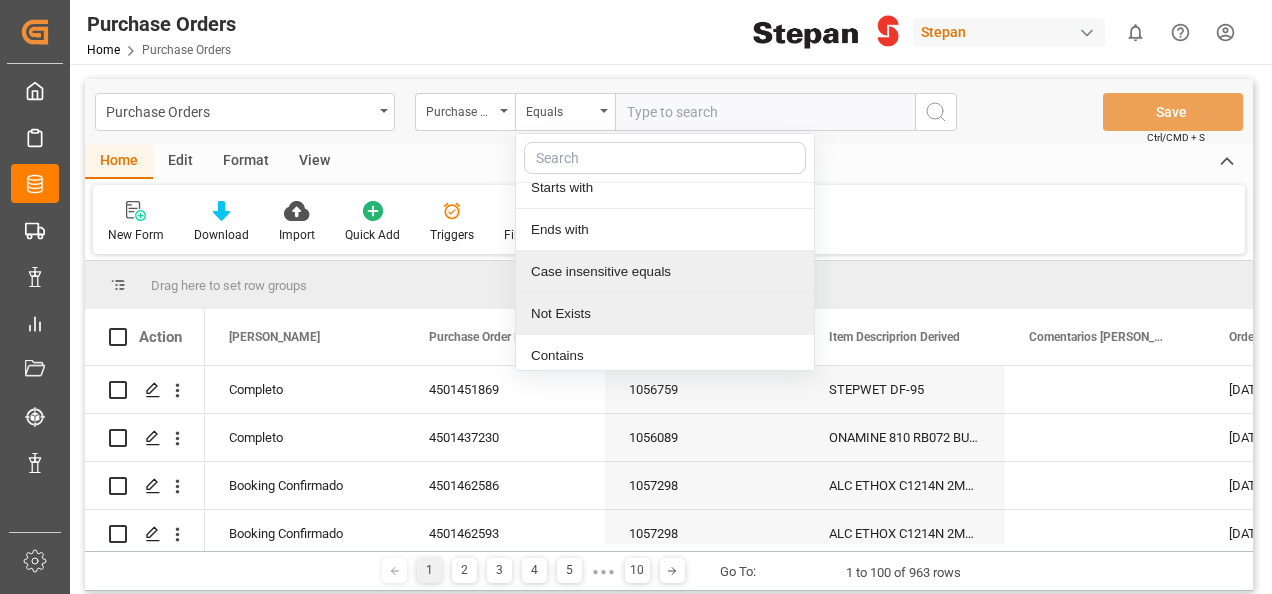 scroll, scrollTop: 146, scrollLeft: 0, axis: vertical 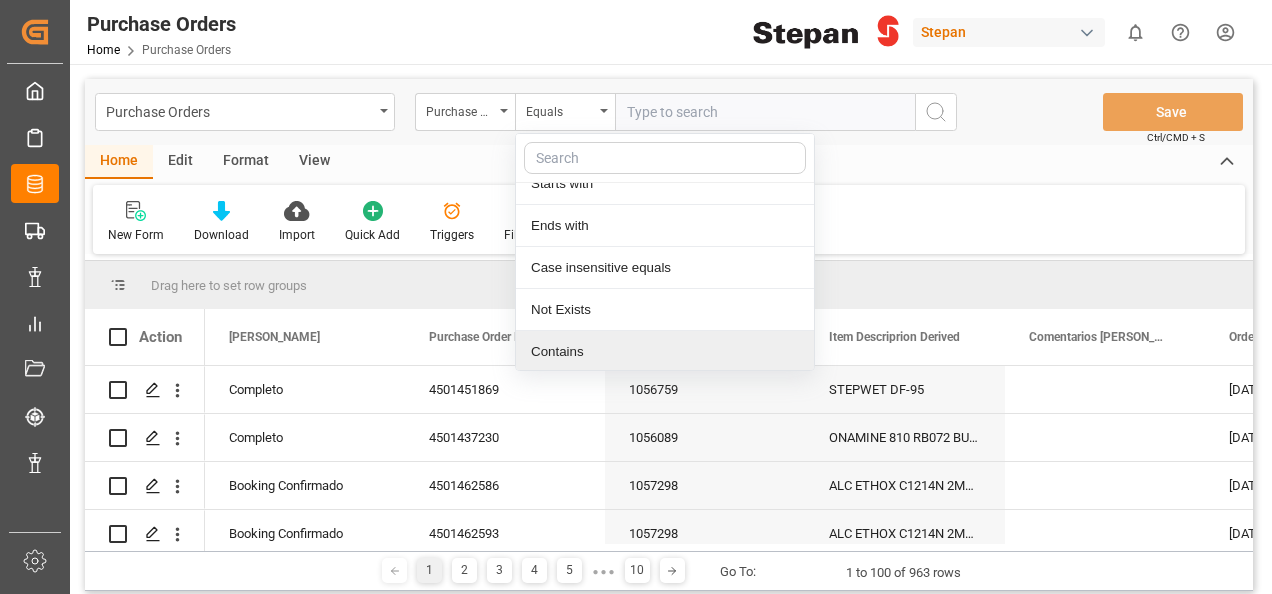 click on "Contains" at bounding box center (665, 352) 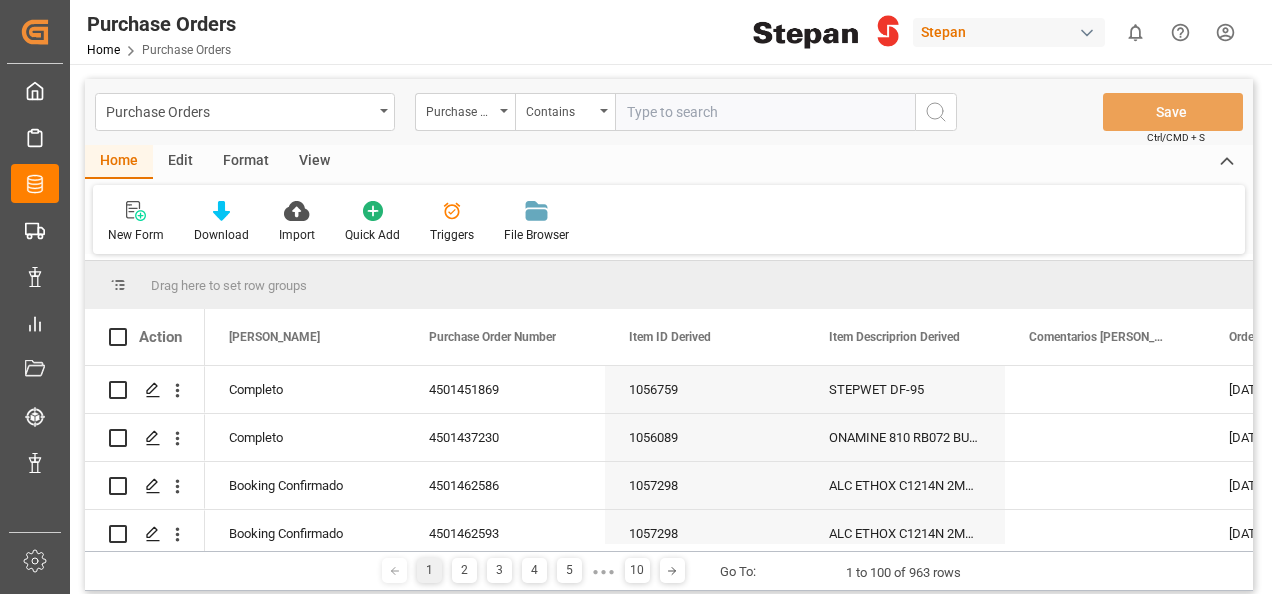 paste on "4501440205 4501440203 4501406716" 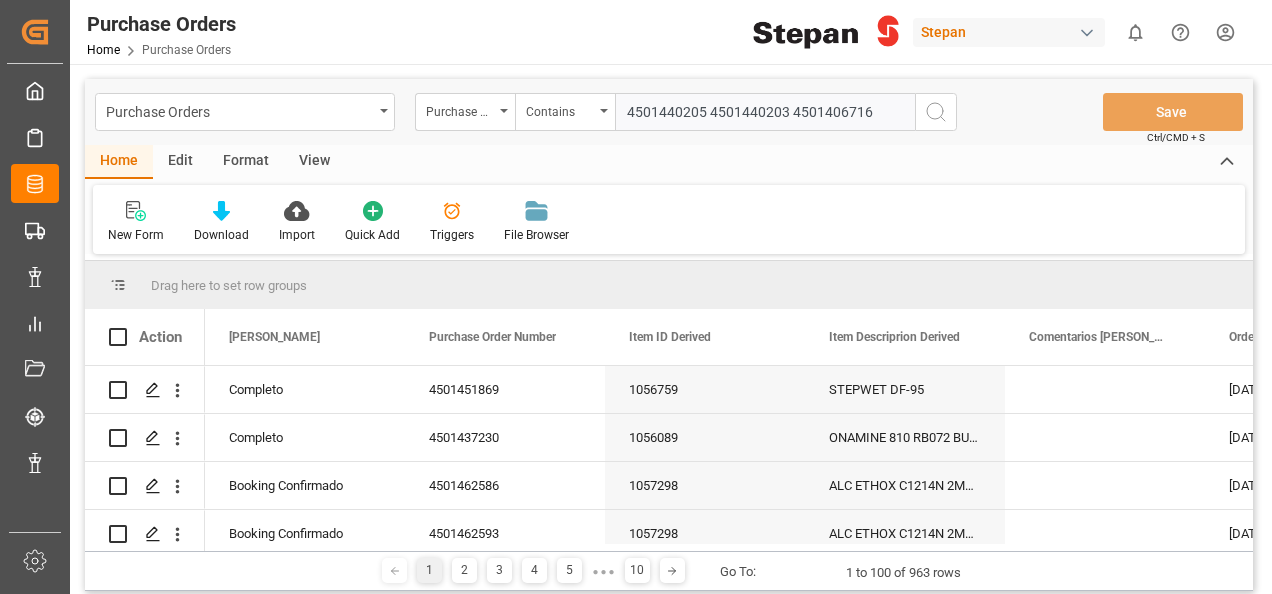drag, startPoint x: 707, startPoint y: 107, endPoint x: 770, endPoint y: 115, distance: 63.505905 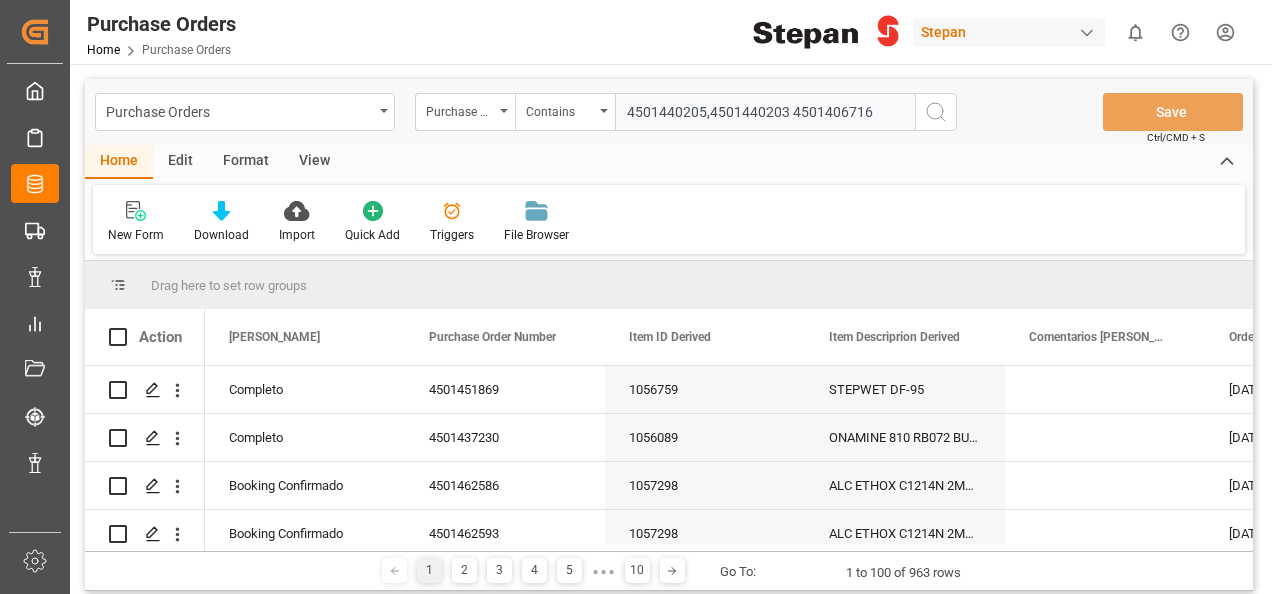 drag, startPoint x: 784, startPoint y: 107, endPoint x: 804, endPoint y: 109, distance: 20.09975 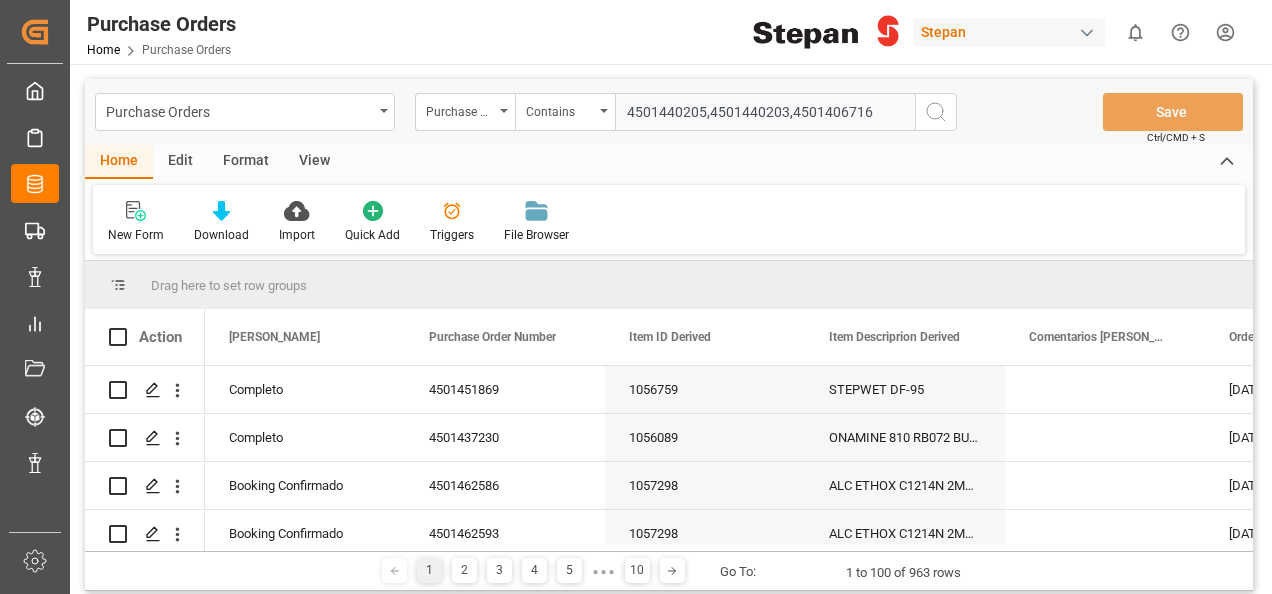 type on "4501440205,4501440203,4501406716" 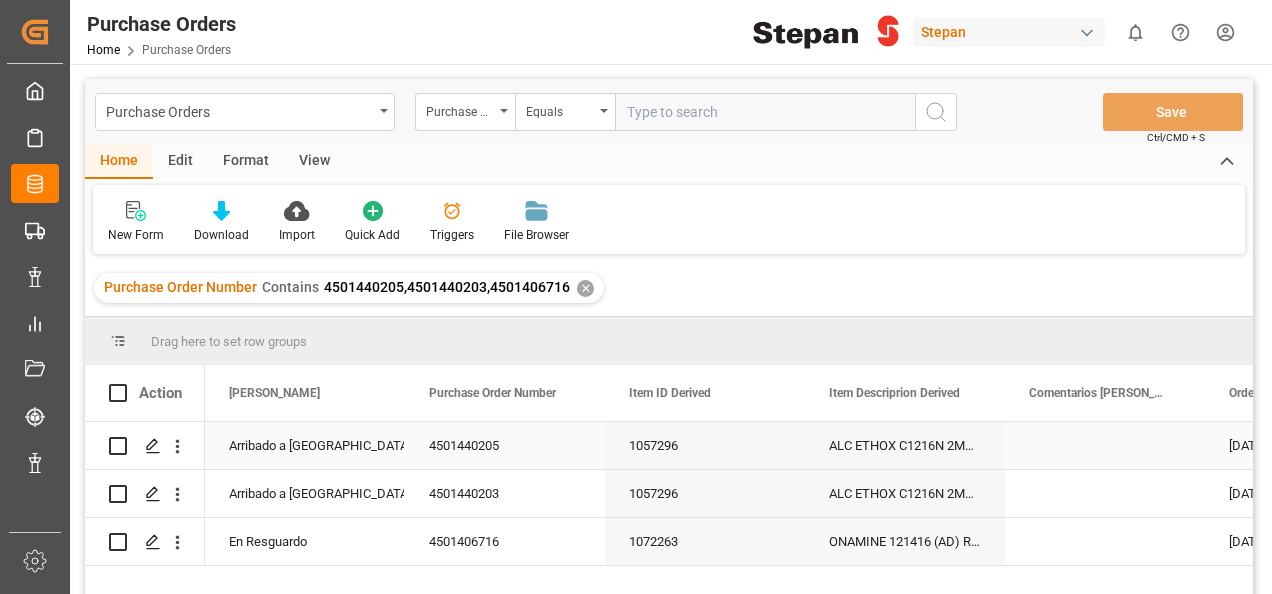 click on "Arribado a [GEOGRAPHIC_DATA]" at bounding box center (305, 446) 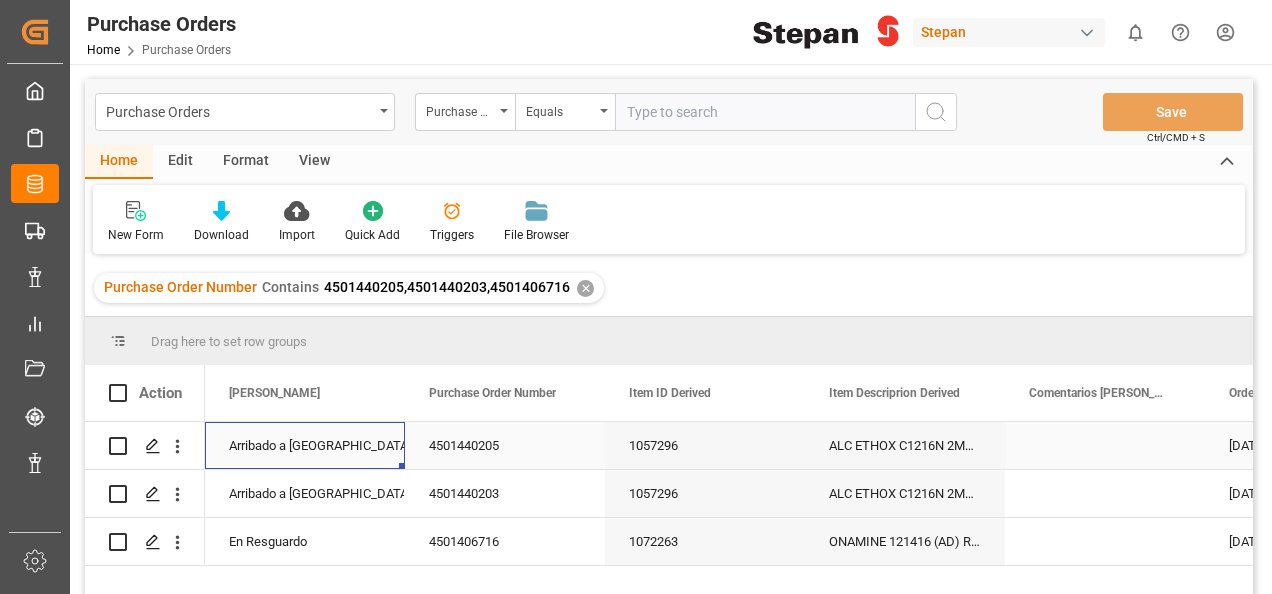 click on "Arribado a [GEOGRAPHIC_DATA]" at bounding box center (305, 446) 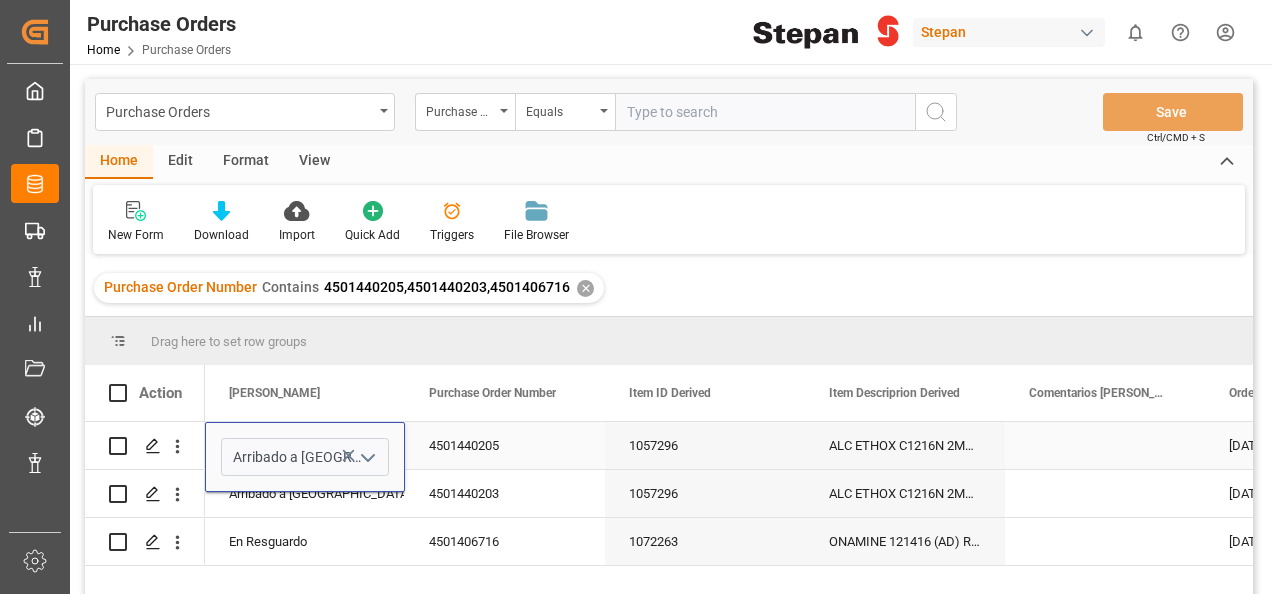 click 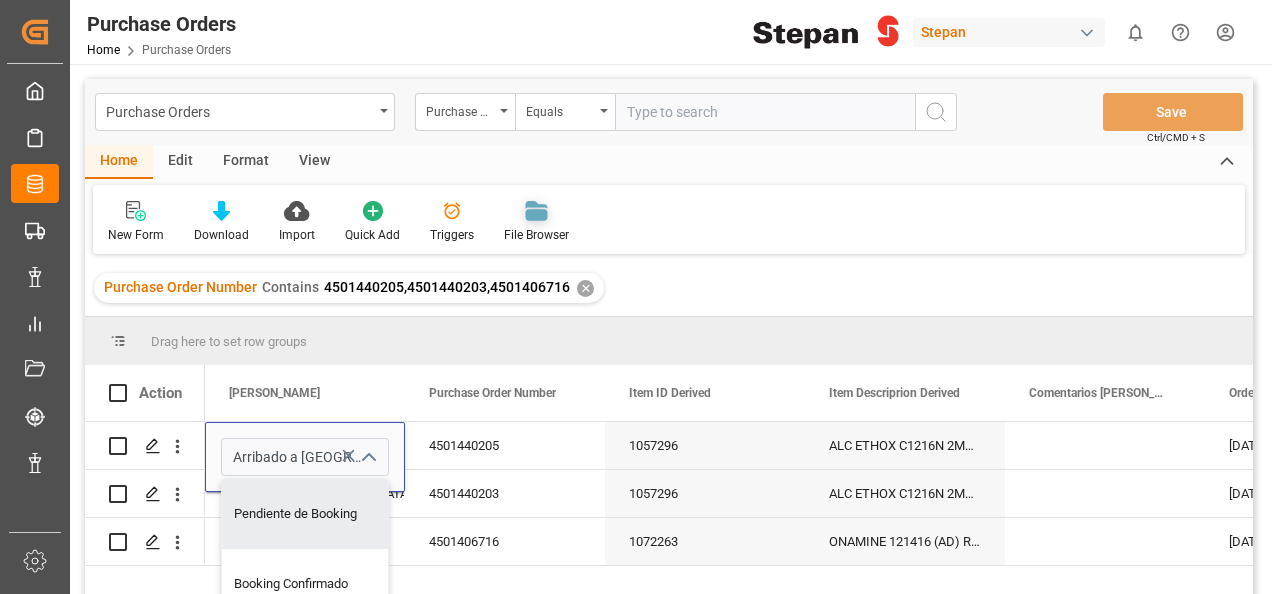 scroll, scrollTop: 100, scrollLeft: 0, axis: vertical 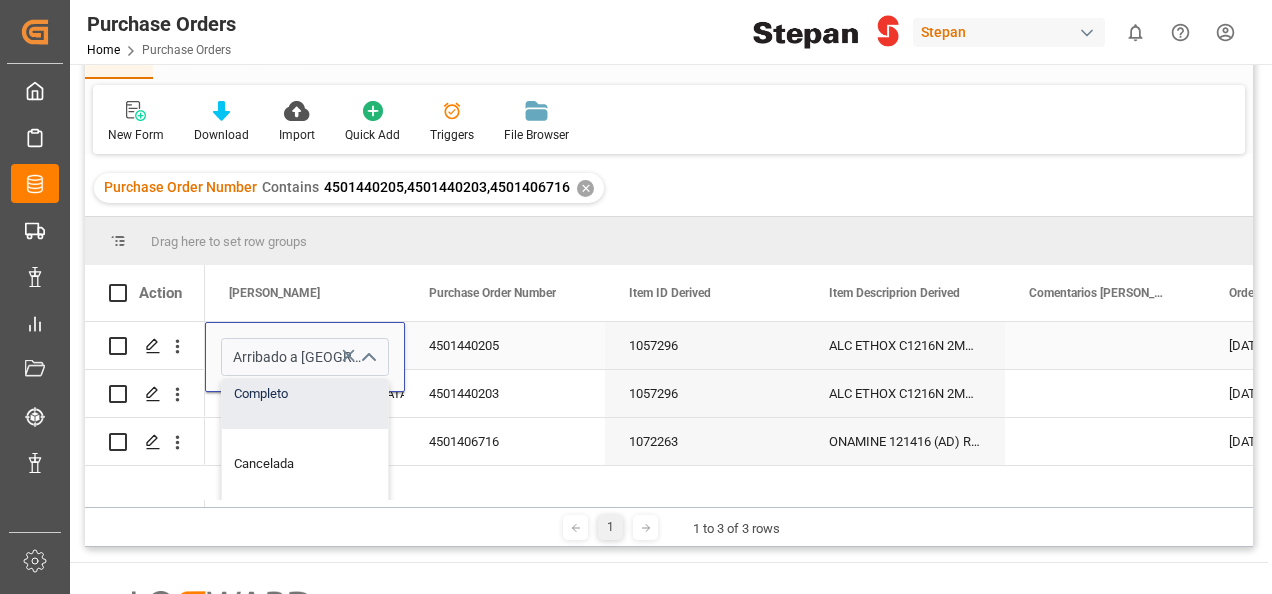 click on "Completo" at bounding box center [325, 394] 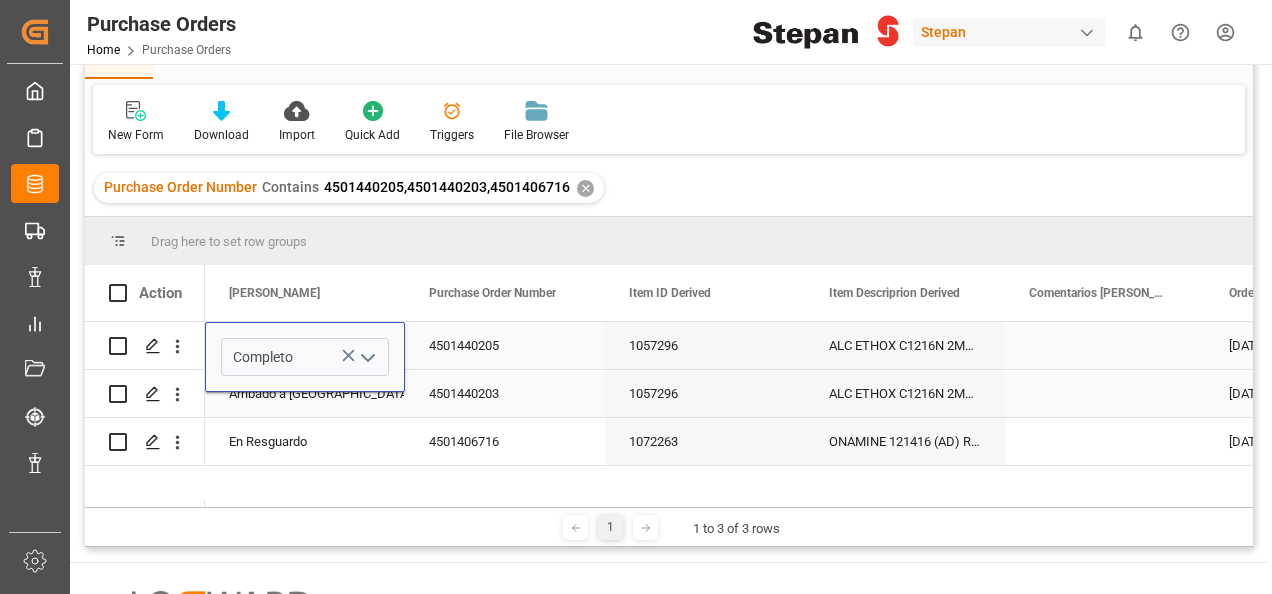 type on "Completo" 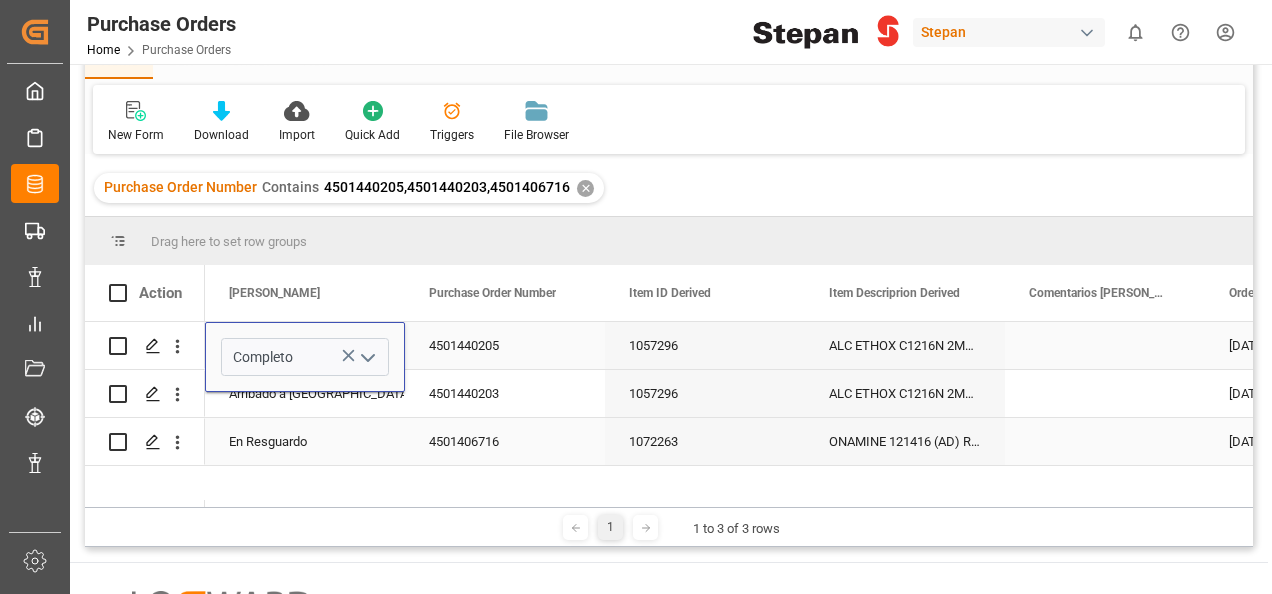 click on "En Resguardo" at bounding box center [305, 442] 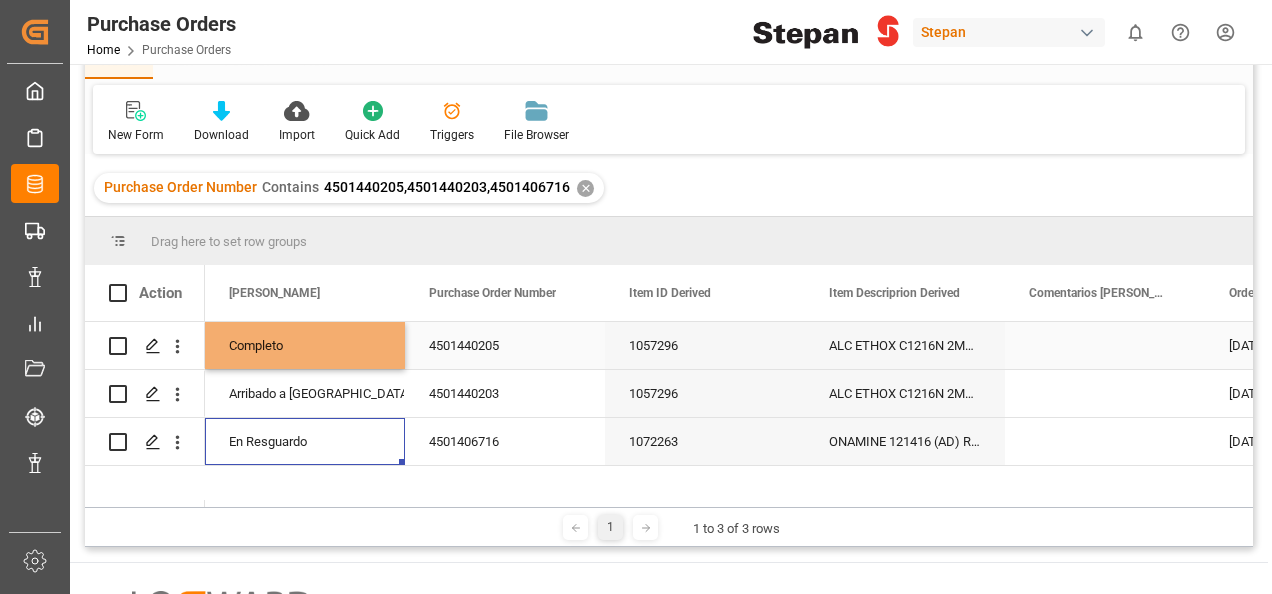 click on "Completo" at bounding box center [305, 346] 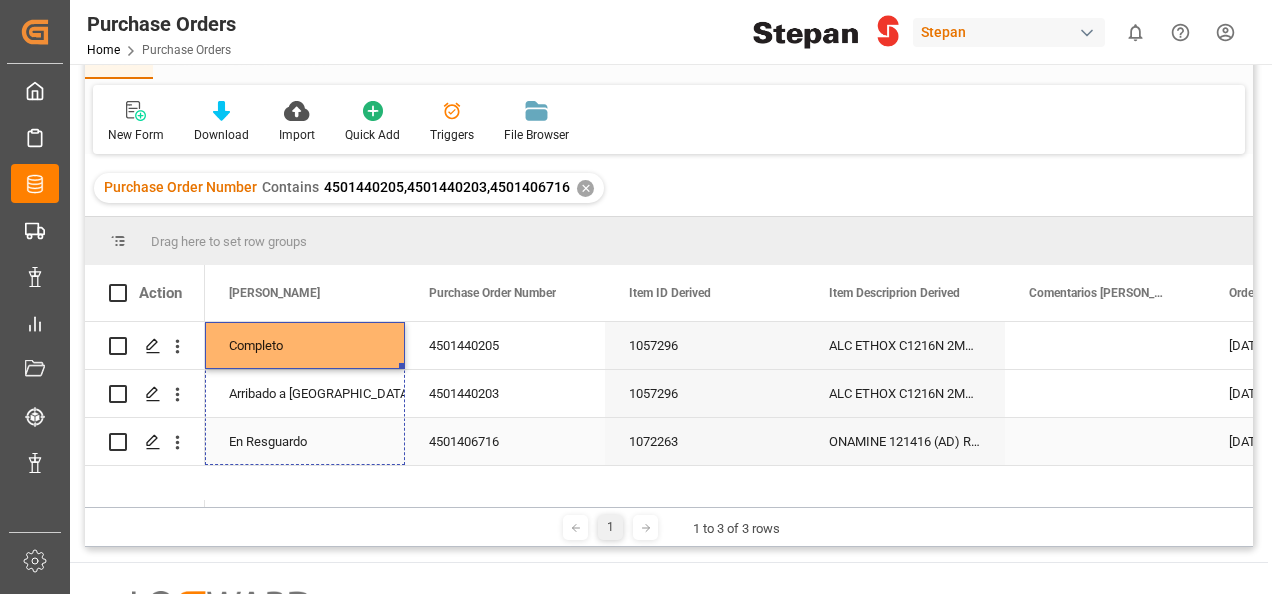 drag, startPoint x: 403, startPoint y: 368, endPoint x: 375, endPoint y: 432, distance: 69.856995 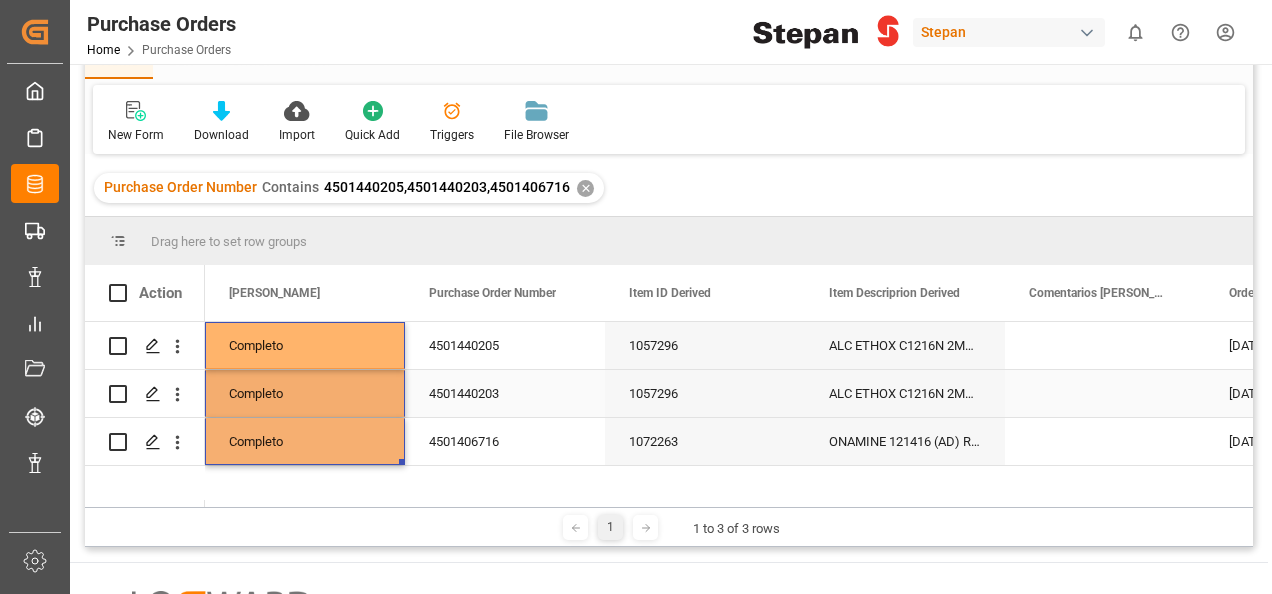 click on "1057296" at bounding box center (705, 393) 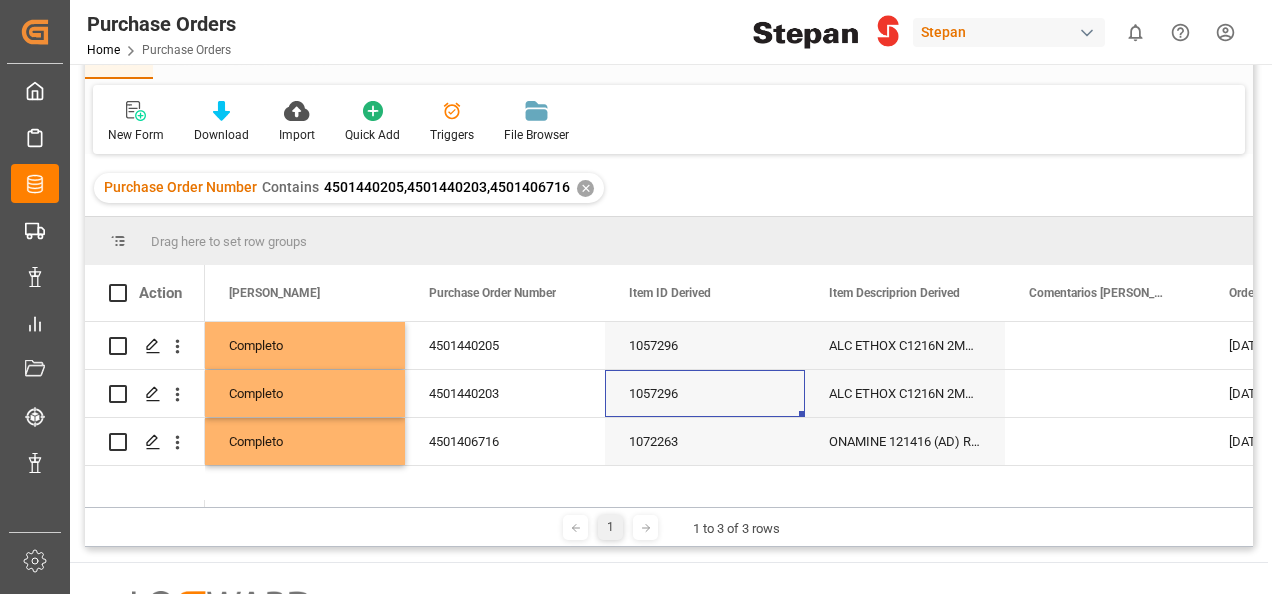 scroll, scrollTop: 0, scrollLeft: 0, axis: both 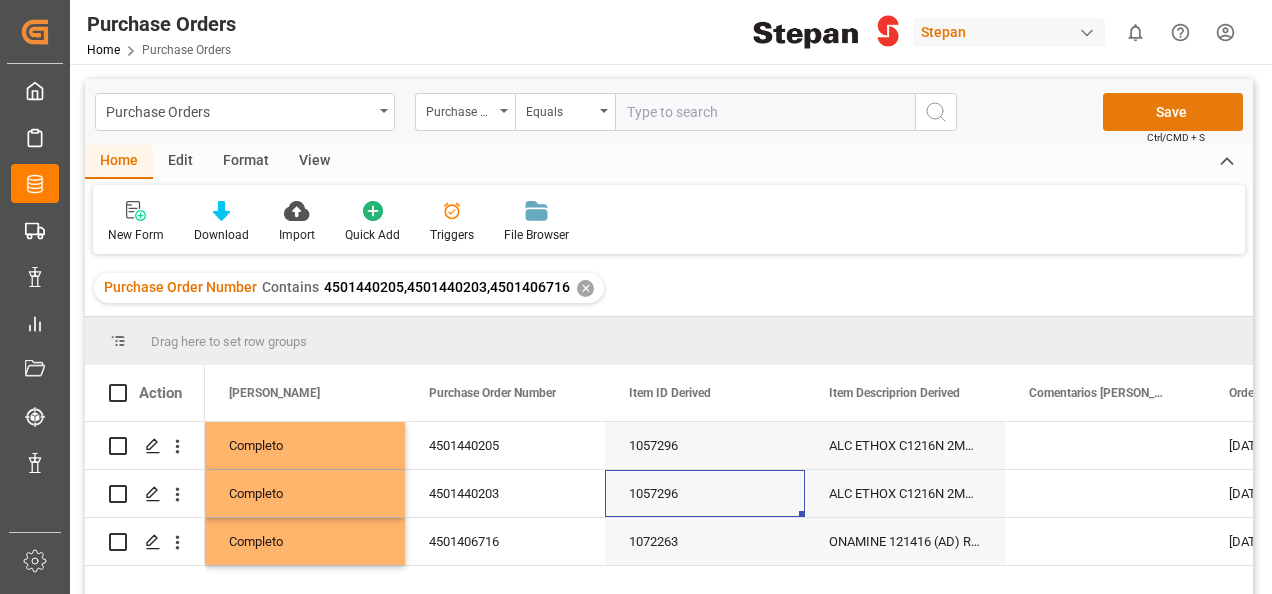 click on "Save" at bounding box center [1173, 112] 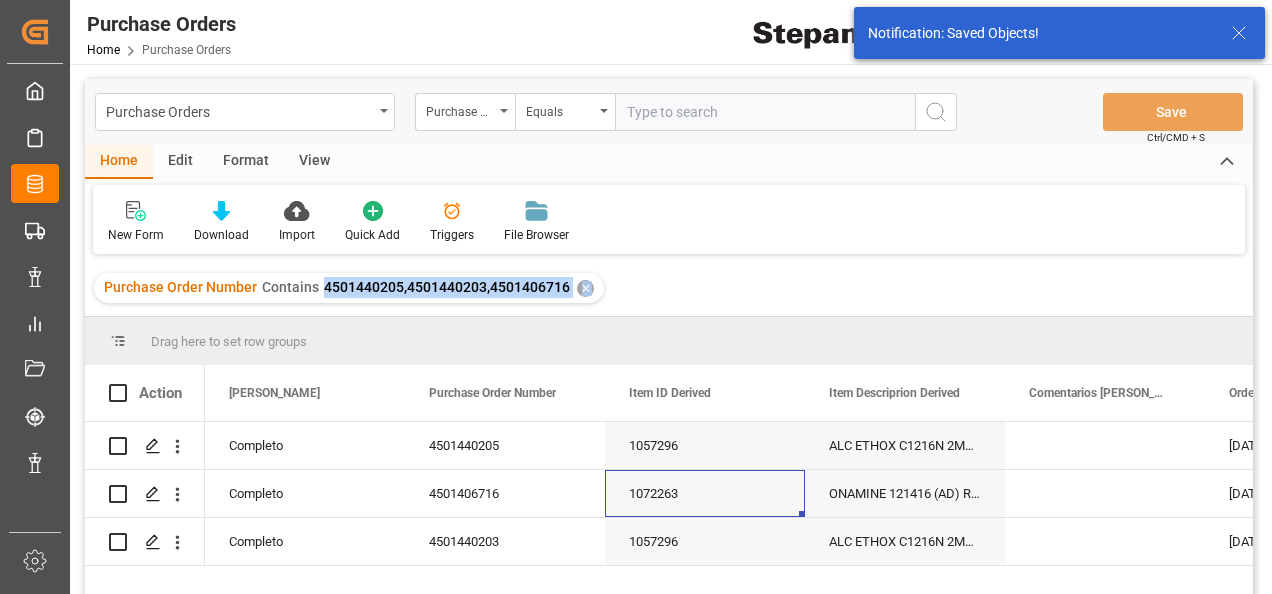 drag, startPoint x: 324, startPoint y: 290, endPoint x: 540, endPoint y: 319, distance: 217.93806 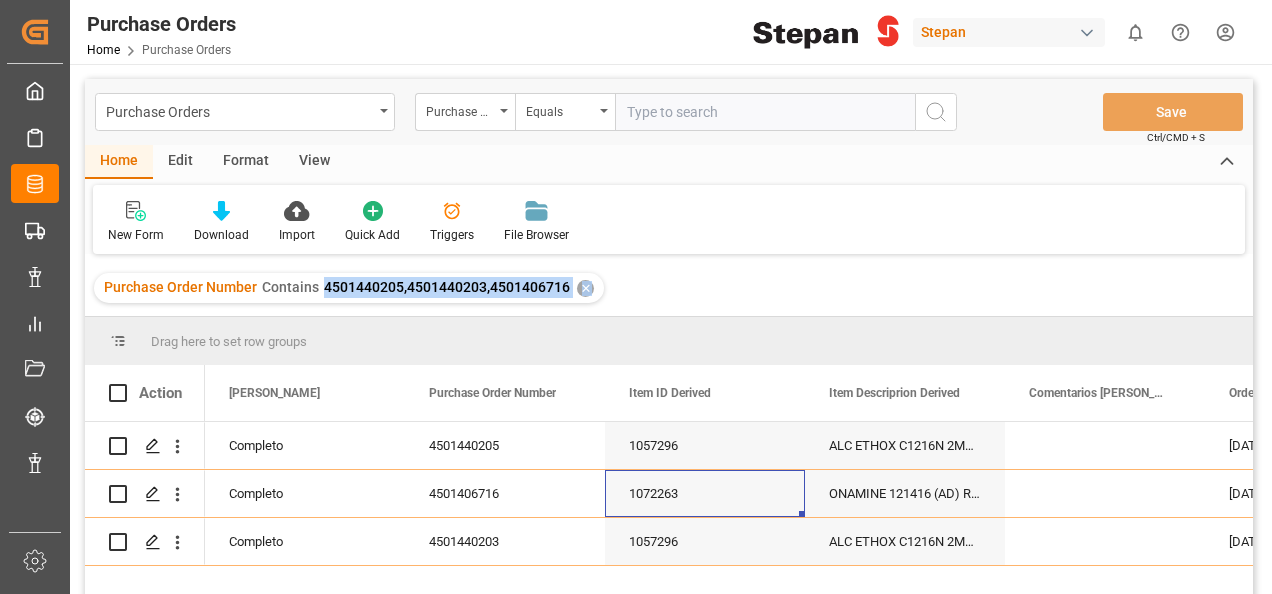 click on "✕" at bounding box center [585, 288] 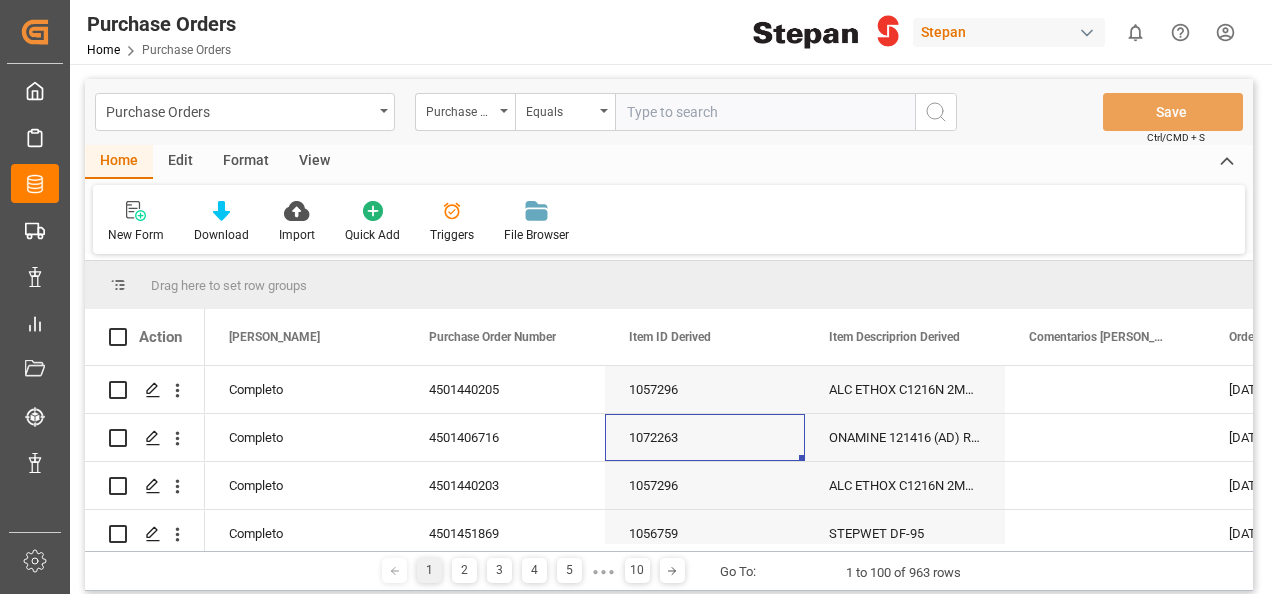 click at bounding box center (765, 112) 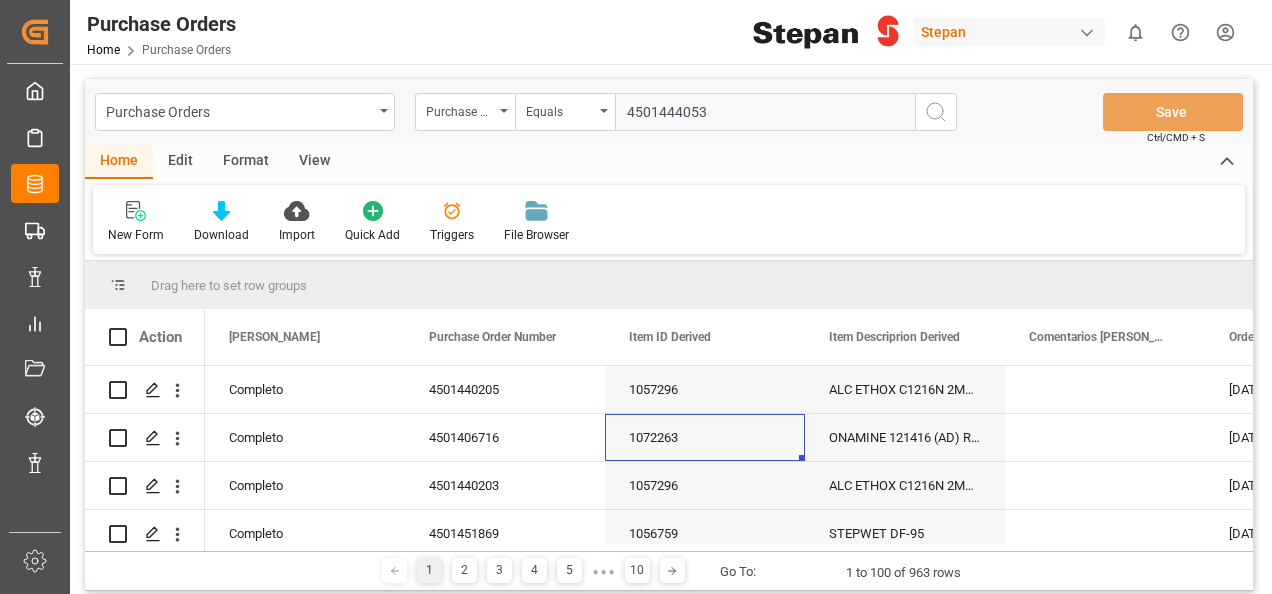 type on "4501444053" 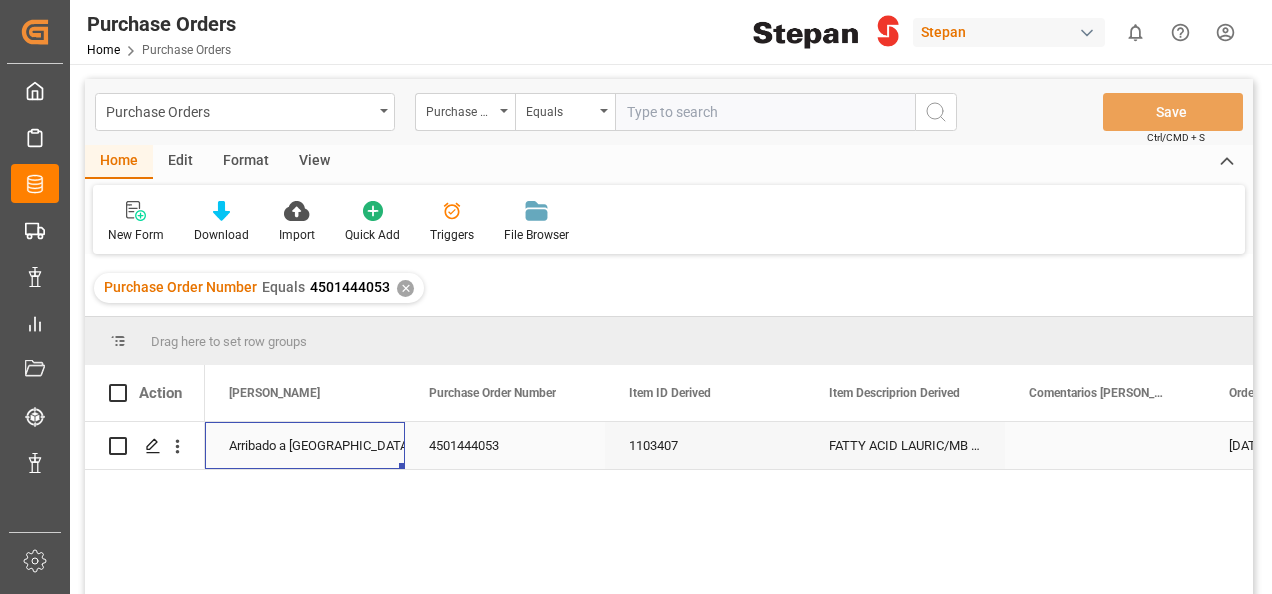 click on "Arribado a [GEOGRAPHIC_DATA]" at bounding box center (305, 446) 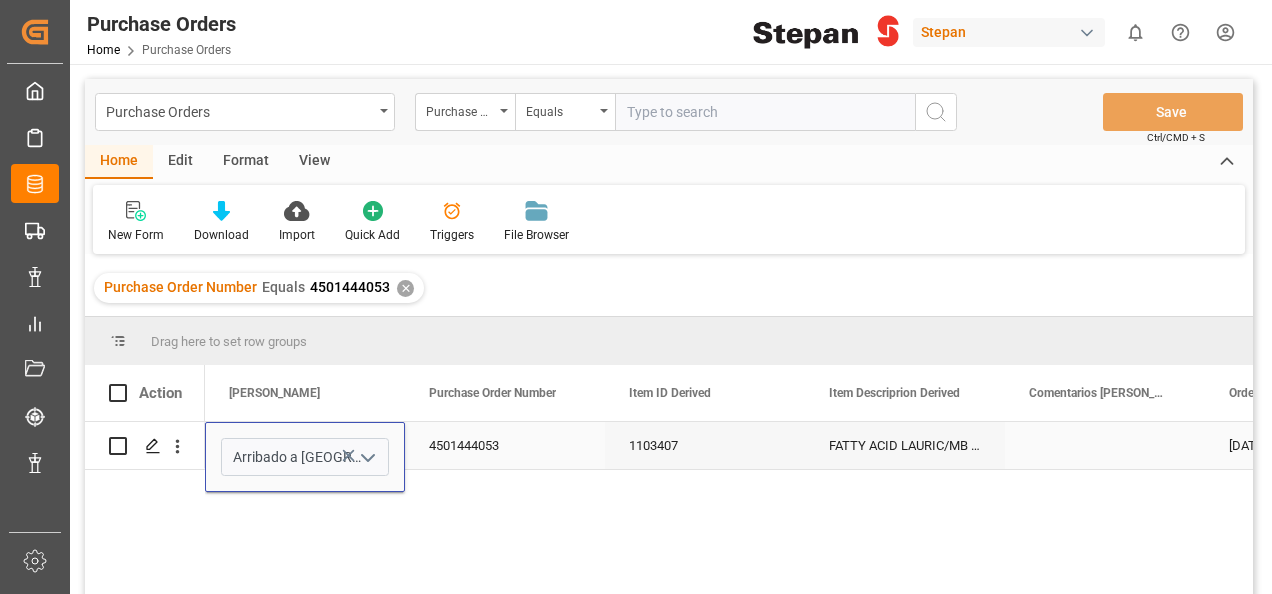 click 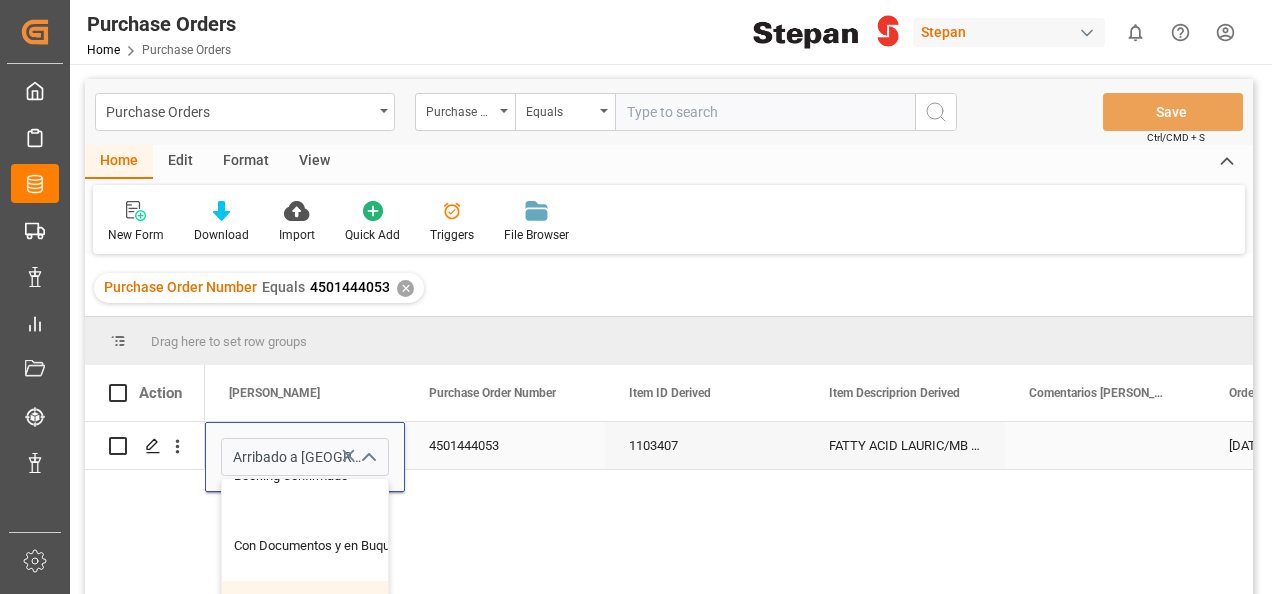 scroll, scrollTop: 300, scrollLeft: 0, axis: vertical 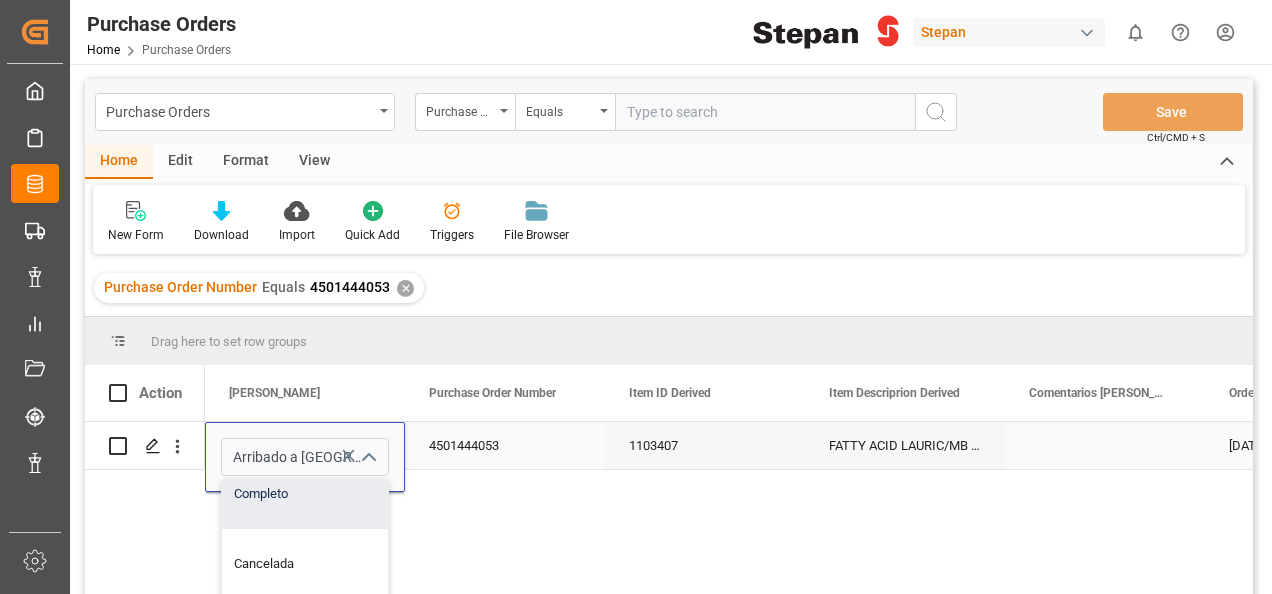click on "Completo" at bounding box center (325, 494) 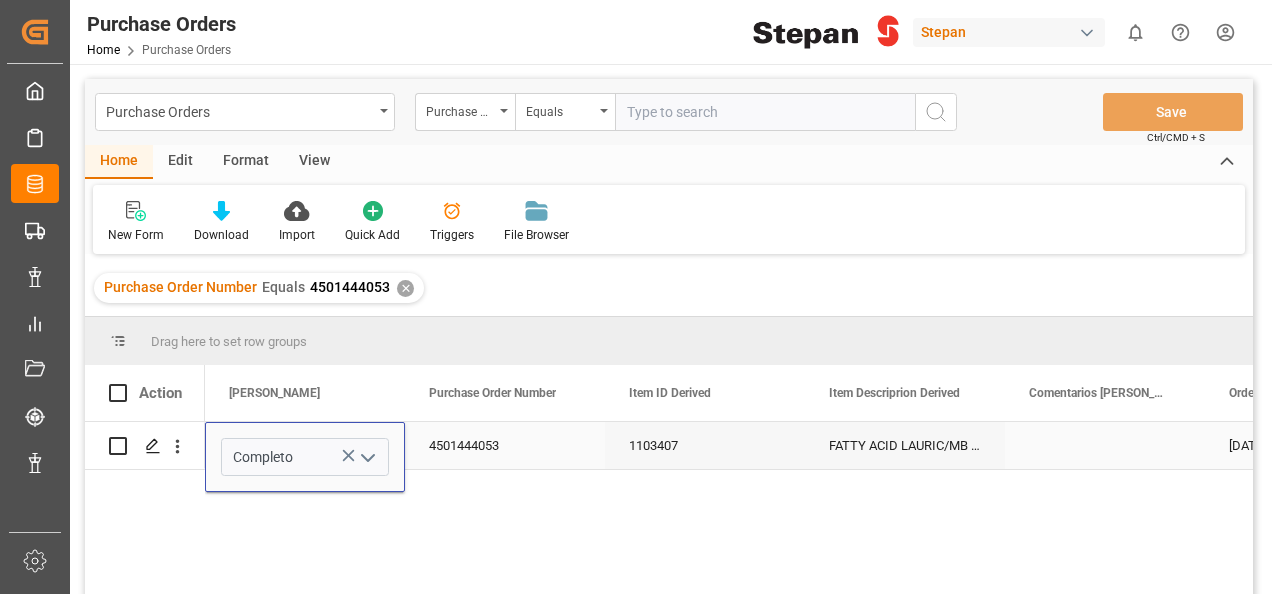 click on "4501444053" at bounding box center [505, 445] 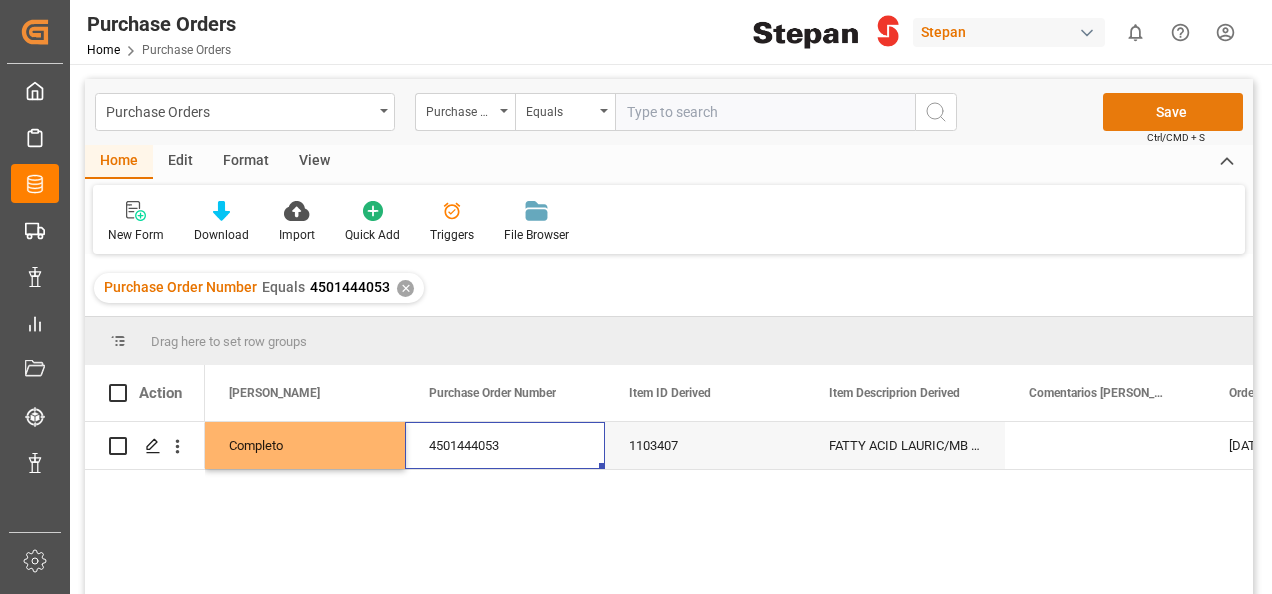 click on "Save" at bounding box center [1173, 112] 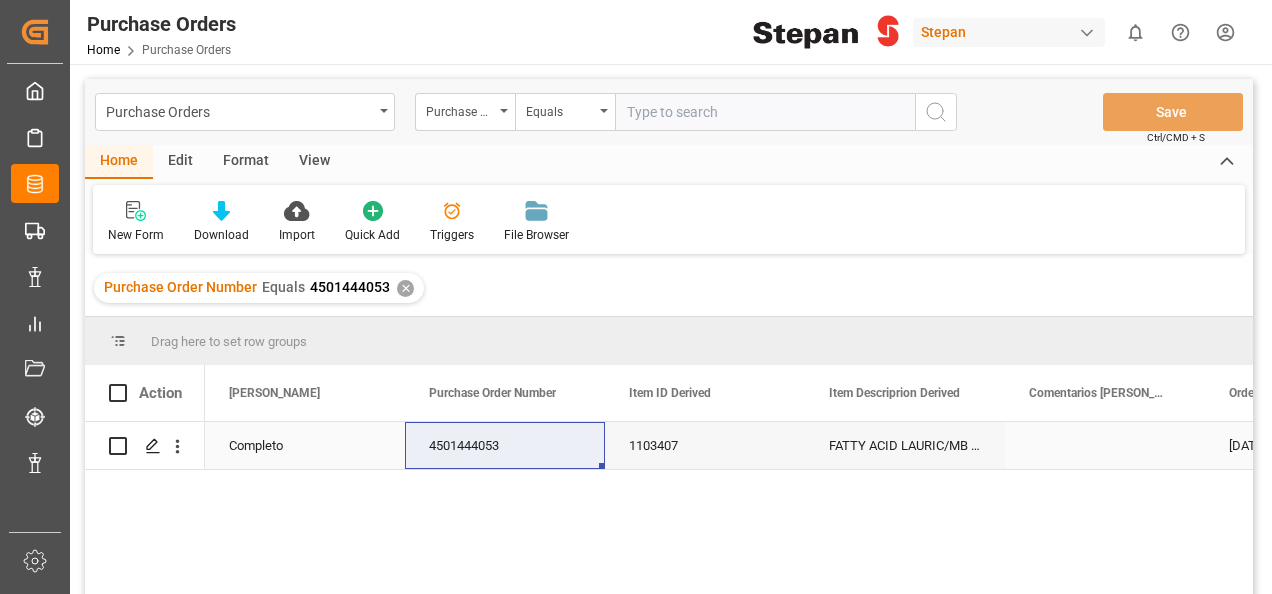 click on "FATTY ACID LAURIC/MB     RA220 BG55 25k" at bounding box center (905, 445) 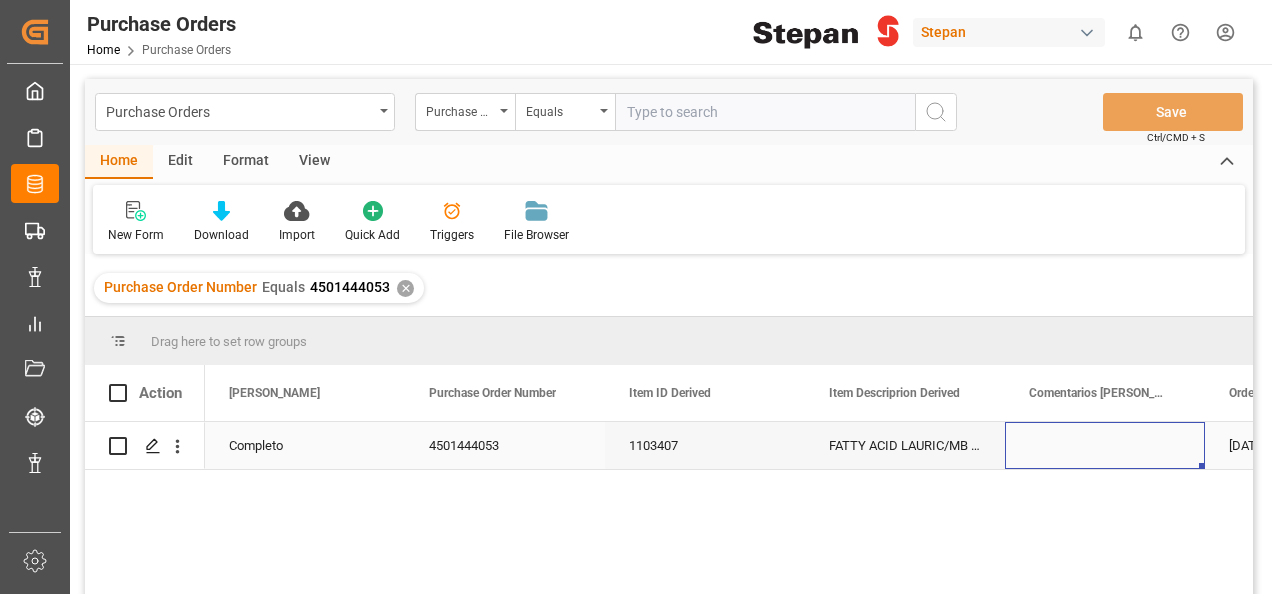 scroll, scrollTop: 0, scrollLeft: 158, axis: horizontal 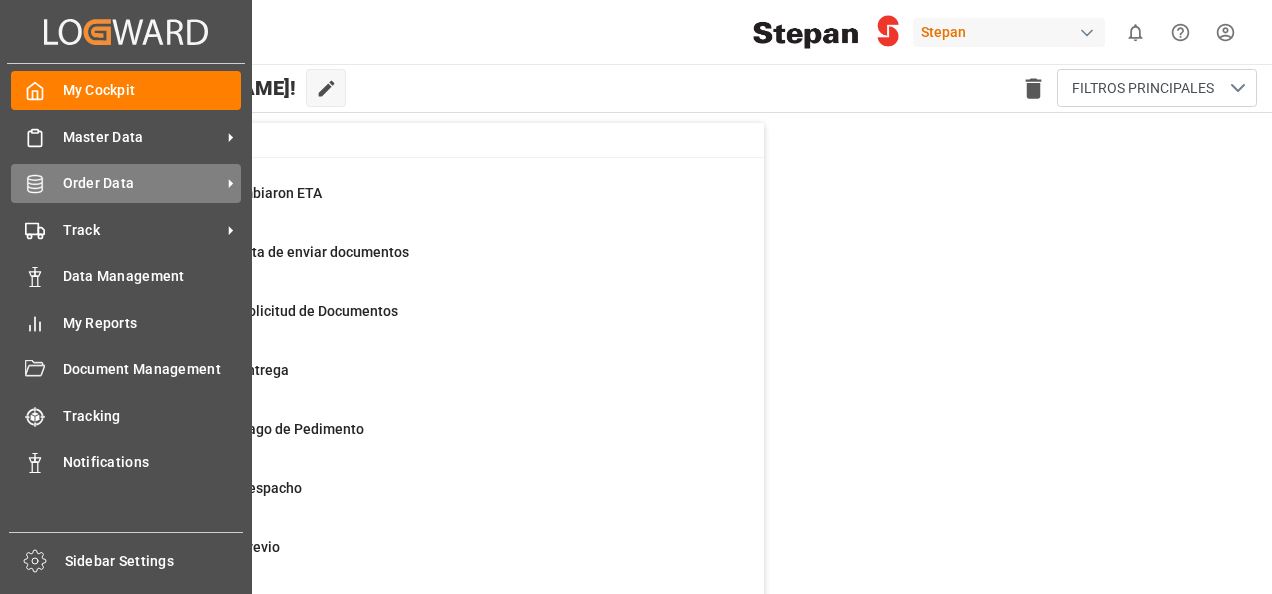click on "Order Data" at bounding box center (142, 183) 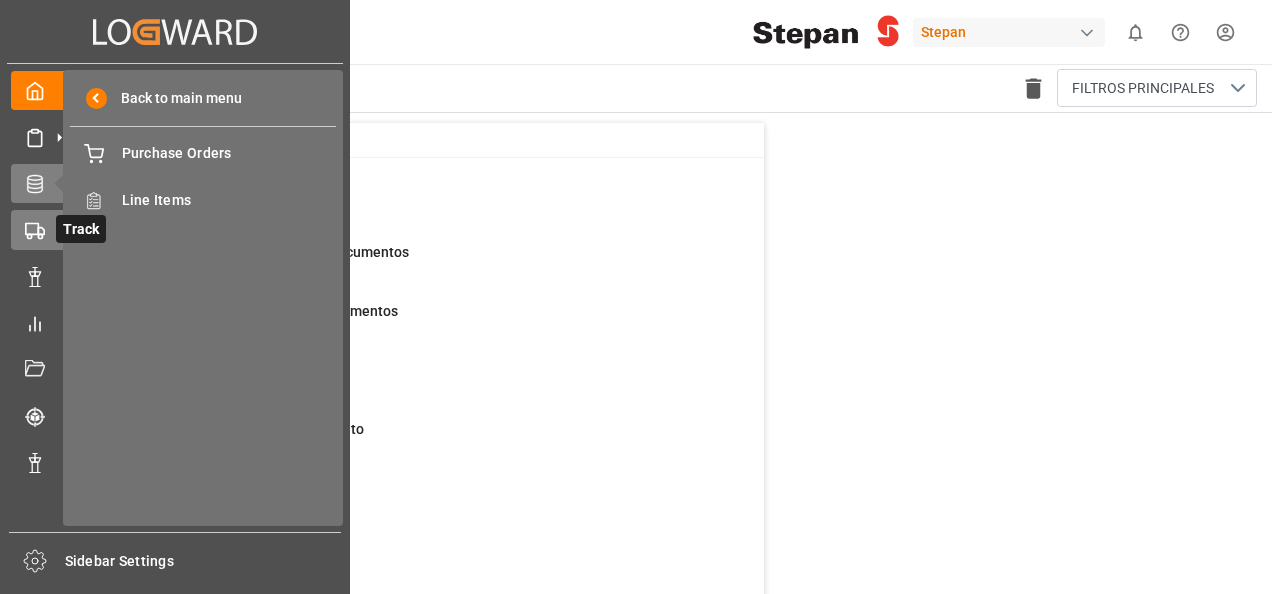 click on "Track Track" at bounding box center [175, 229] 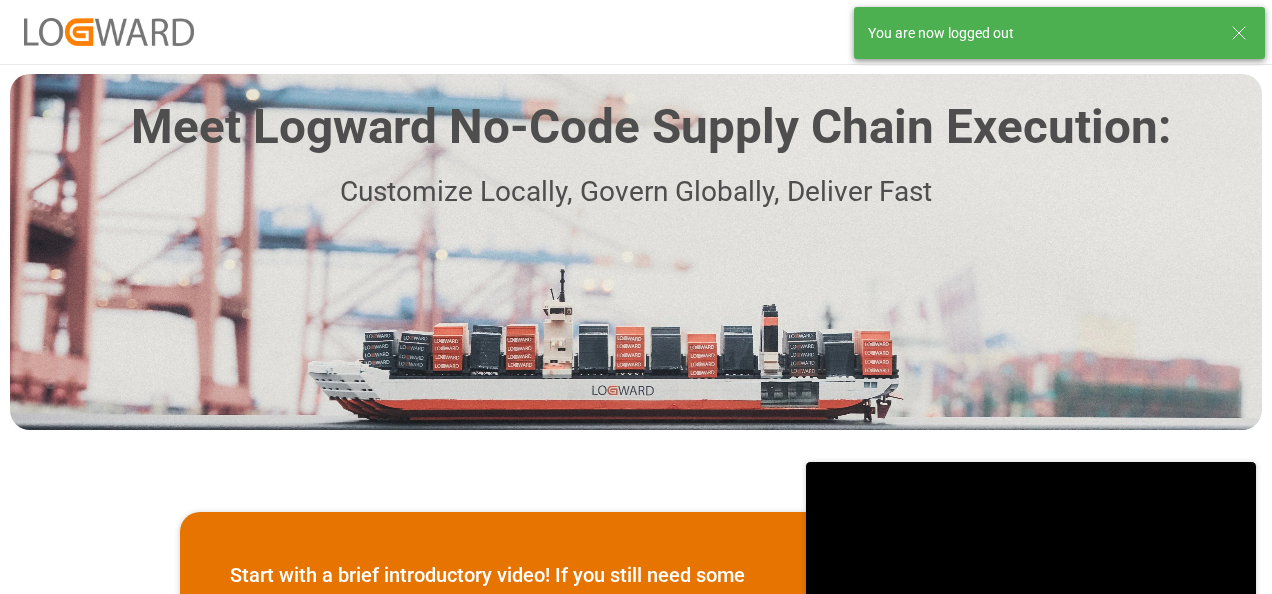 click on "Meet Logward No-Code Supply Chain Execution: Customize Locally, Govern Globally, Deliver Fast" at bounding box center [636, 252] 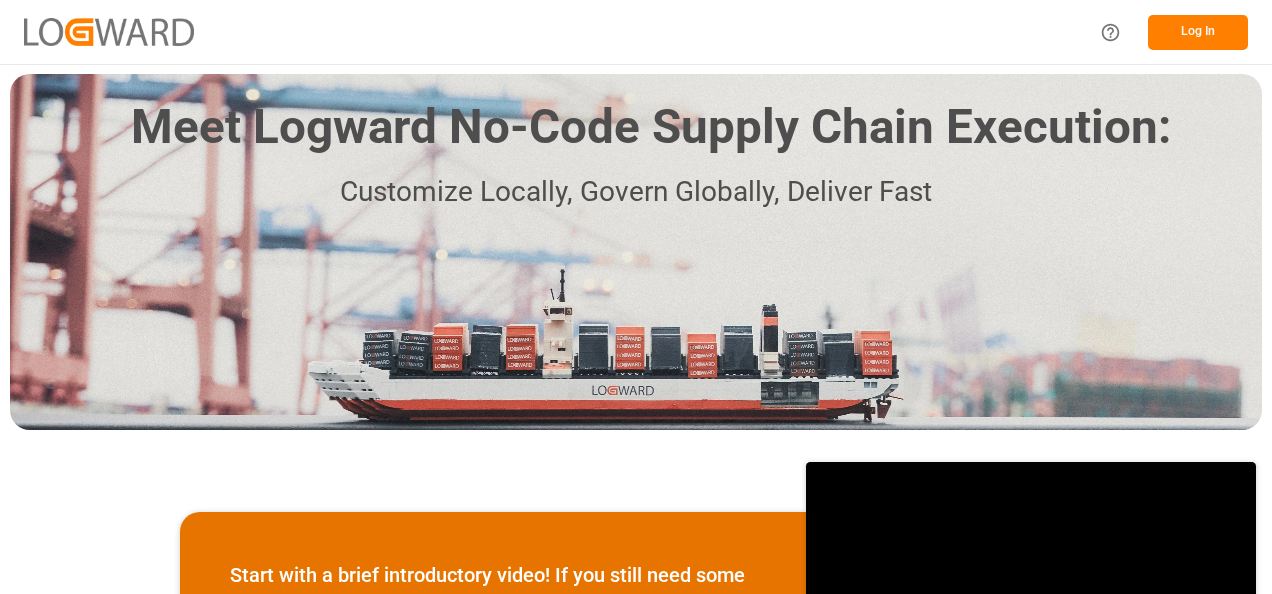 click on "Log In" at bounding box center (1198, 32) 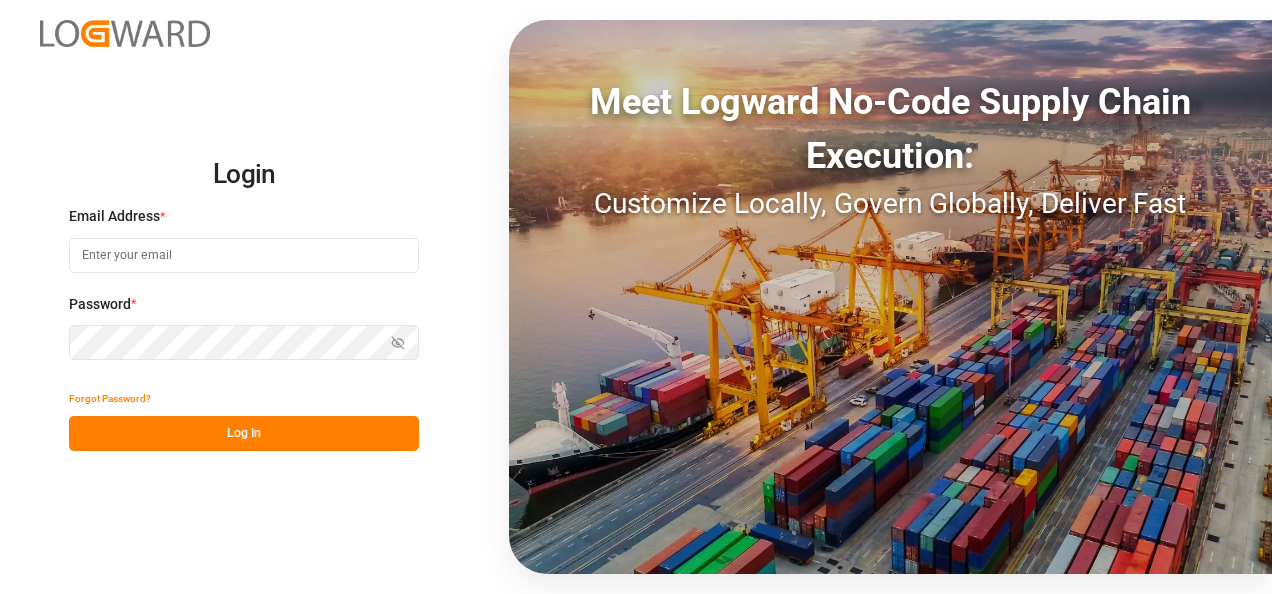 type on "[PERSON_NAME][EMAIL_ADDRESS][PERSON_NAME][DOMAIN_NAME]" 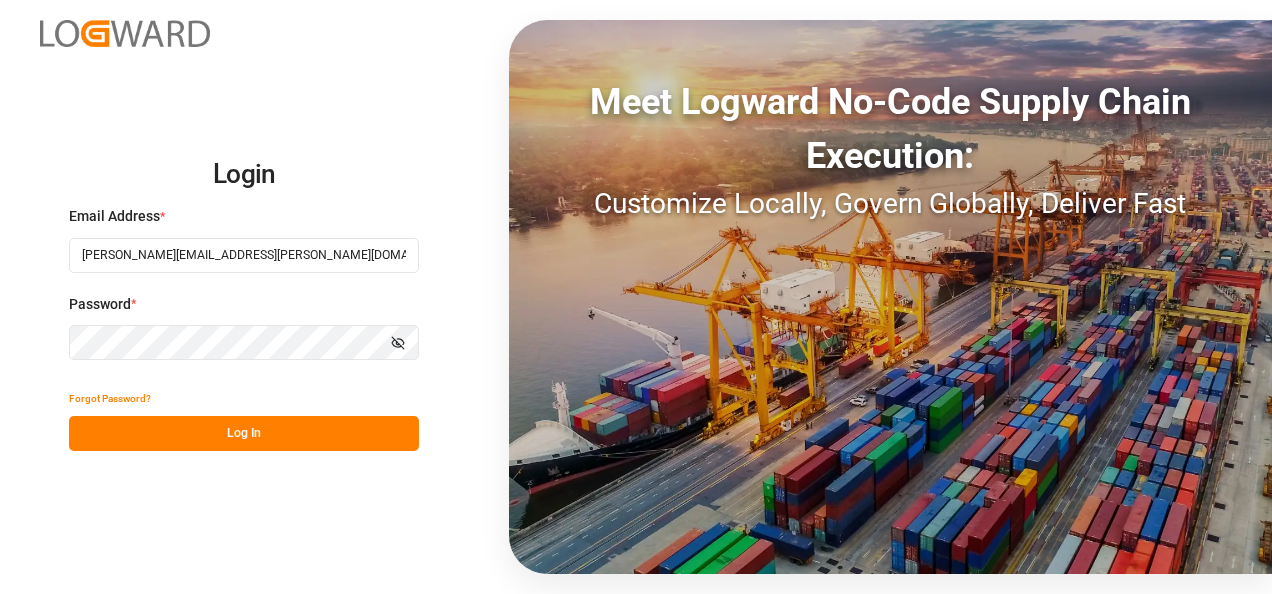 click on "Log In" at bounding box center [244, 433] 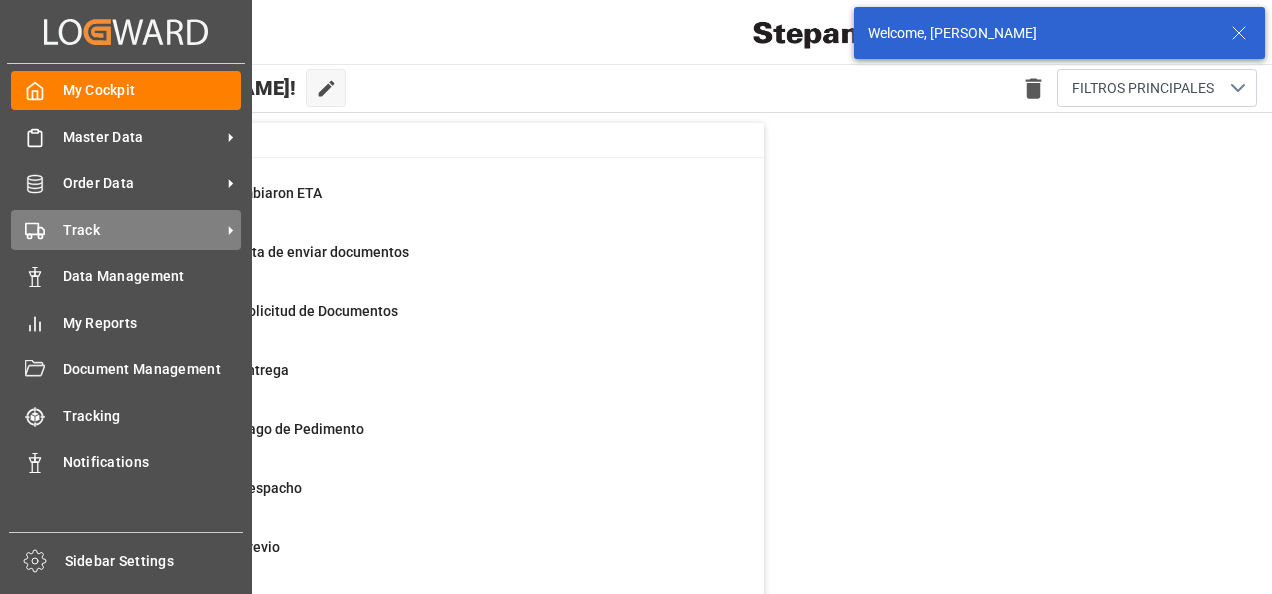 click on "Track Track" at bounding box center (126, 229) 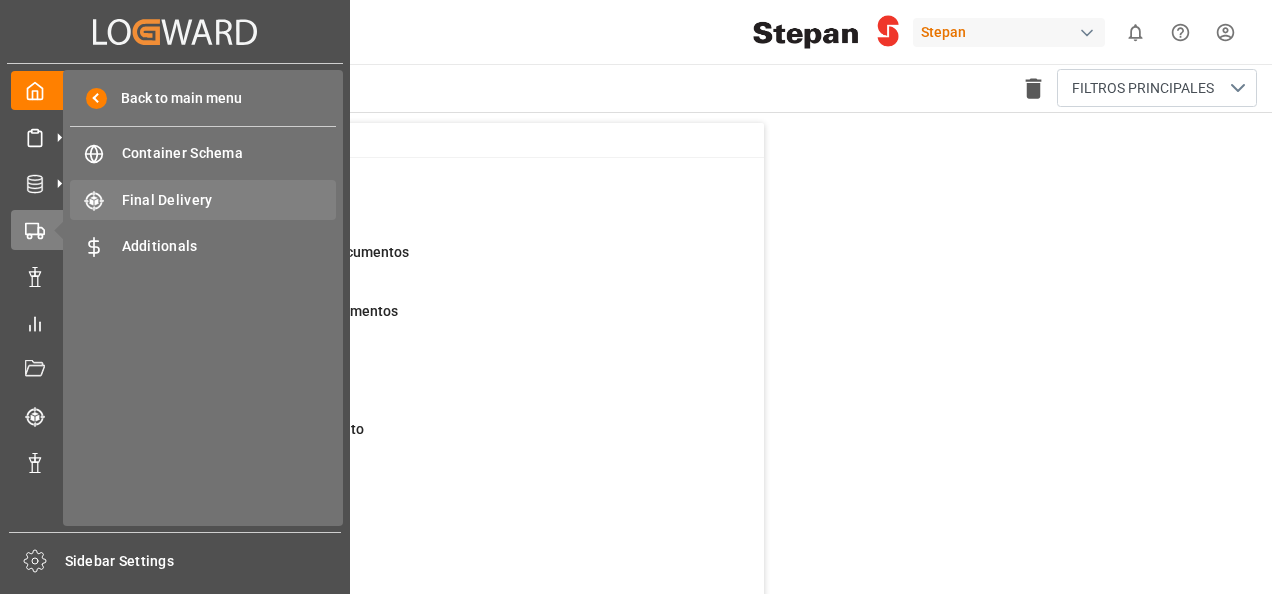 click on "Final Delivery" at bounding box center (229, 200) 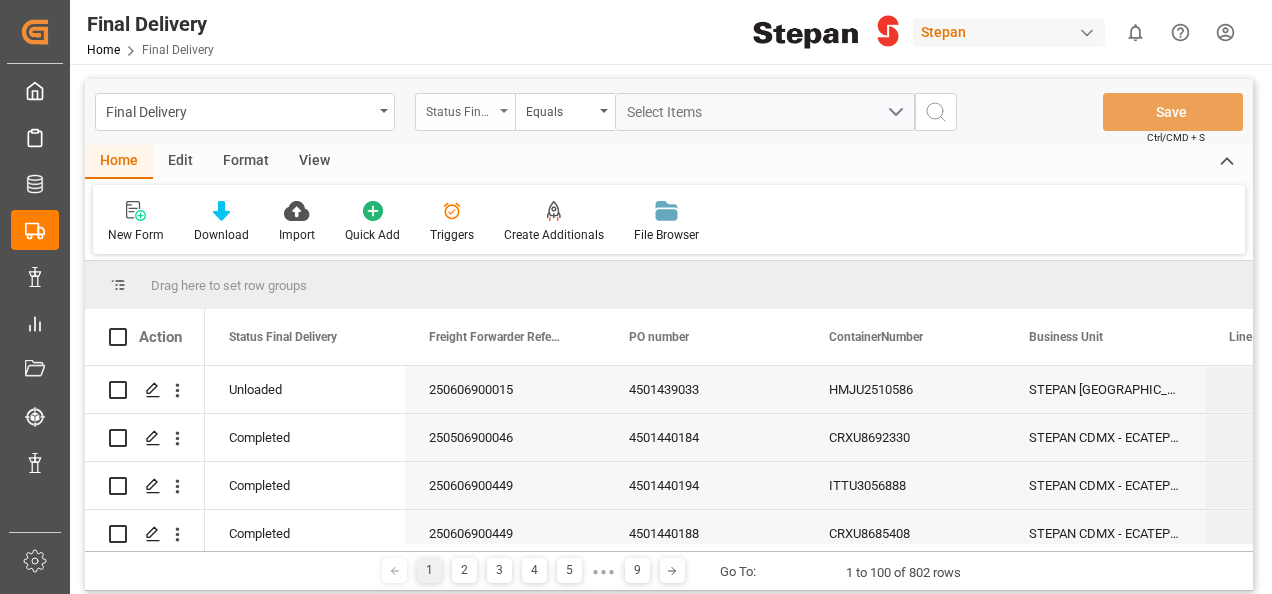 click on "Status Final Delivery" at bounding box center [465, 112] 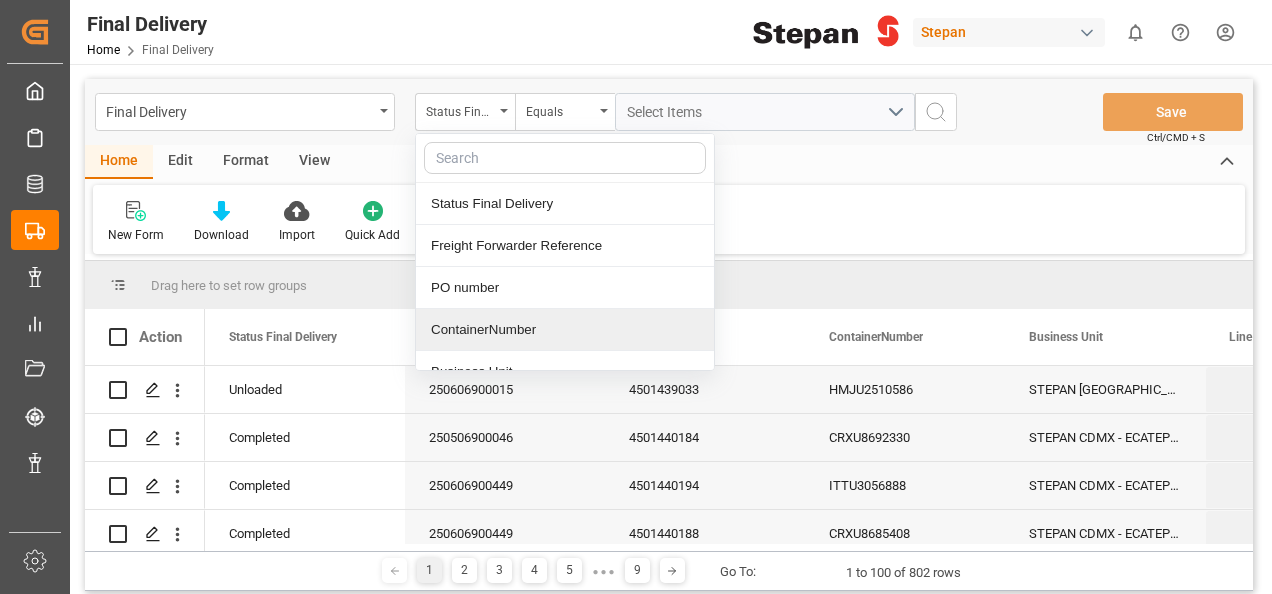click on "ContainerNumber" at bounding box center (565, 330) 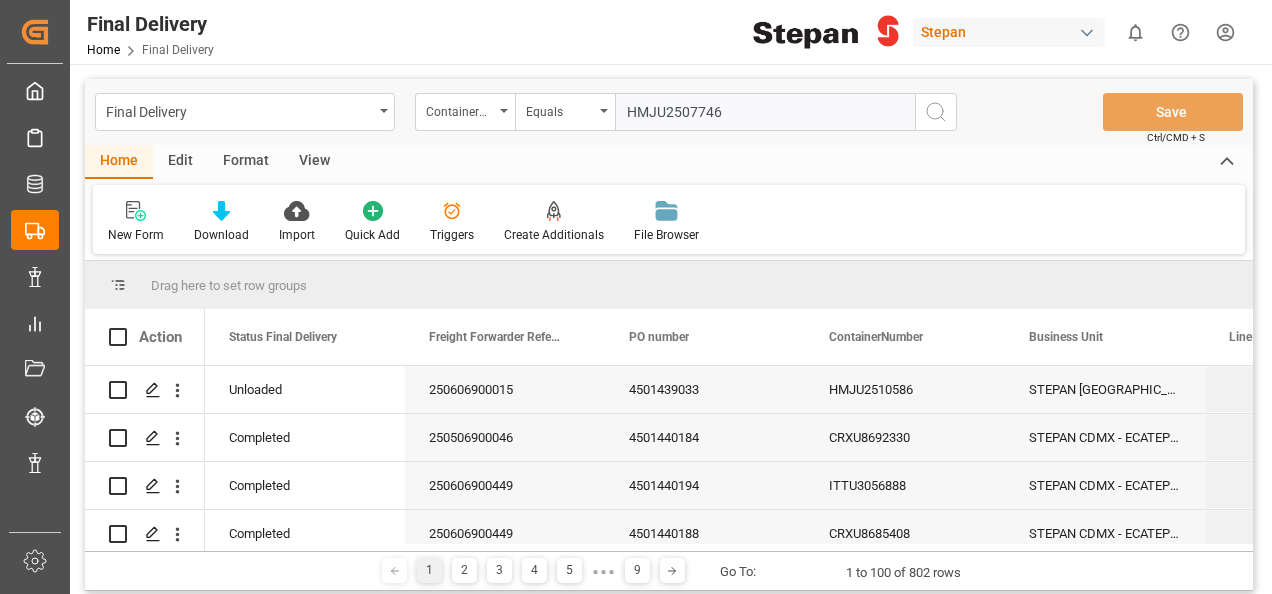 type on "HMJU2507746" 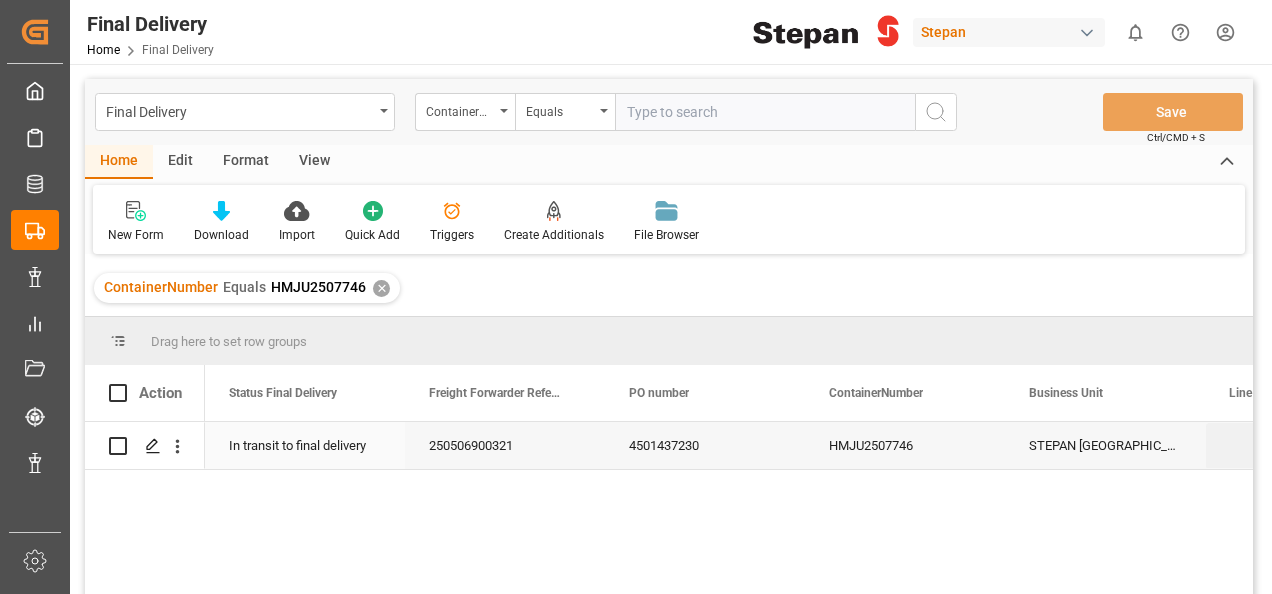click on "250506900321" at bounding box center [505, 445] 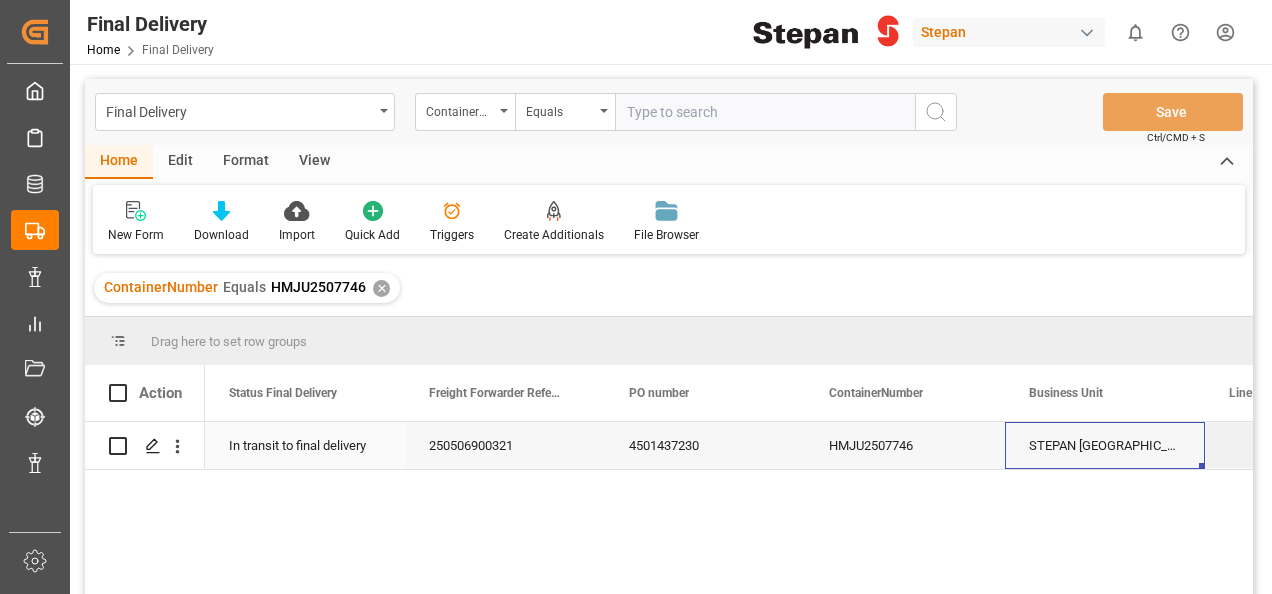 scroll, scrollTop: 0, scrollLeft: 158, axis: horizontal 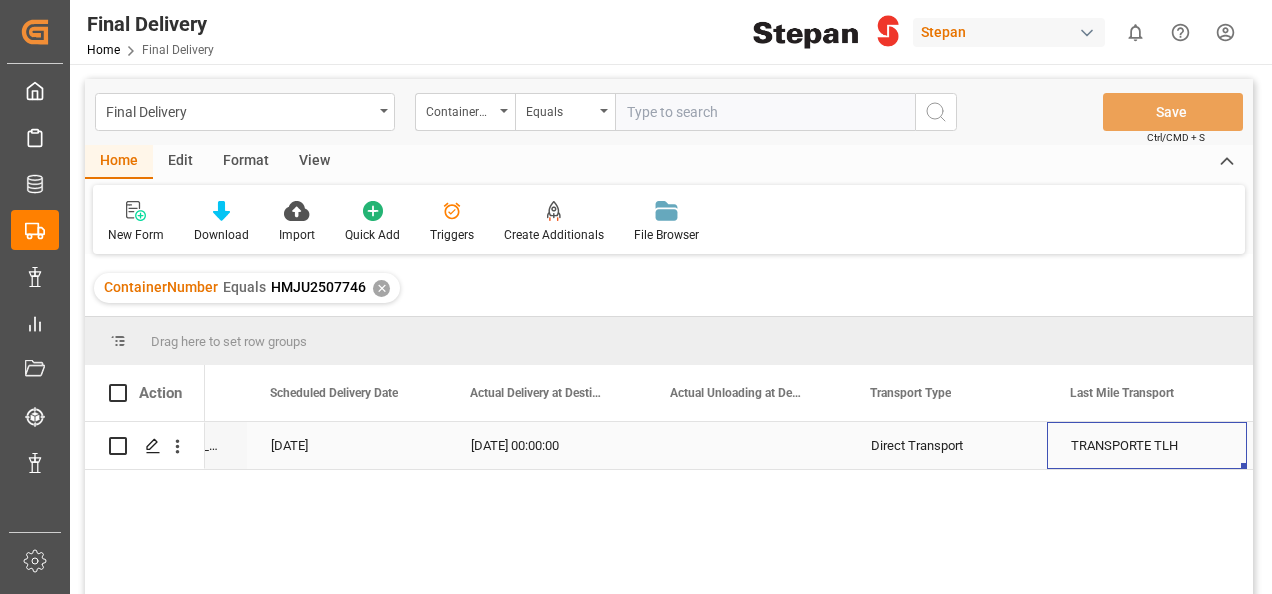 click on "15-07-2025 00:00:00" at bounding box center (547, 445) 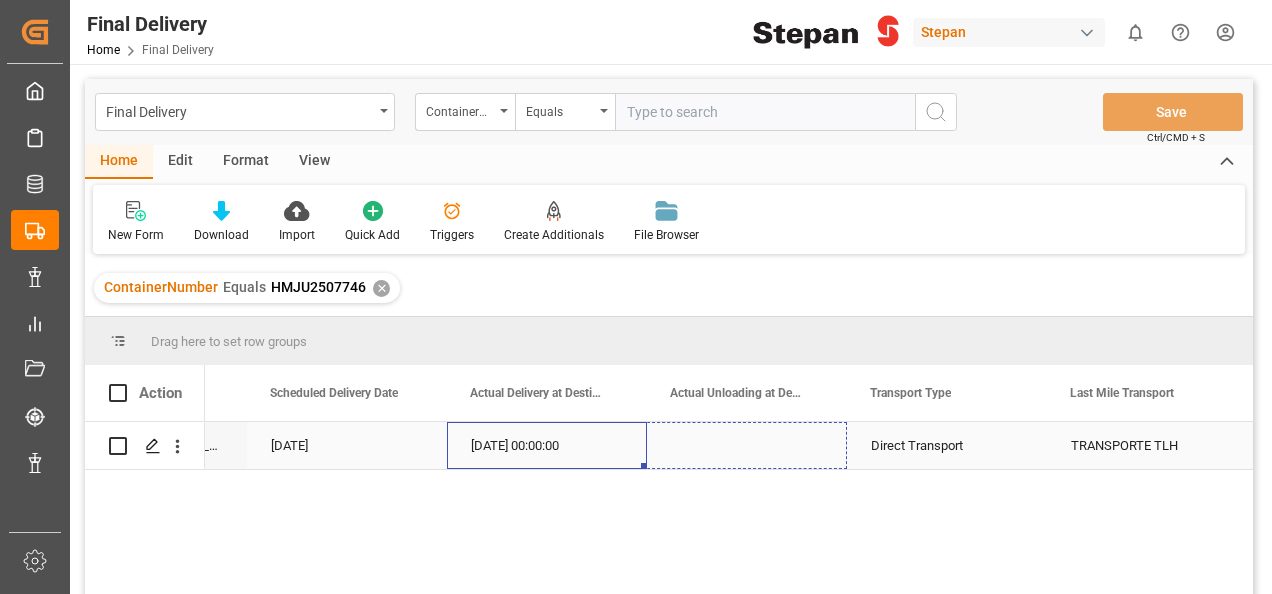 drag, startPoint x: 644, startPoint y: 465, endPoint x: 768, endPoint y: 440, distance: 126.495056 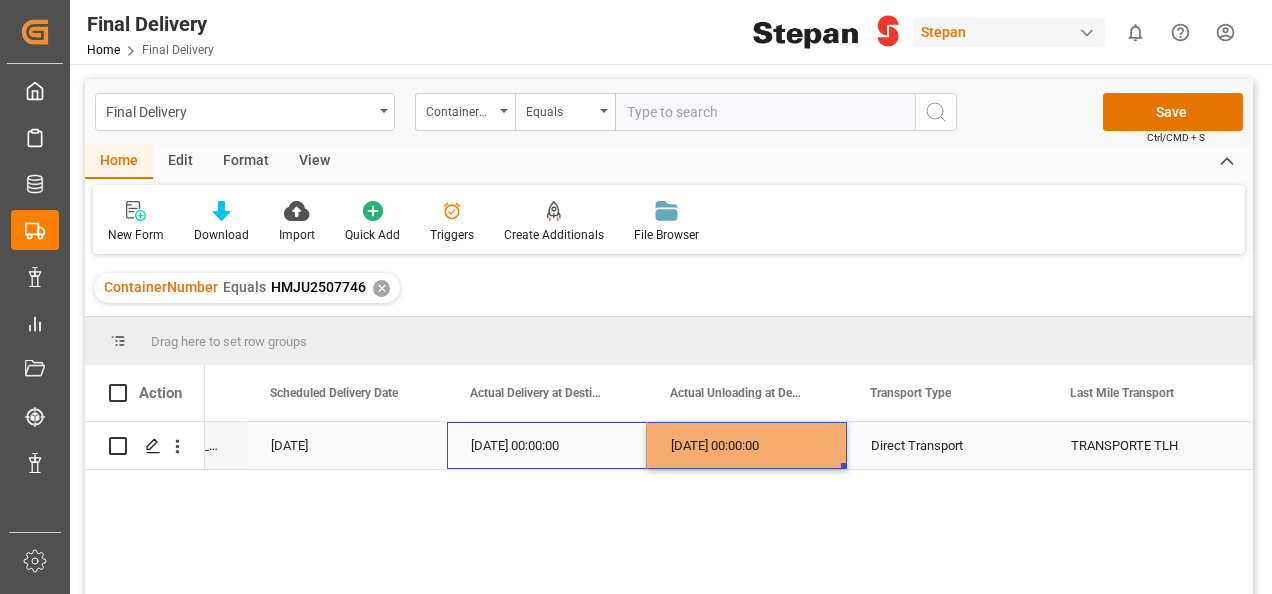 click on "15-07-2025 00:00:00" at bounding box center [747, 445] 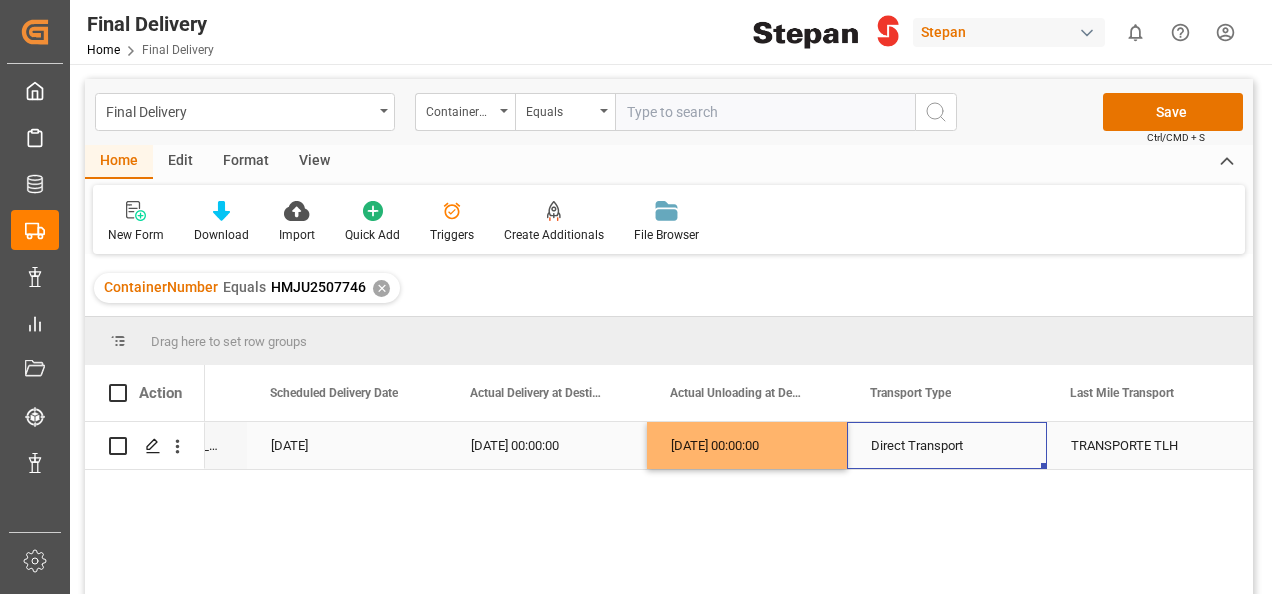 click on "Direct Transport" at bounding box center [947, 446] 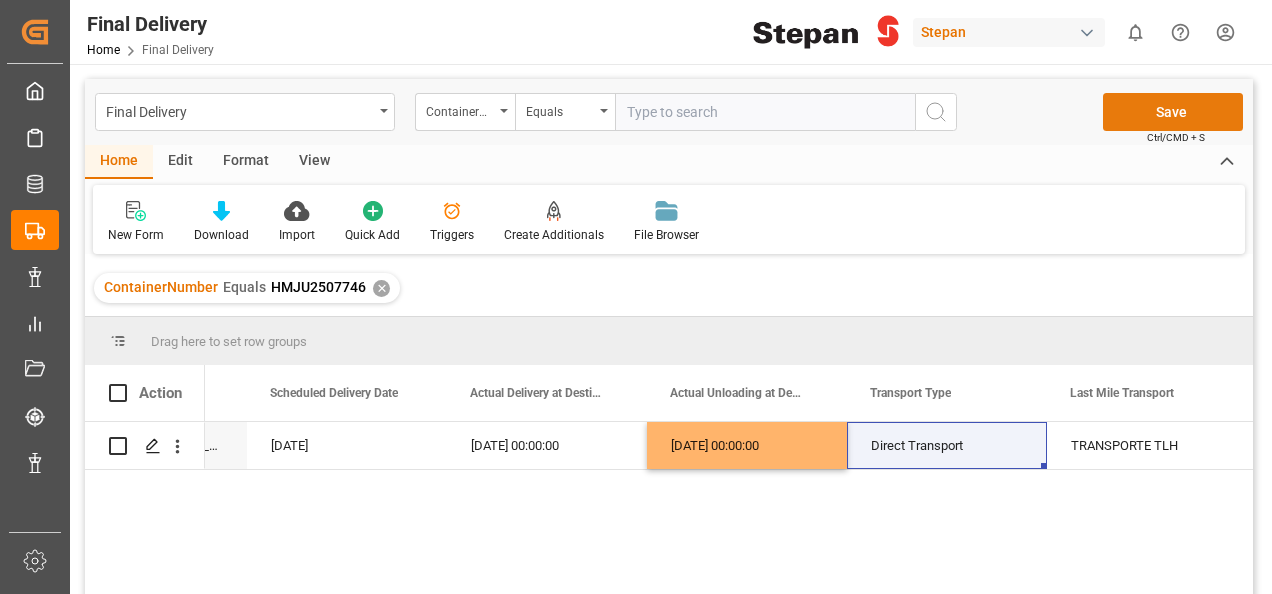 click on "Save" at bounding box center (1173, 112) 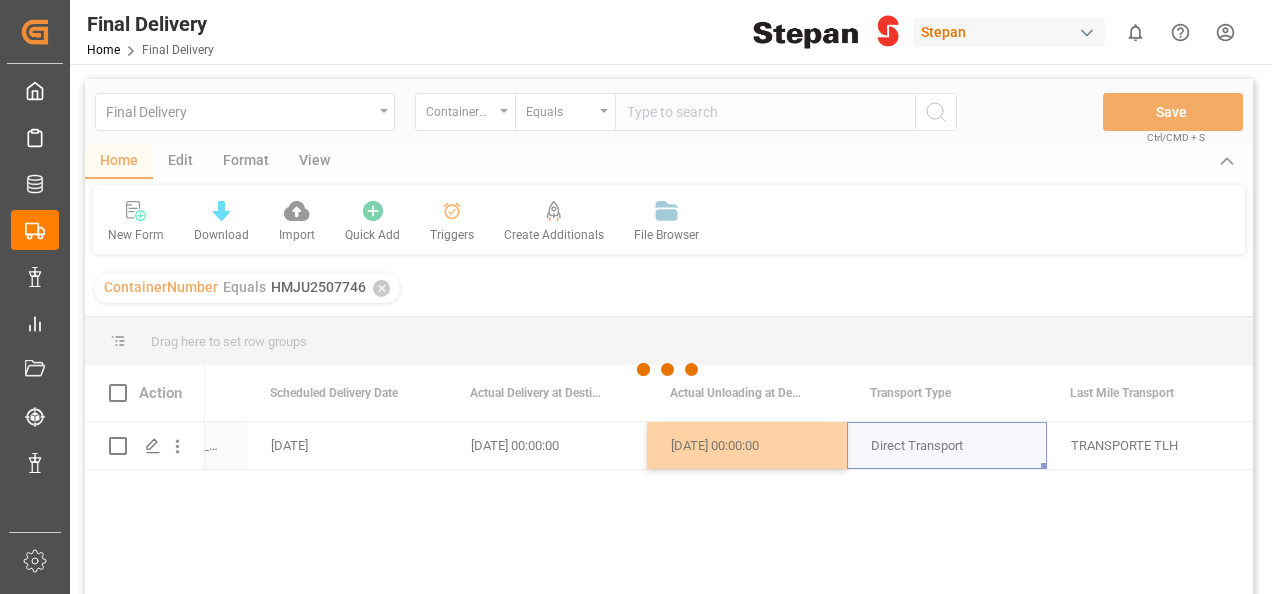 click at bounding box center [669, 370] 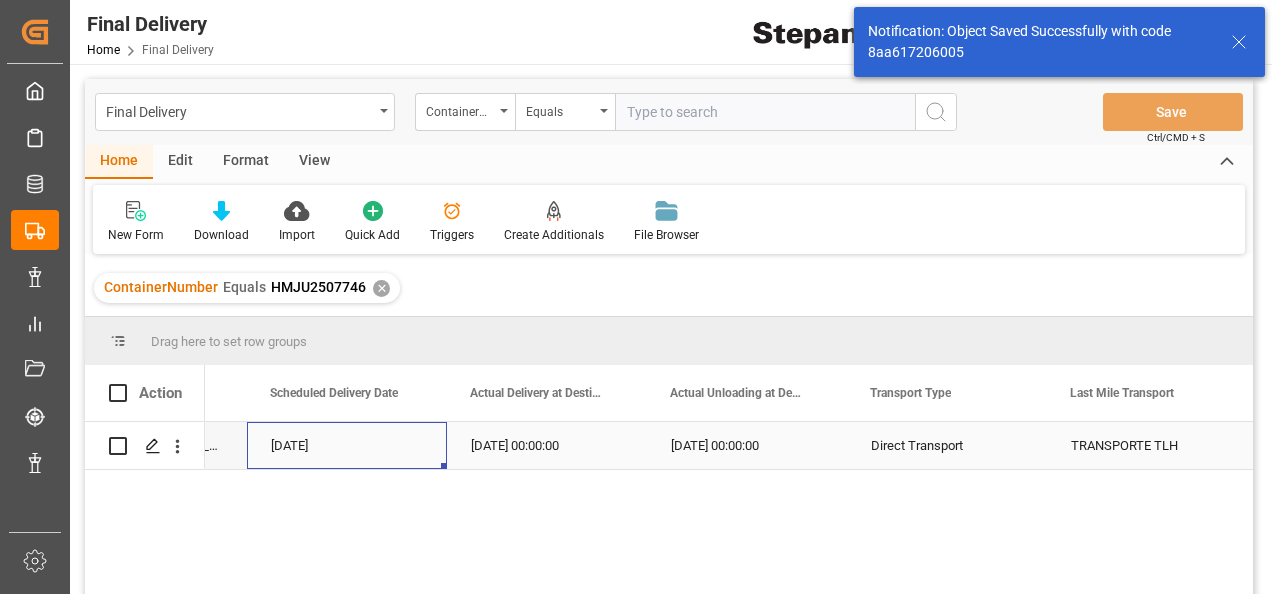 click on "[DATE]" at bounding box center [347, 445] 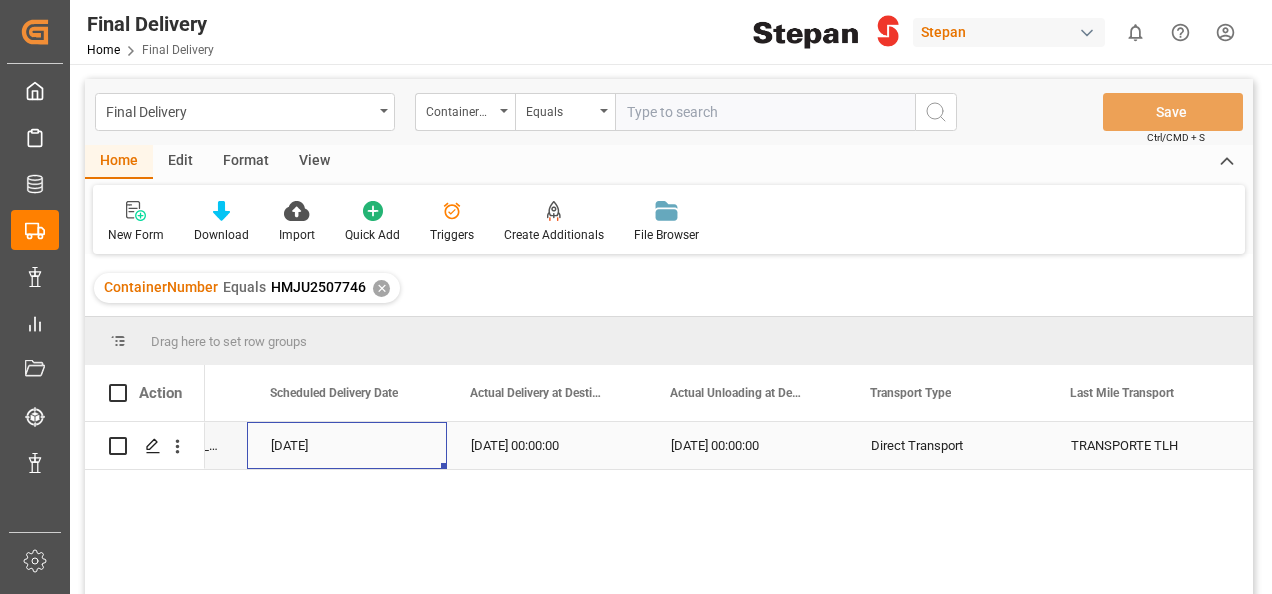 scroll, scrollTop: 0, scrollLeft: 2800, axis: horizontal 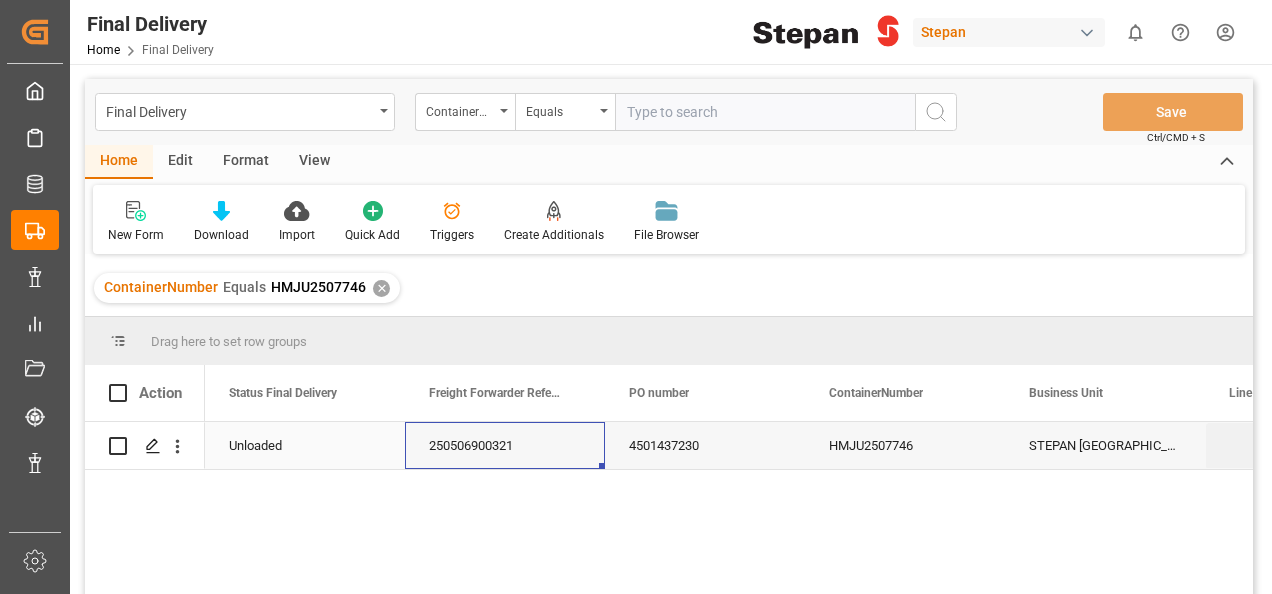 click on "250506900321" at bounding box center [505, 445] 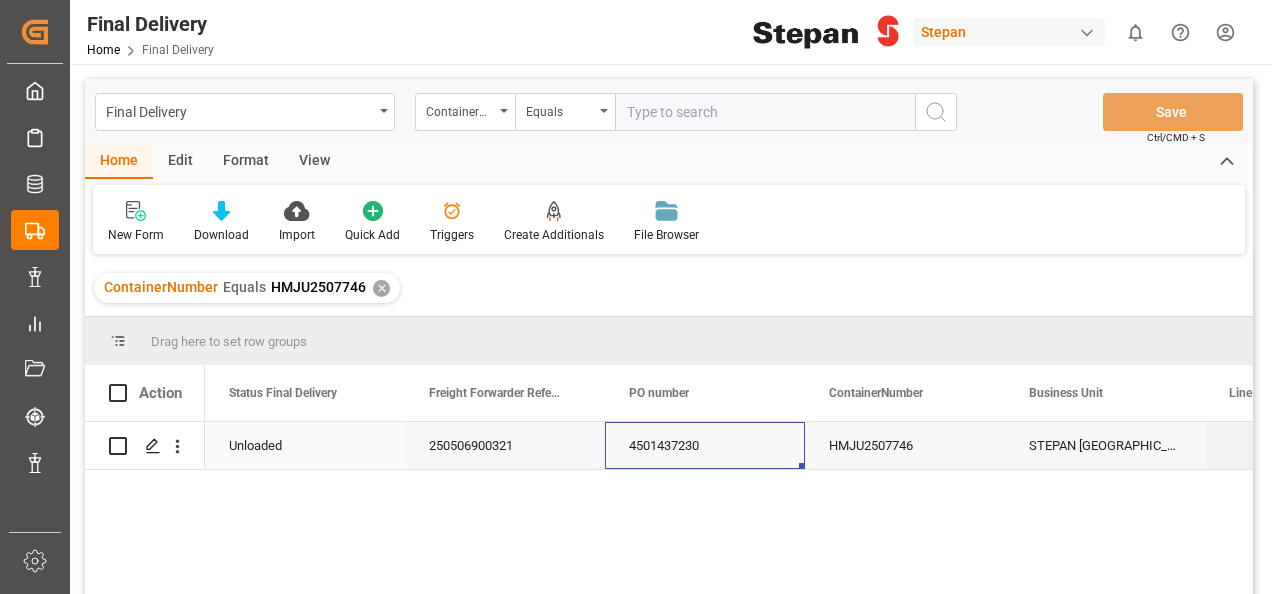 click on "4501437230" at bounding box center (705, 445) 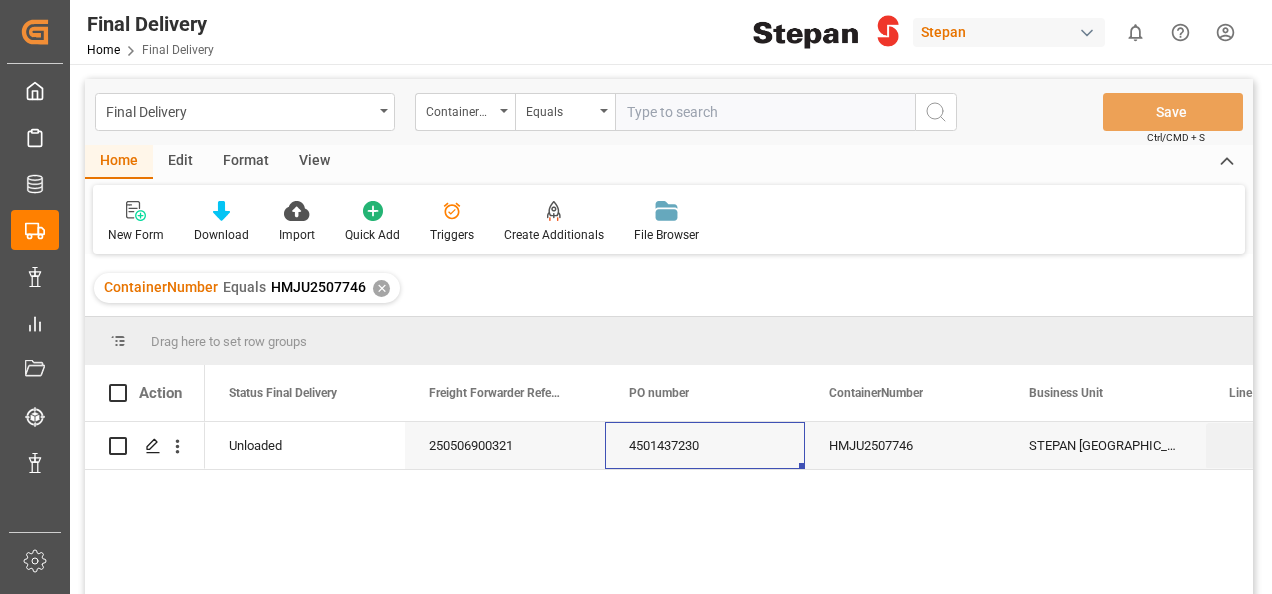click on "✕" at bounding box center (381, 288) 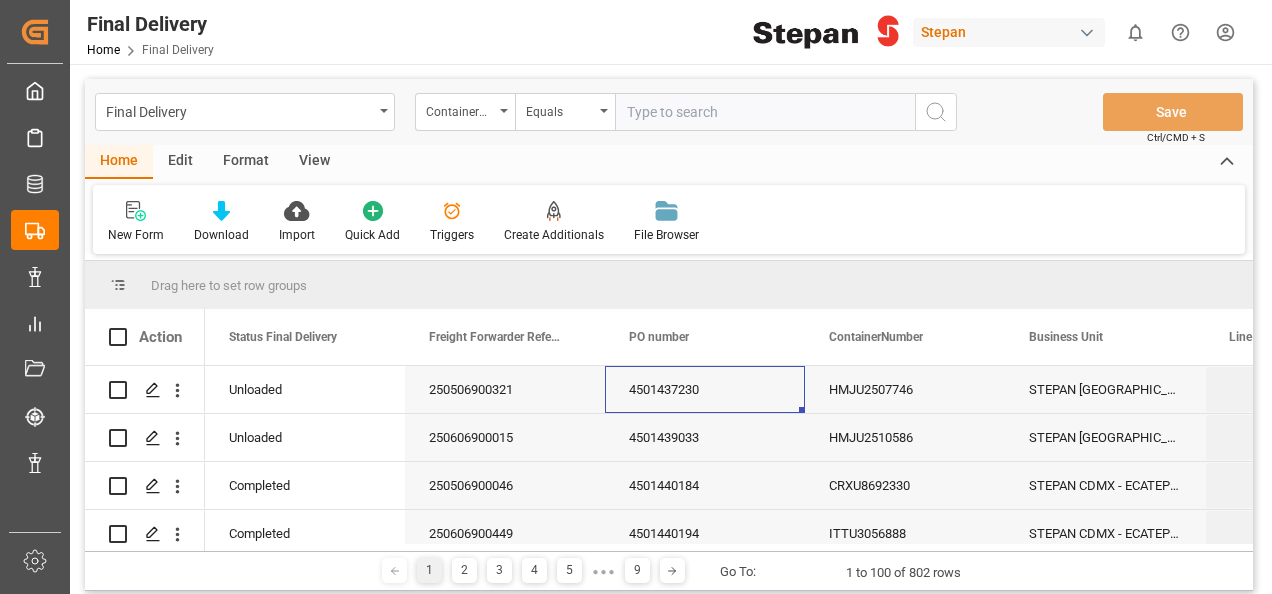 click at bounding box center [504, 111] 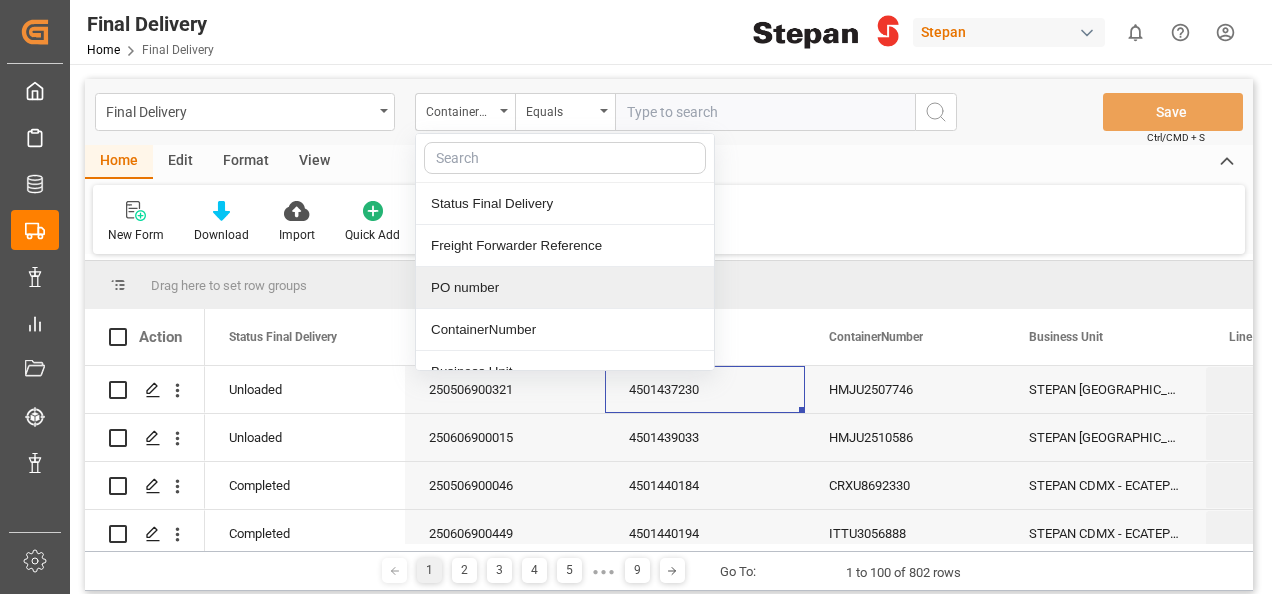 click on "PO number" at bounding box center [565, 288] 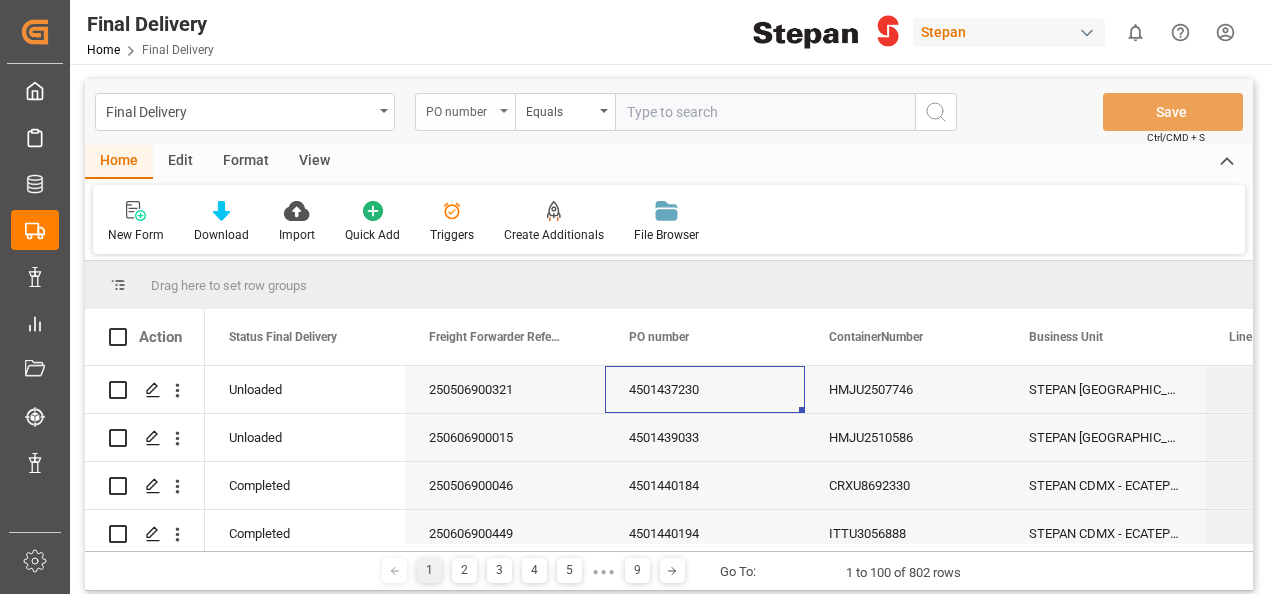 click on "PO number" at bounding box center (460, 109) 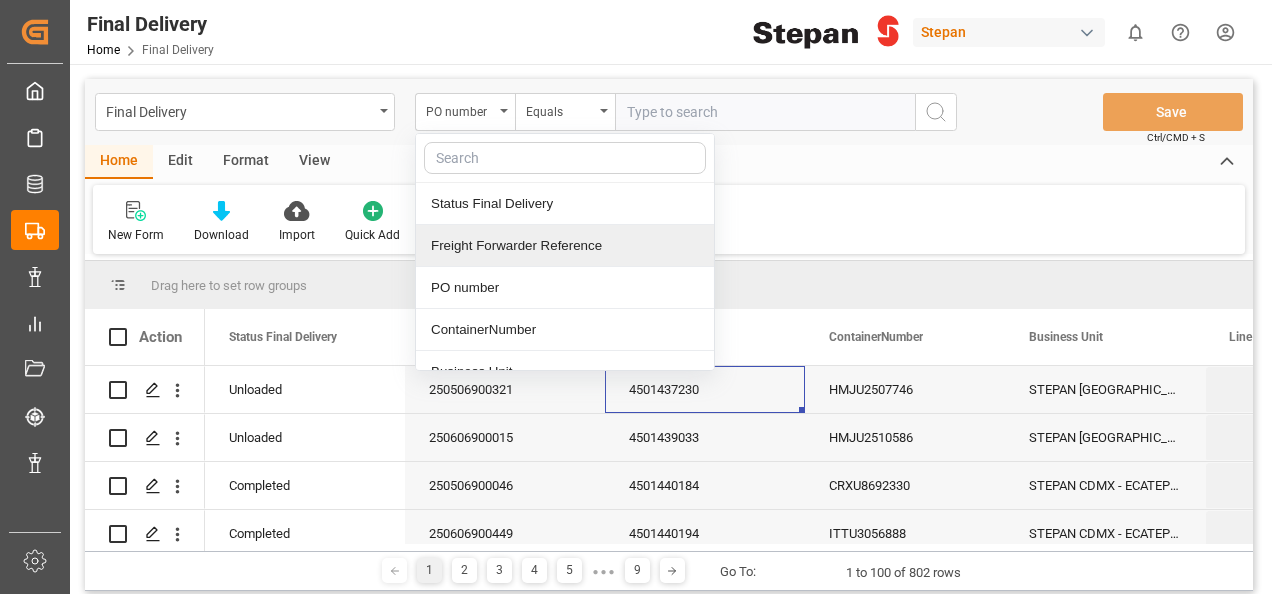 click on "Freight Forwarder Reference" at bounding box center (565, 246) 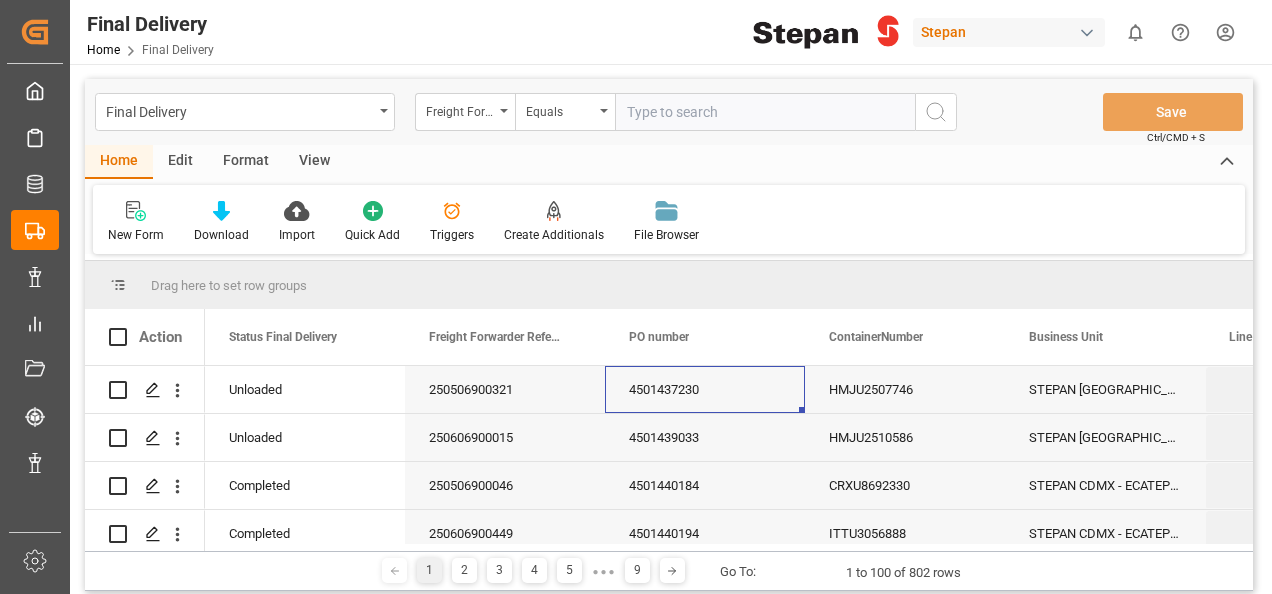 click at bounding box center (765, 112) 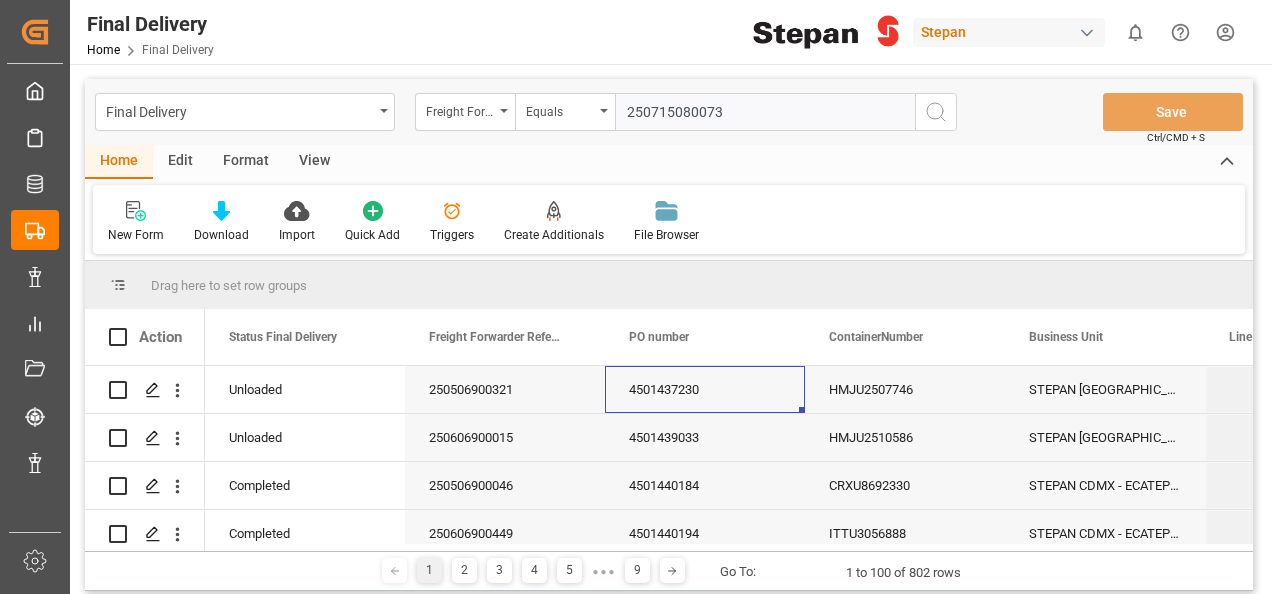 type on "250715080073" 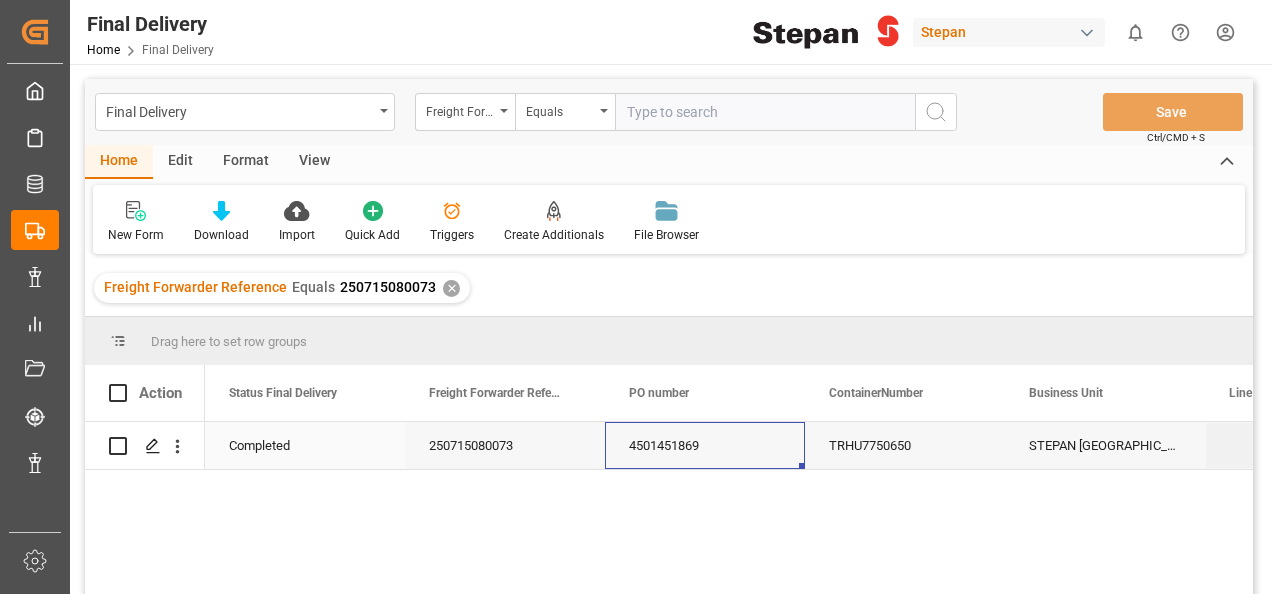 click on "4501451869" at bounding box center [705, 445] 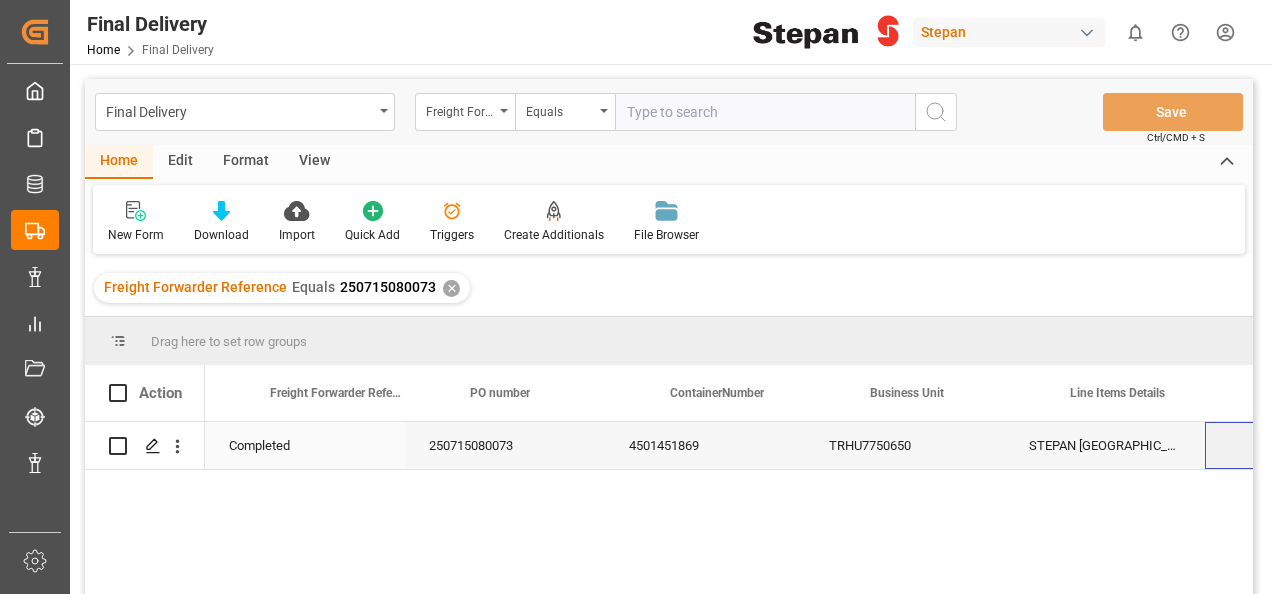 scroll, scrollTop: 0, scrollLeft: 158, axis: horizontal 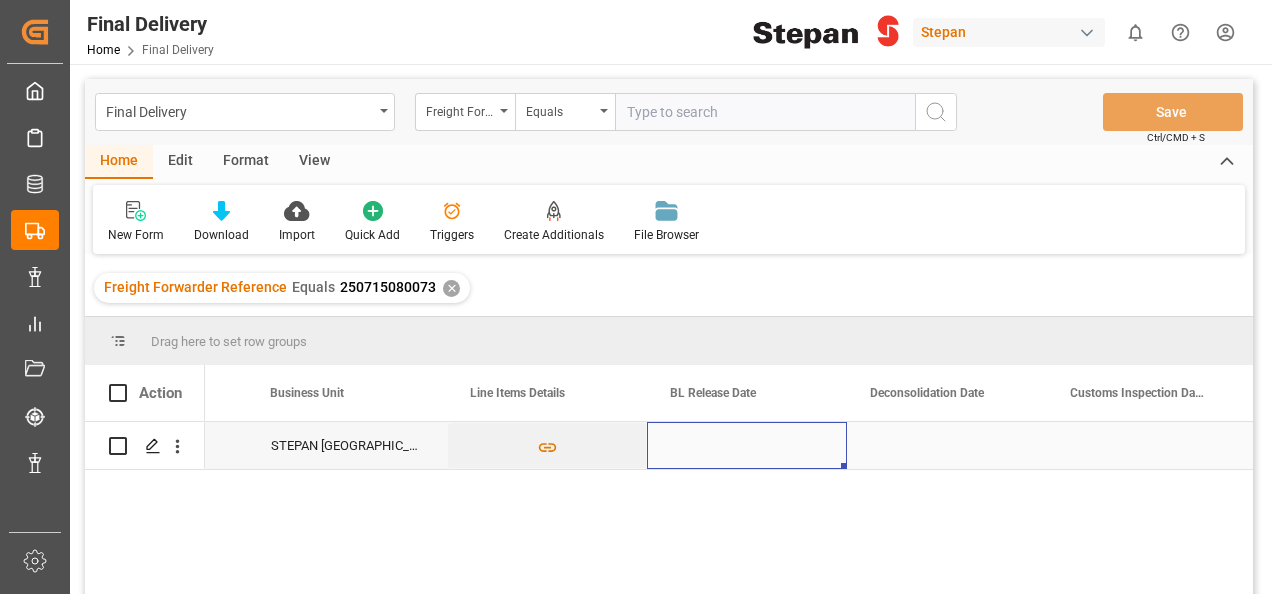 click at bounding box center (747, 445) 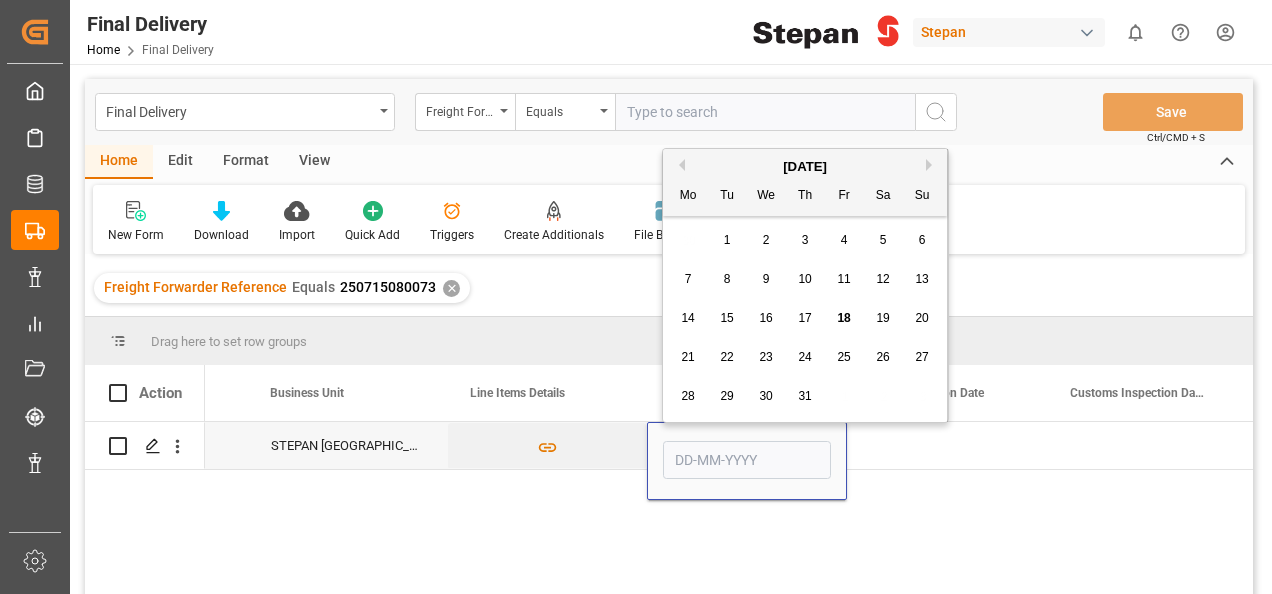 click on "3" at bounding box center [805, 241] 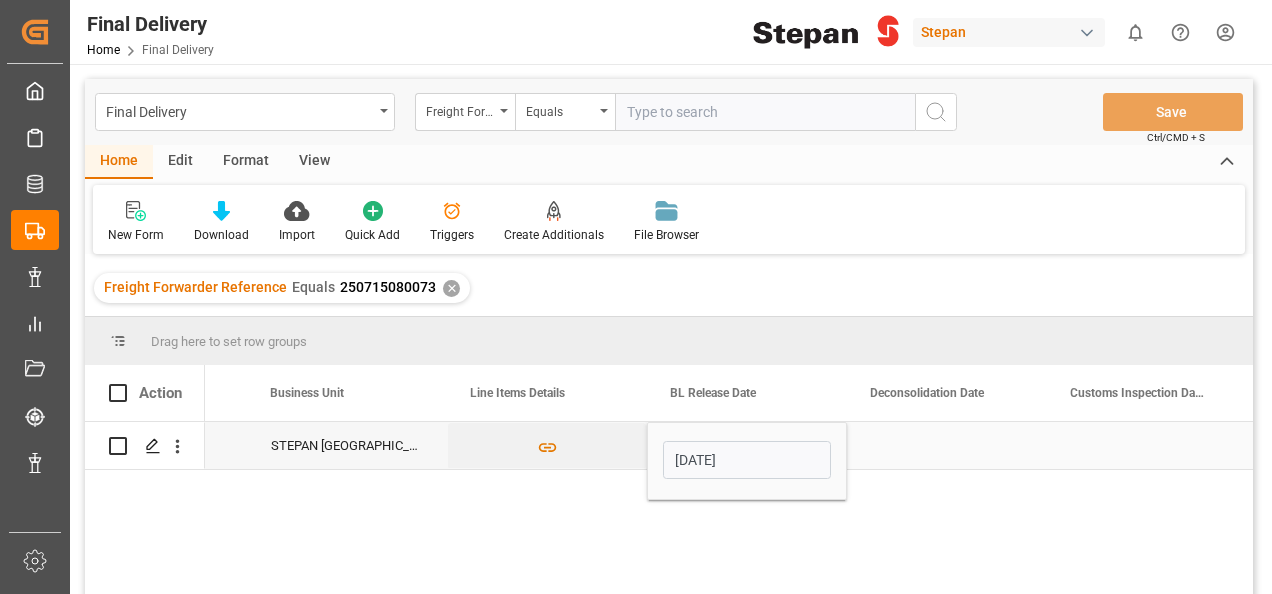 click at bounding box center (947, 445) 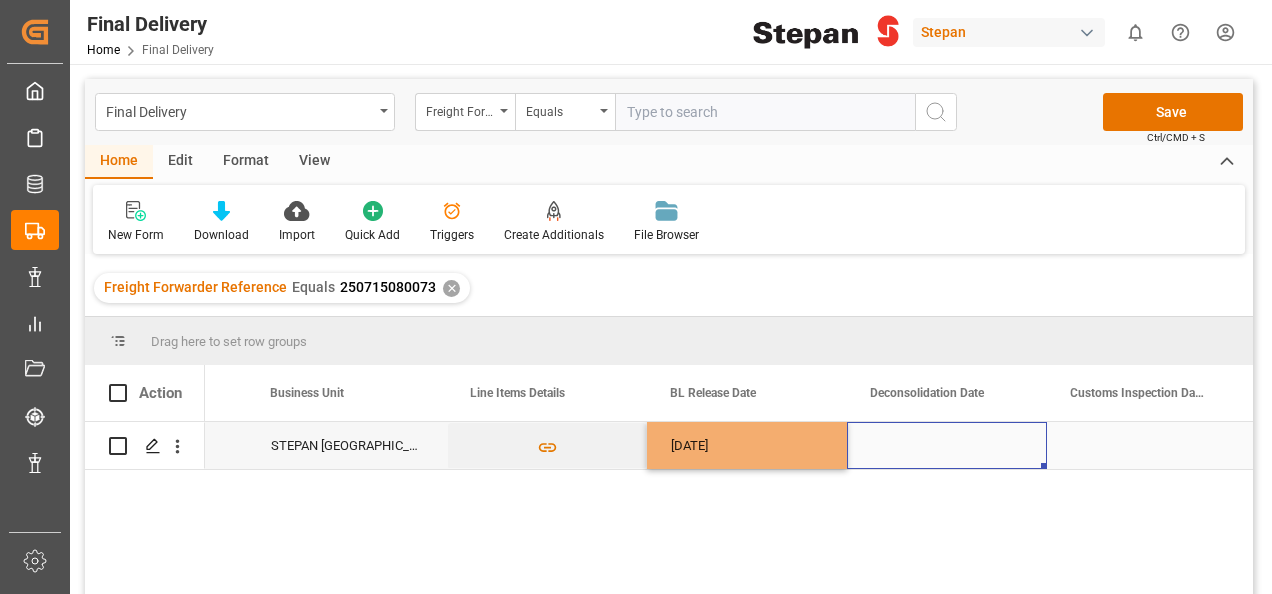 click at bounding box center [947, 445] 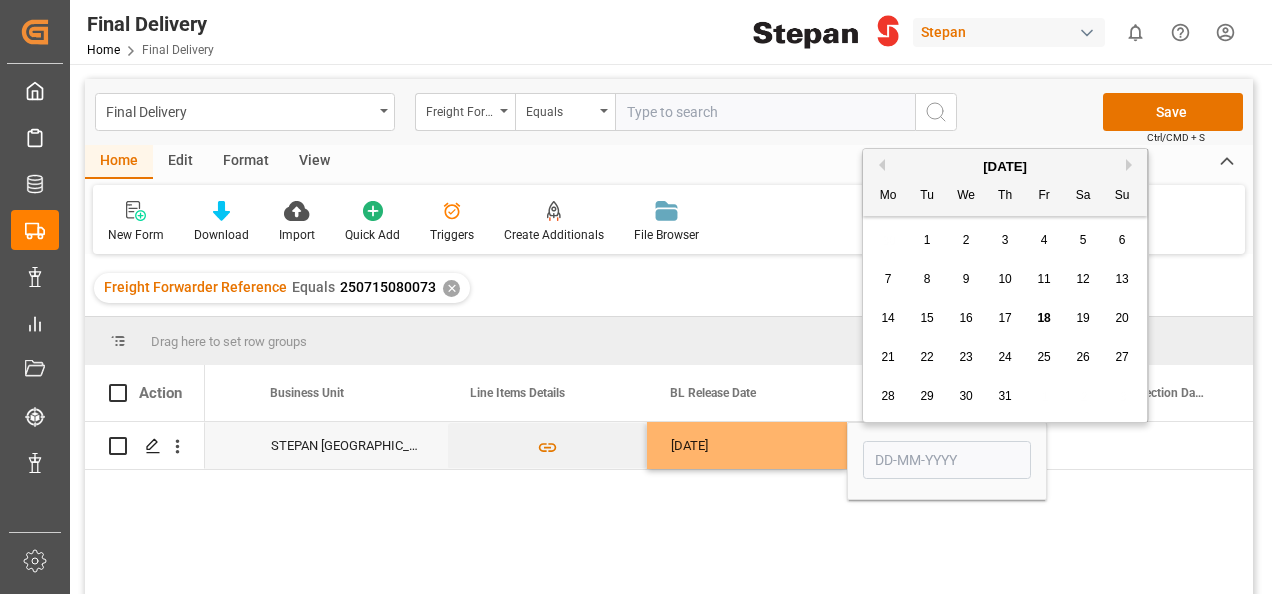 click on "1" at bounding box center [927, 240] 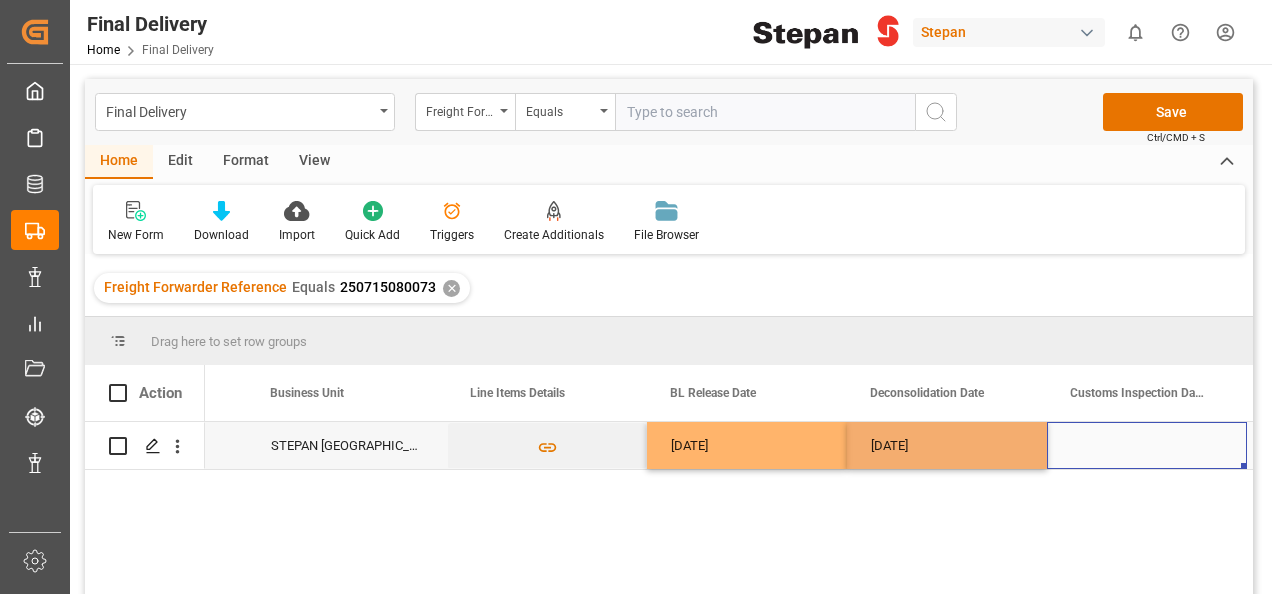 click at bounding box center [1147, 445] 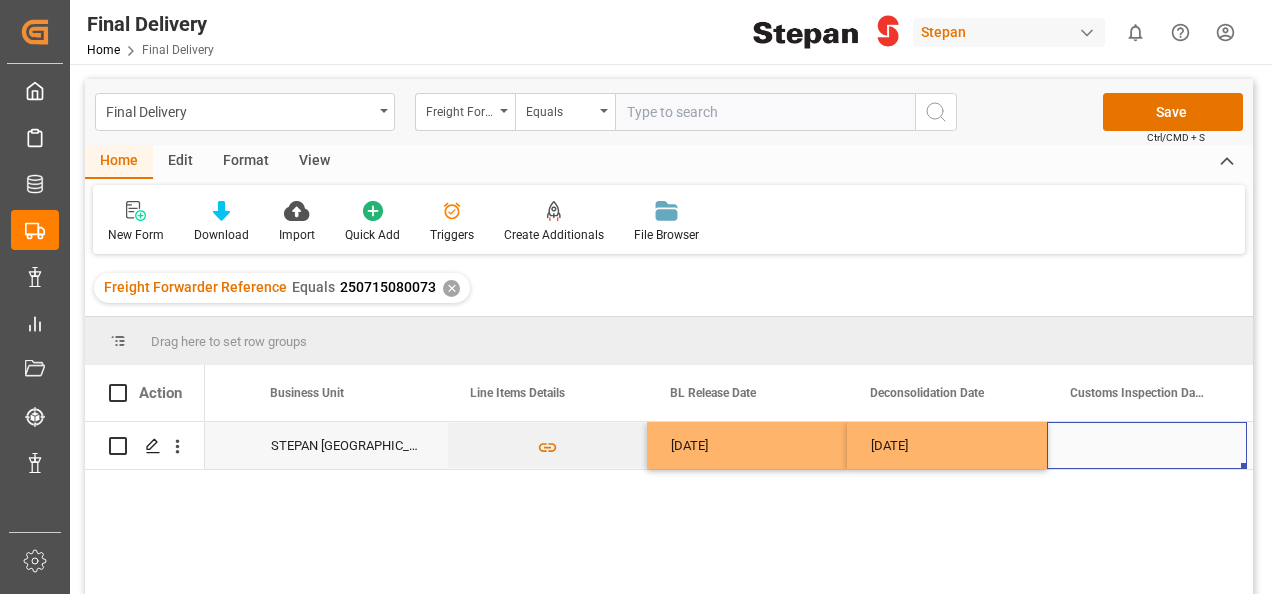 scroll, scrollTop: 0, scrollLeft: 958, axis: horizontal 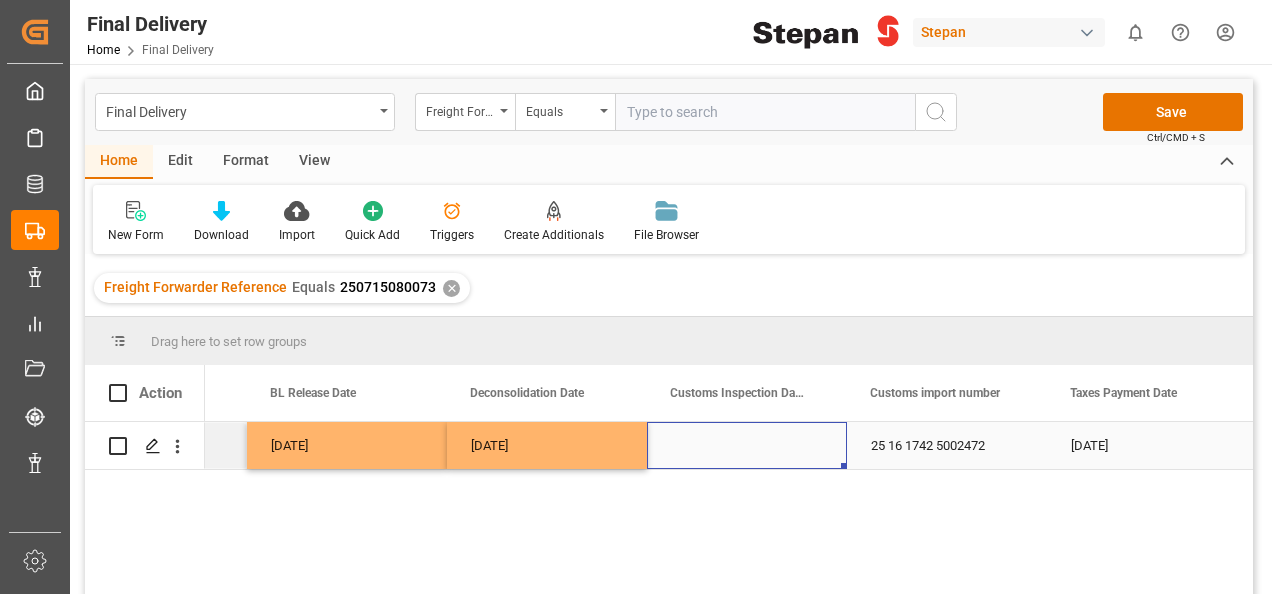 click at bounding box center (747, 445) 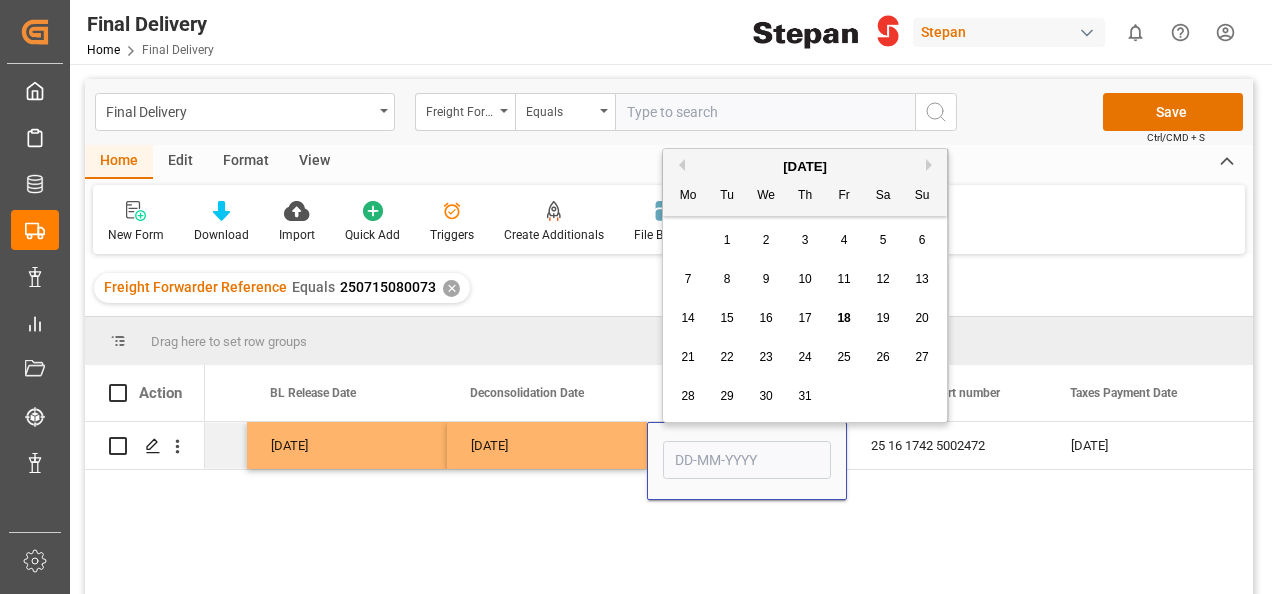 click on "9" at bounding box center [766, 280] 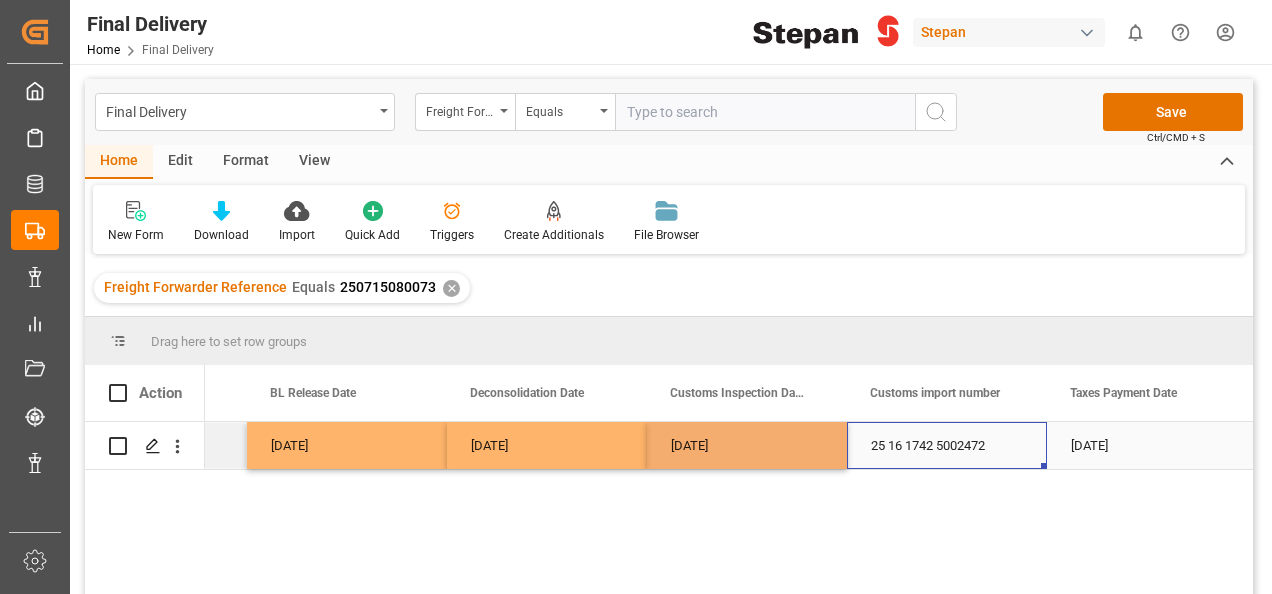 click on "25  16  1742  5002472" at bounding box center (947, 445) 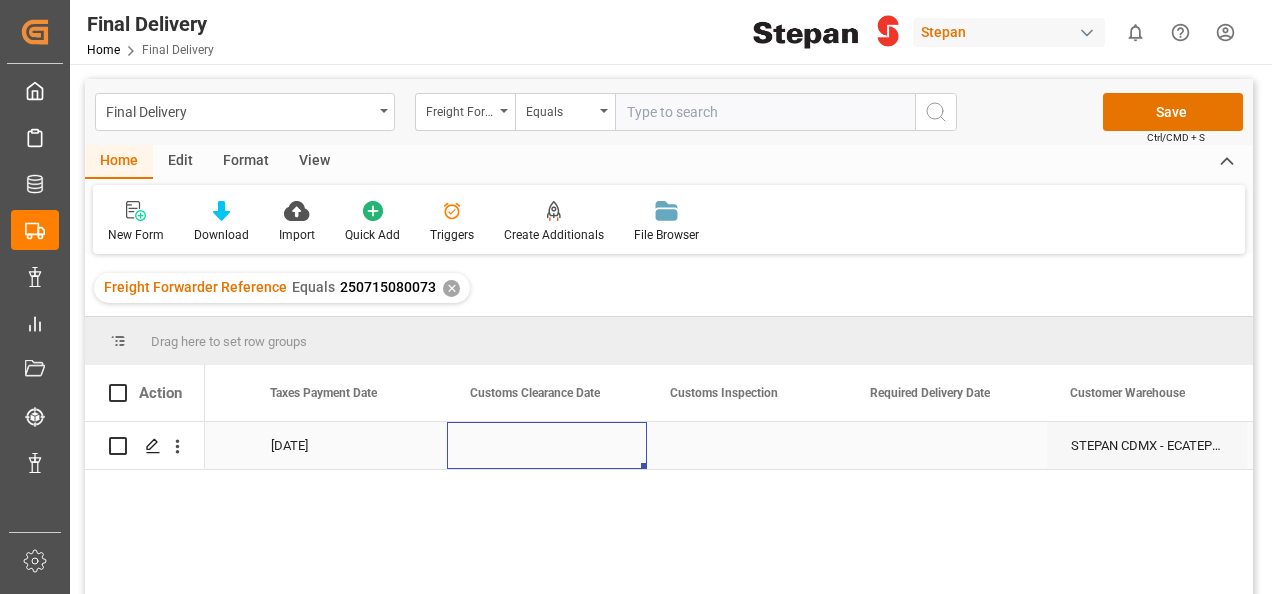 click at bounding box center [547, 445] 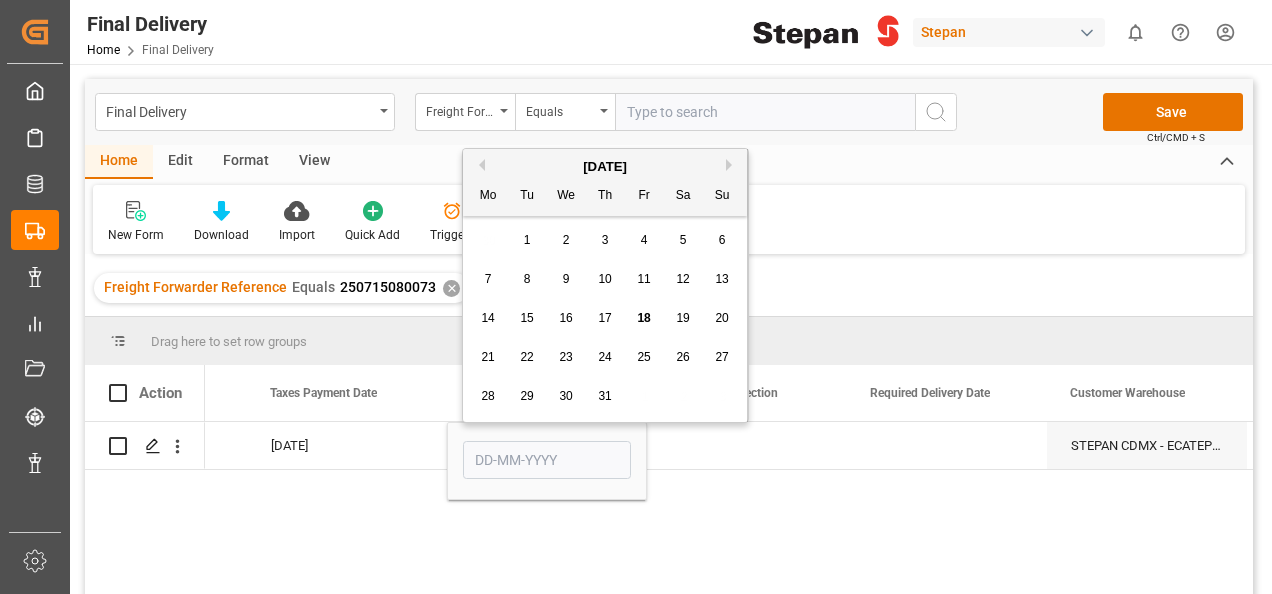click on "10" at bounding box center [604, 279] 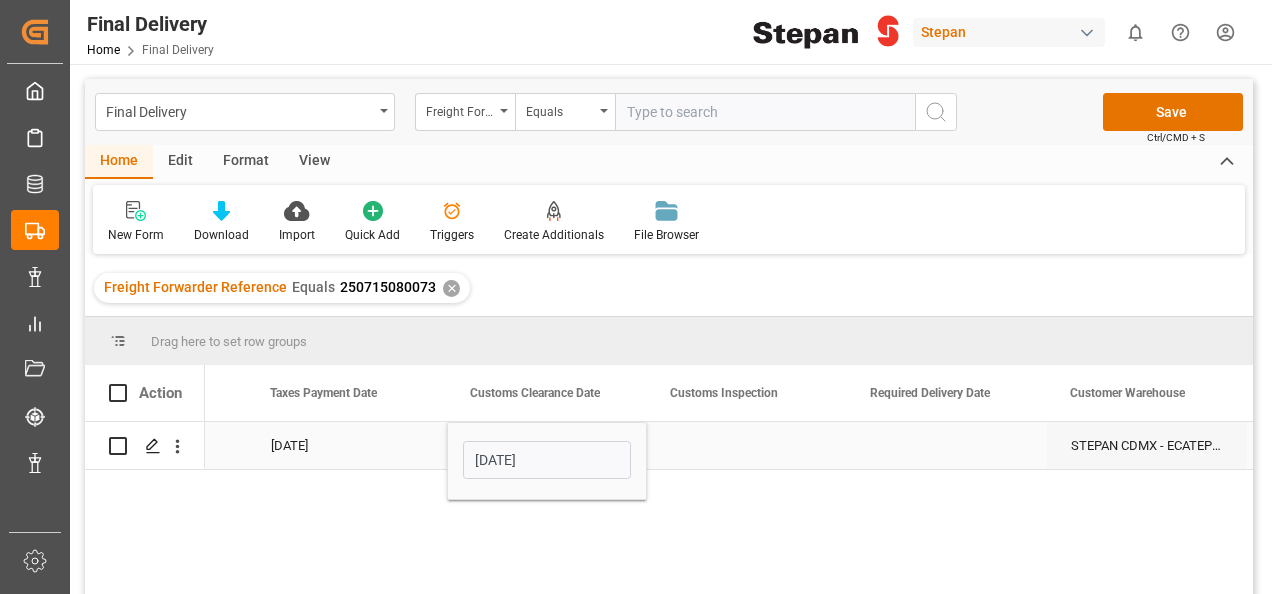 click at bounding box center [747, 445] 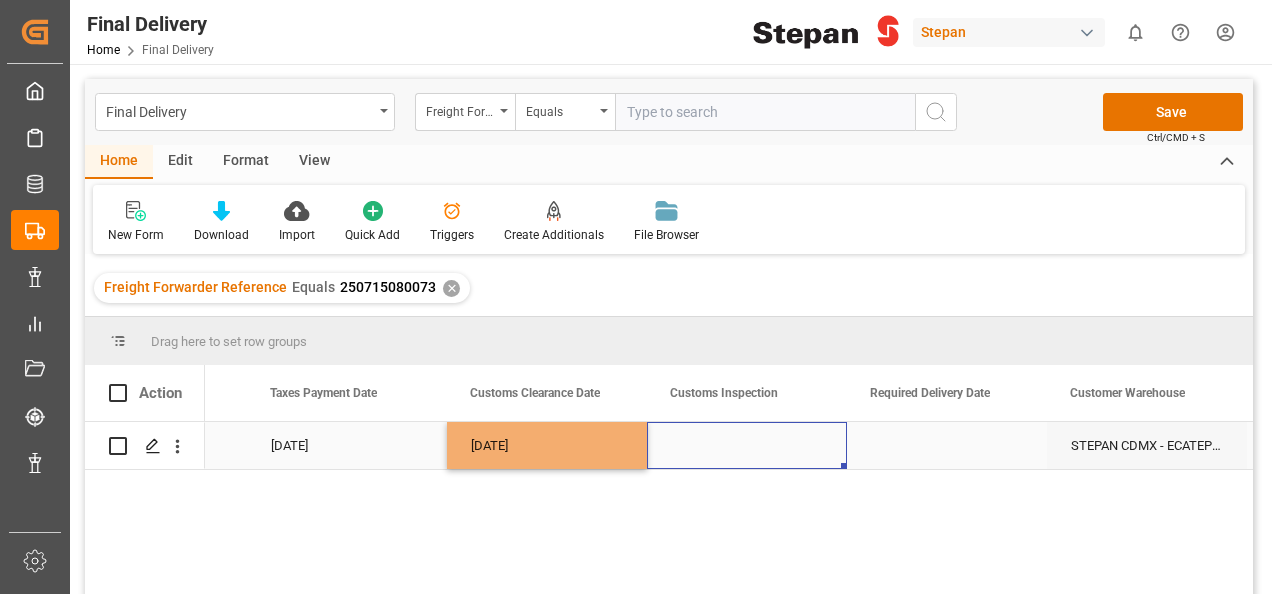 click at bounding box center [747, 445] 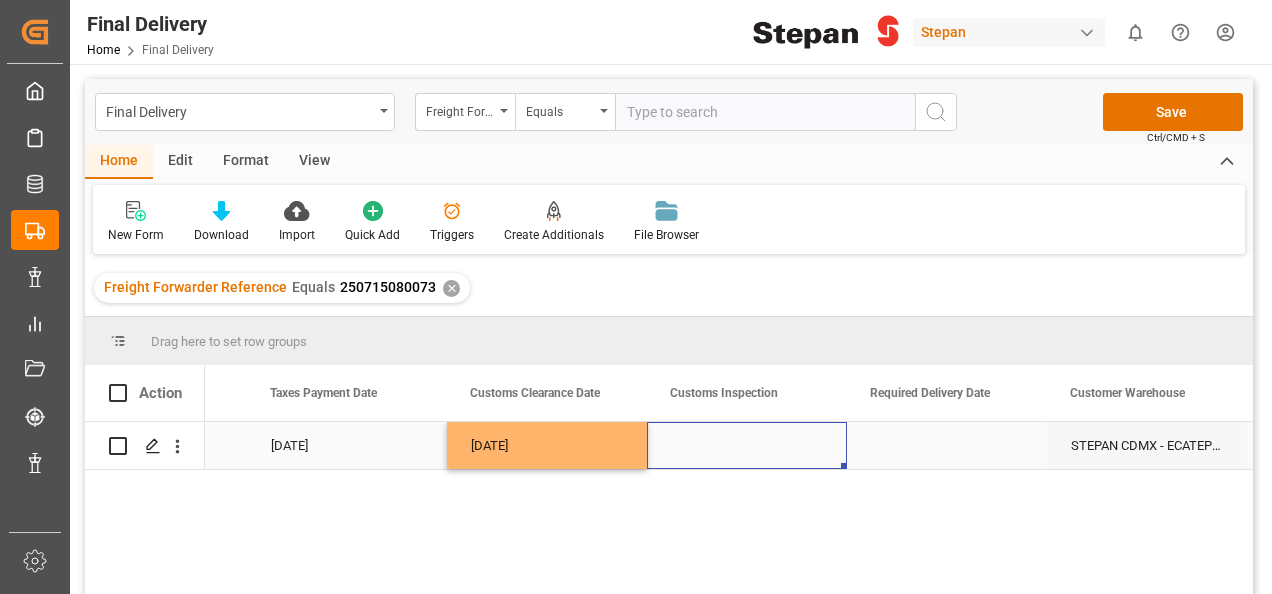click at bounding box center [747, 445] 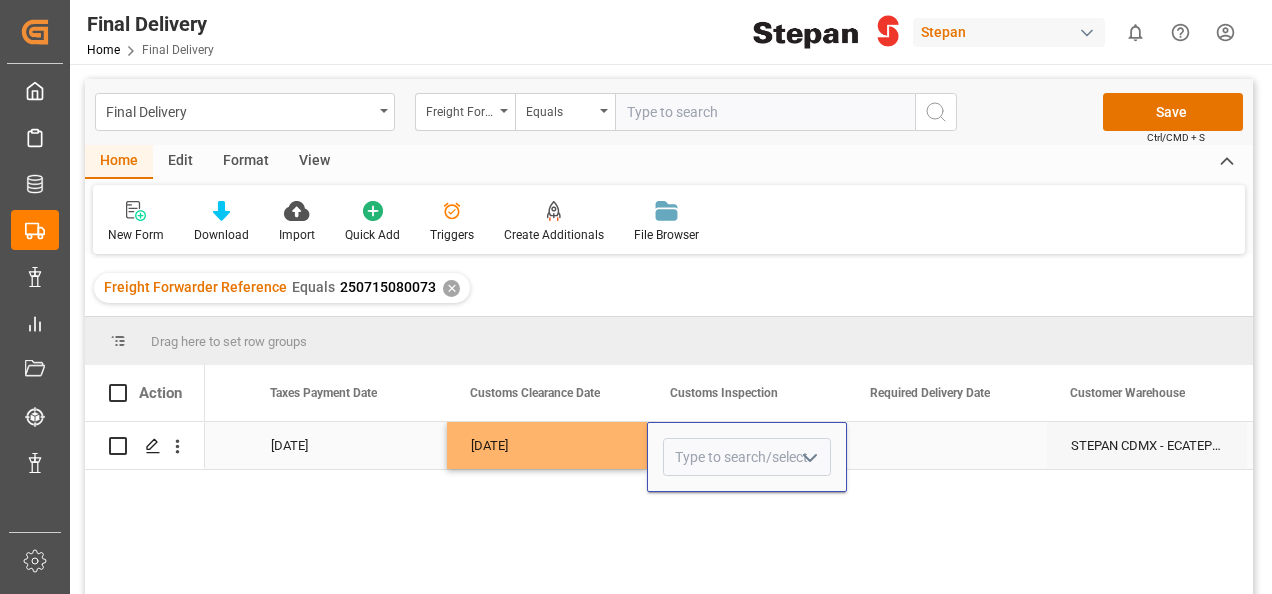 click 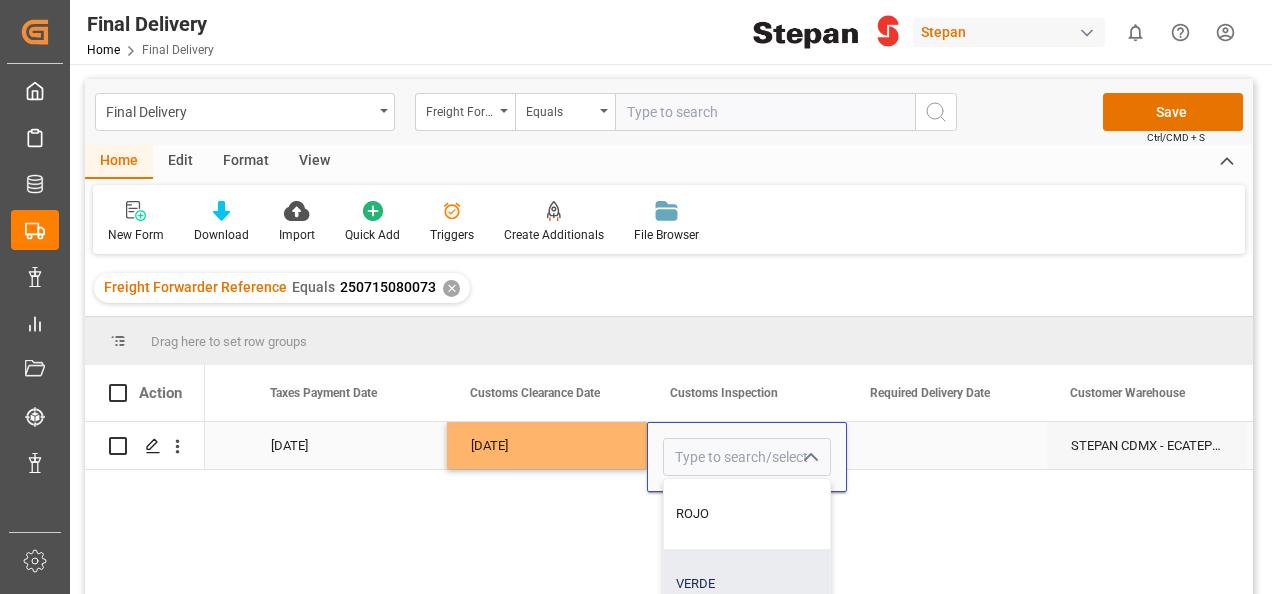 click on "VERDE" at bounding box center (747, 584) 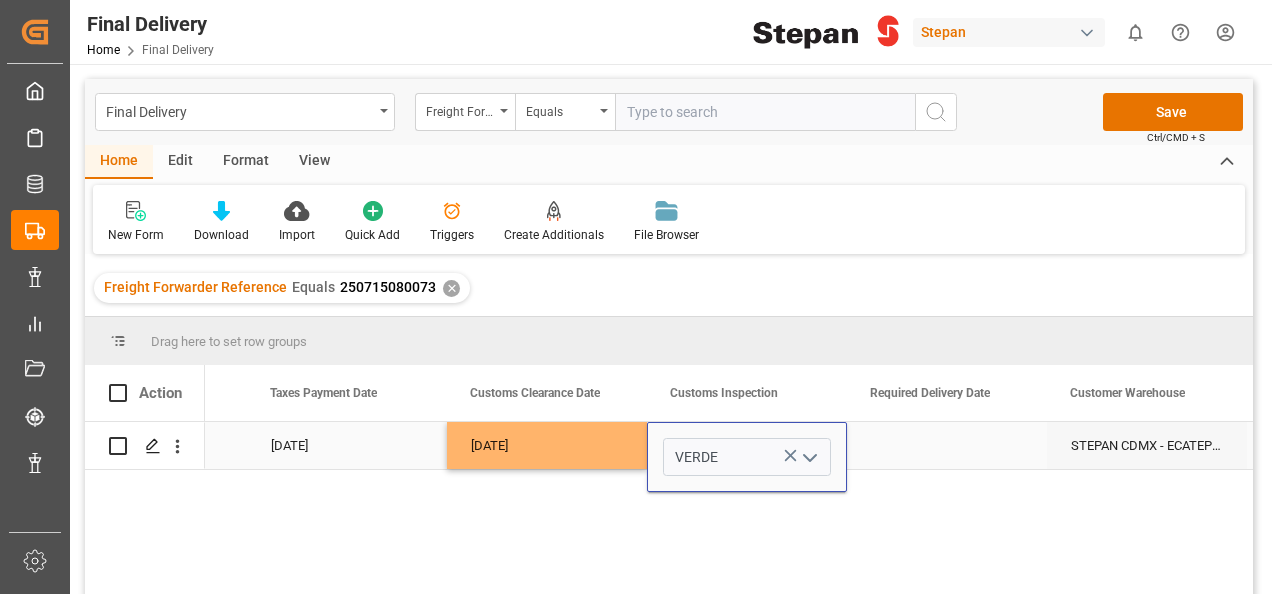 click at bounding box center [947, 445] 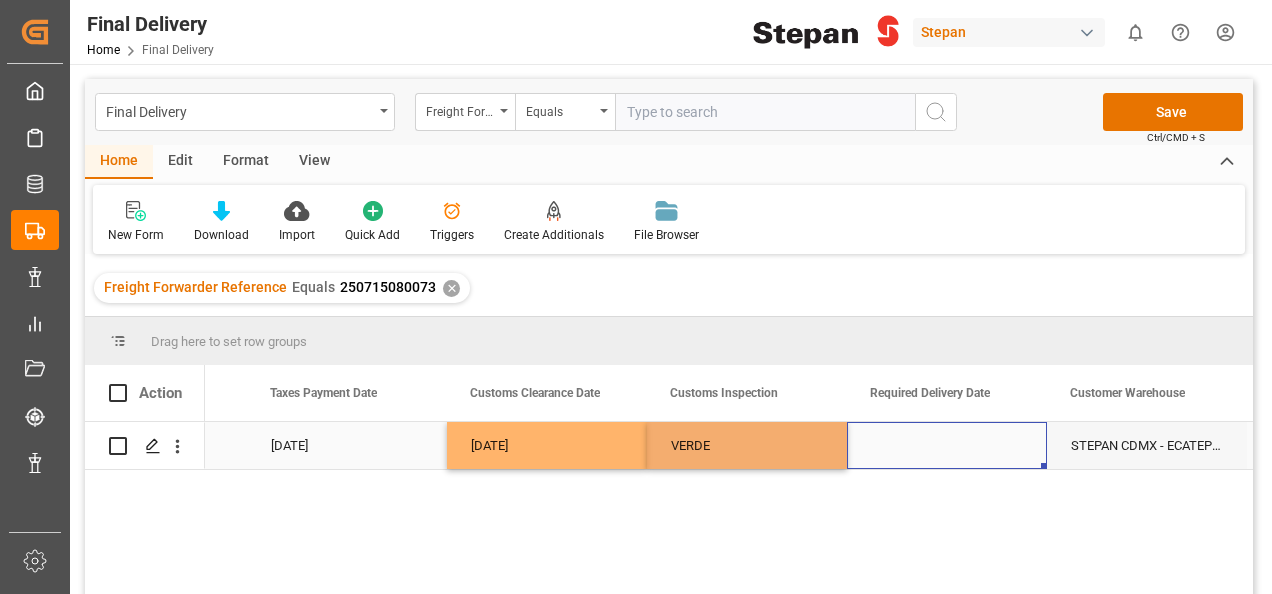 click at bounding box center [947, 445] 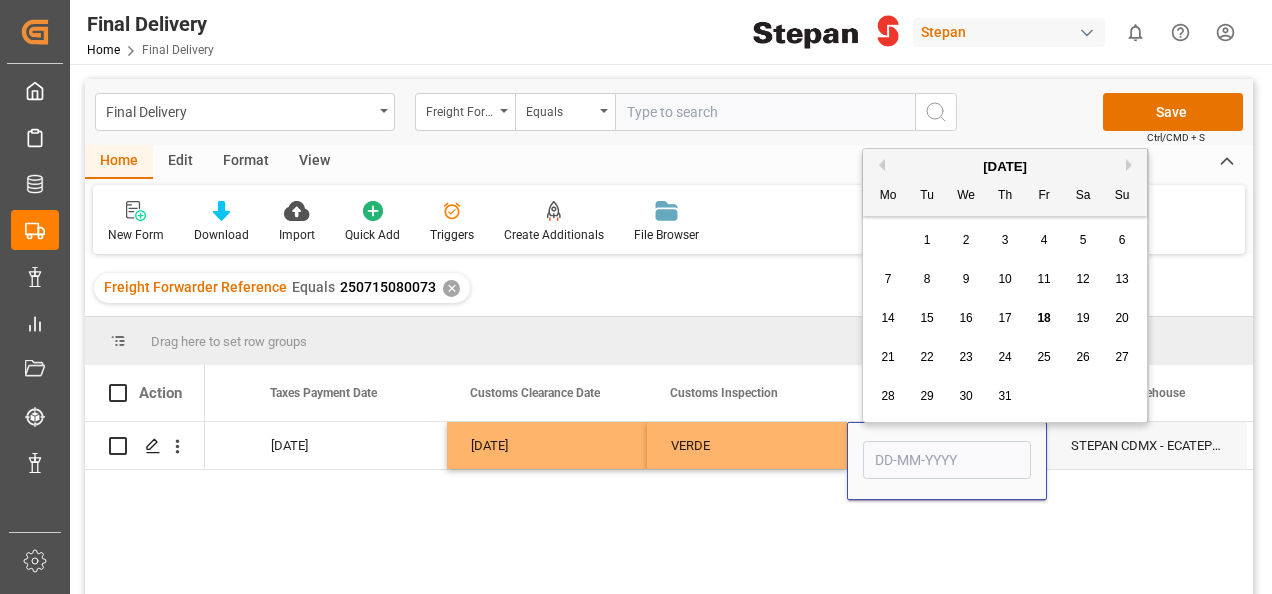click on "11" at bounding box center (1043, 279) 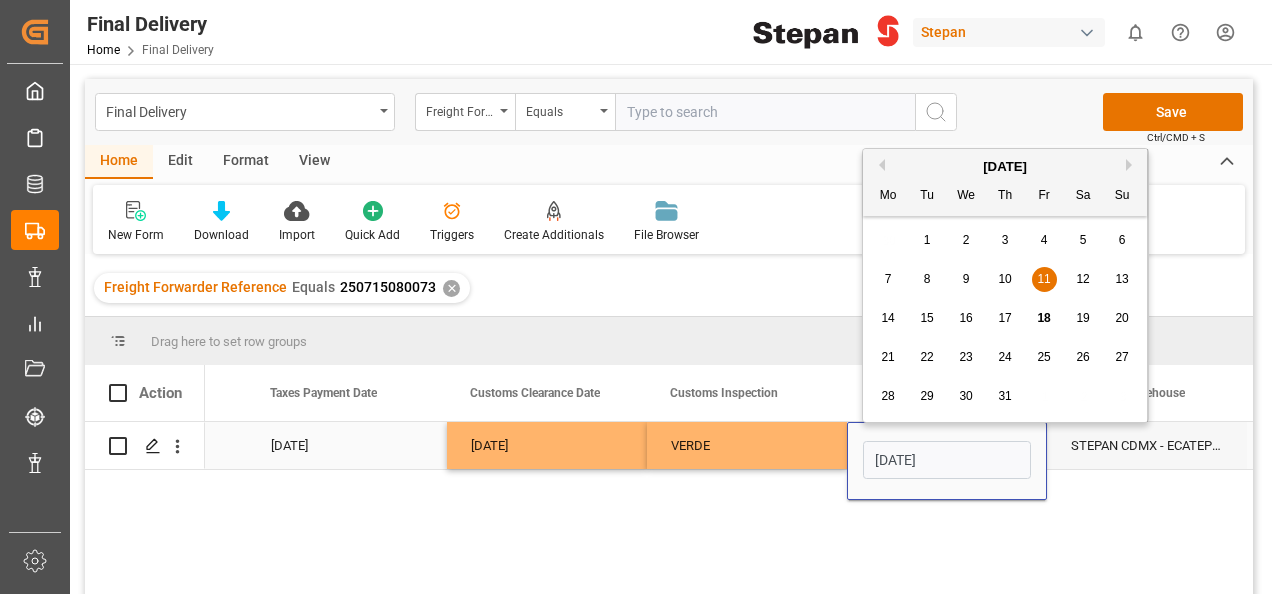 click on "[DATE]" at bounding box center [947, 460] 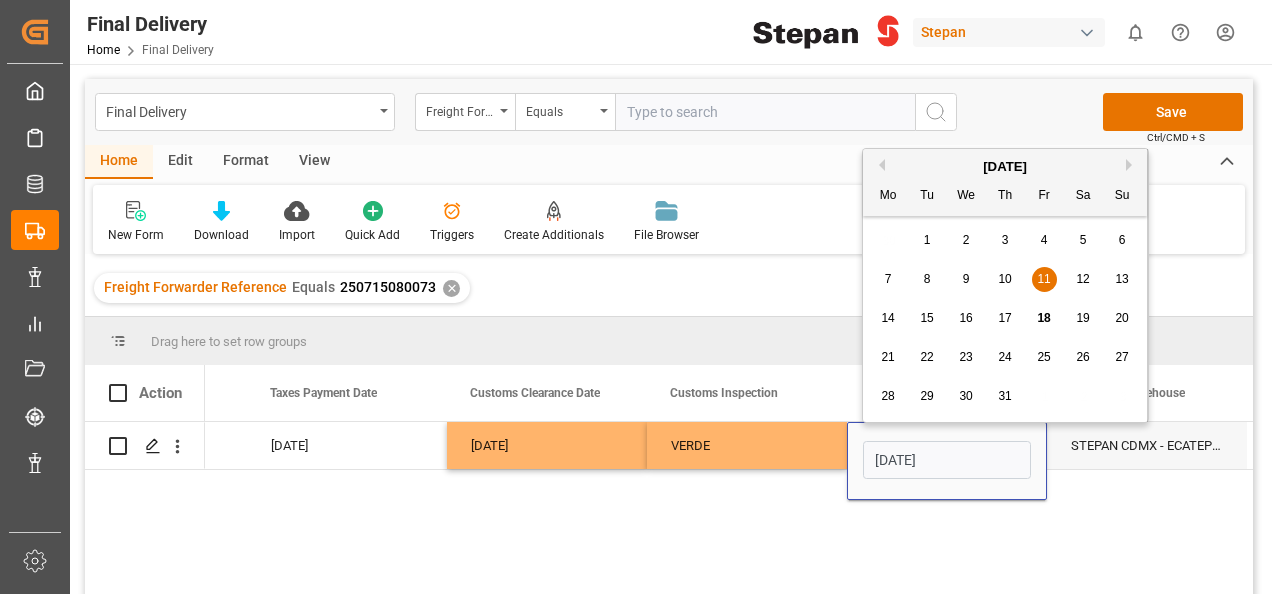 click on "15" at bounding box center (926, 318) 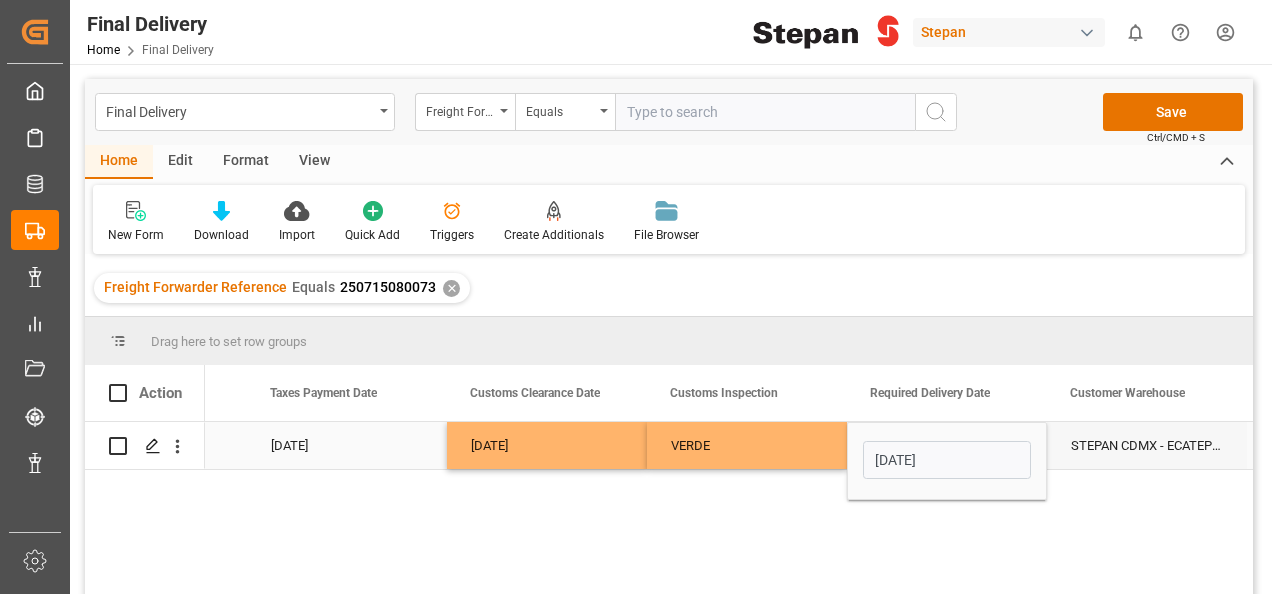 click on "VERDE" at bounding box center [747, 446] 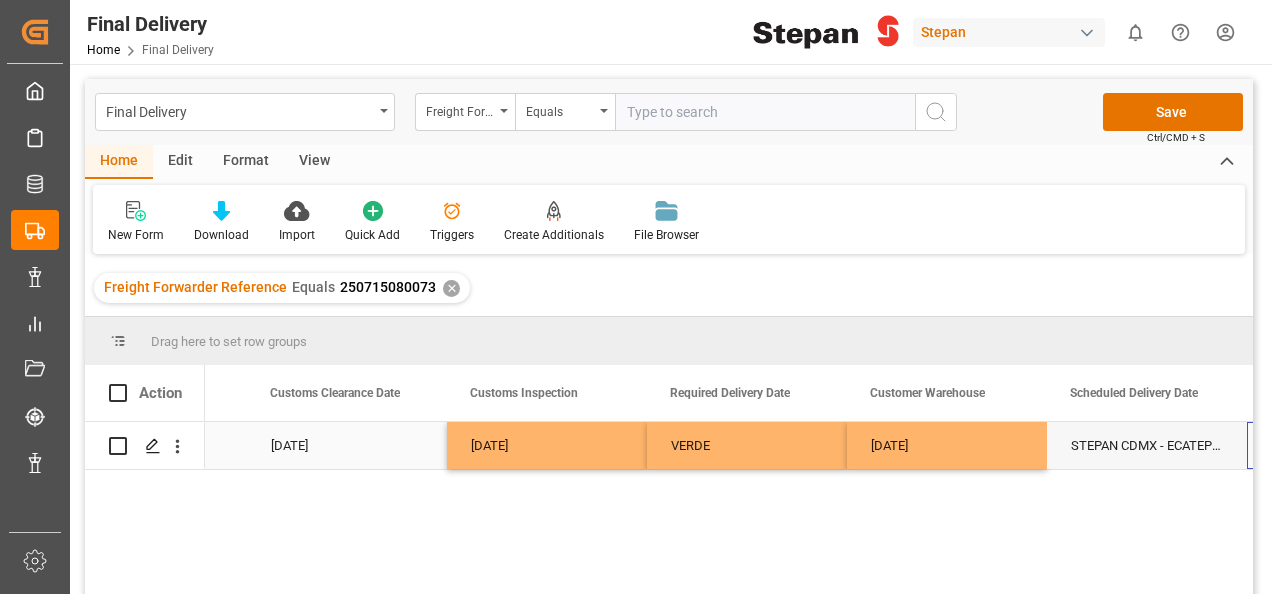 scroll, scrollTop: 0, scrollLeft: 2158, axis: horizontal 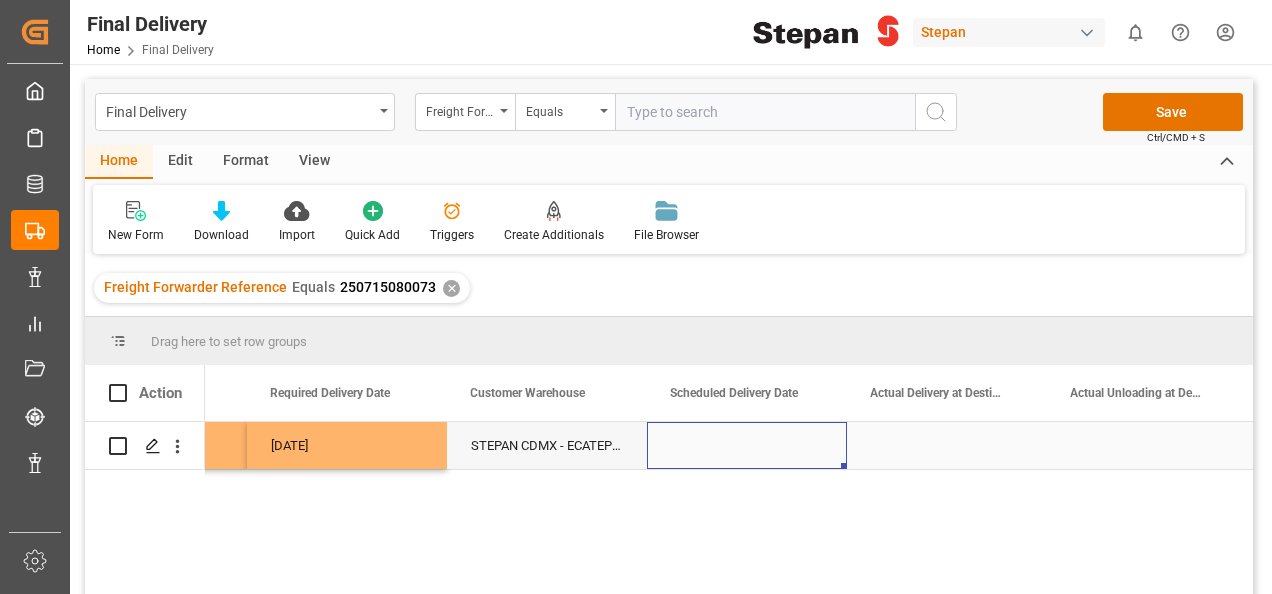 click at bounding box center (747, 445) 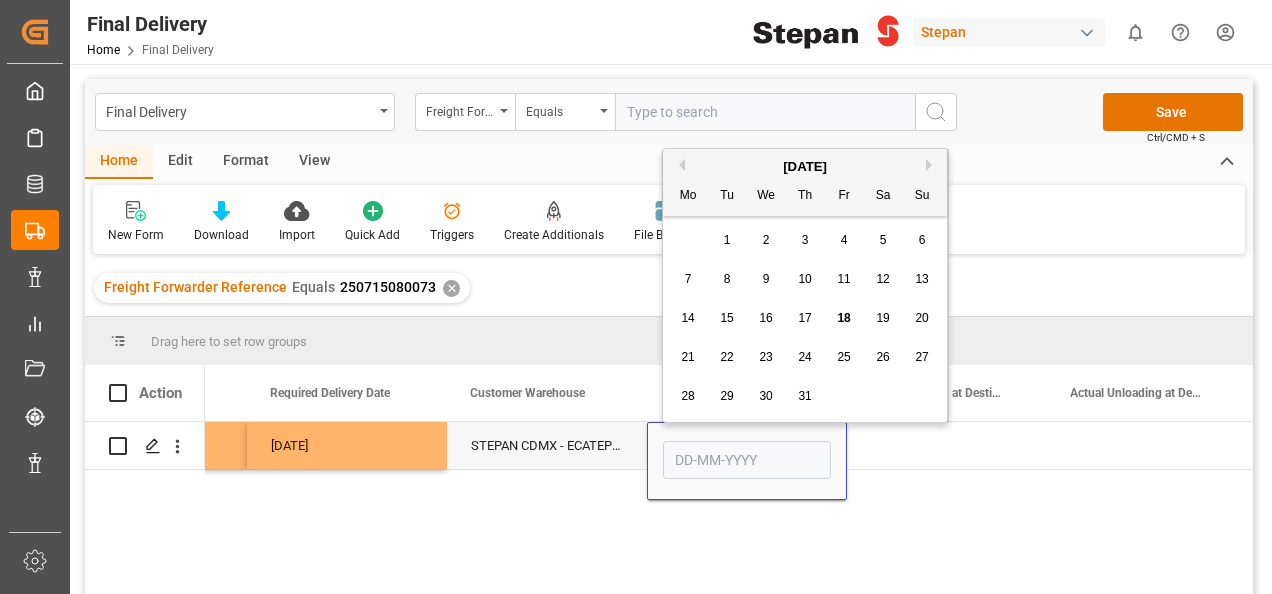 click on "15" at bounding box center [726, 318] 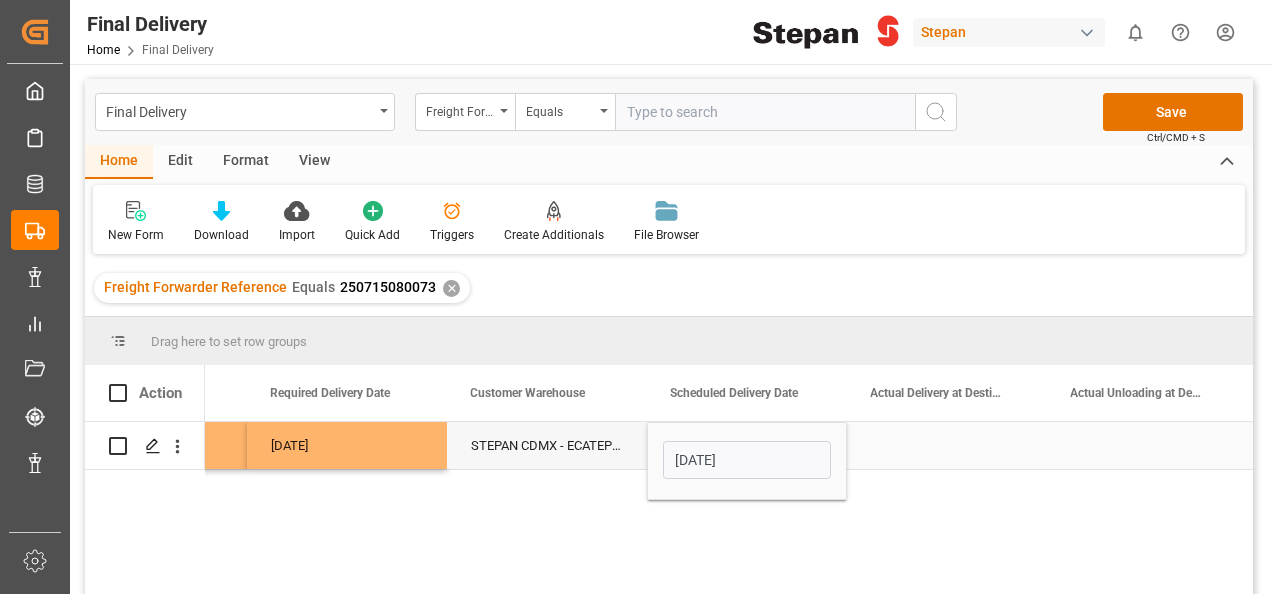 click at bounding box center (947, 445) 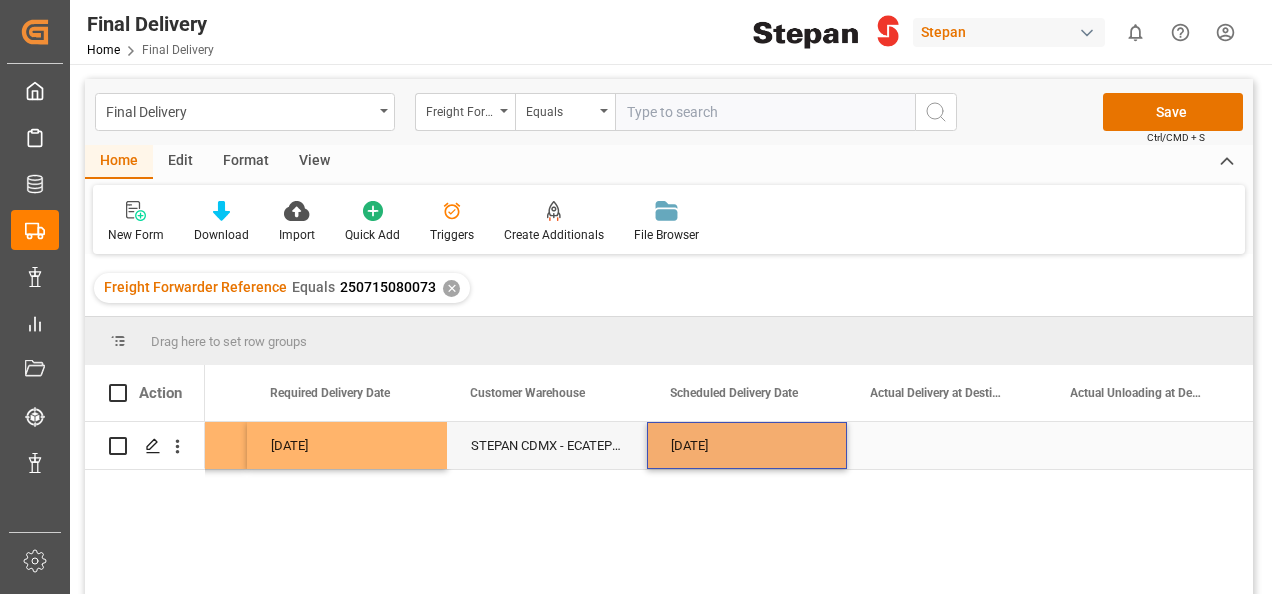 click on "[DATE]" at bounding box center [747, 445] 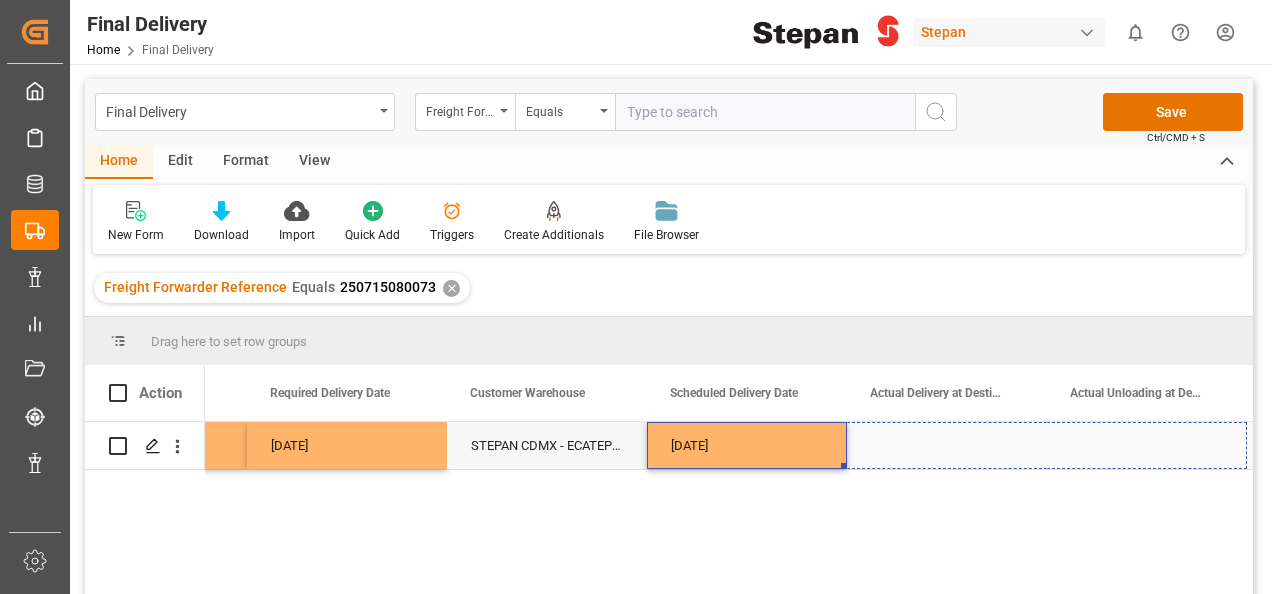 drag, startPoint x: 847, startPoint y: 463, endPoint x: 1101, endPoint y: 463, distance: 254 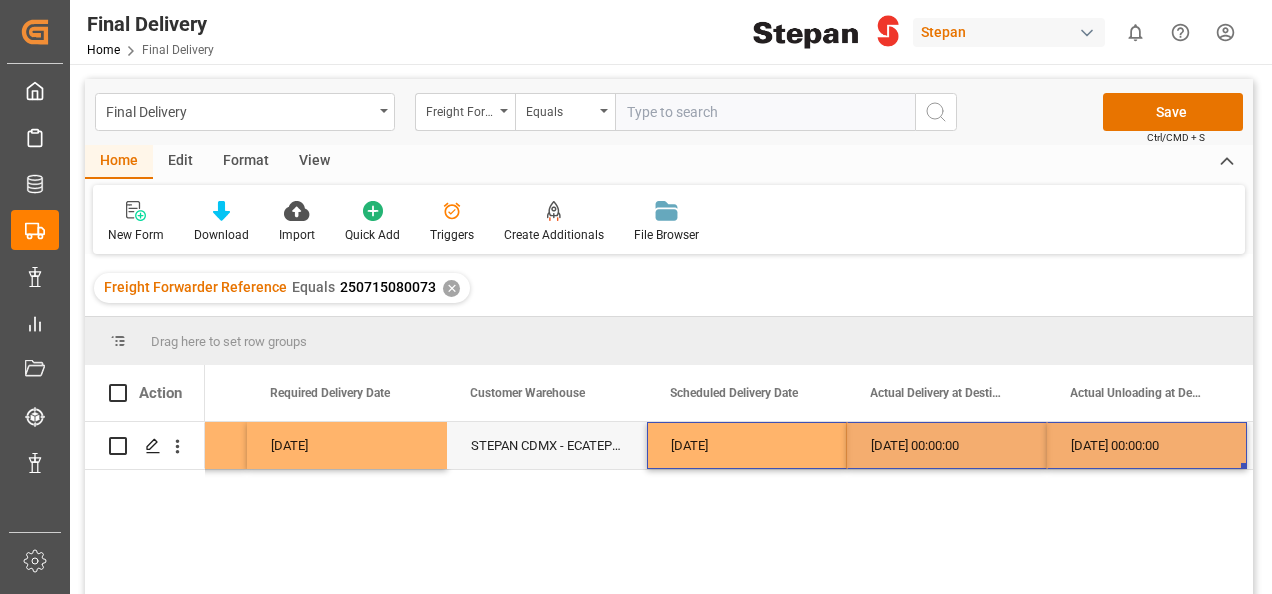 click on "15-07-2025 00:00:00" at bounding box center (1147, 445) 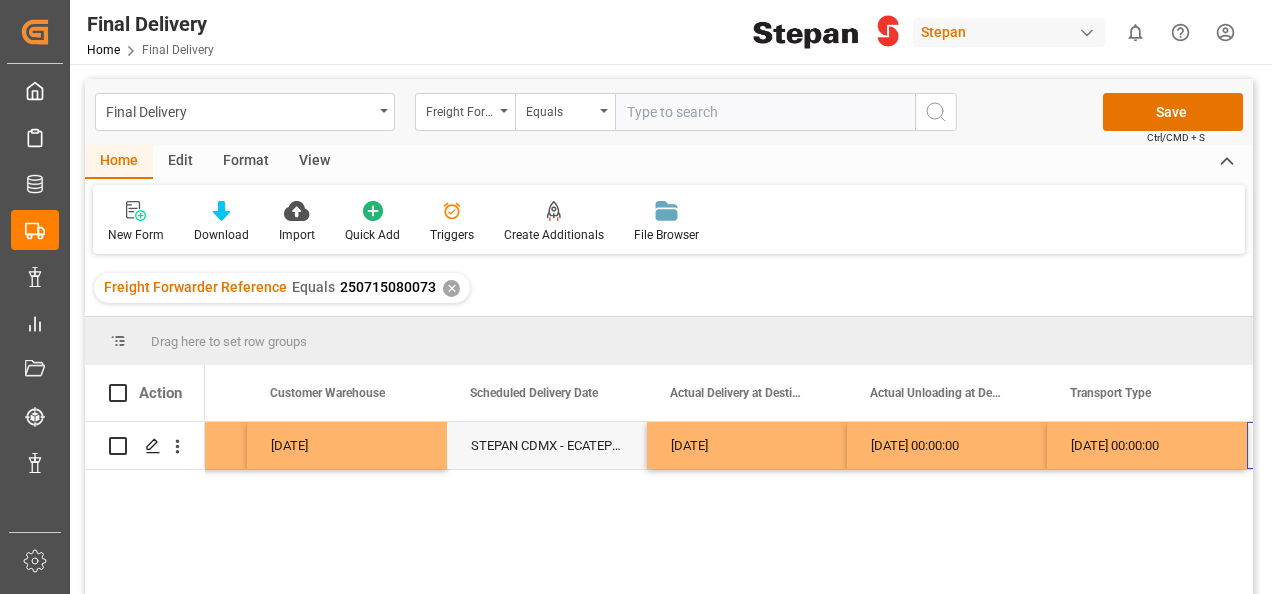 scroll, scrollTop: 0, scrollLeft: 2758, axis: horizontal 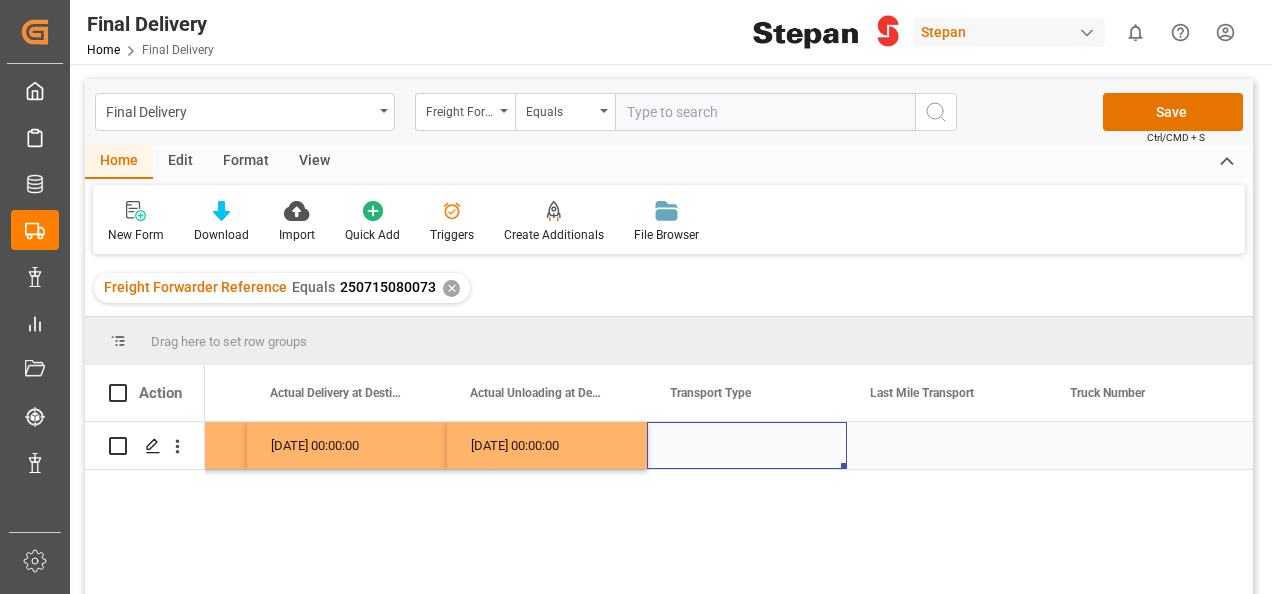 click at bounding box center (747, 445) 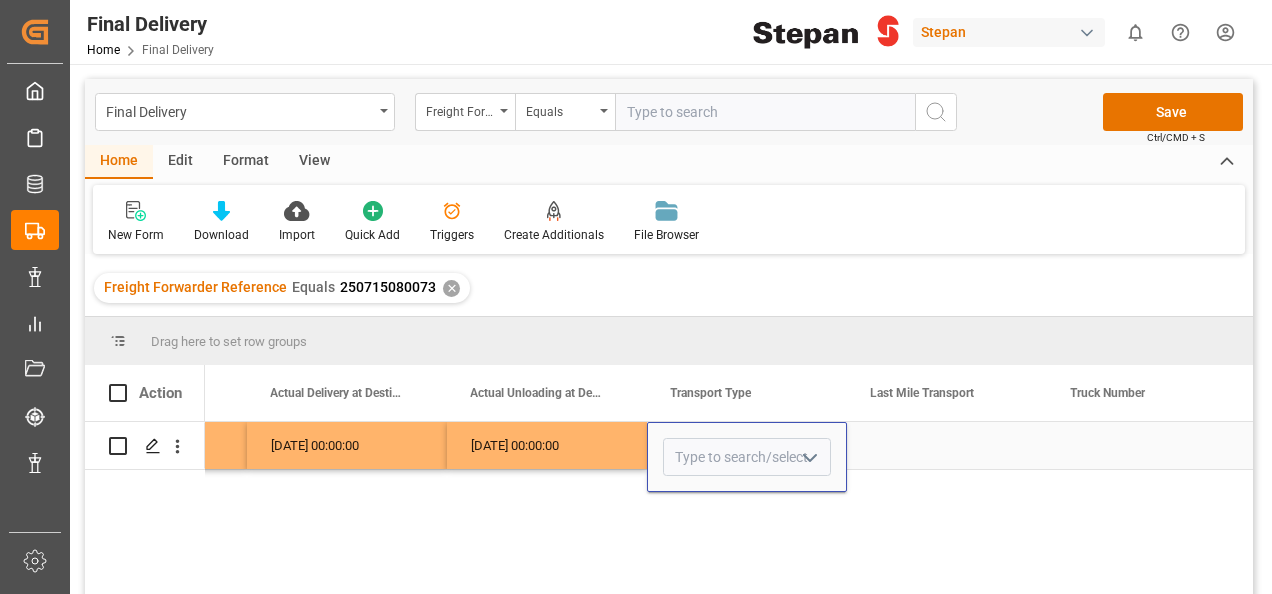 click 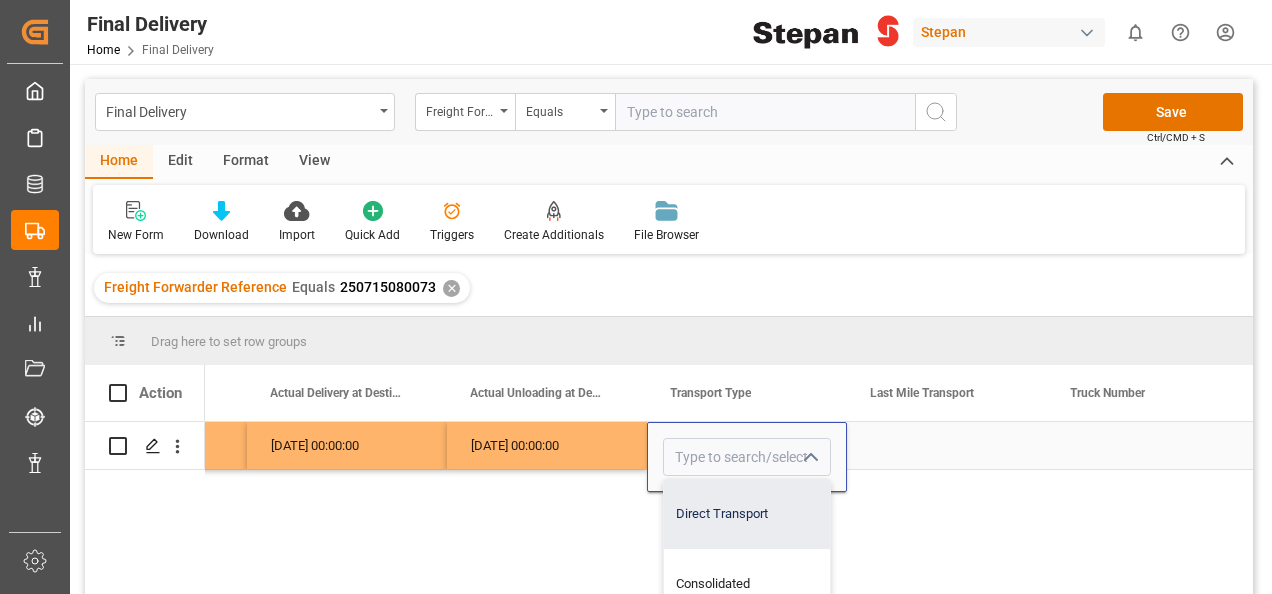 click on "Direct Transport" at bounding box center (747, 514) 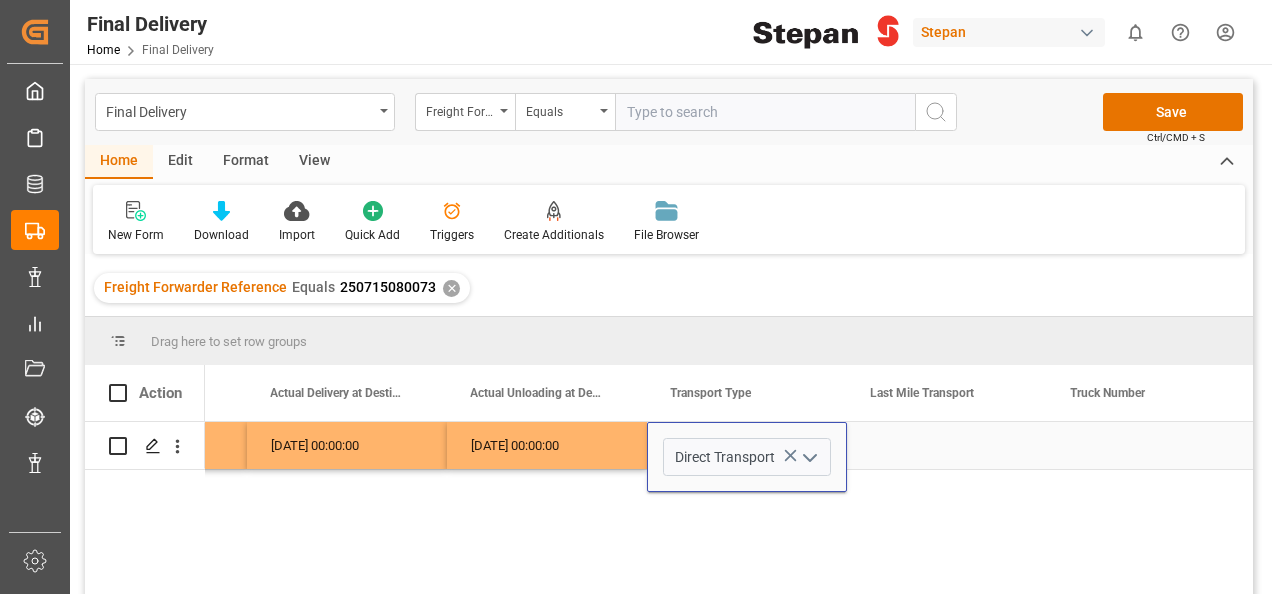 click at bounding box center (947, 445) 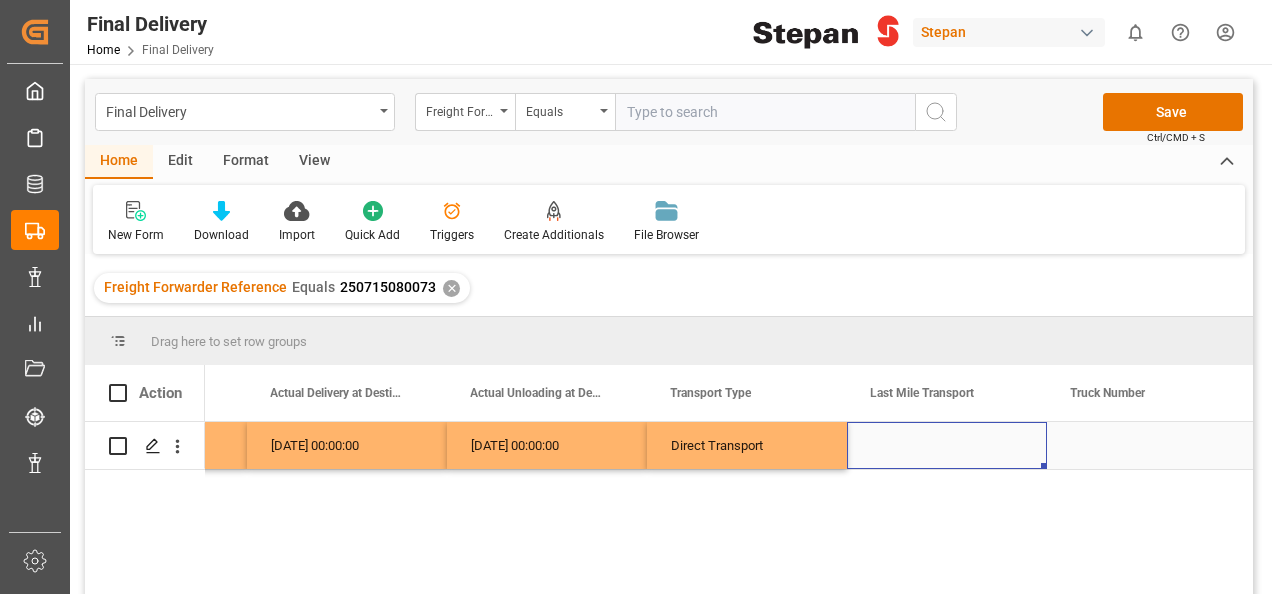 click at bounding box center [947, 445] 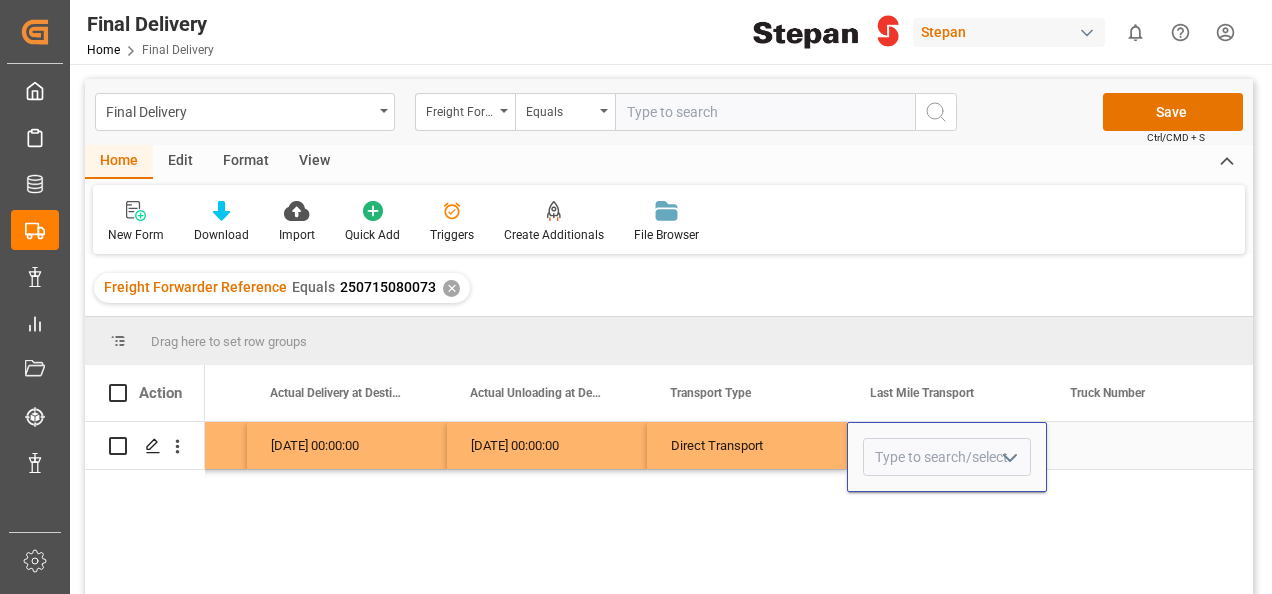 click at bounding box center (947, 457) 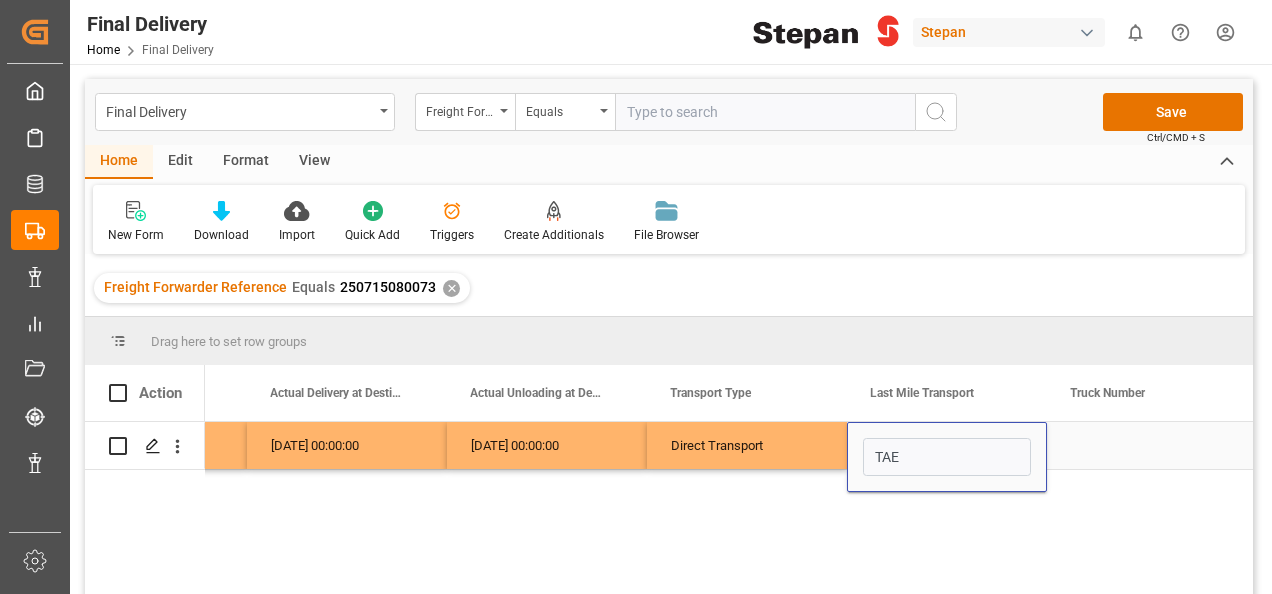 click on "Direct Transport" at bounding box center [747, 446] 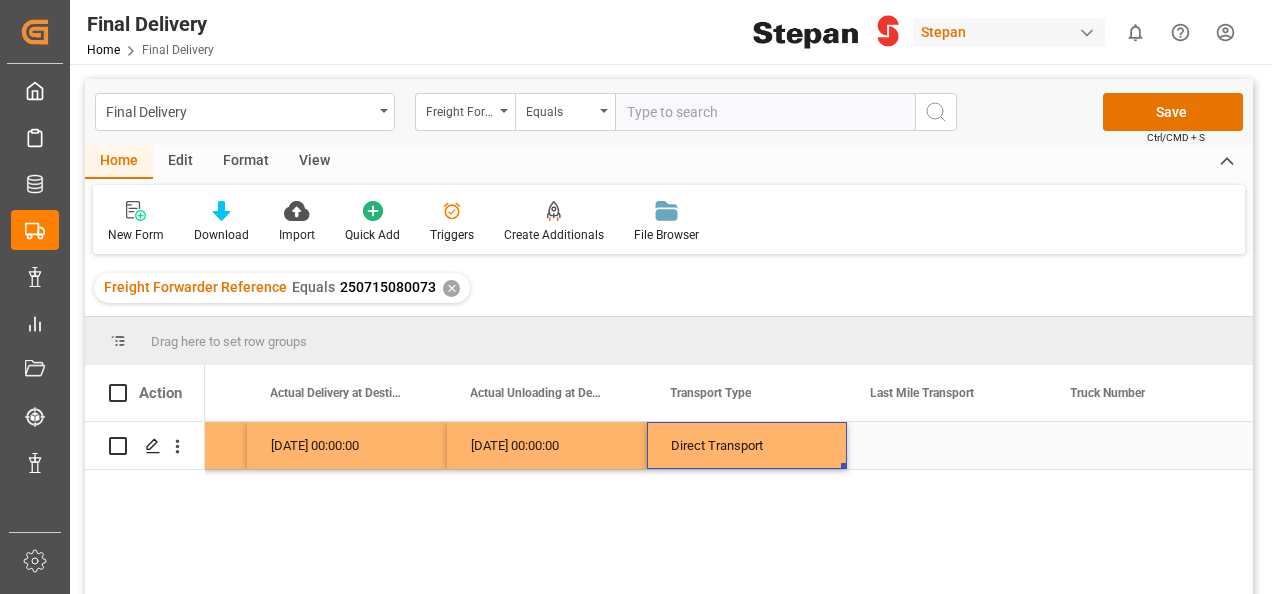 click on "Direct Transport" at bounding box center [747, 446] 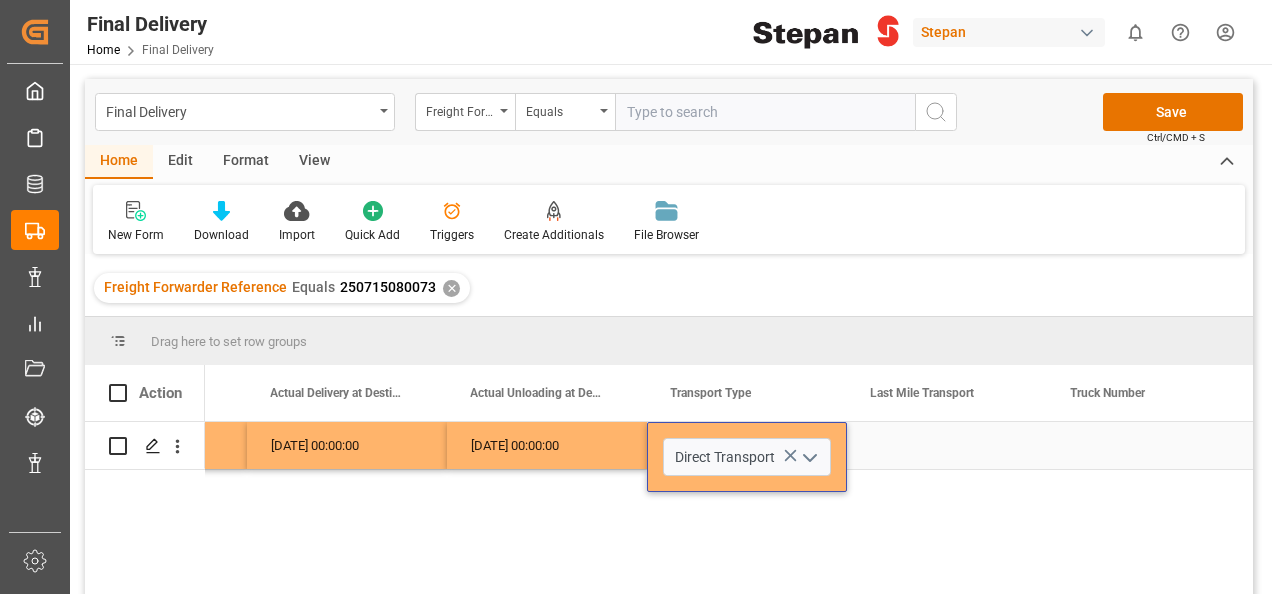 click 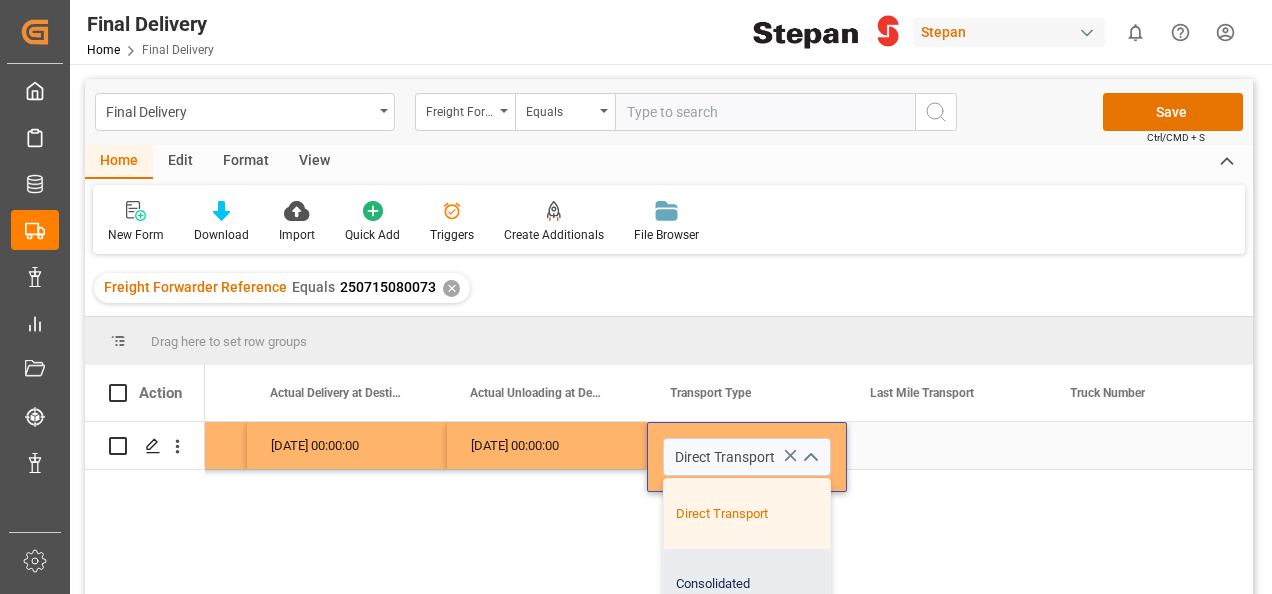 click on "Consolidated" at bounding box center [747, 584] 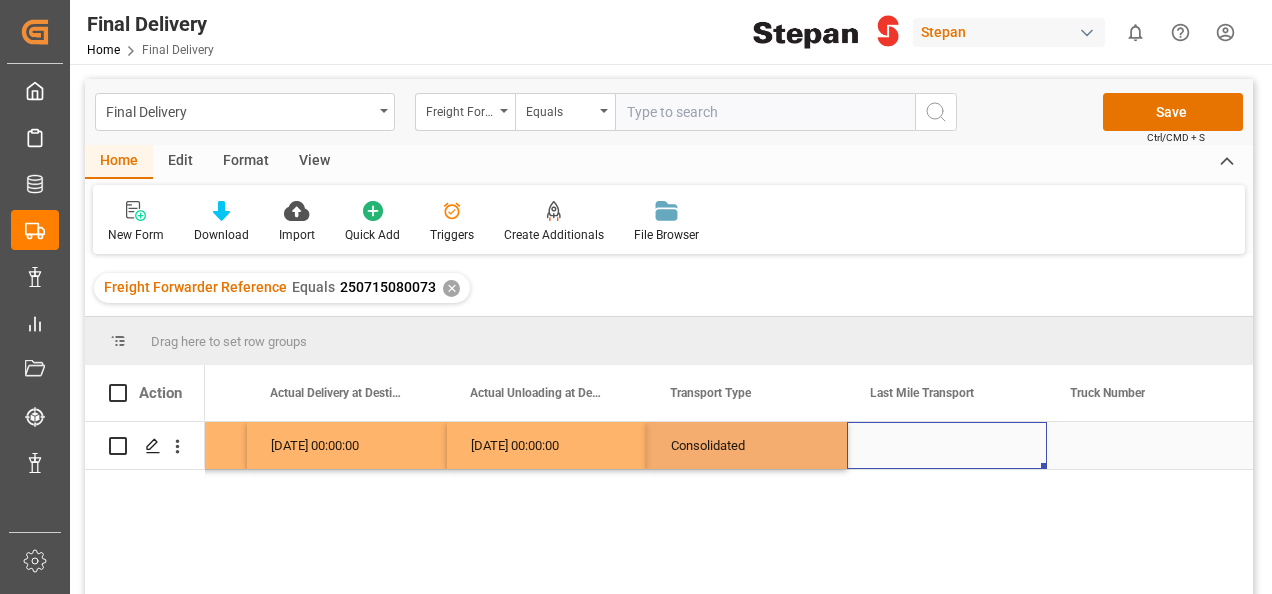 click at bounding box center [947, 445] 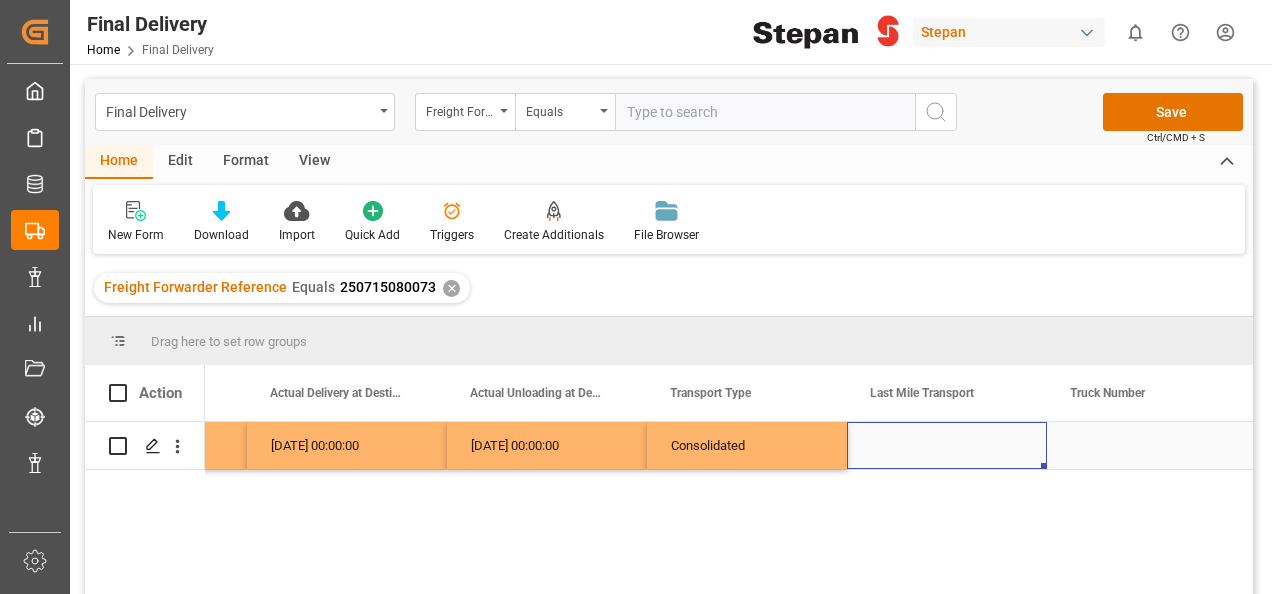 click at bounding box center [947, 445] 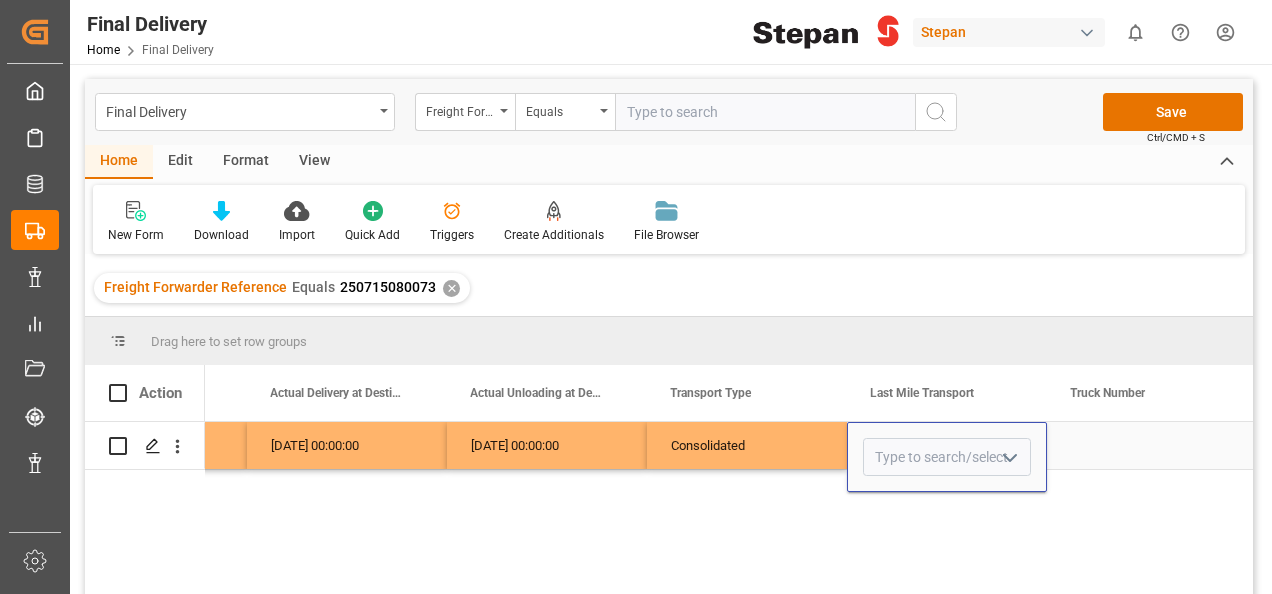 click 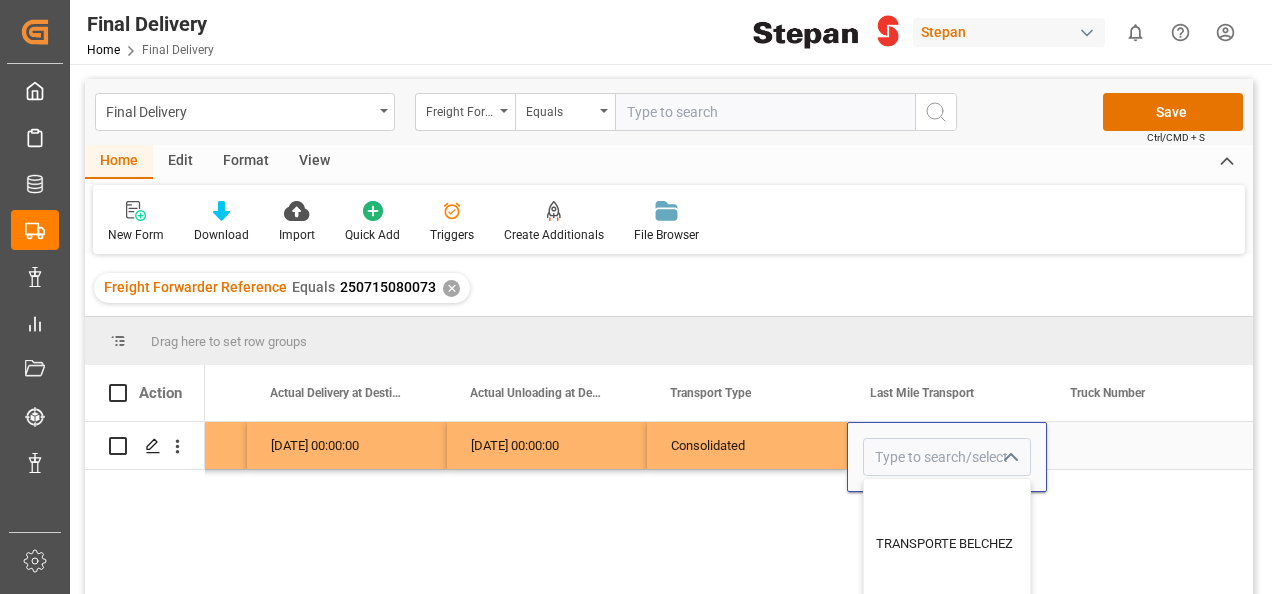 scroll, scrollTop: 610, scrollLeft: 0, axis: vertical 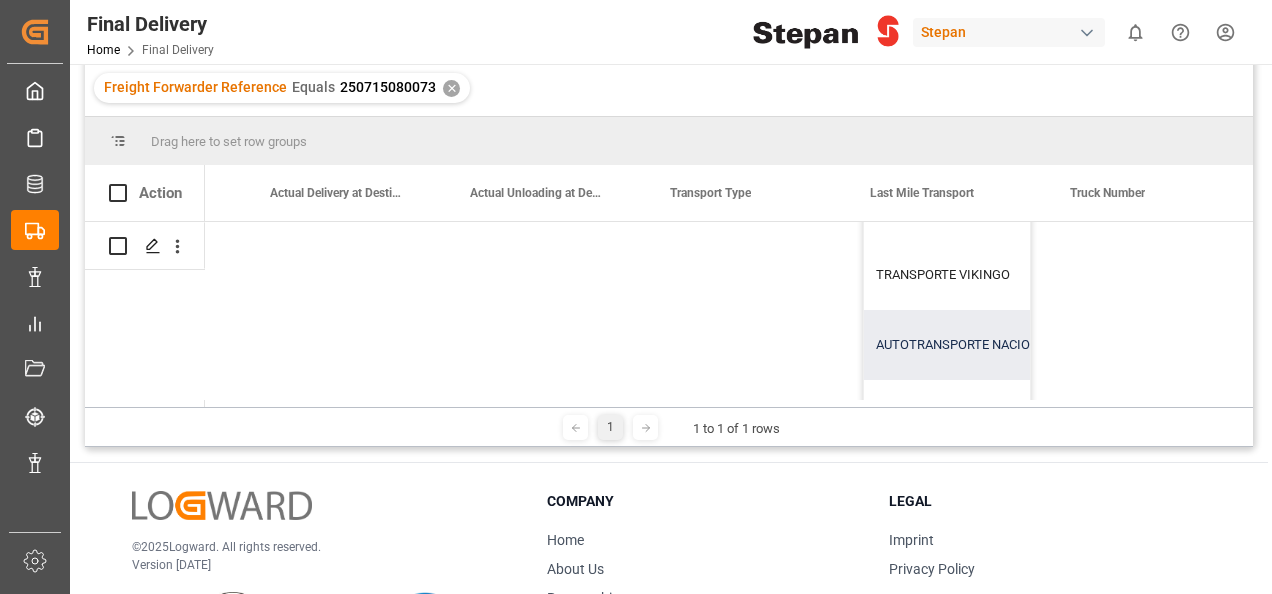 click on "AUTOTRANSPORTE NACIONAL DE CARGA TNC SA DE CV" at bounding box center [1039, 345] 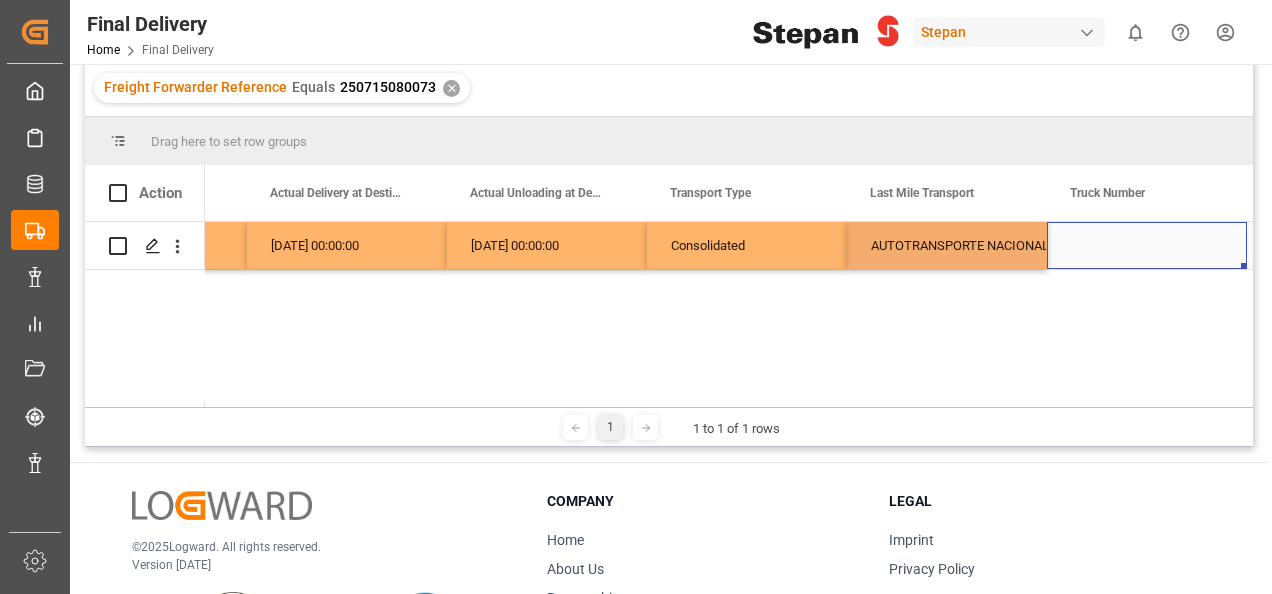 click at bounding box center [1147, 245] 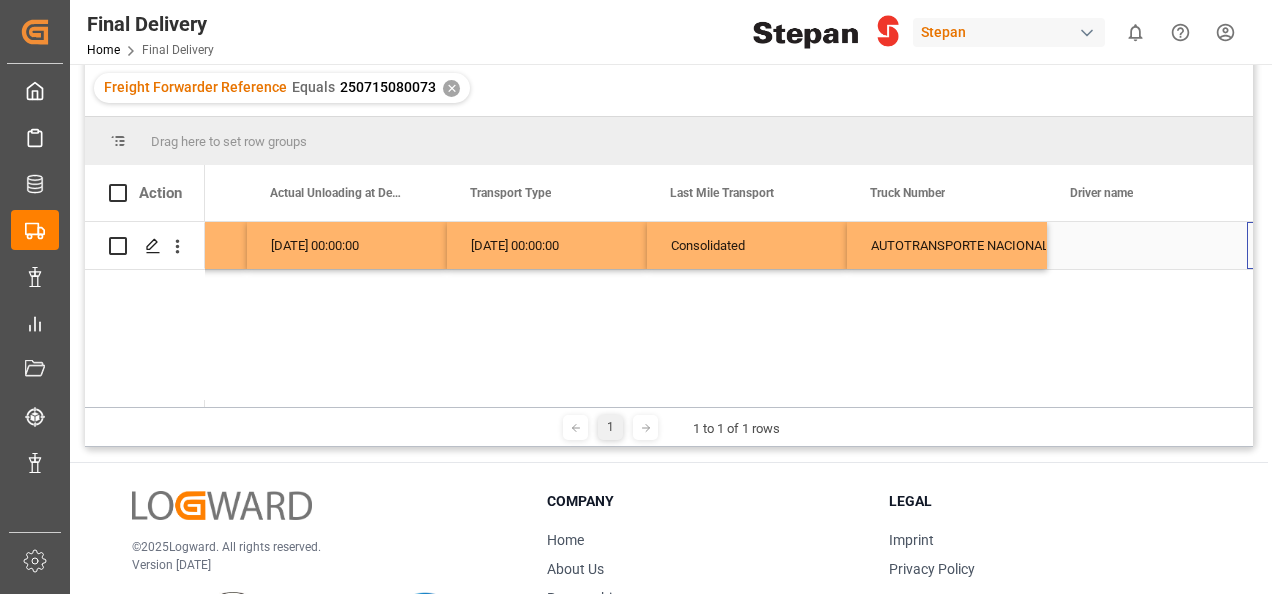 scroll, scrollTop: 0, scrollLeft: 3358, axis: horizontal 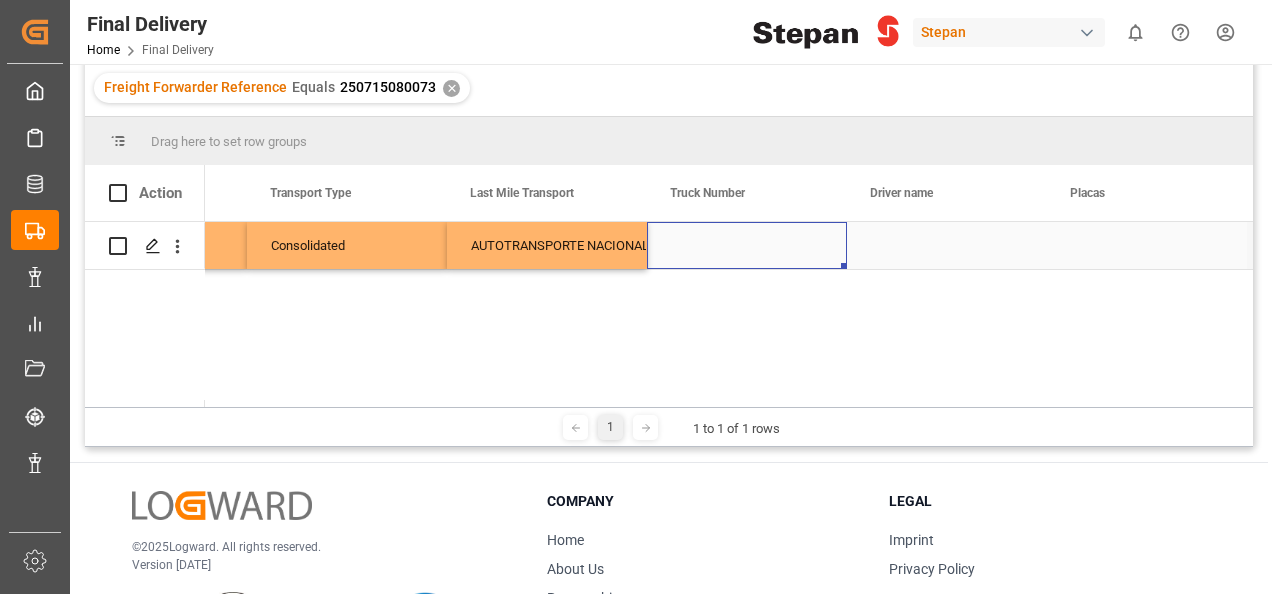 click at bounding box center [747, 245] 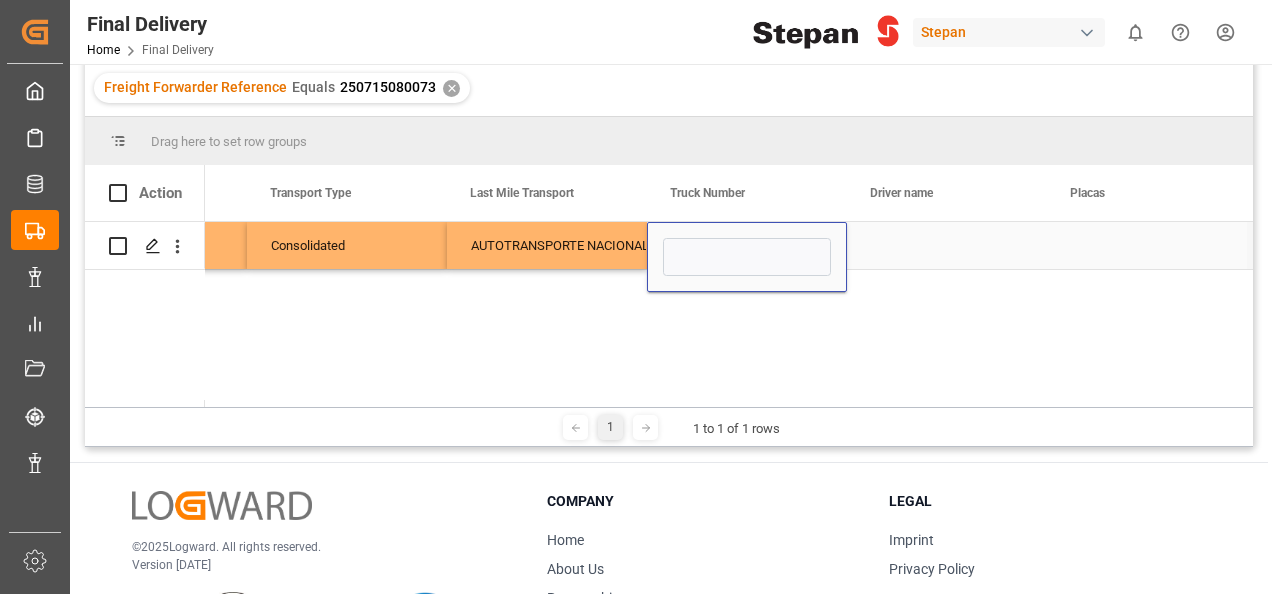 type on "TAE0024133" 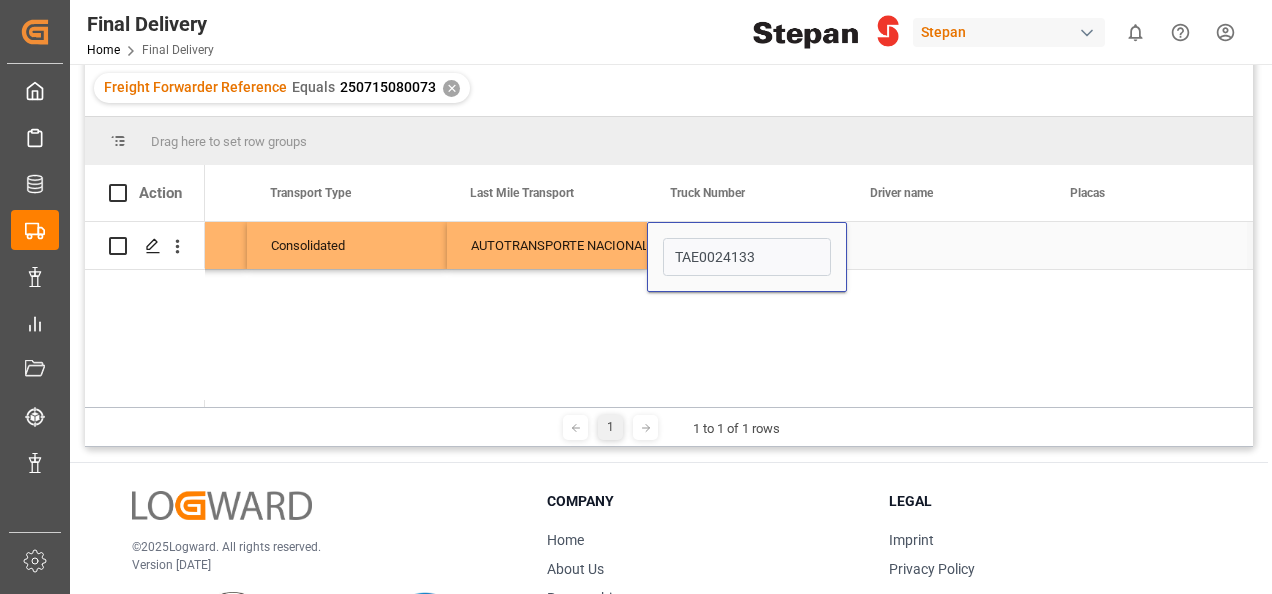 click at bounding box center [947, 245] 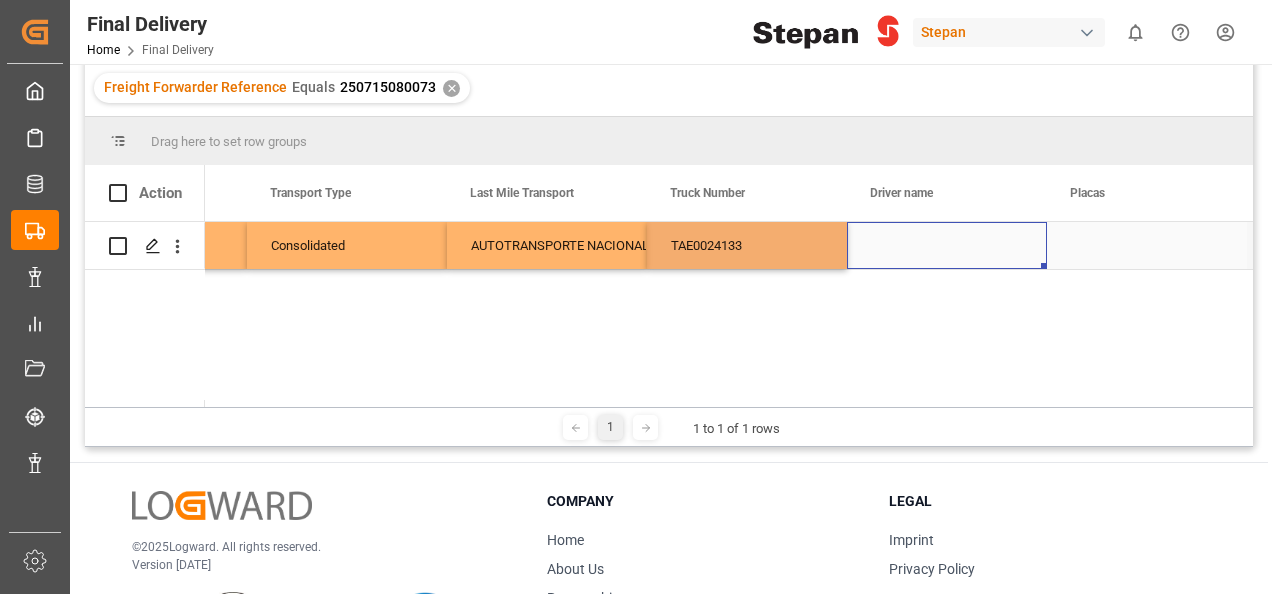 click at bounding box center [947, 245] 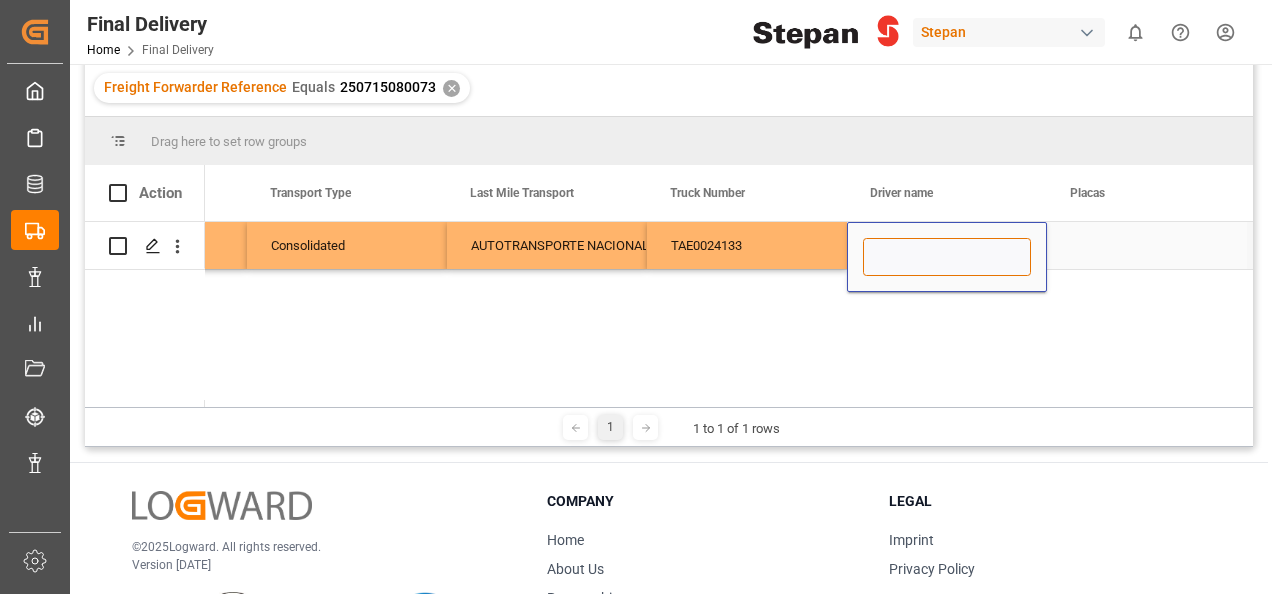 click at bounding box center [947, 257] 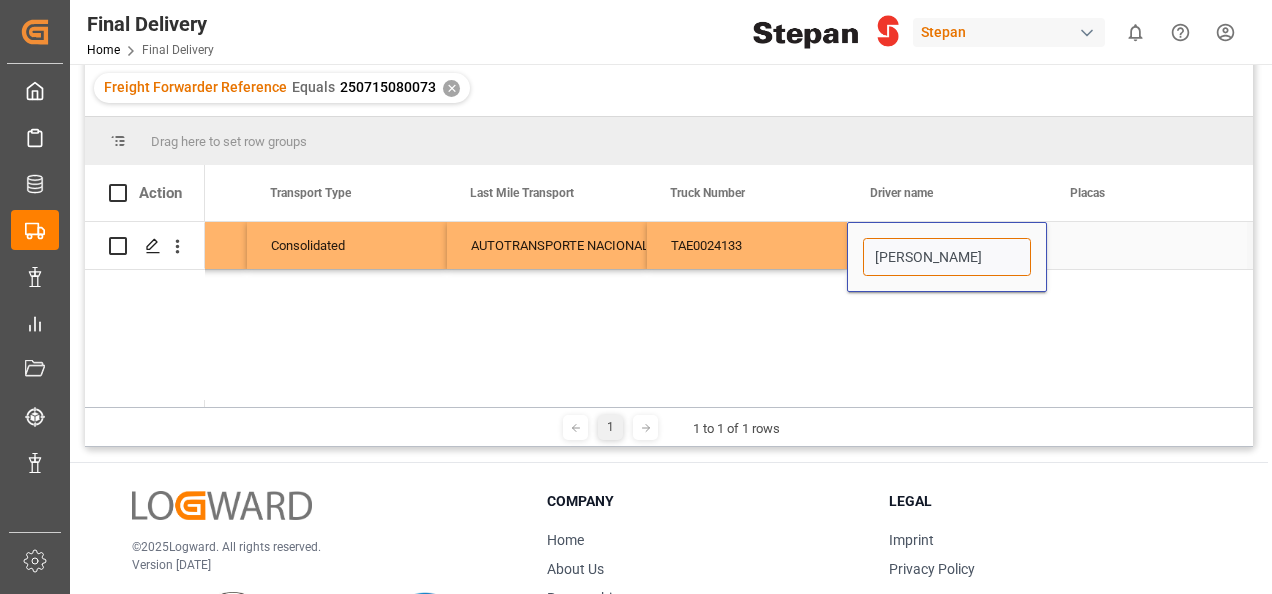 scroll, scrollTop: 0, scrollLeft: 35, axis: horizontal 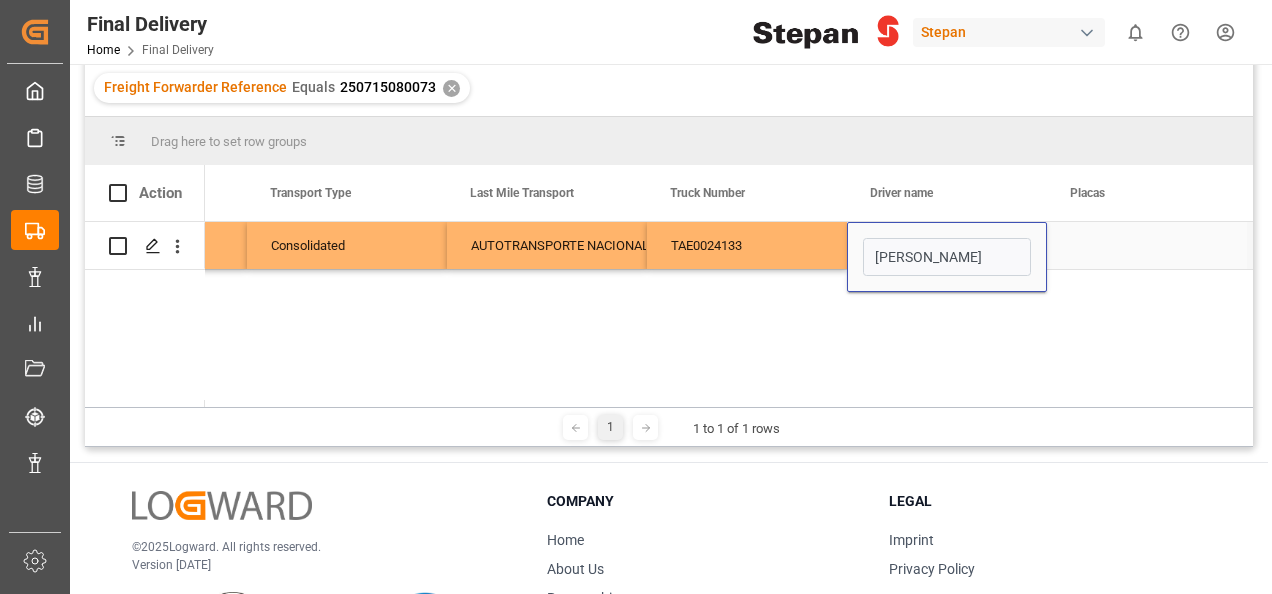 click at bounding box center [1147, 245] 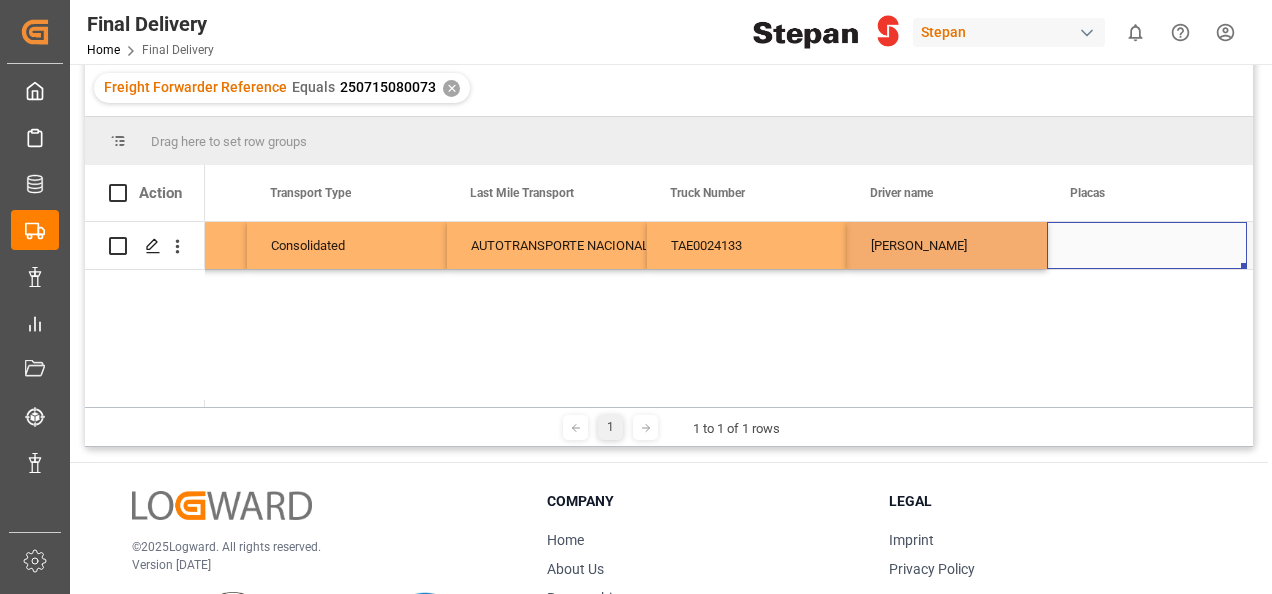 click at bounding box center (1147, 245) 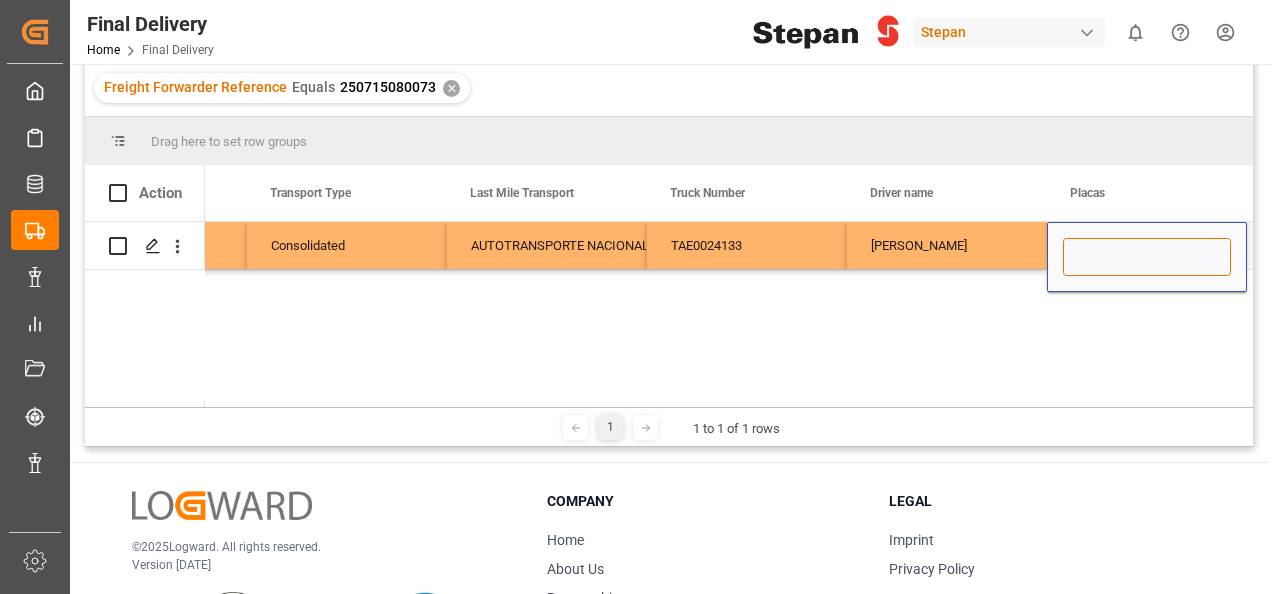 click at bounding box center [1147, 257] 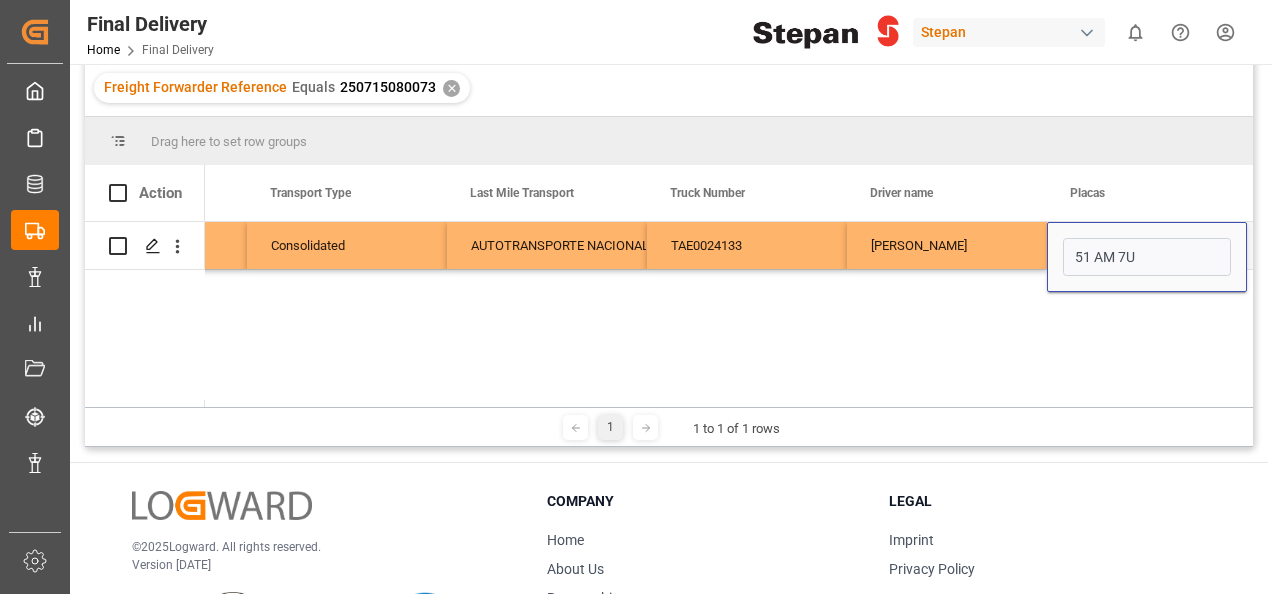 click on "ADRIAN SANTILLAN TORRES" at bounding box center [947, 245] 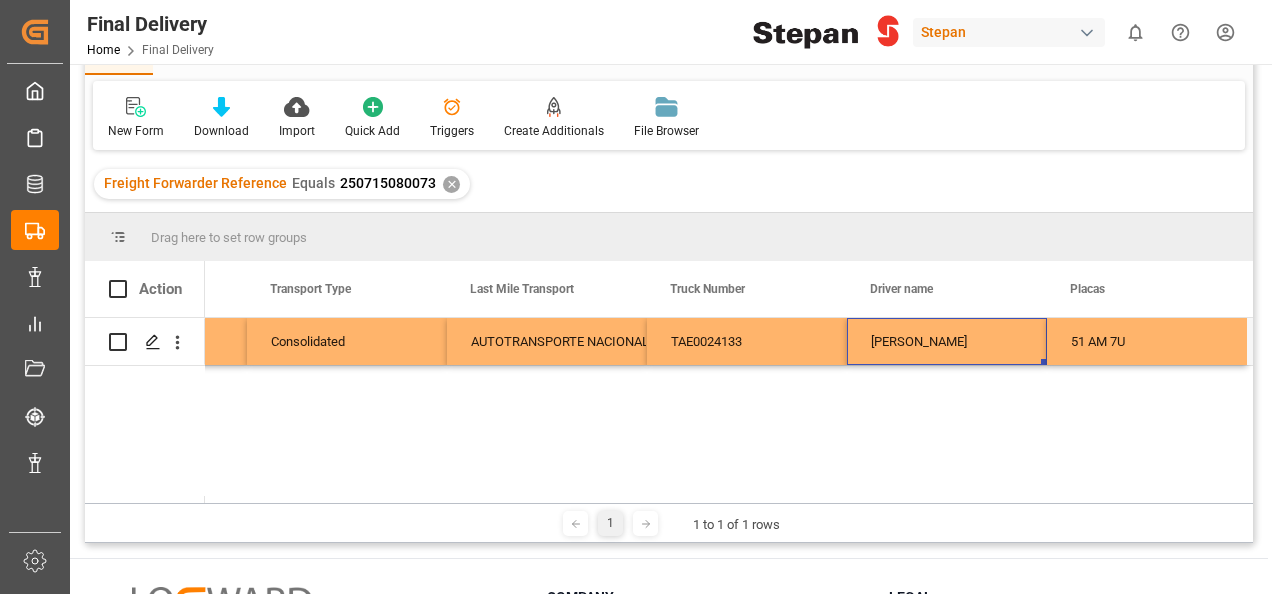 scroll, scrollTop: 0, scrollLeft: 0, axis: both 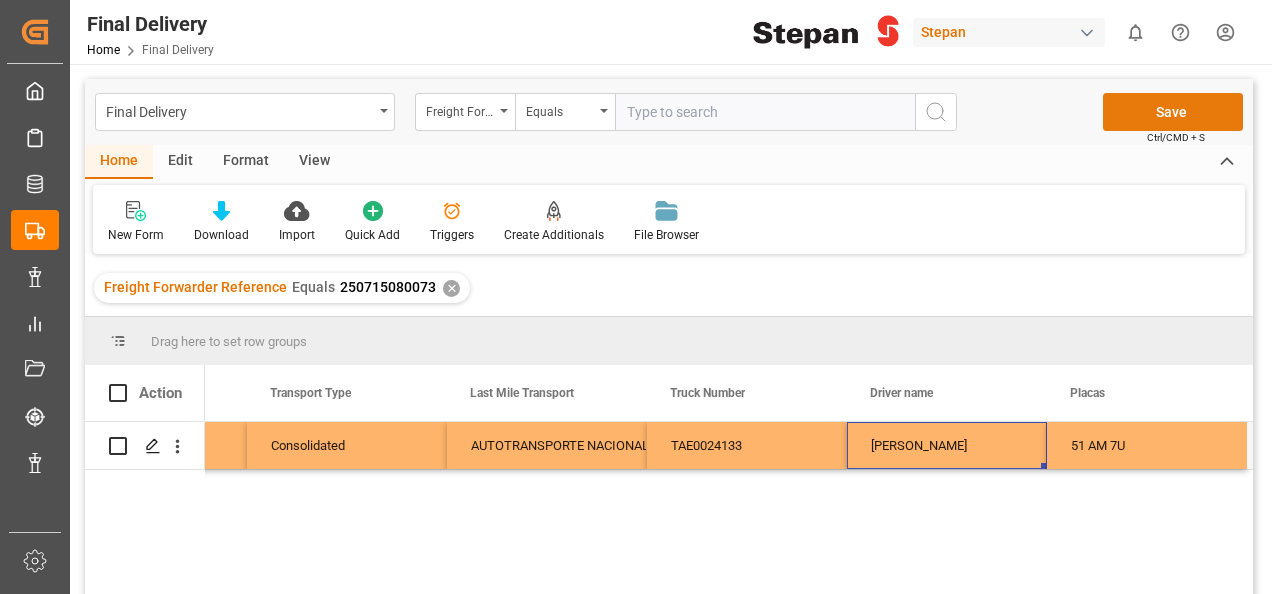click on "Save" at bounding box center (1173, 112) 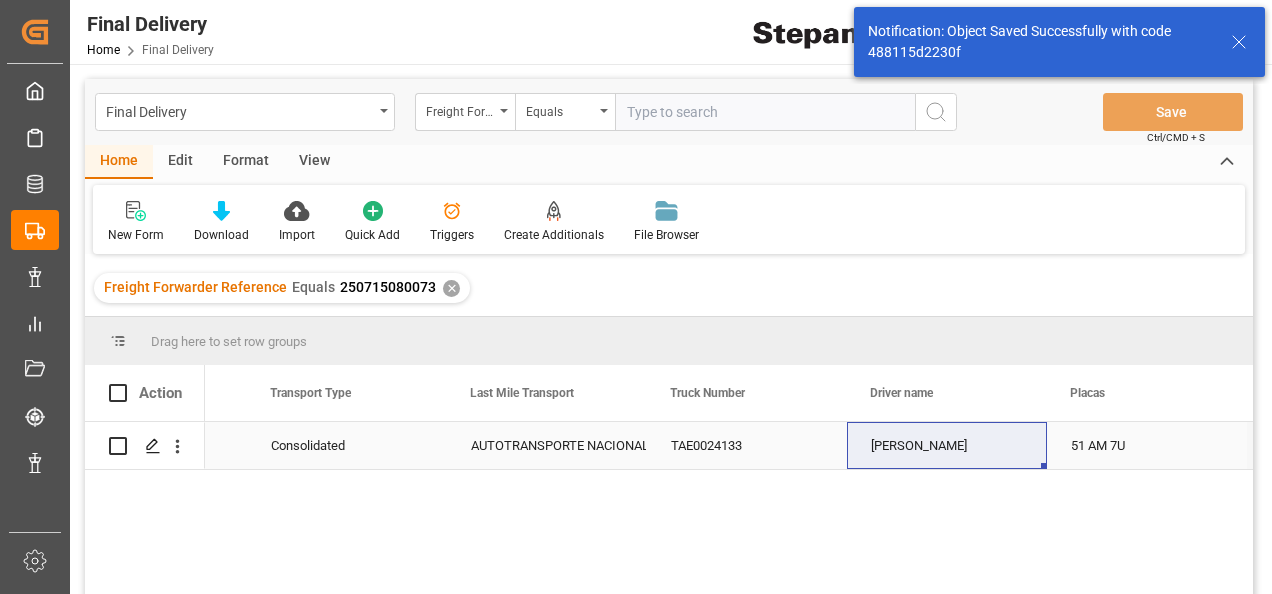 click on "Consolidated" at bounding box center [347, 446] 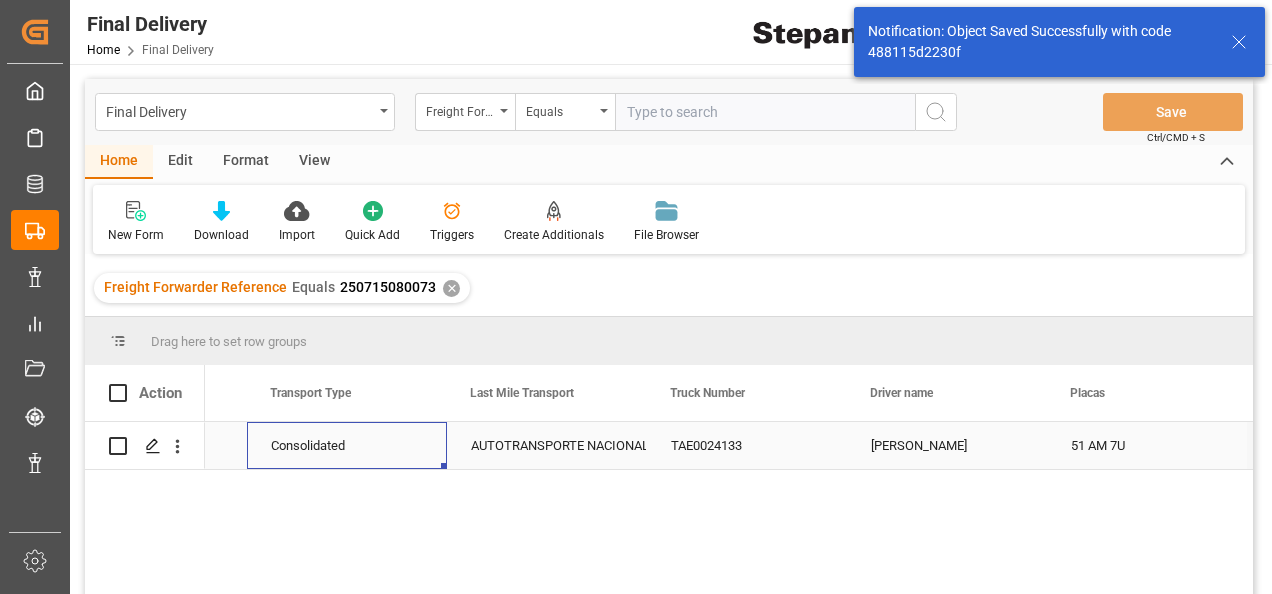 scroll, scrollTop: 0, scrollLeft: 3400, axis: horizontal 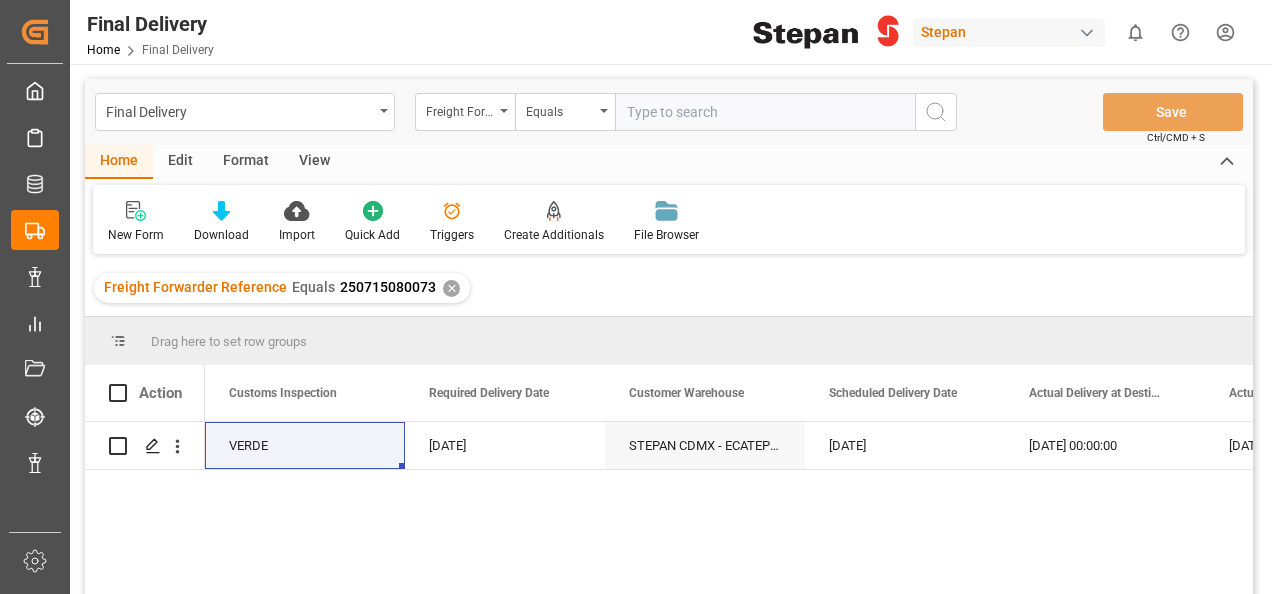 click on "✕" at bounding box center (451, 288) 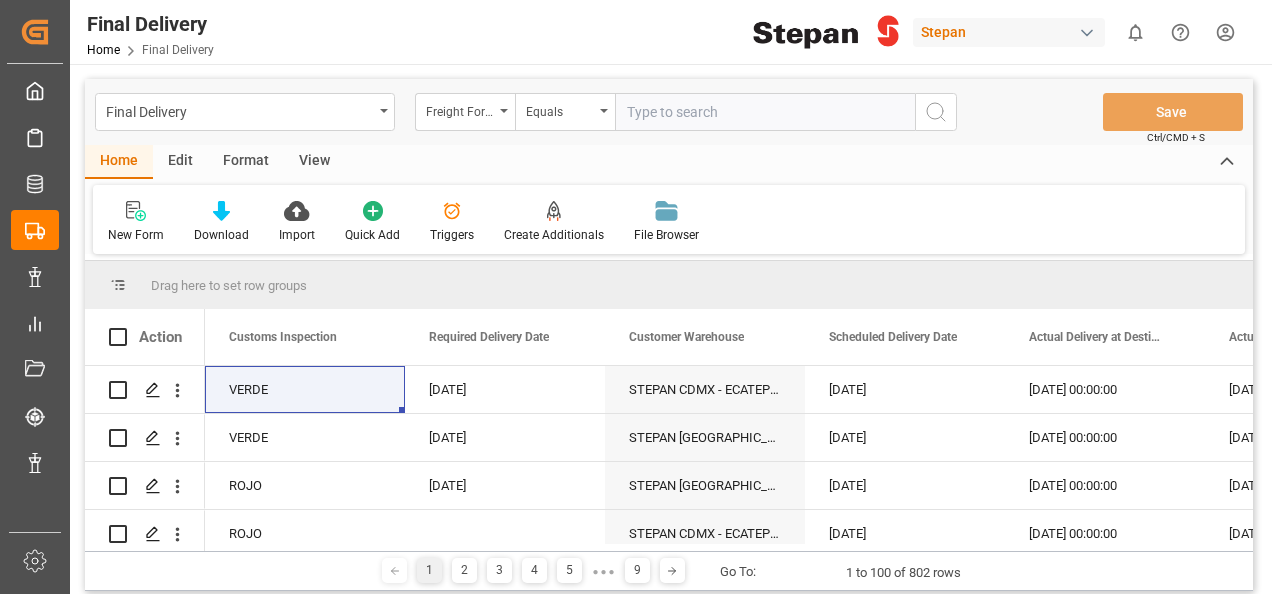 click at bounding box center [504, 111] 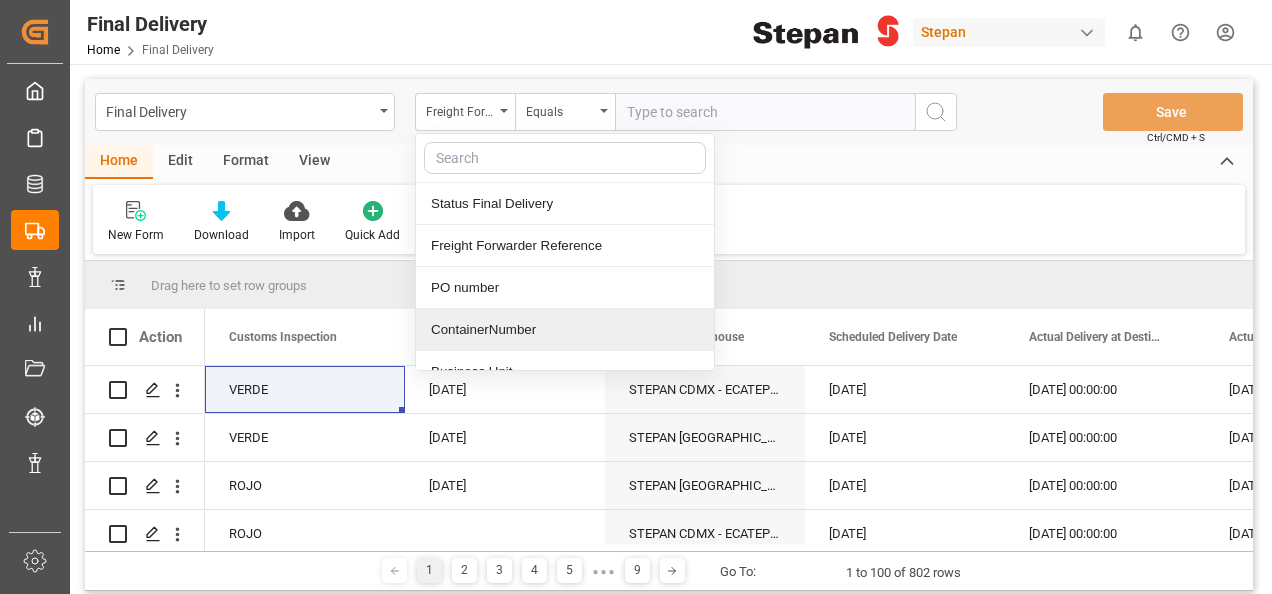 drag, startPoint x: 456, startPoint y: 322, endPoint x: 496, endPoint y: 273, distance: 63.25346 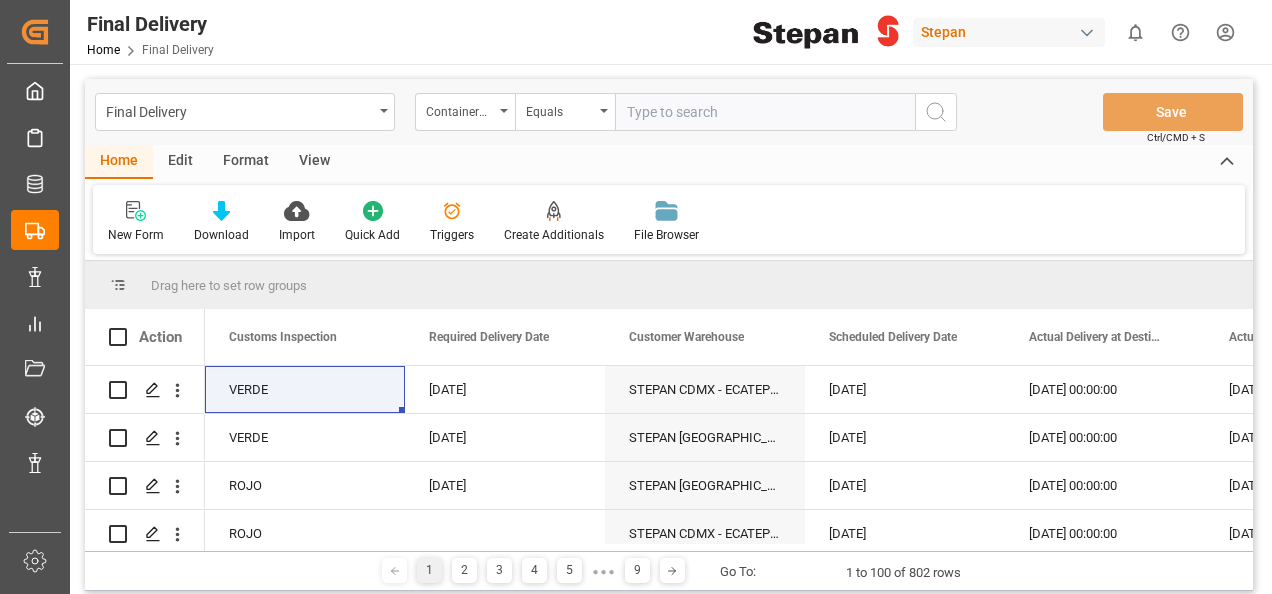 click at bounding box center [765, 112] 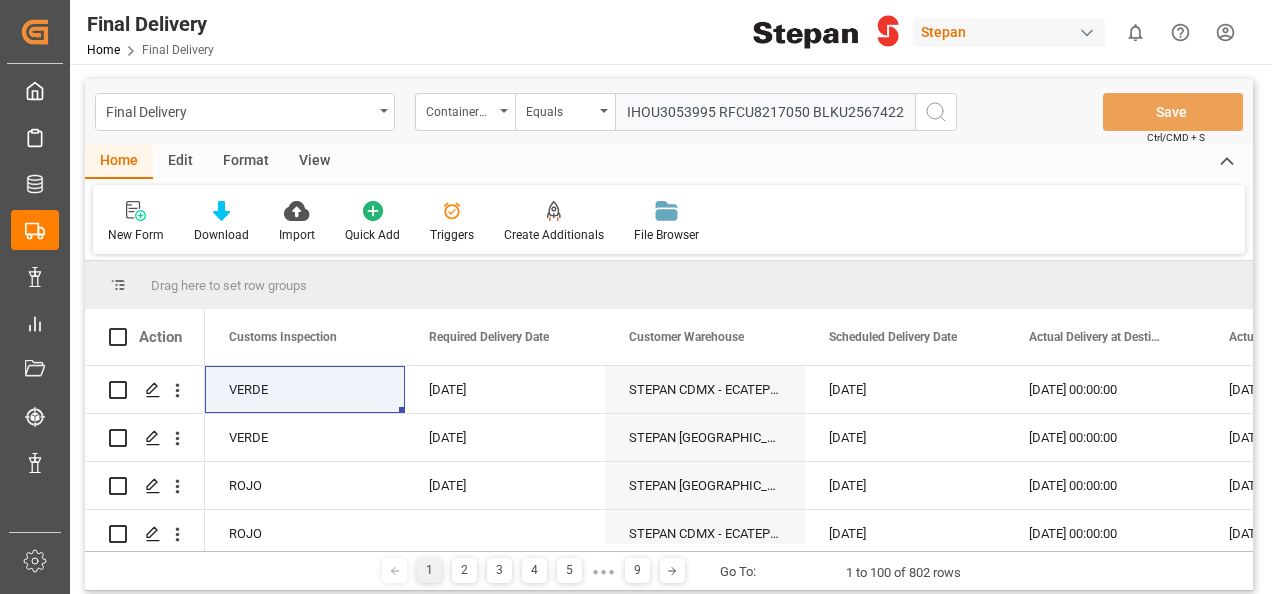 click on "IHOU3053995 RFCU8217050 BLKU2567422" at bounding box center (765, 112) 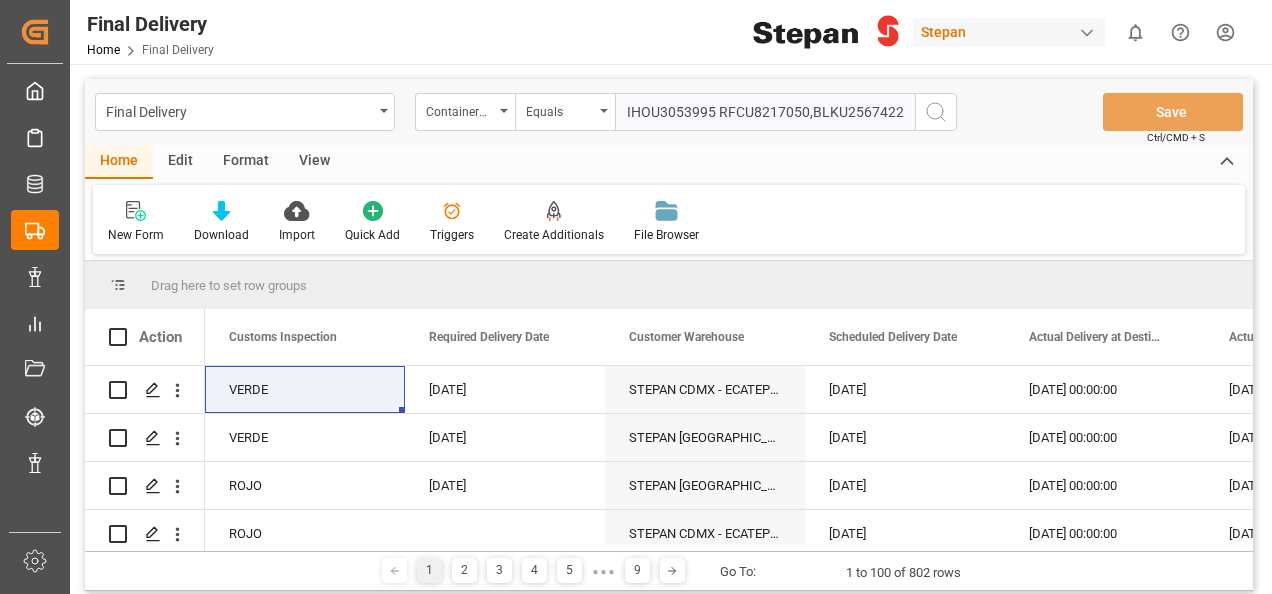 click on "IHOU3053995 RFCU8217050,BLKU2567422" at bounding box center [765, 112] 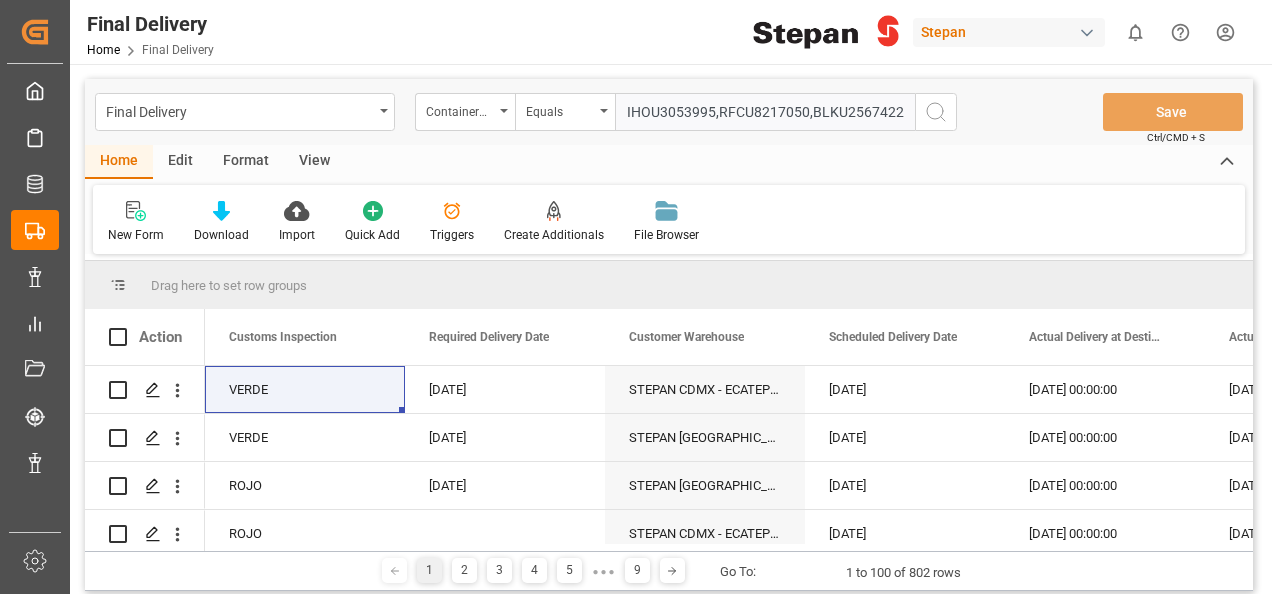 drag, startPoint x: 620, startPoint y: 104, endPoint x: 844, endPoint y: 240, distance: 262.05344 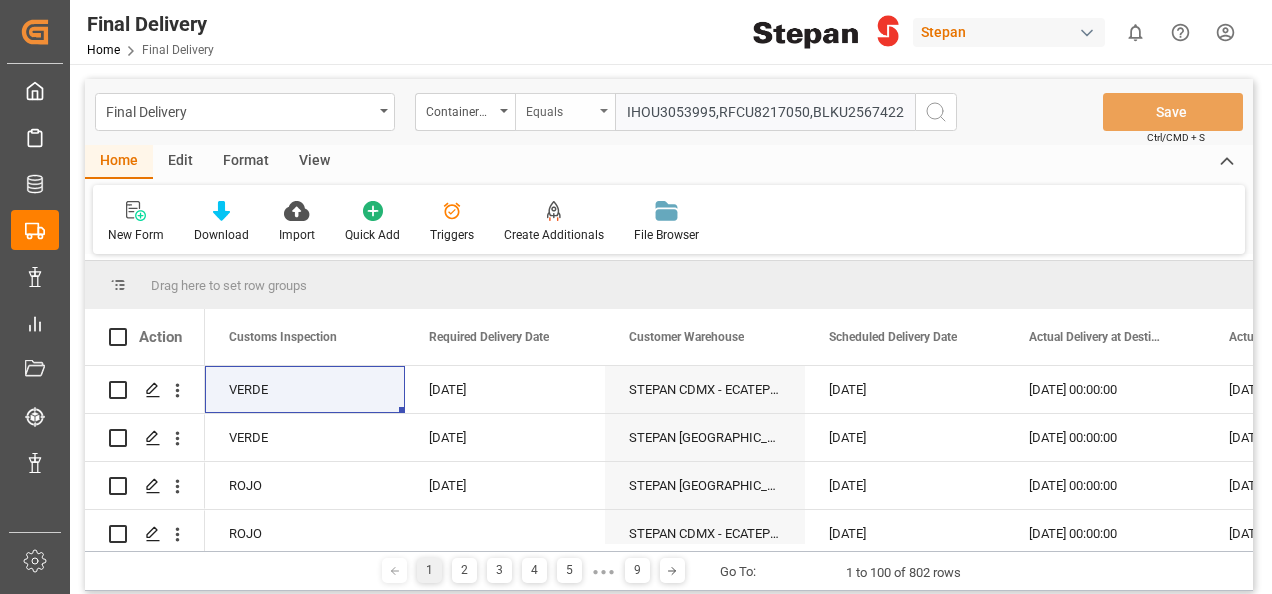 type on "IHOU3053995,RFCU8217050,BLKU2567422" 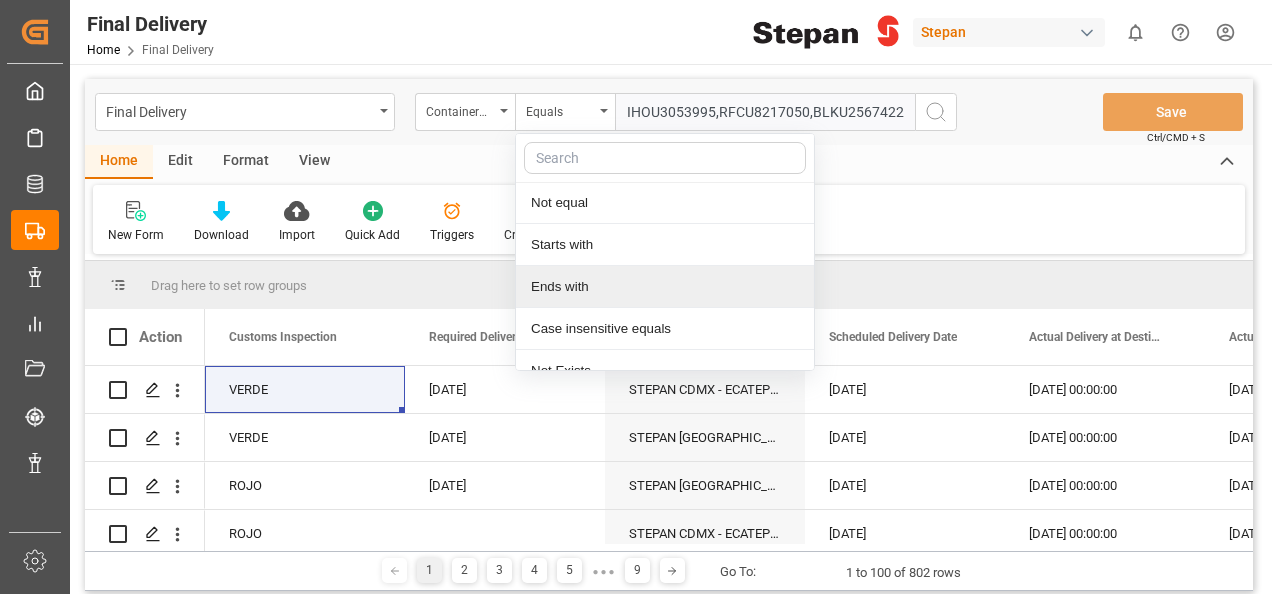 scroll, scrollTop: 146, scrollLeft: 0, axis: vertical 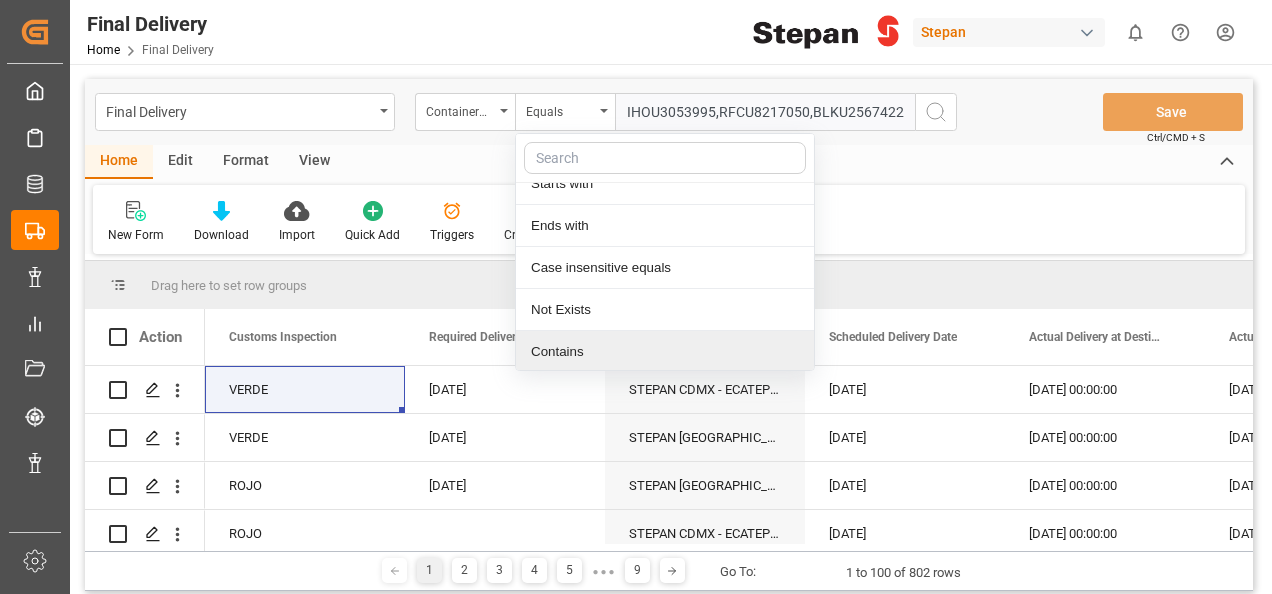 click on "Contains" at bounding box center [665, 352] 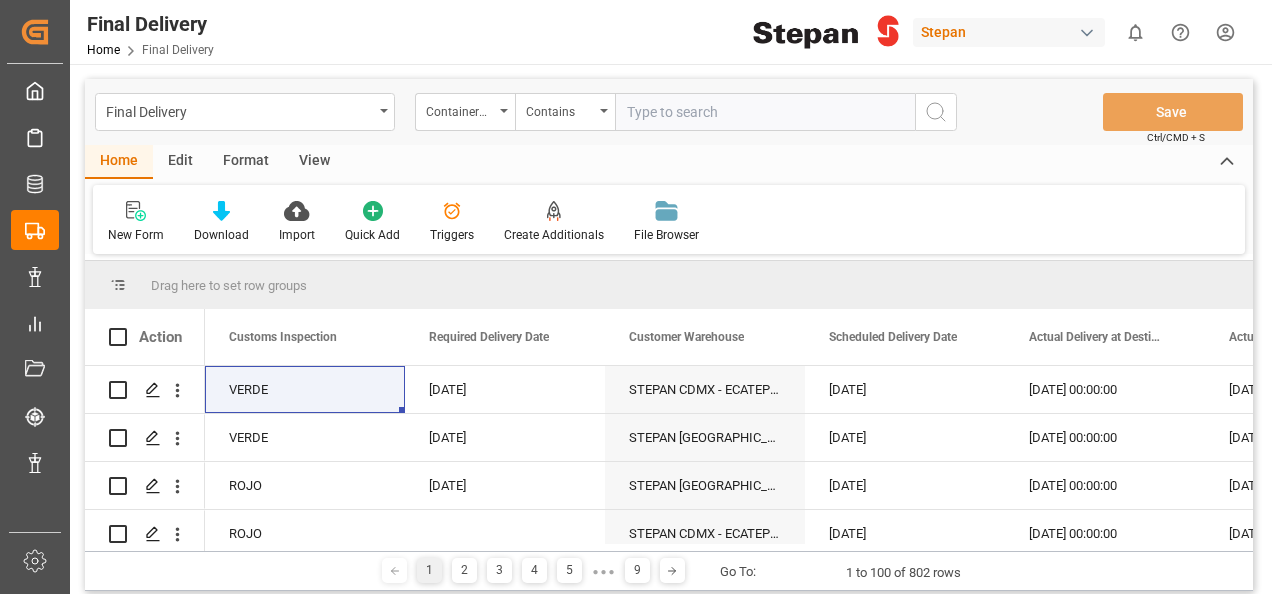 paste on "IHOU3053995,RFCU8217050,BLKU2567422" 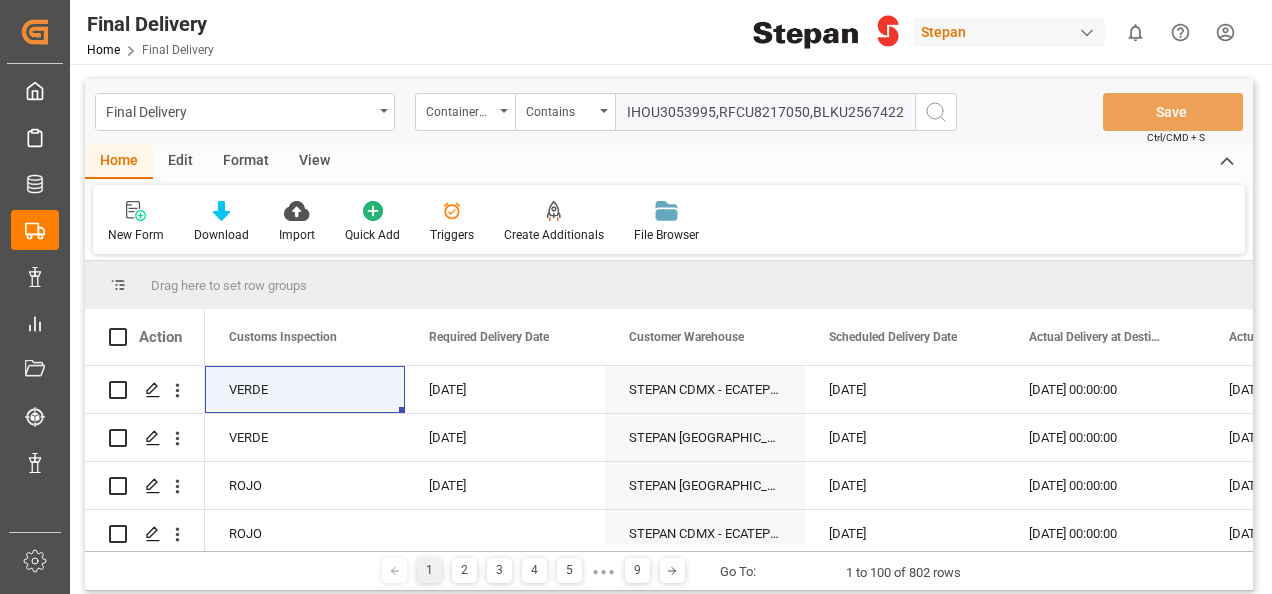 type on "IHOU3053995,RFCU8217050,BLKU2567422" 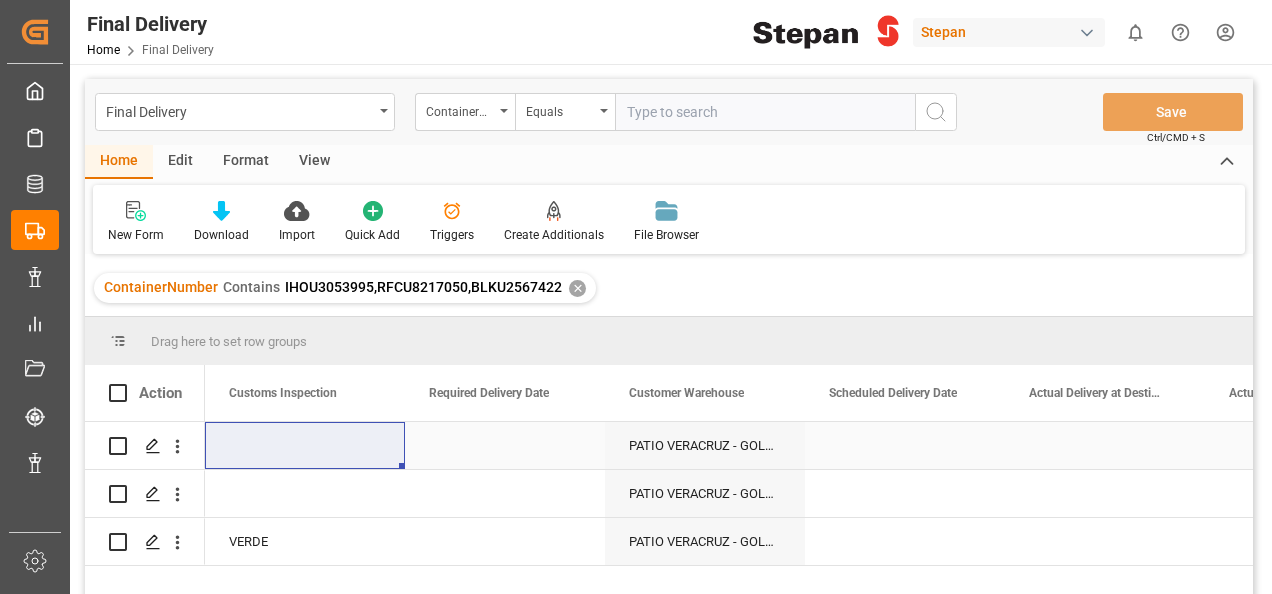 type 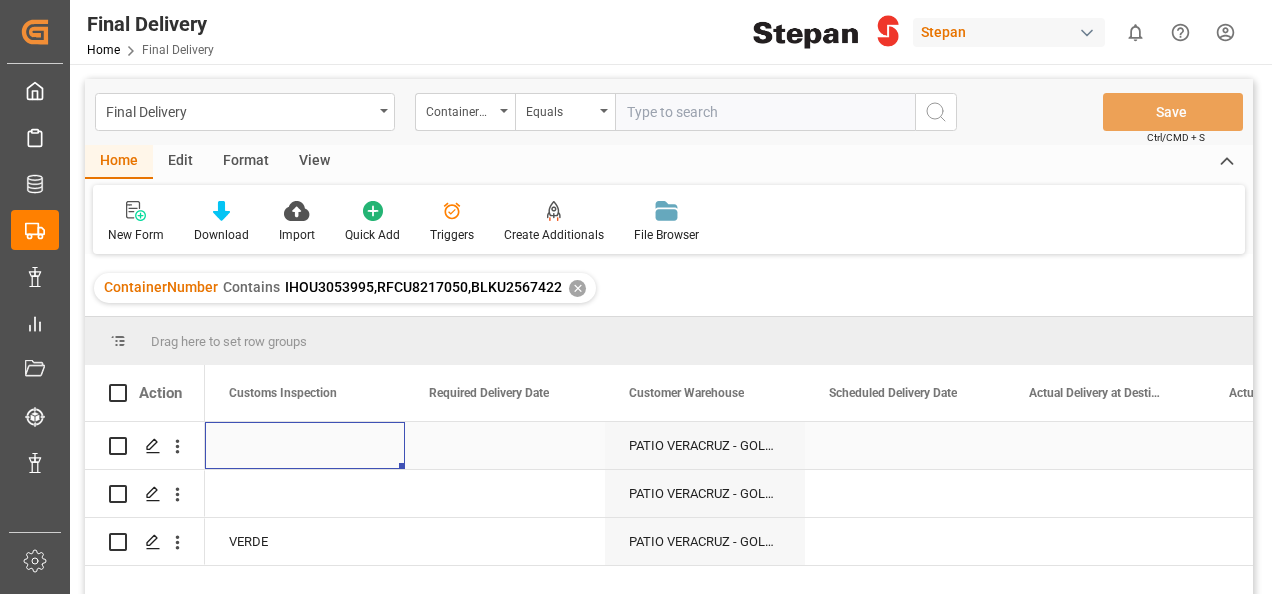 click at bounding box center (305, 445) 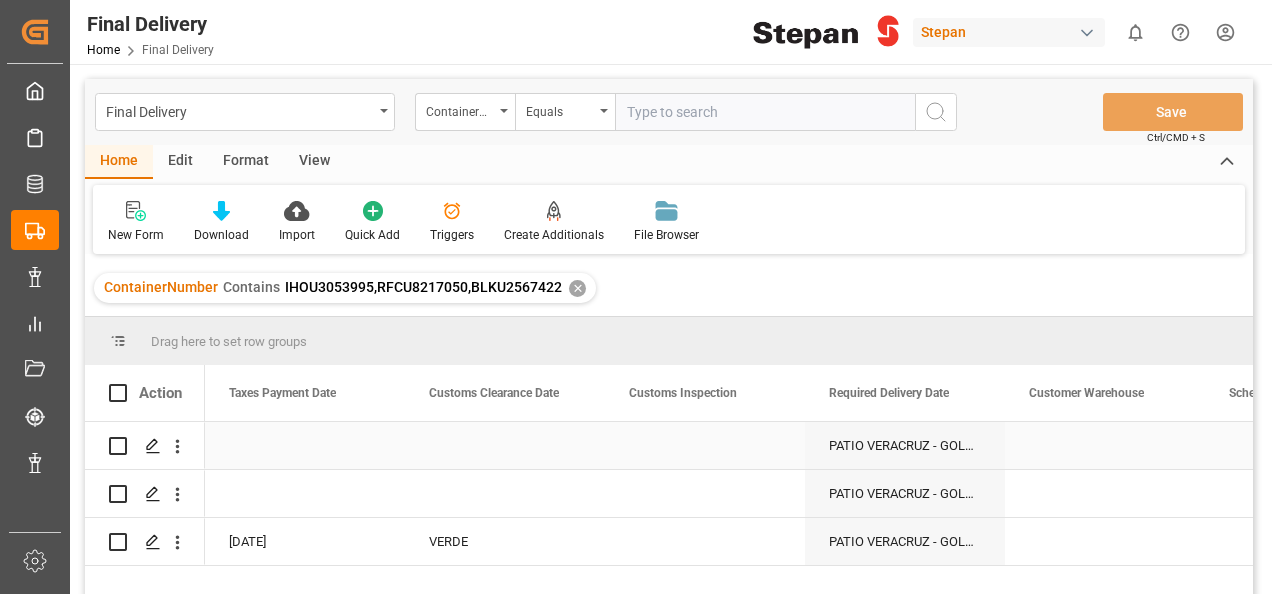 scroll, scrollTop: 0, scrollLeft: 1800, axis: horizontal 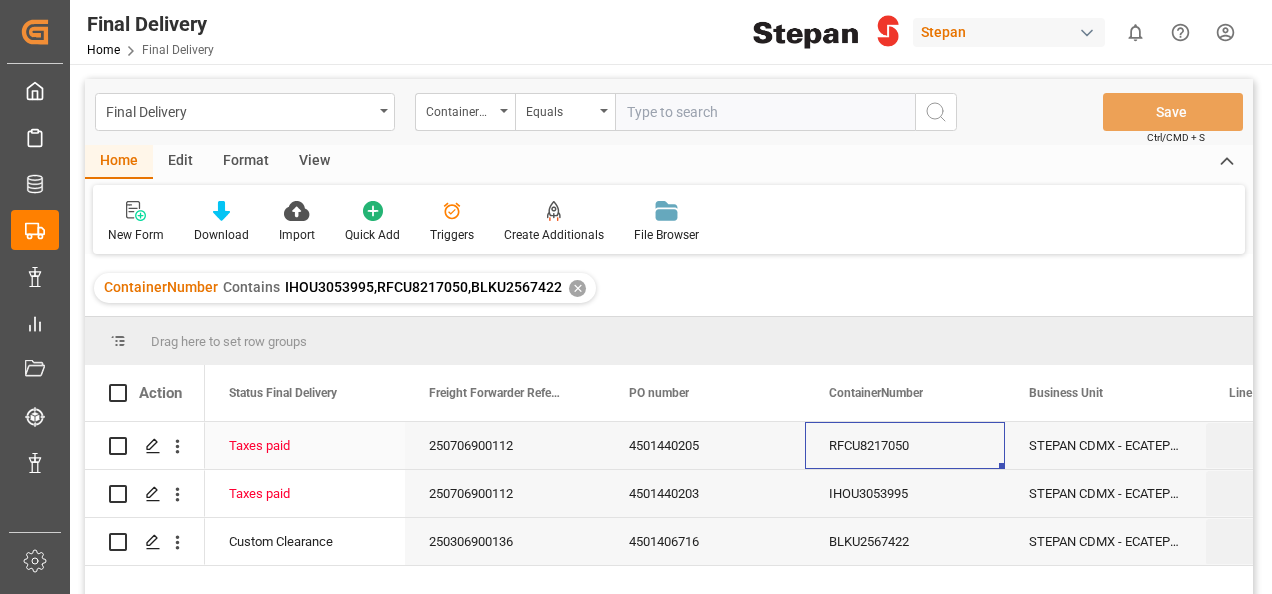 click on "4501440205" at bounding box center [705, 445] 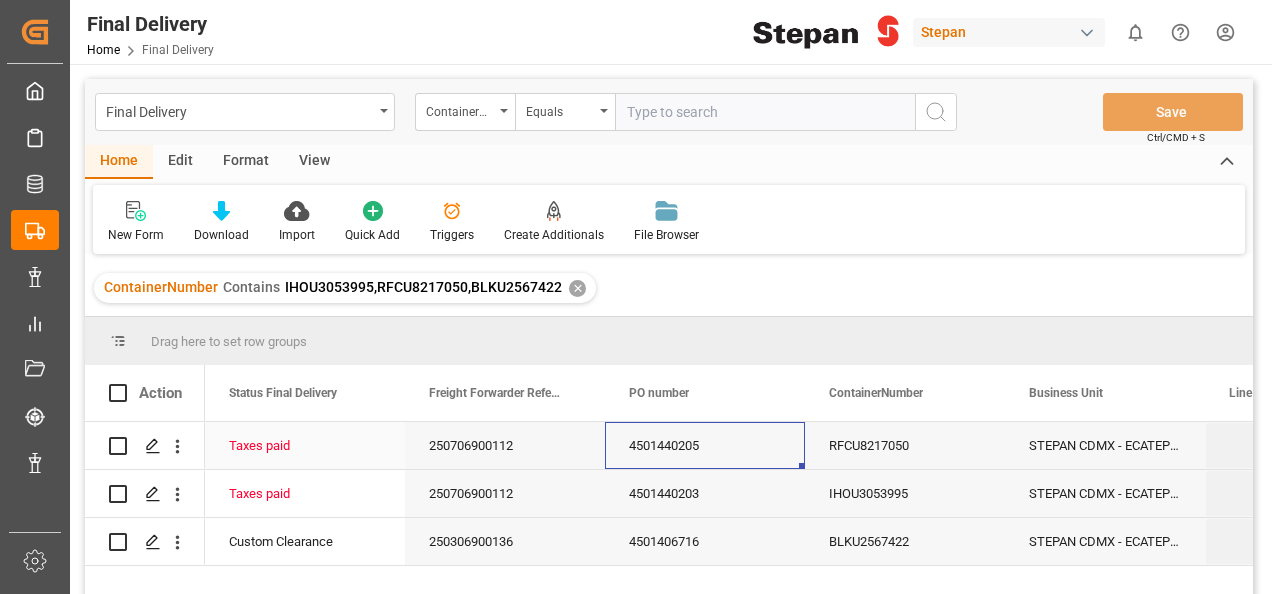 click on "RFCU8217050" at bounding box center (905, 445) 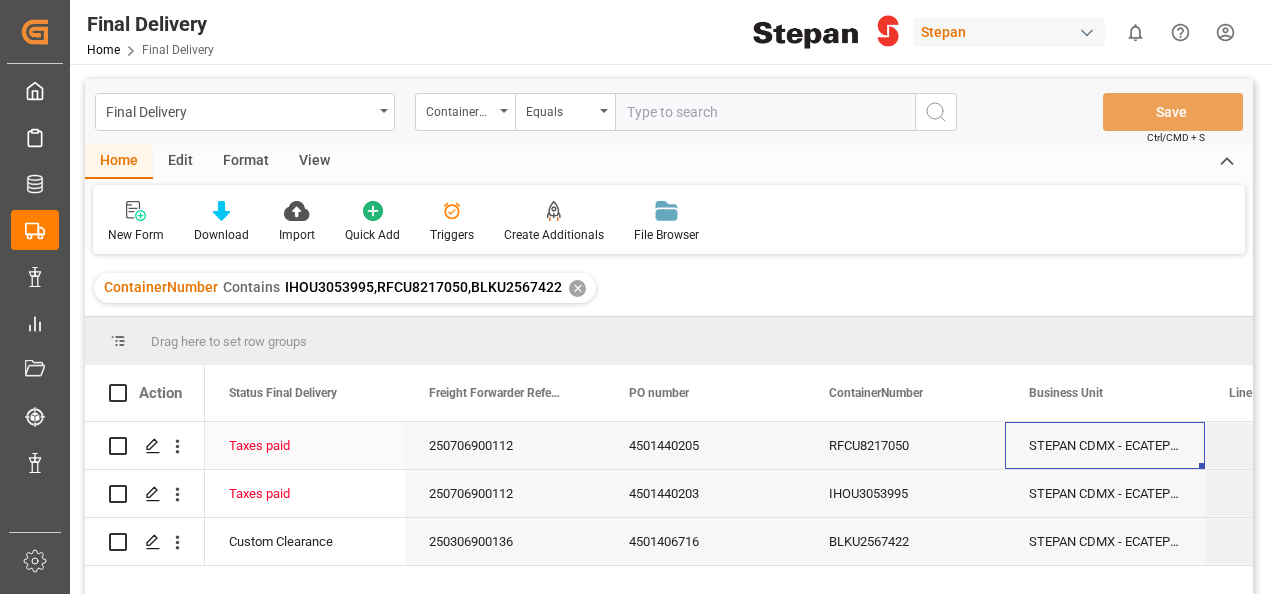 click on "STEPAN CDMX - ECATEPEC" at bounding box center [1105, 445] 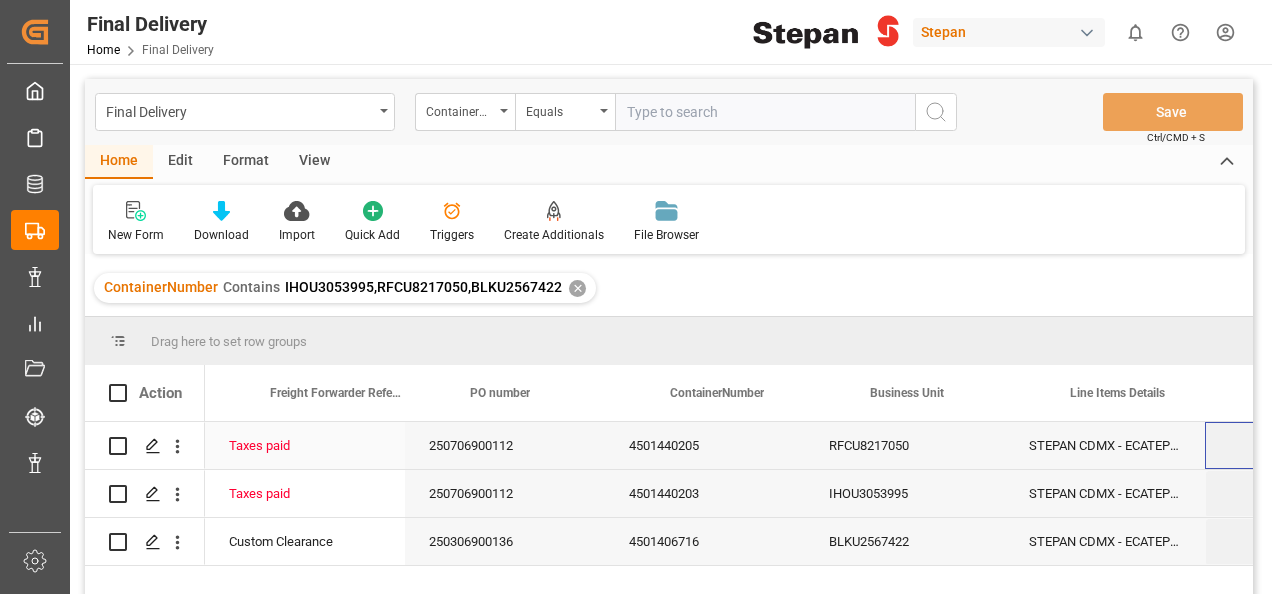 scroll, scrollTop: 0, scrollLeft: 158, axis: horizontal 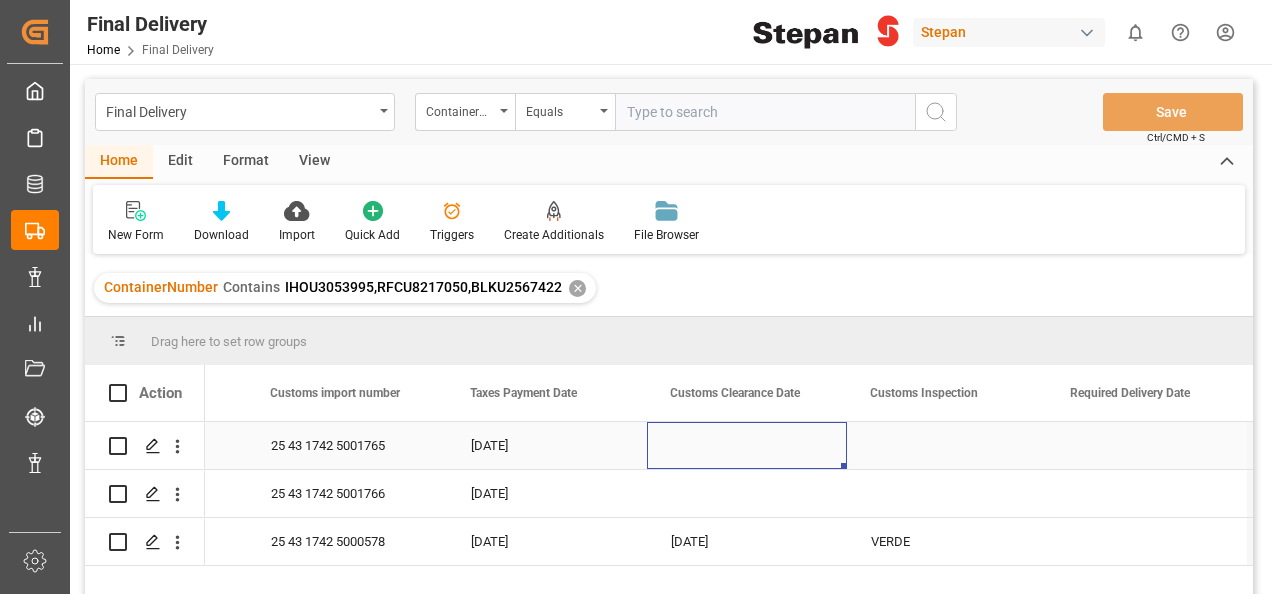 click at bounding box center [747, 445] 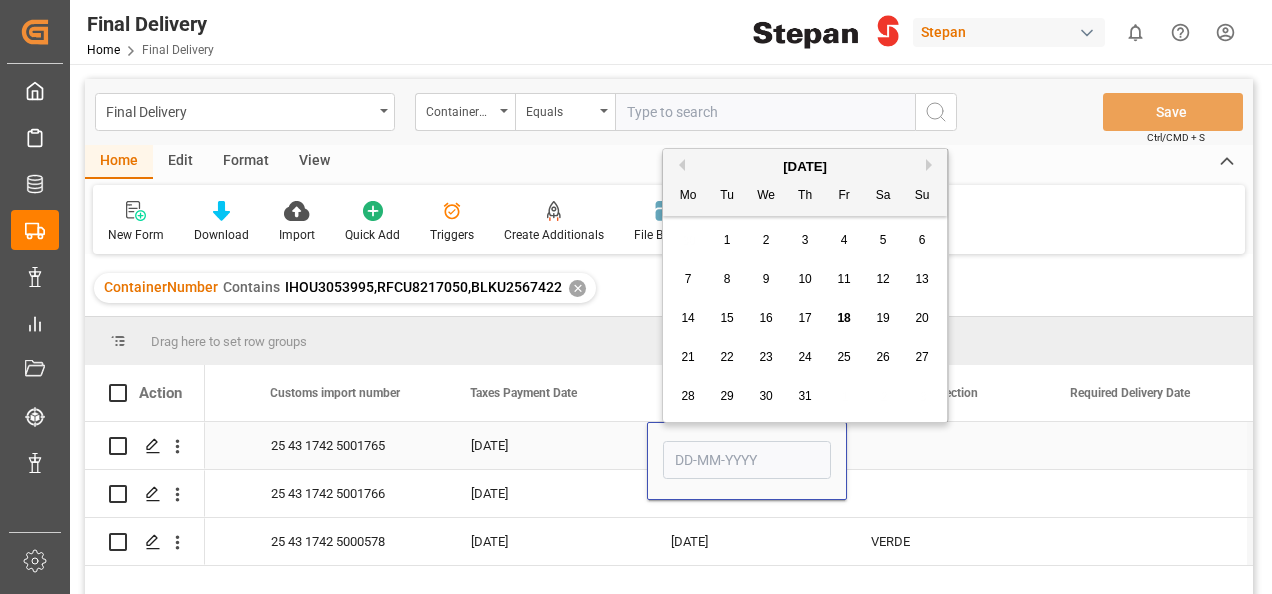click at bounding box center (747, 460) 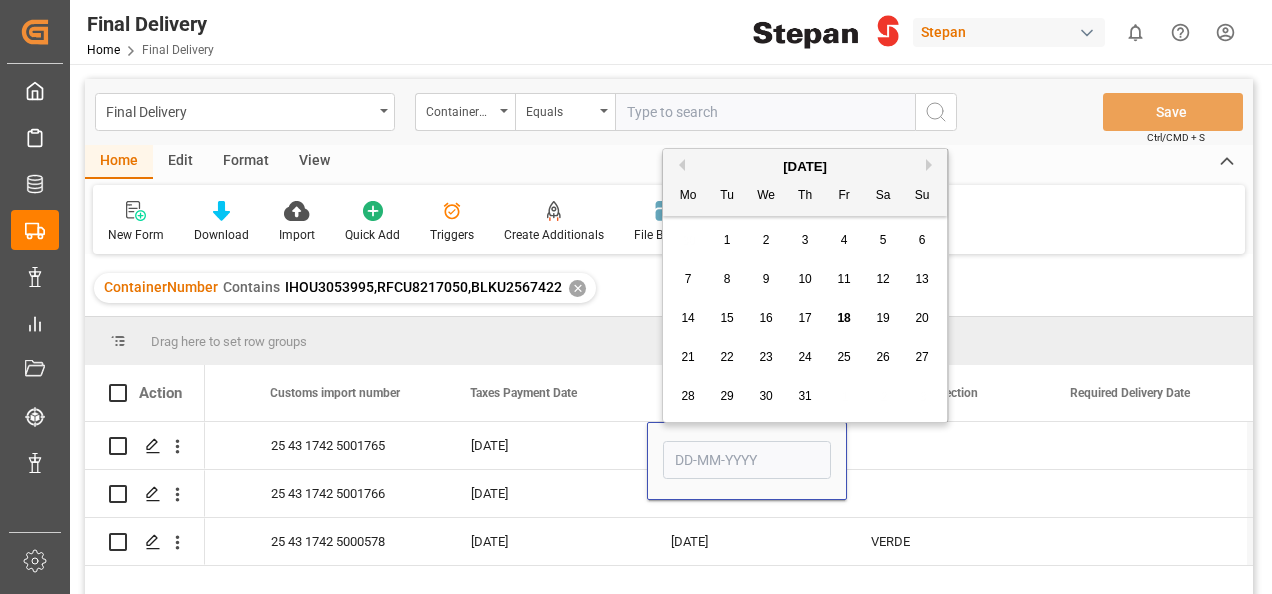 click on "July 2025" at bounding box center (805, 167) 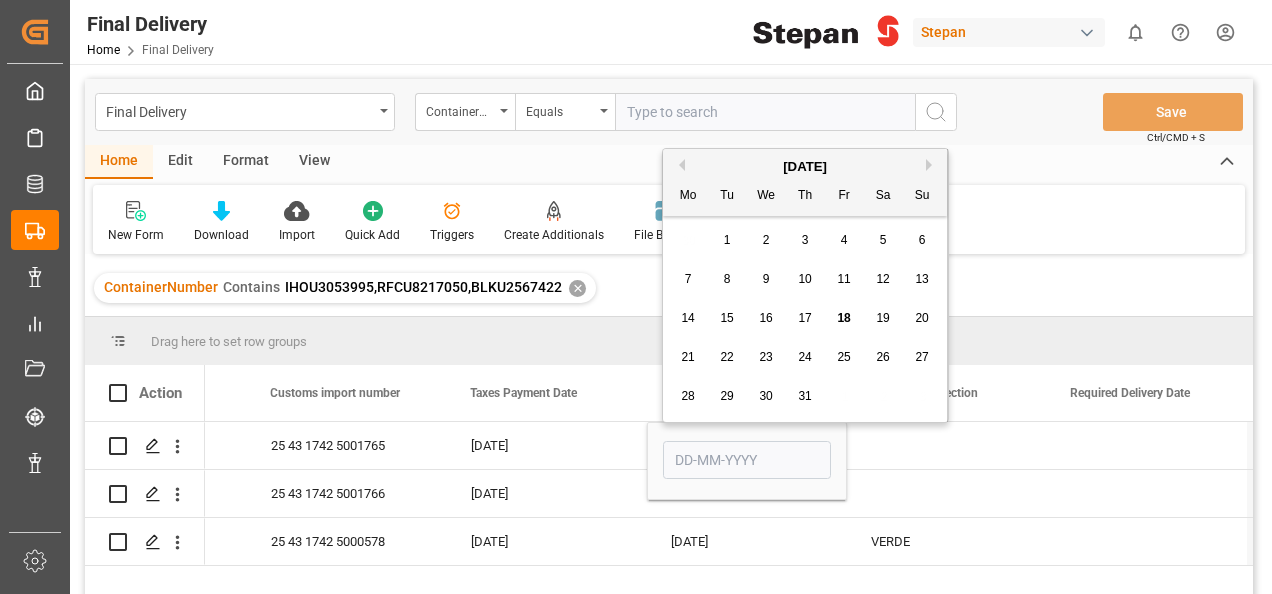 click on "15" at bounding box center (726, 318) 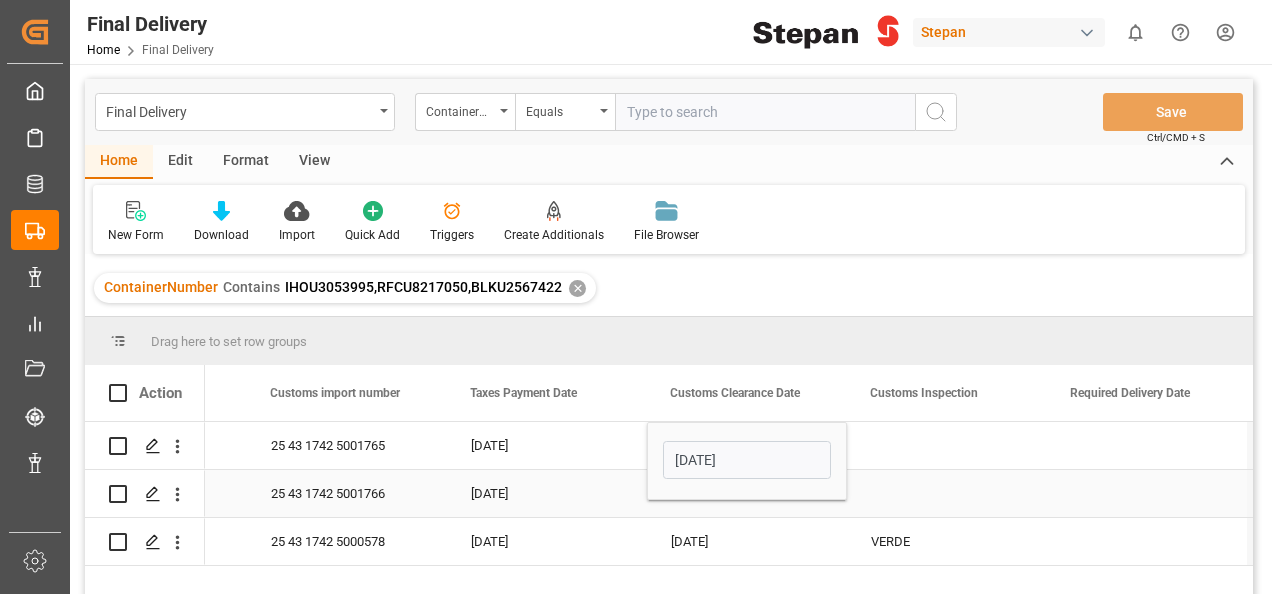 click at bounding box center (947, 493) 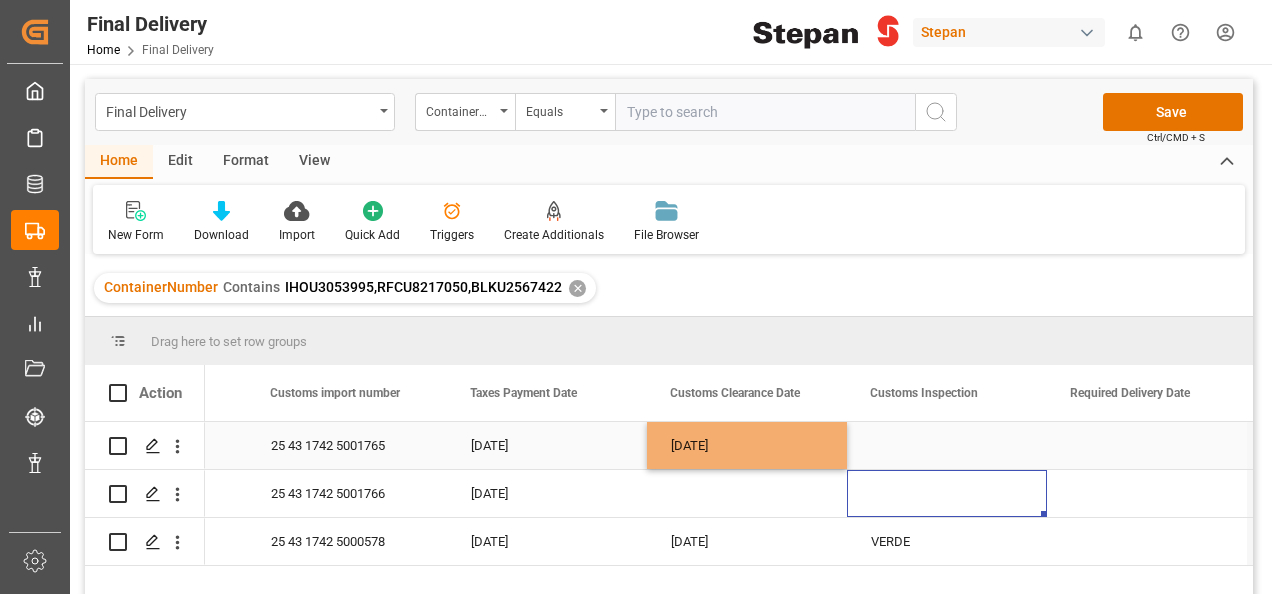 click on "[DATE]" at bounding box center (747, 445) 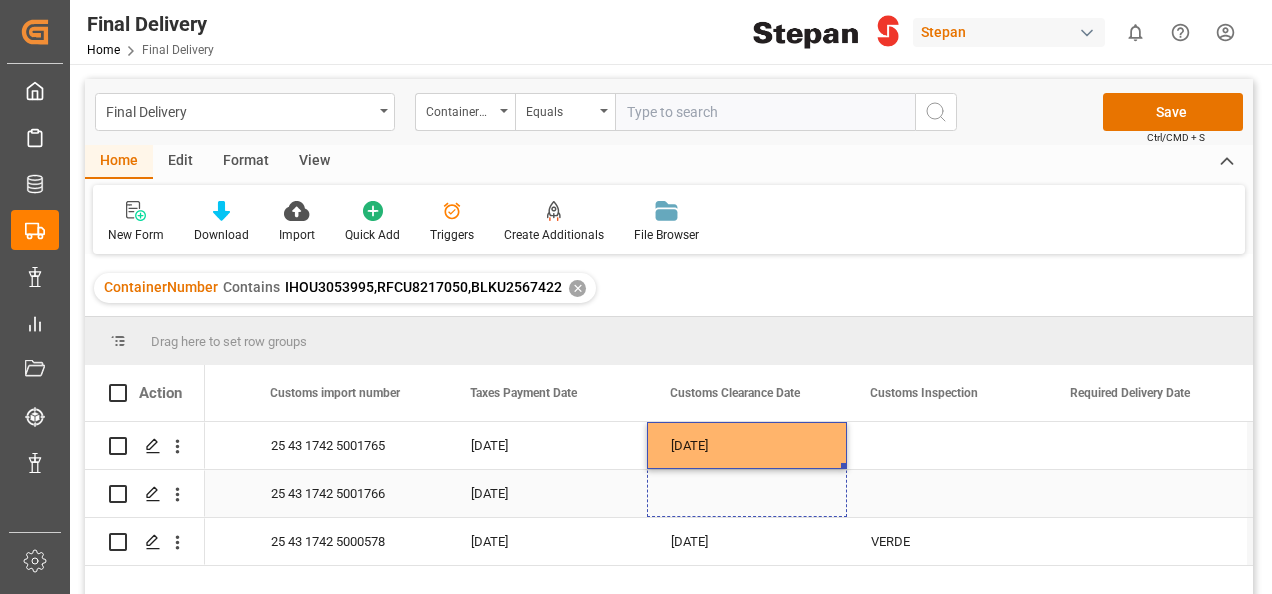 drag, startPoint x: 843, startPoint y: 468, endPoint x: 834, endPoint y: 500, distance: 33.24154 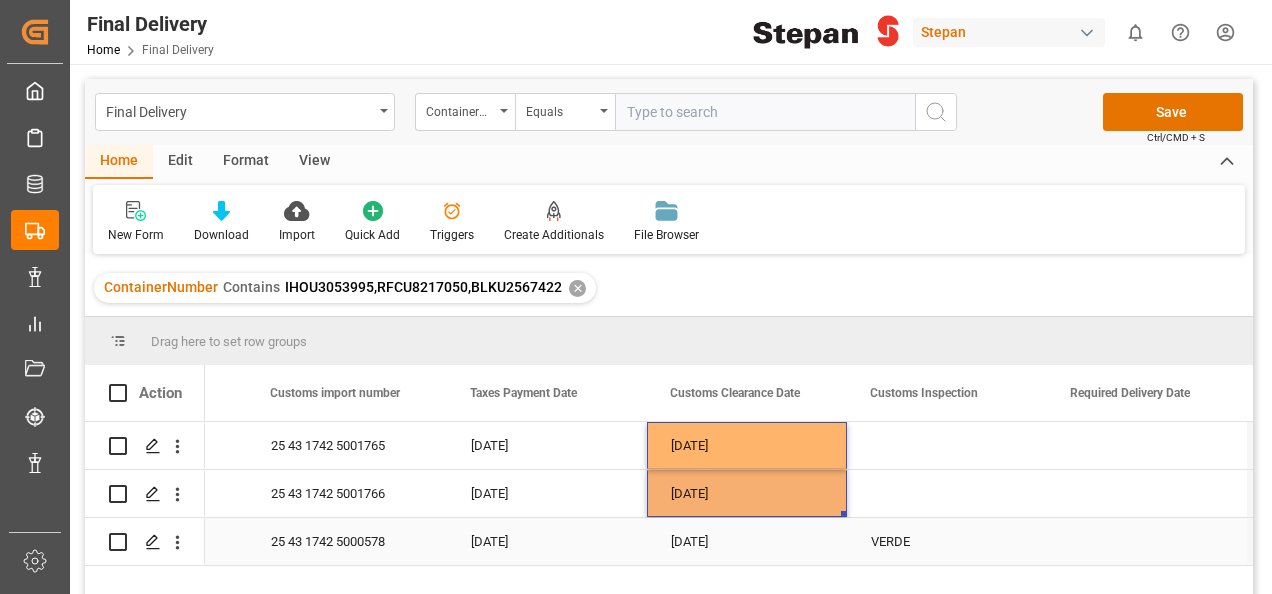 click on "VERDE" at bounding box center [947, 542] 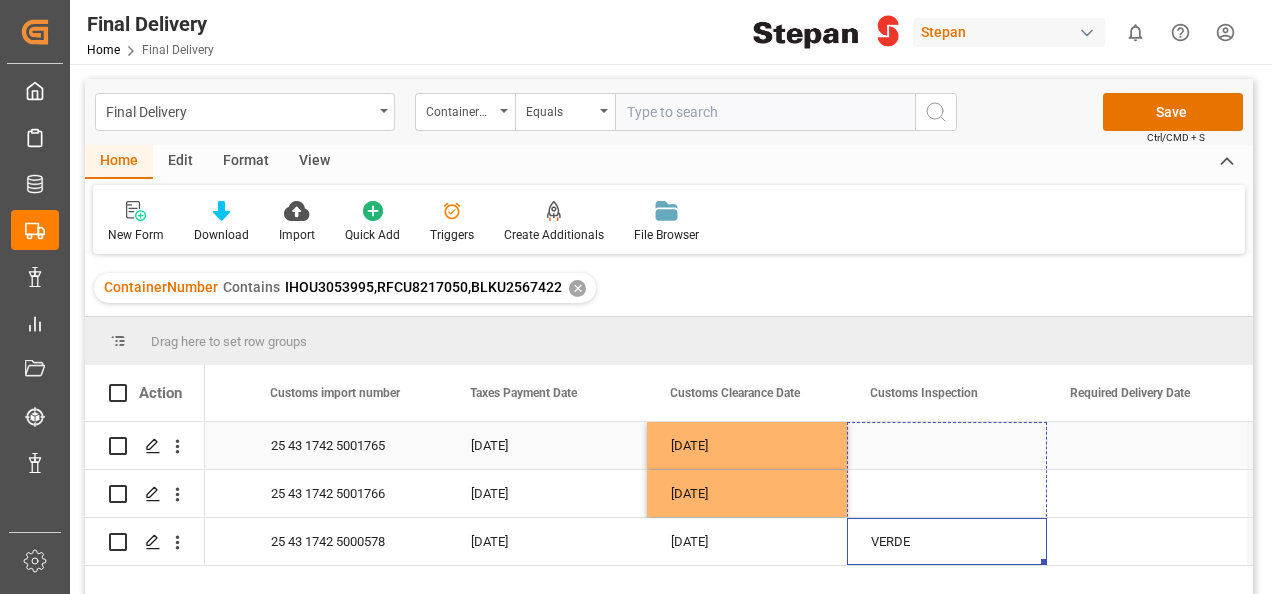 drag, startPoint x: 1043, startPoint y: 560, endPoint x: 984, endPoint y: 434, distance: 139.12944 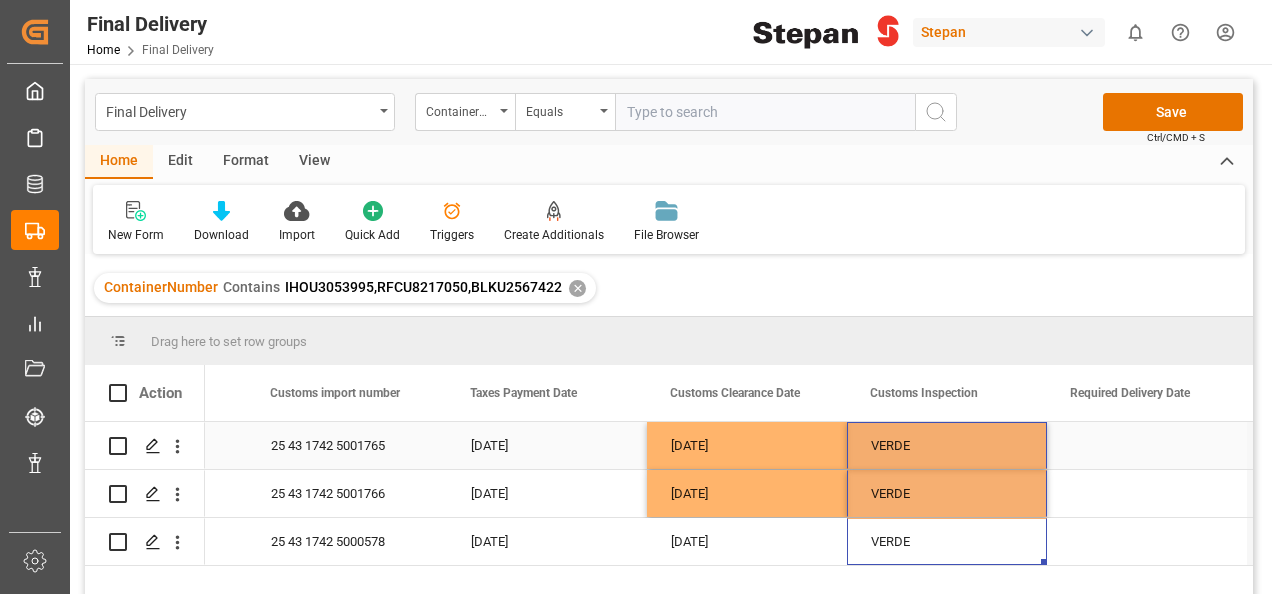 click on "VERDE" at bounding box center [947, 446] 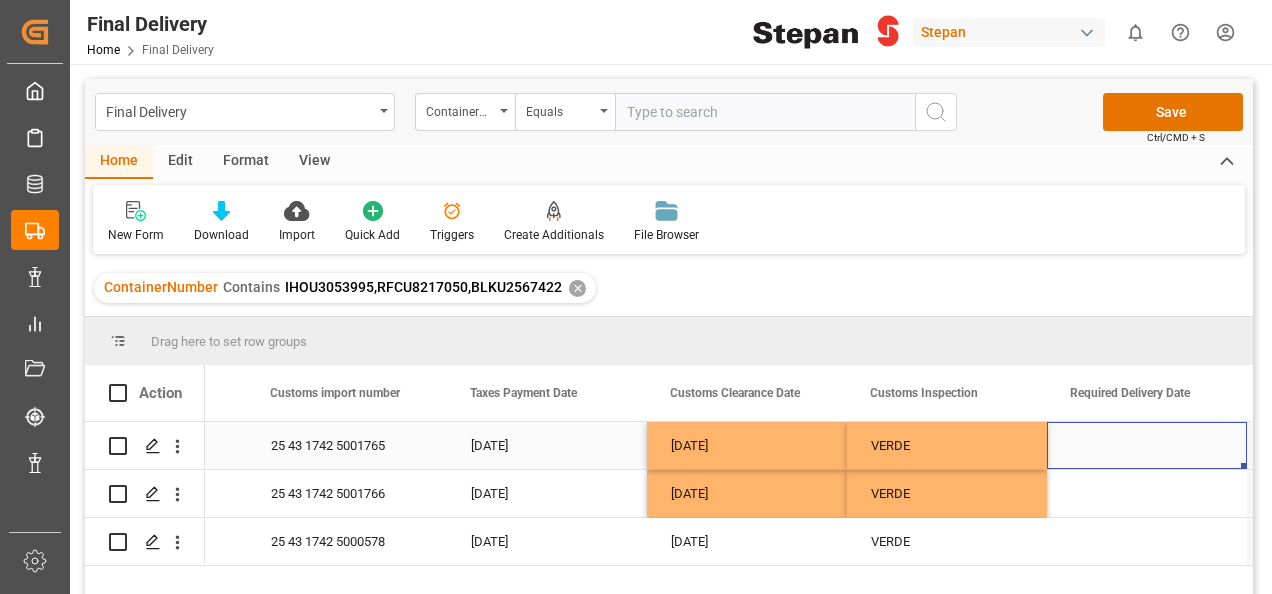 scroll, scrollTop: 0, scrollLeft: 1958, axis: horizontal 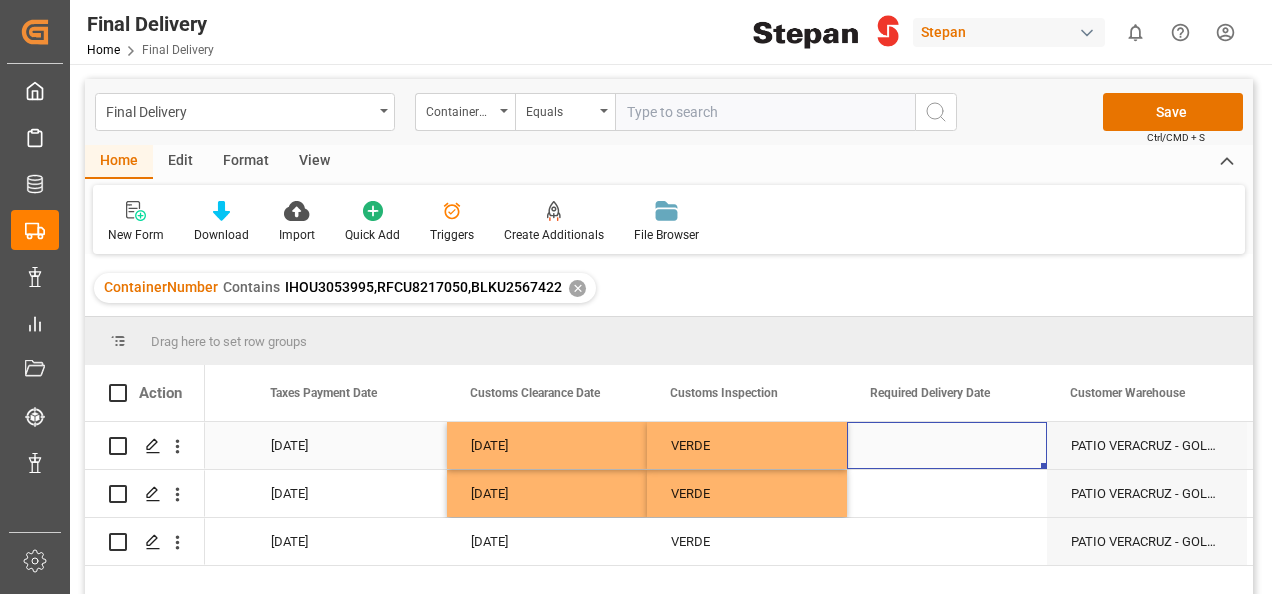 click on "[DATE]" at bounding box center (547, 445) 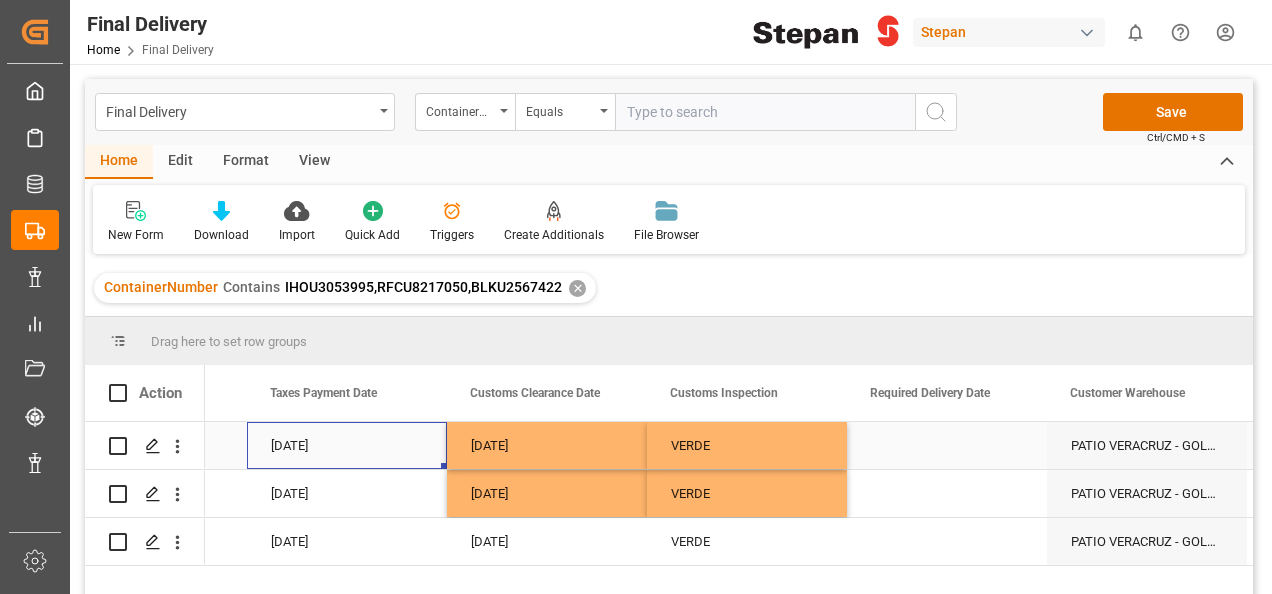 scroll, scrollTop: 0, scrollLeft: 1800, axis: horizontal 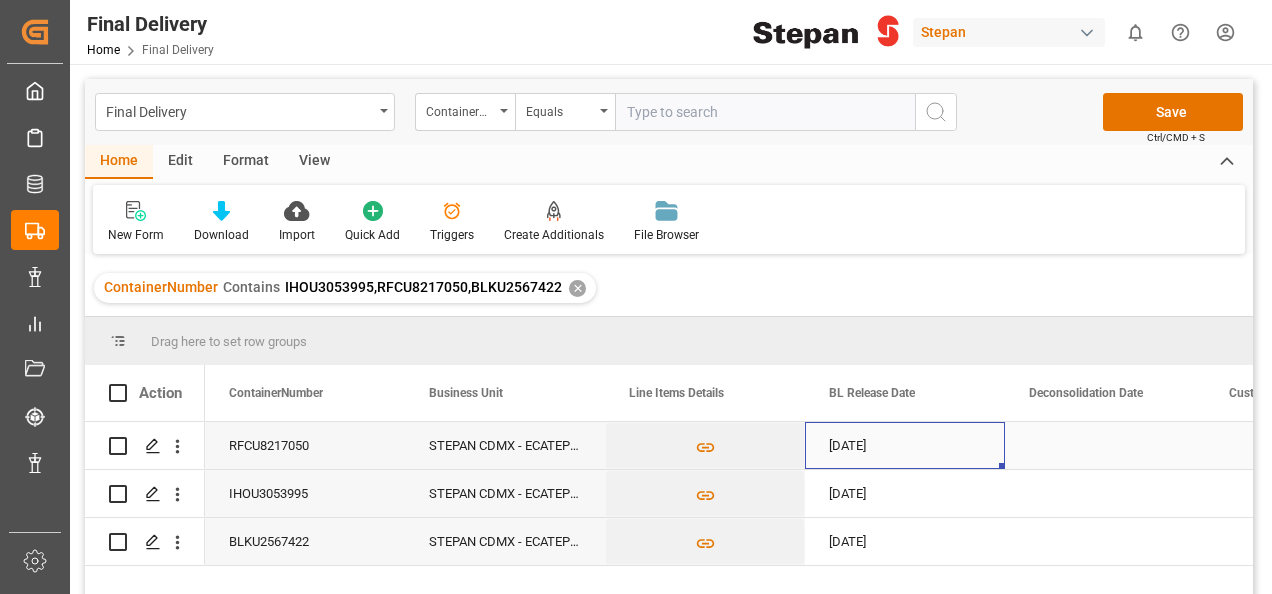 click on "09-07-2025" at bounding box center (905, 445) 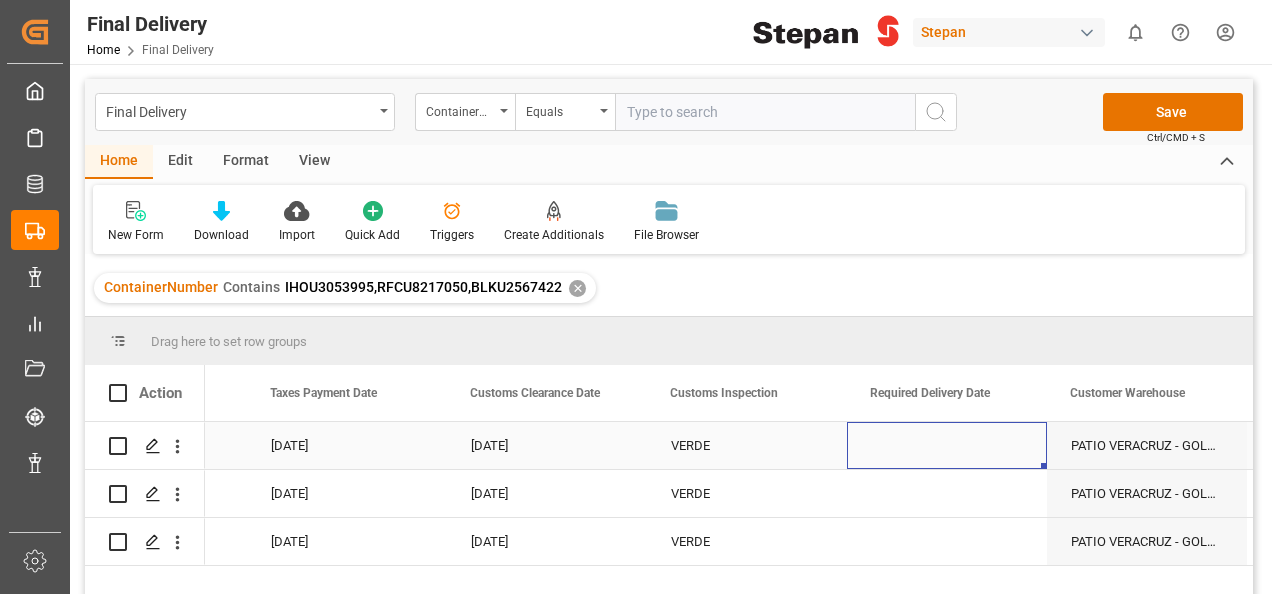 click at bounding box center [947, 445] 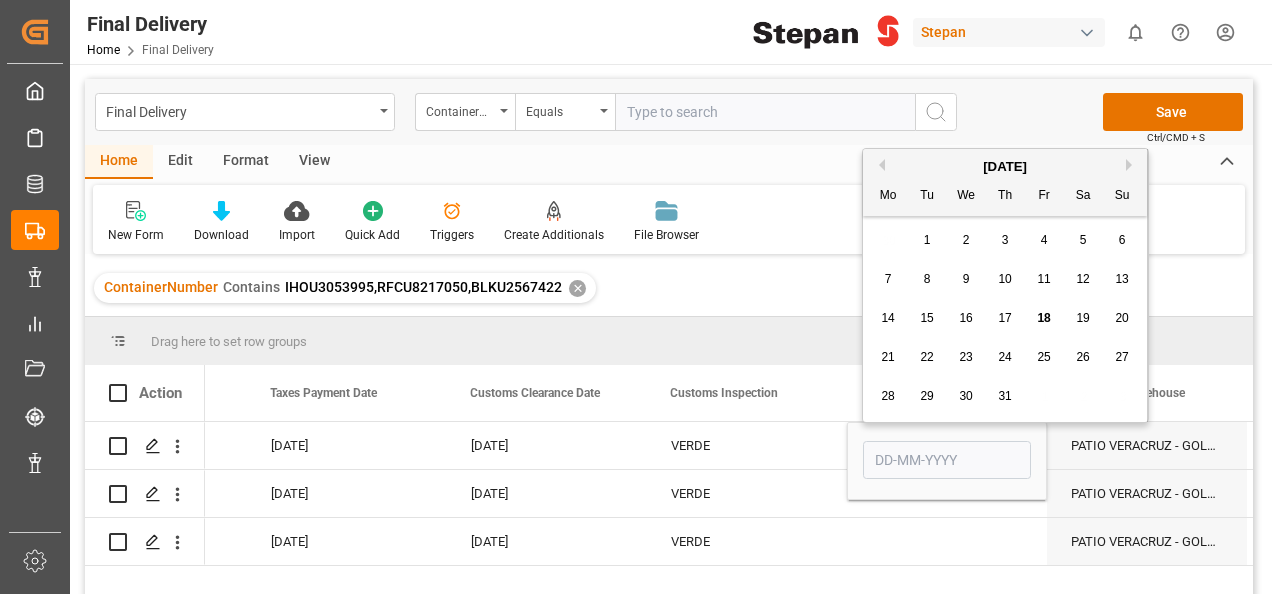 click on "15" at bounding box center [926, 318] 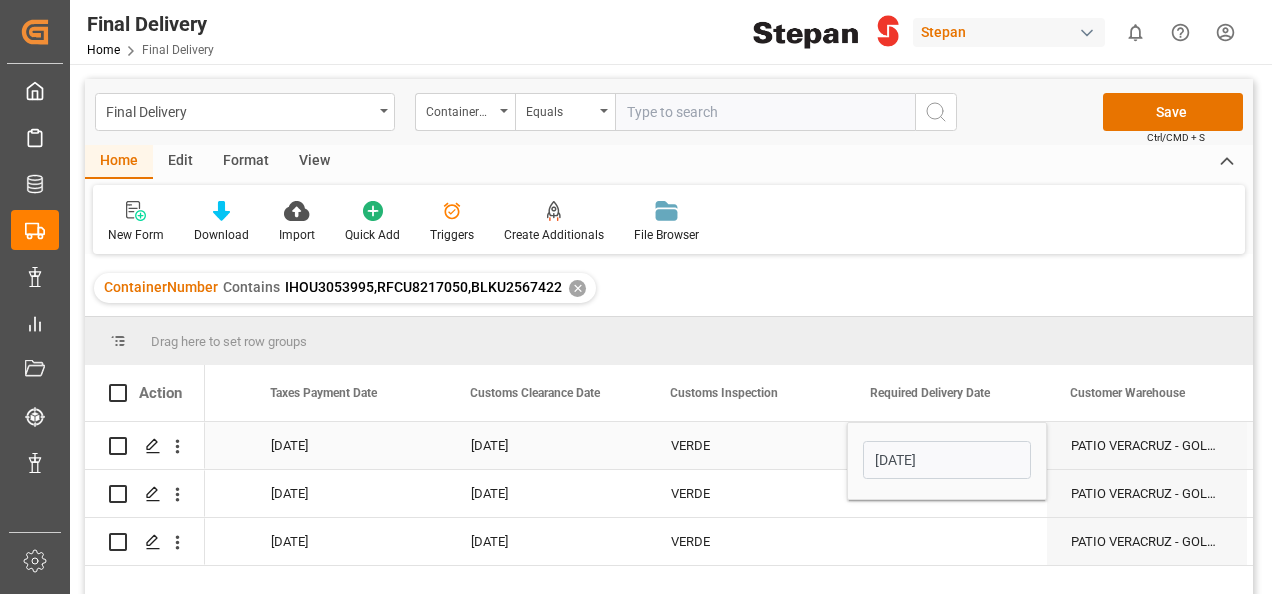 click on "VERDE" at bounding box center (747, 445) 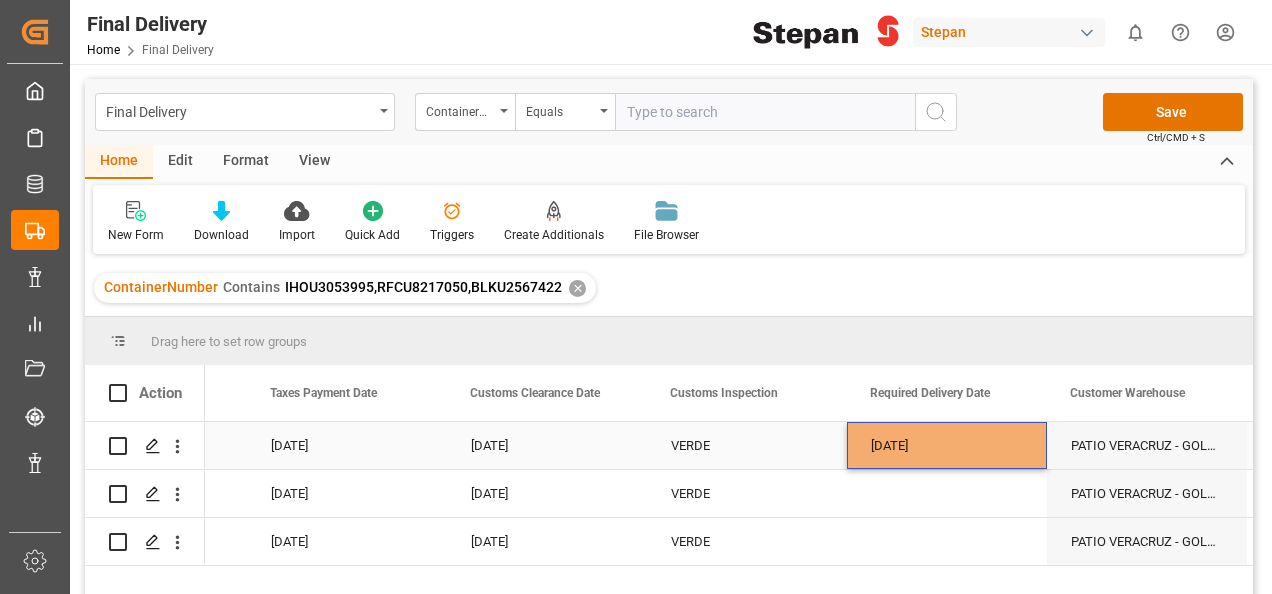 click on "[DATE]" at bounding box center [947, 445] 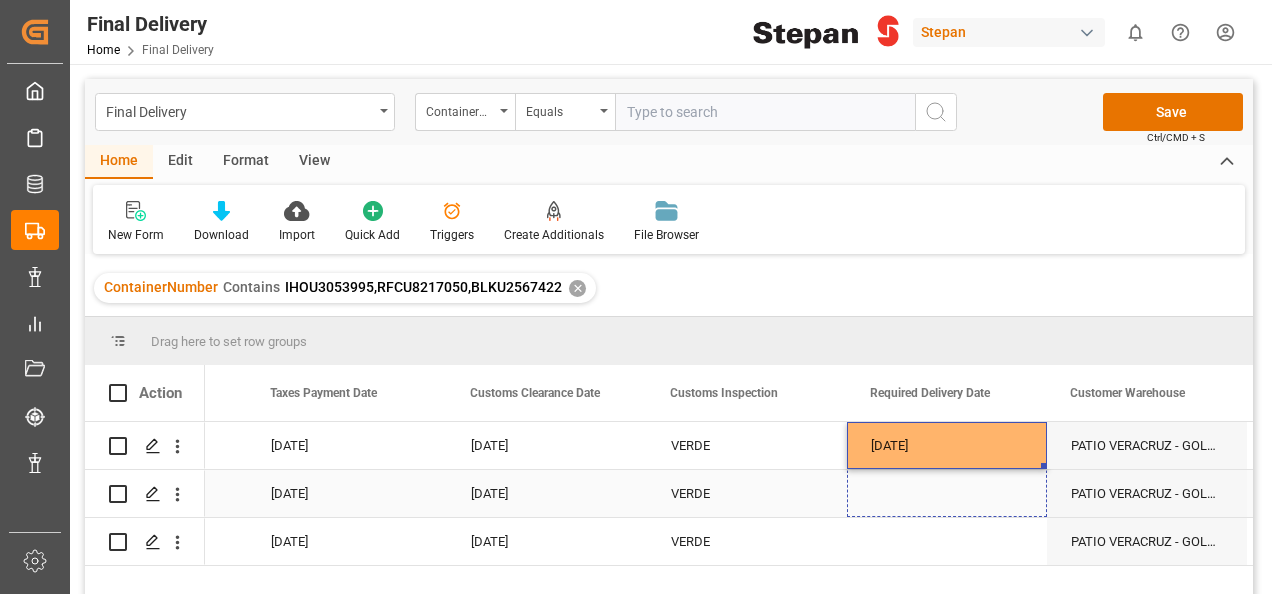 drag, startPoint x: 1045, startPoint y: 465, endPoint x: 1028, endPoint y: 504, distance: 42.544094 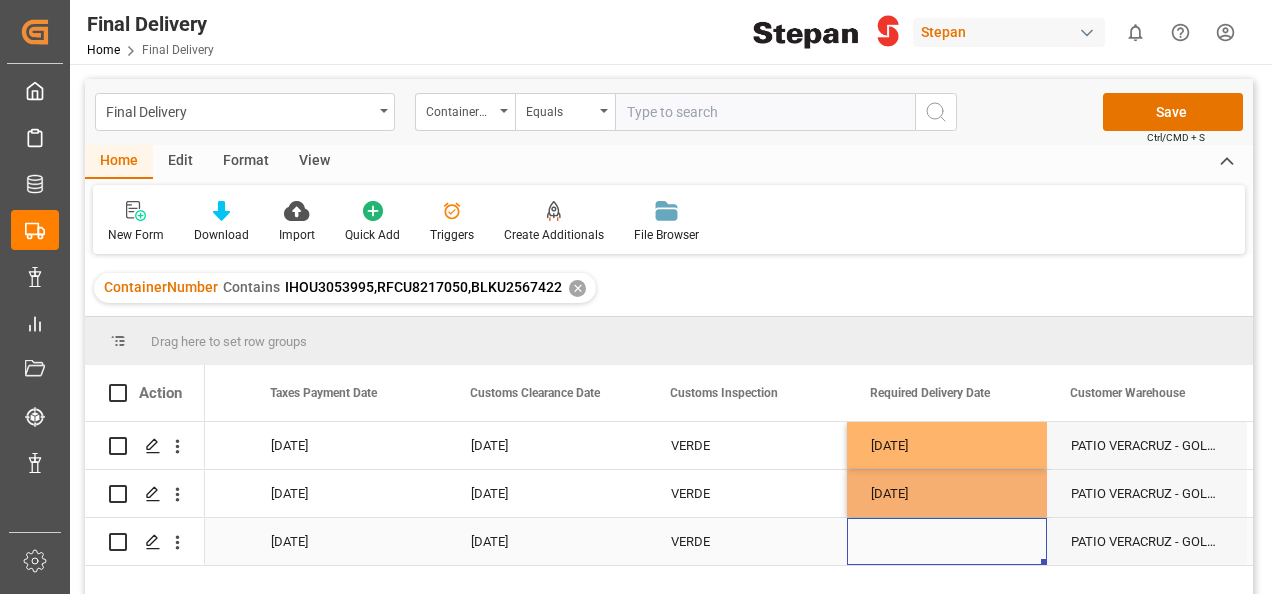click at bounding box center [947, 541] 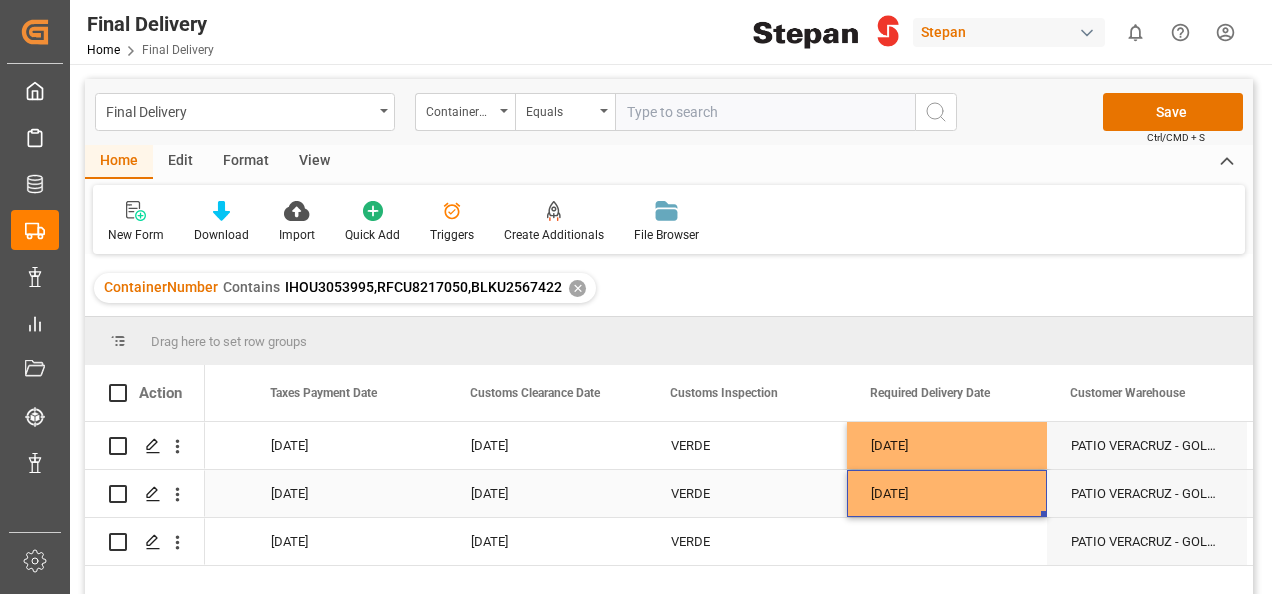click on "[DATE]" at bounding box center (947, 493) 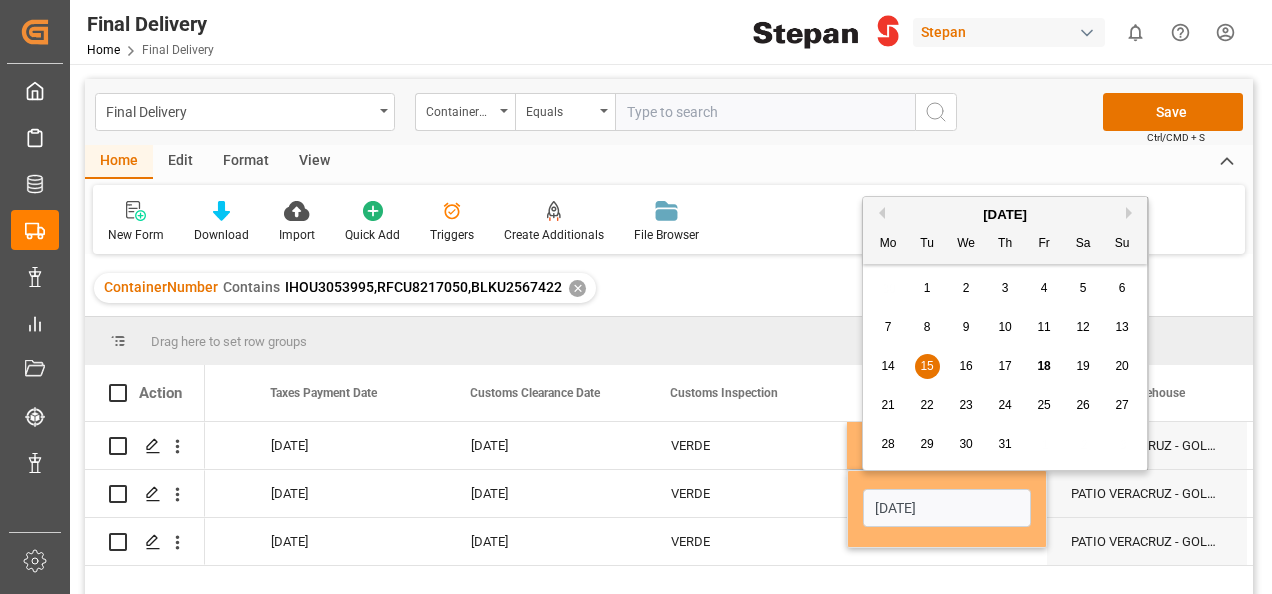 click on "28 29 30 31 1 2 3" at bounding box center [1005, 444] 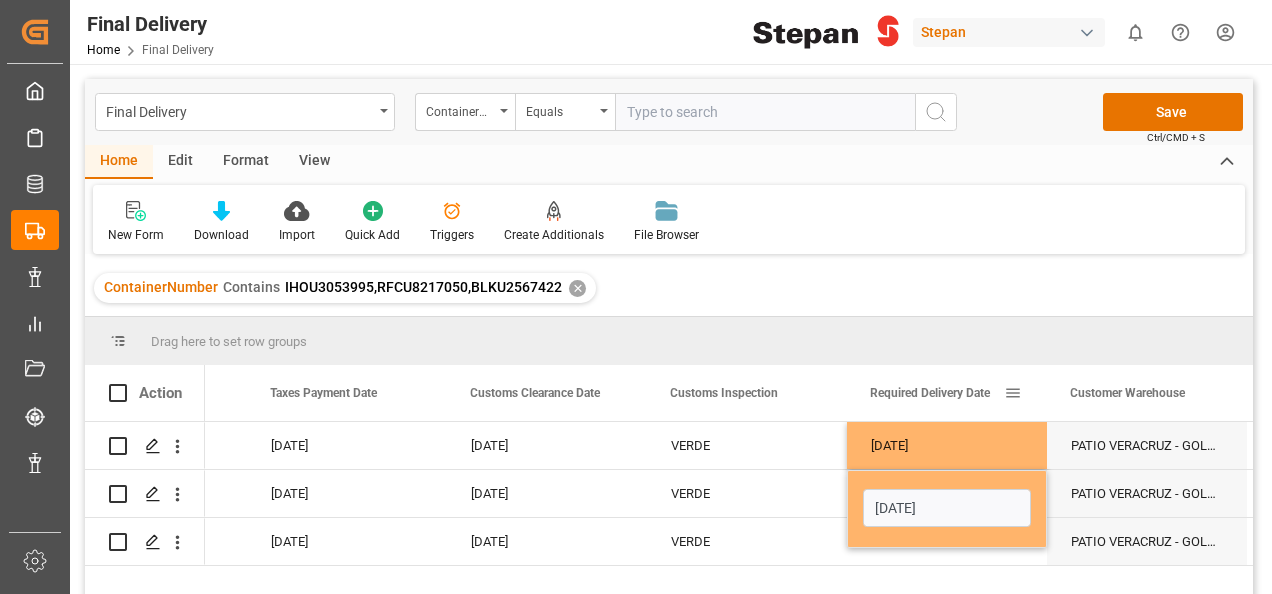 type on "16-07-2025" 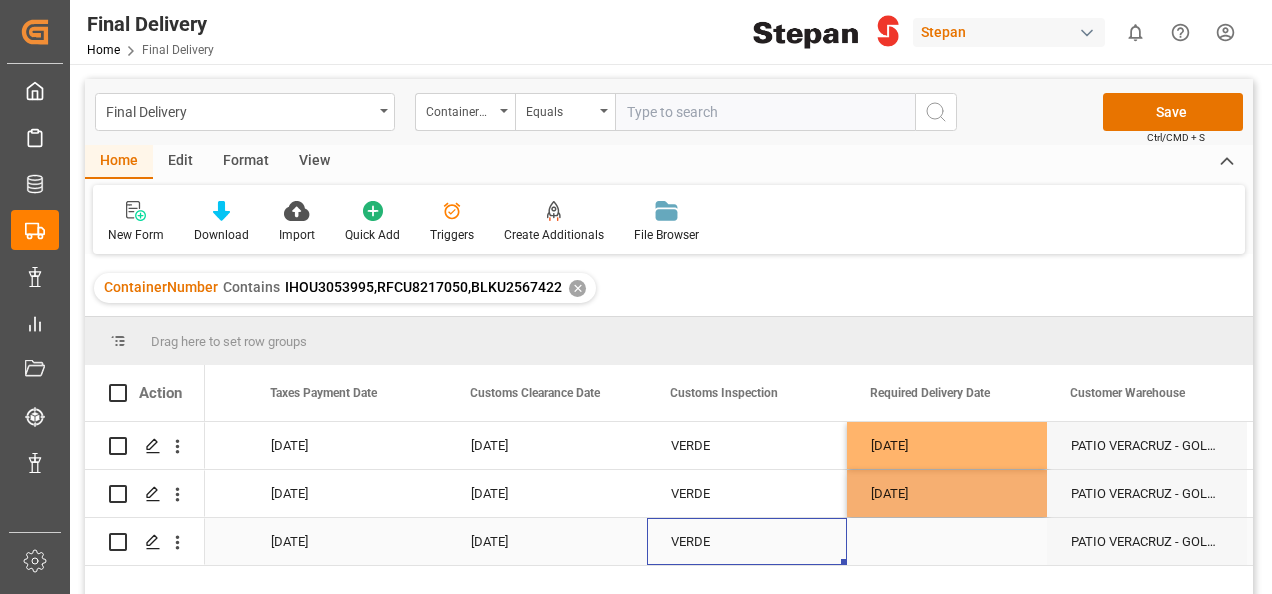 click on "VERDE" at bounding box center [747, 542] 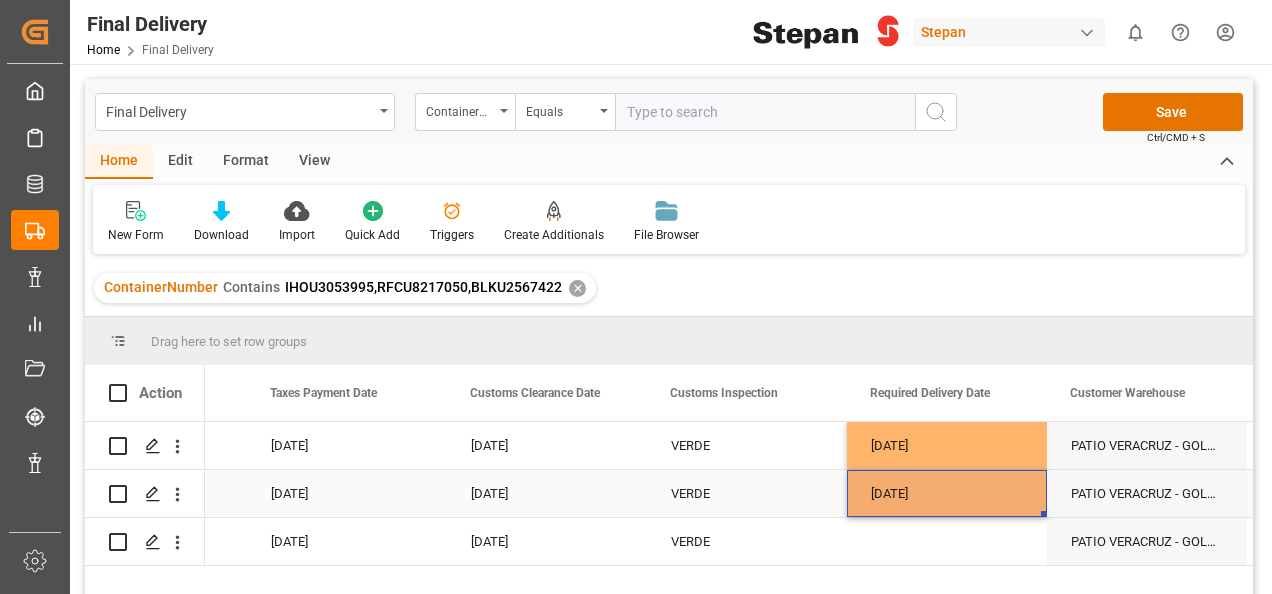 click on "16-07-2025" at bounding box center [947, 493] 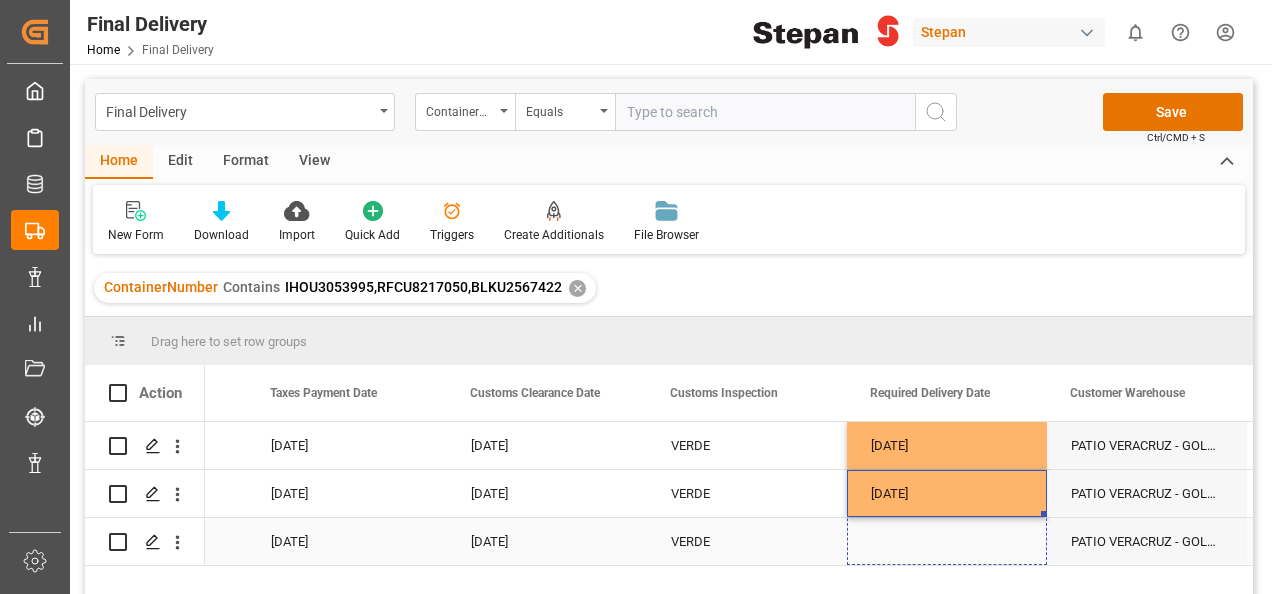 drag, startPoint x: 1042, startPoint y: 514, endPoint x: 1038, endPoint y: 544, distance: 30.265491 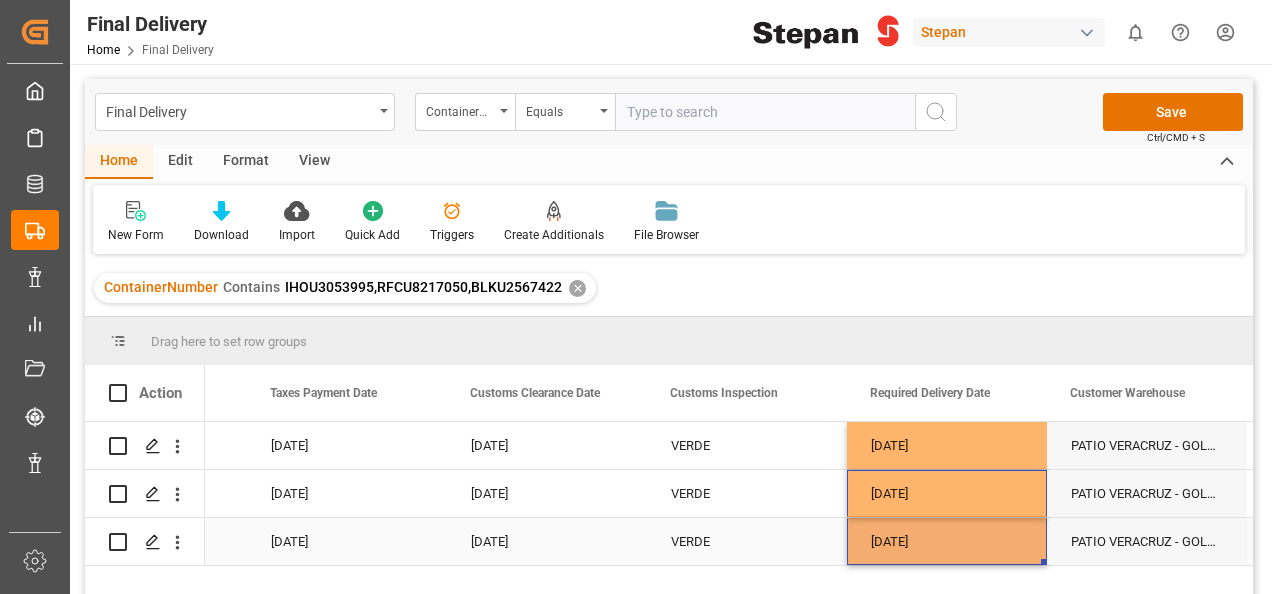 click on "PATIO VERACRUZ - GOLMEX" at bounding box center [1147, 541] 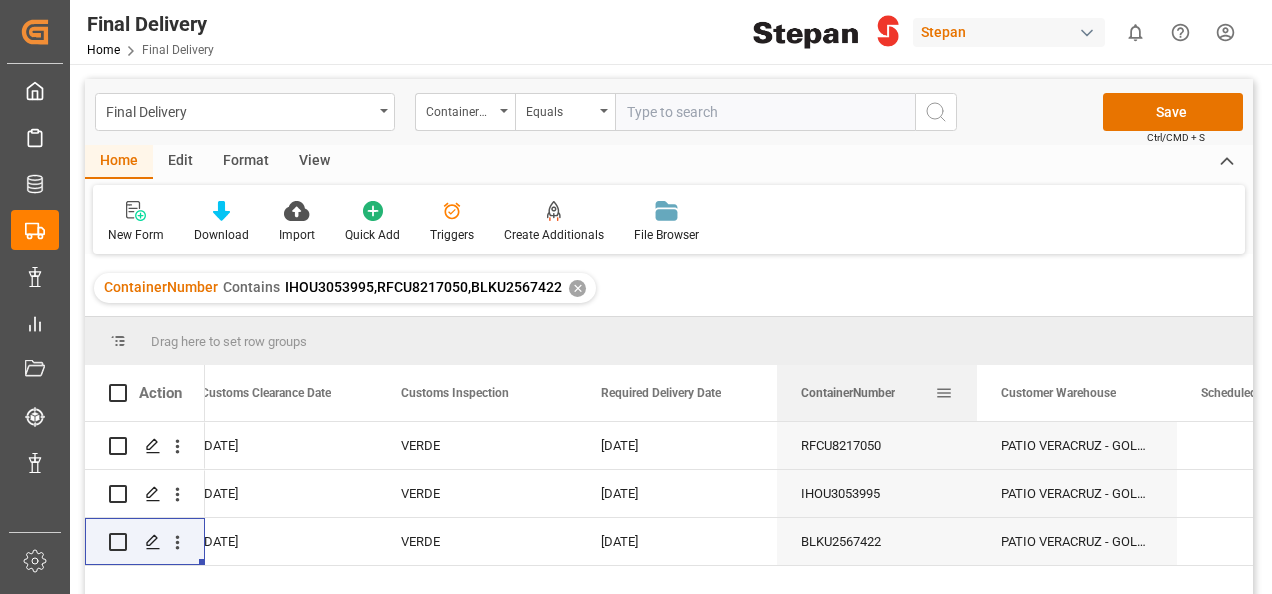 drag, startPoint x: 882, startPoint y: 387, endPoint x: 948, endPoint y: 404, distance: 68.154236 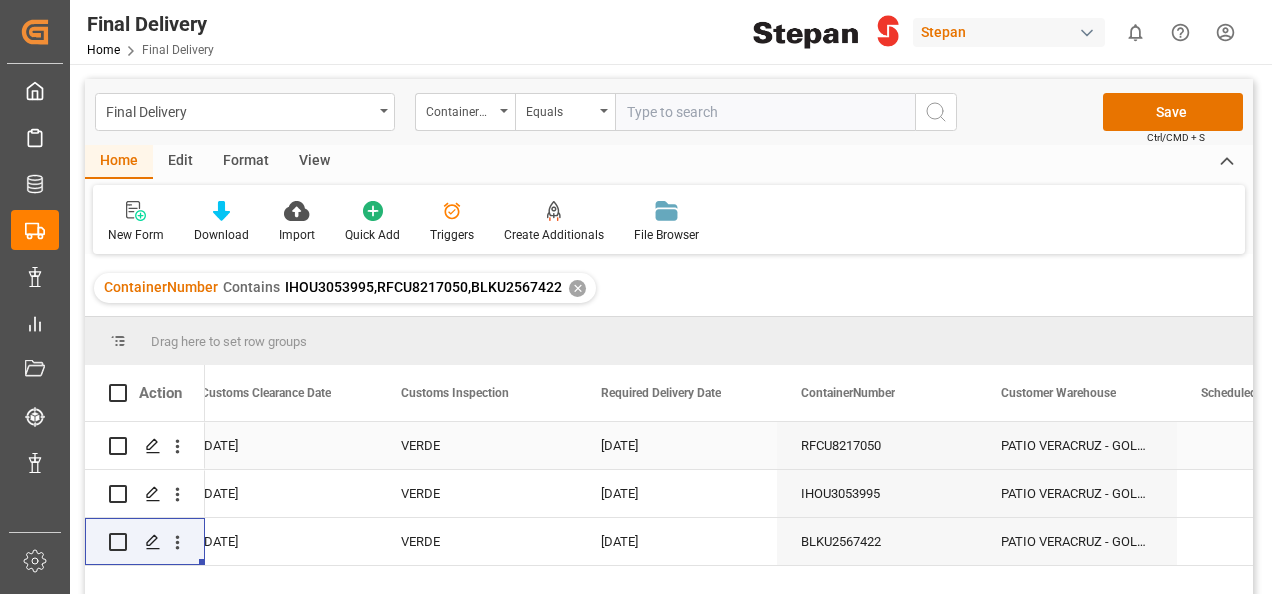 click on "[DATE]" at bounding box center (677, 445) 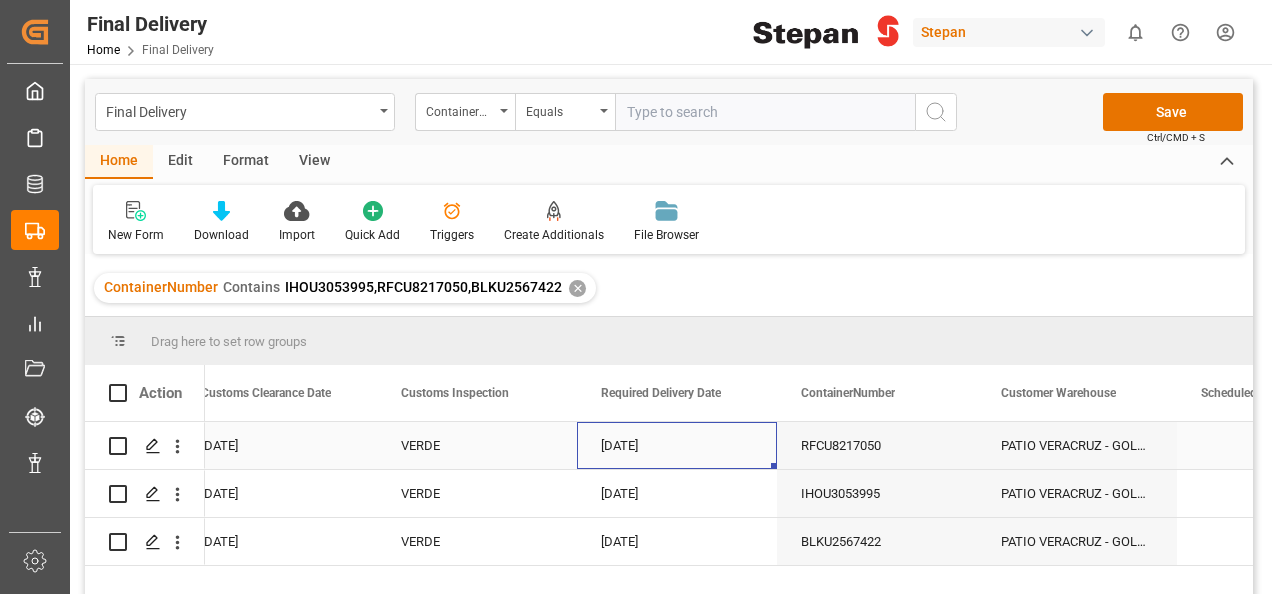 click on "[DATE]" at bounding box center [677, 445] 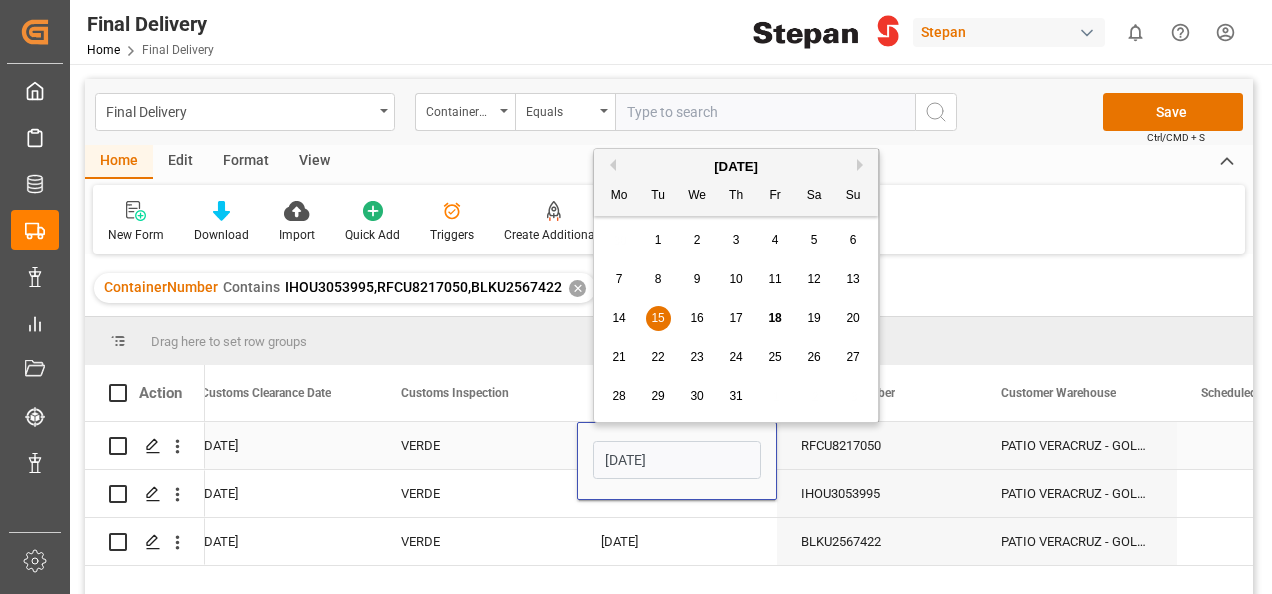 click on "[DATE]" at bounding box center [677, 460] 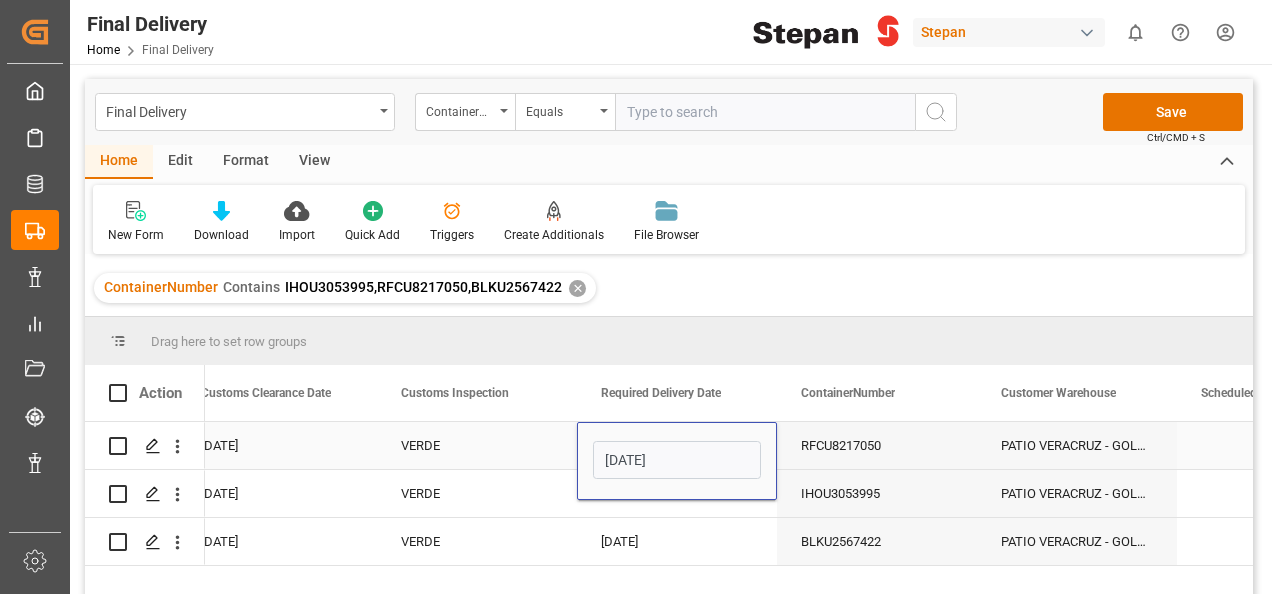 click on "[DATE]" at bounding box center (677, 461) 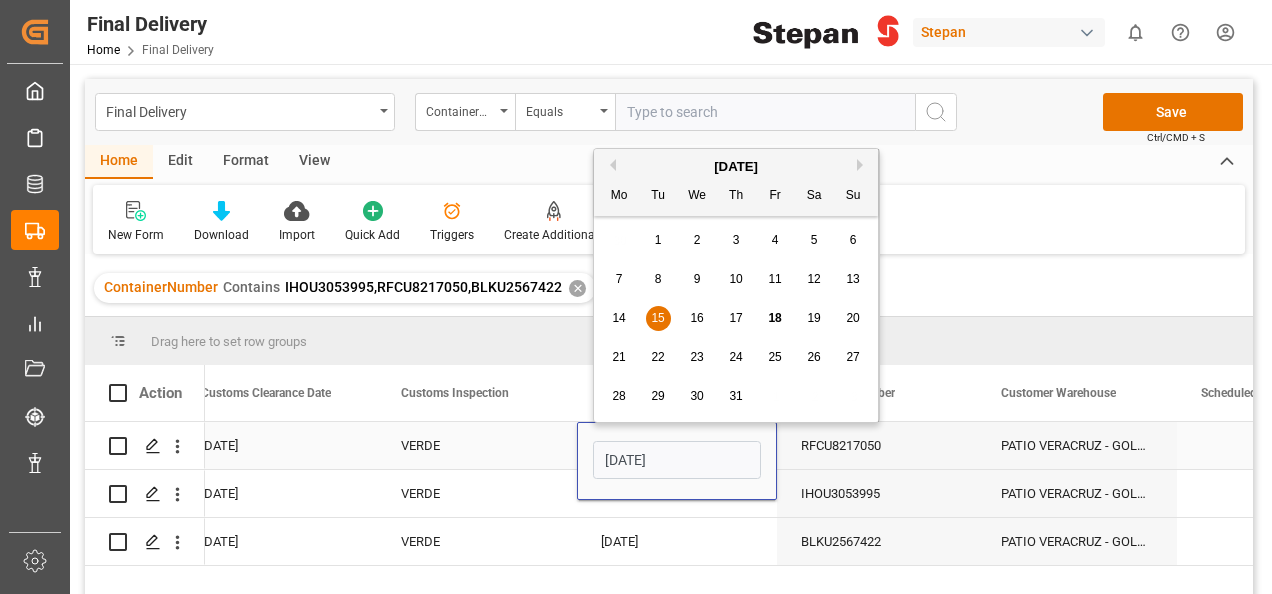click on "[DATE]" at bounding box center (677, 460) 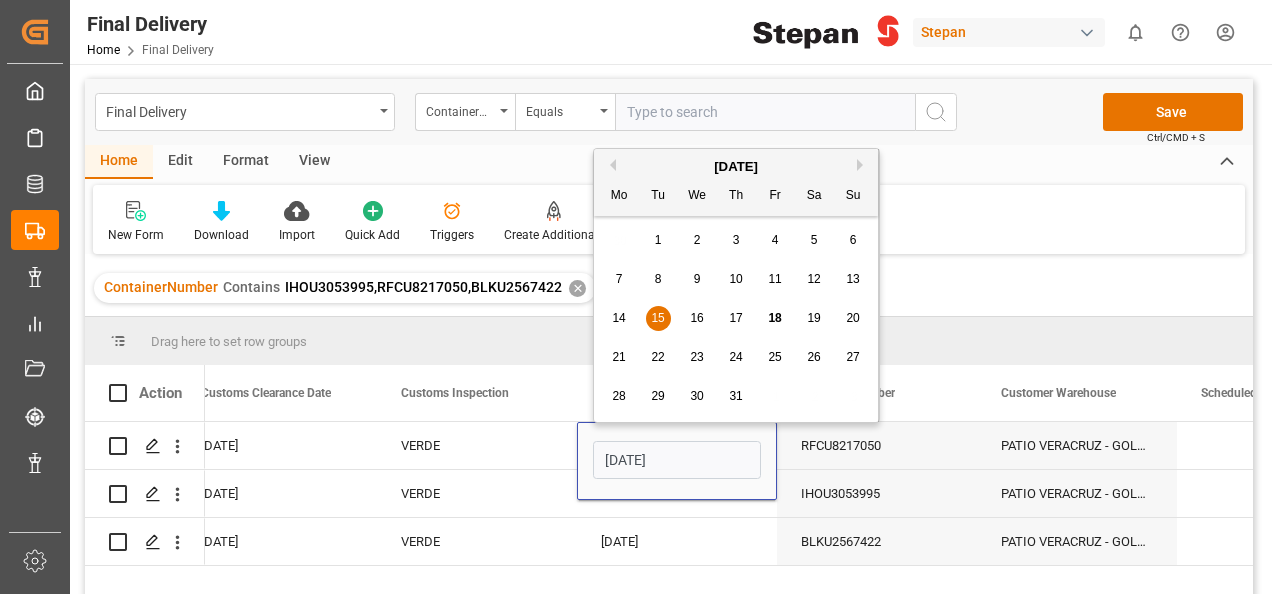 click on "16" at bounding box center [696, 318] 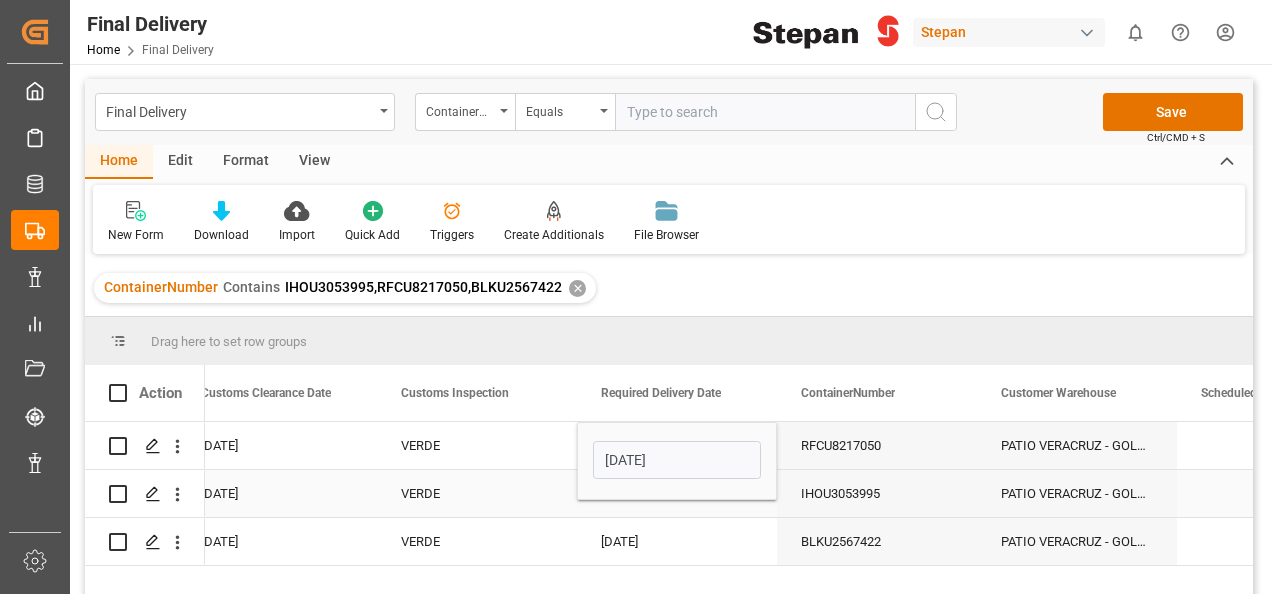 click on "16-07-2025" at bounding box center [677, 493] 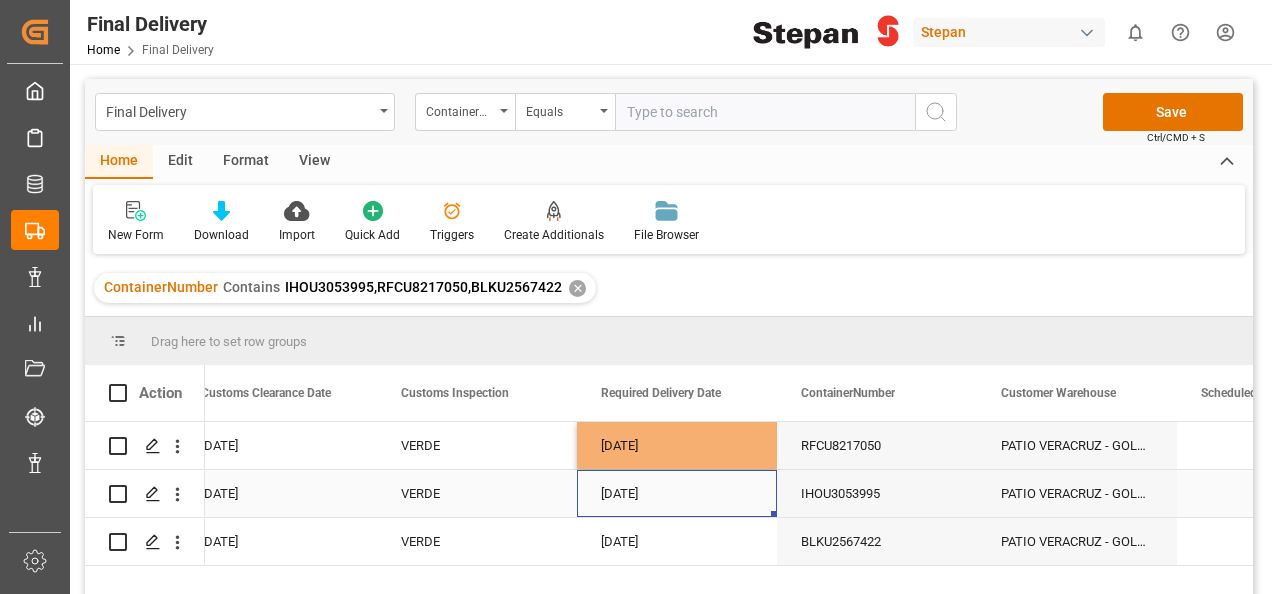 click on "16-07-2025" at bounding box center (677, 493) 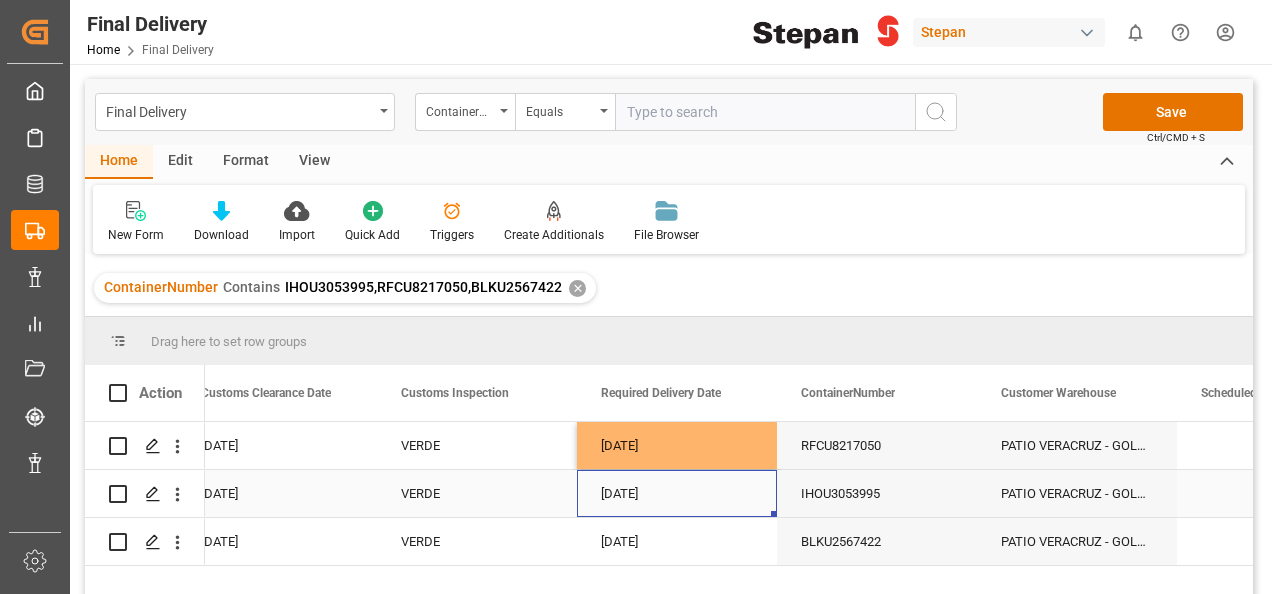 click on "16-07-2025" at bounding box center (677, 493) 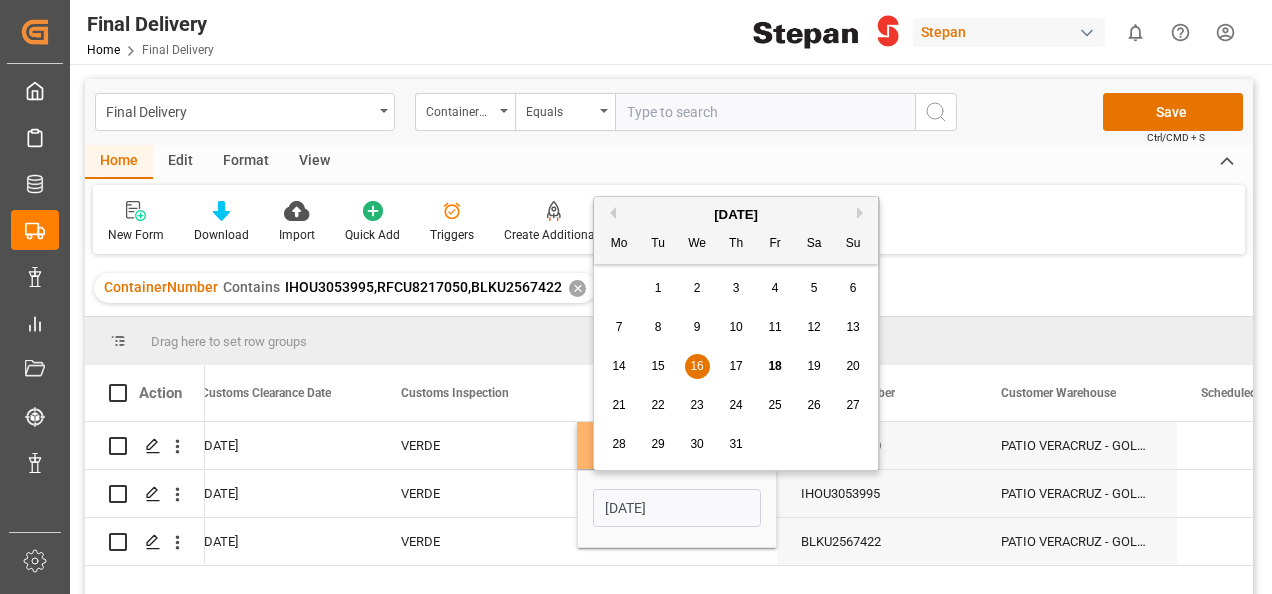 click on "15" at bounding box center (657, 366) 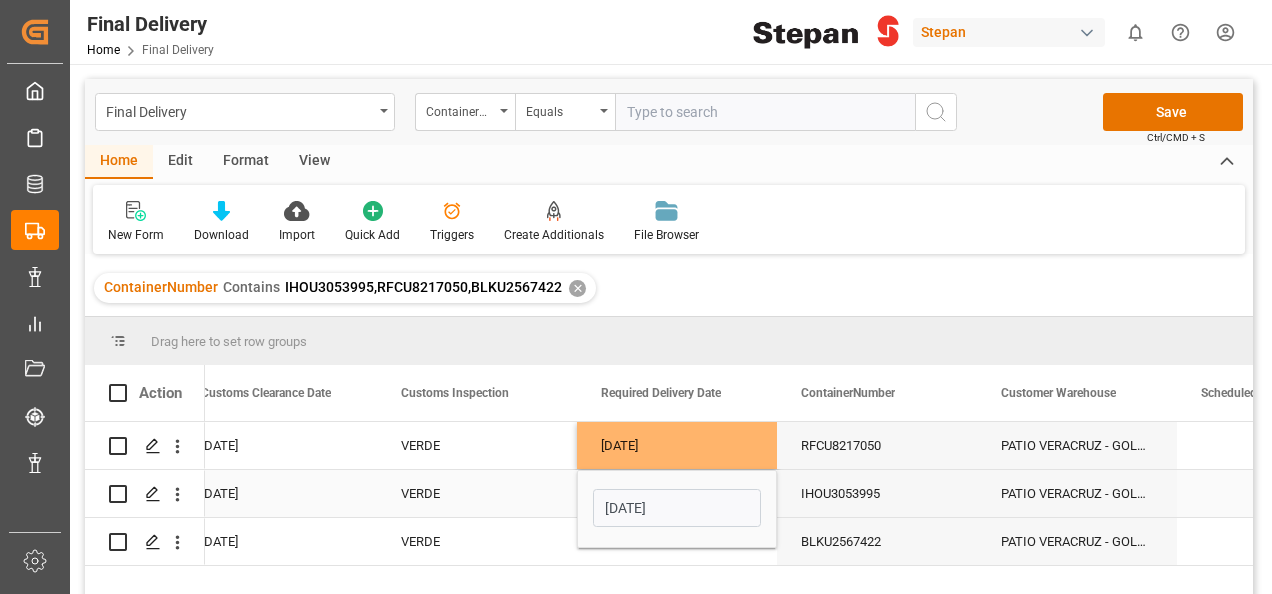 click on "IHOU3053995" at bounding box center [877, 493] 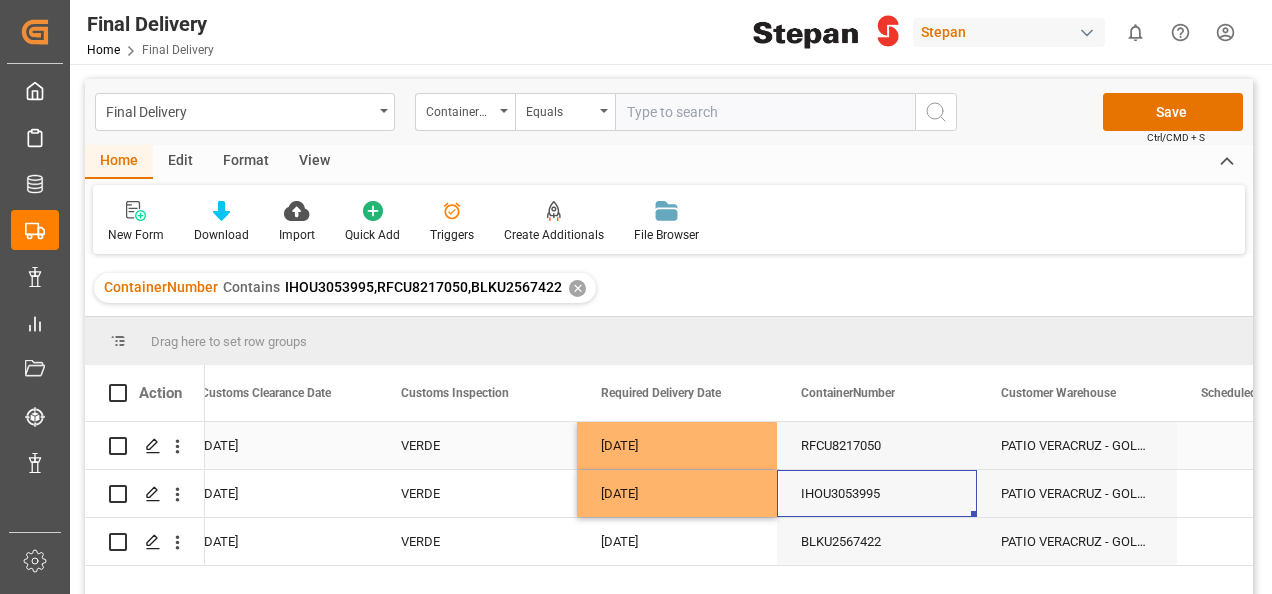 click on "RFCU8217050" at bounding box center [877, 445] 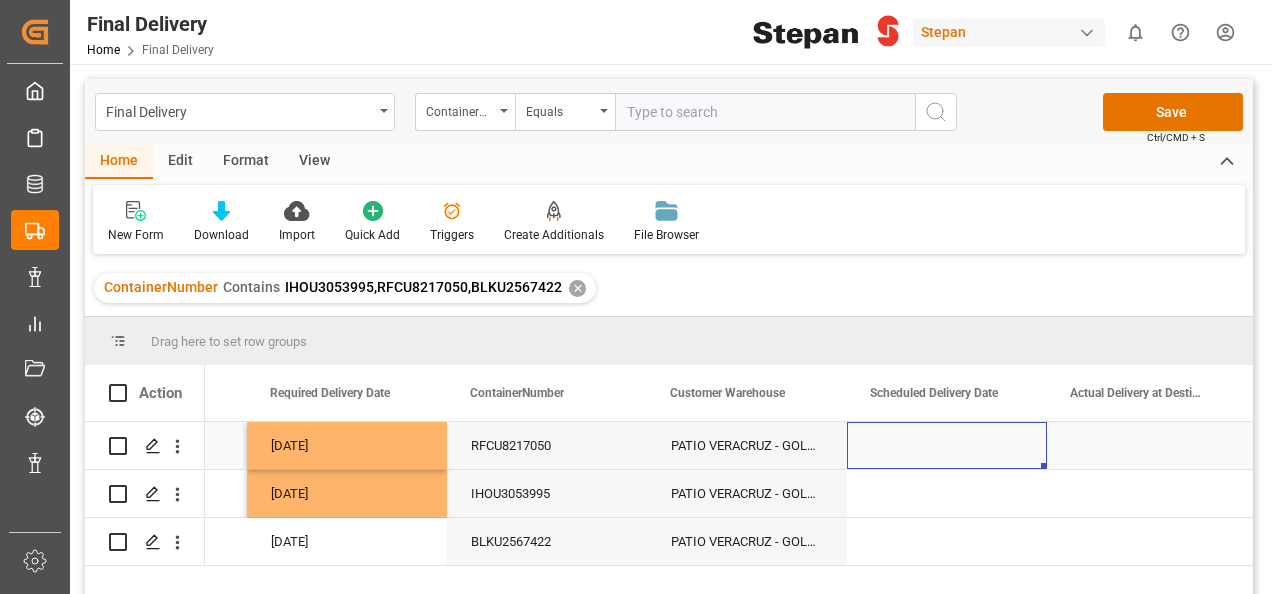 click at bounding box center [947, 445] 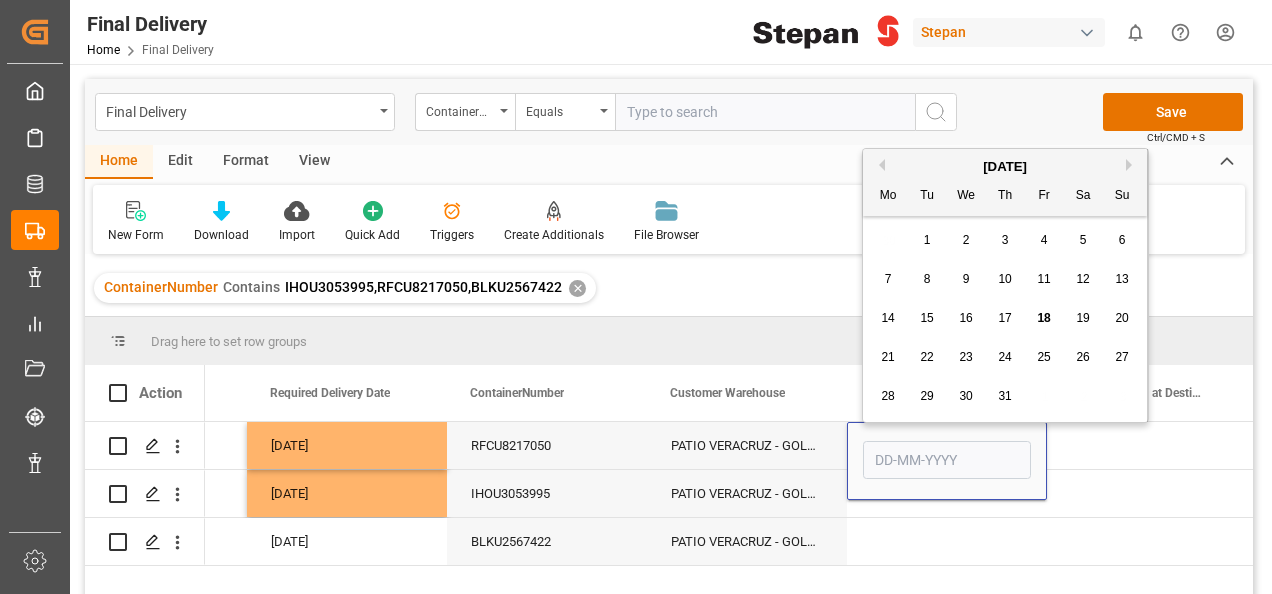 click on "16" at bounding box center [966, 319] 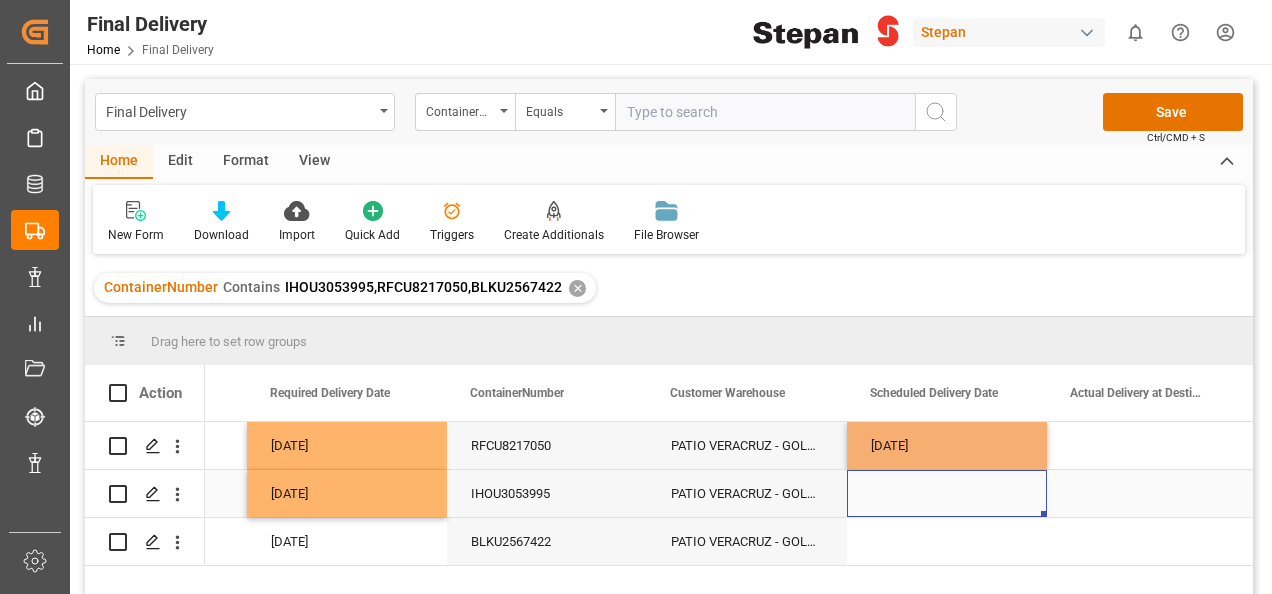 click at bounding box center (947, 493) 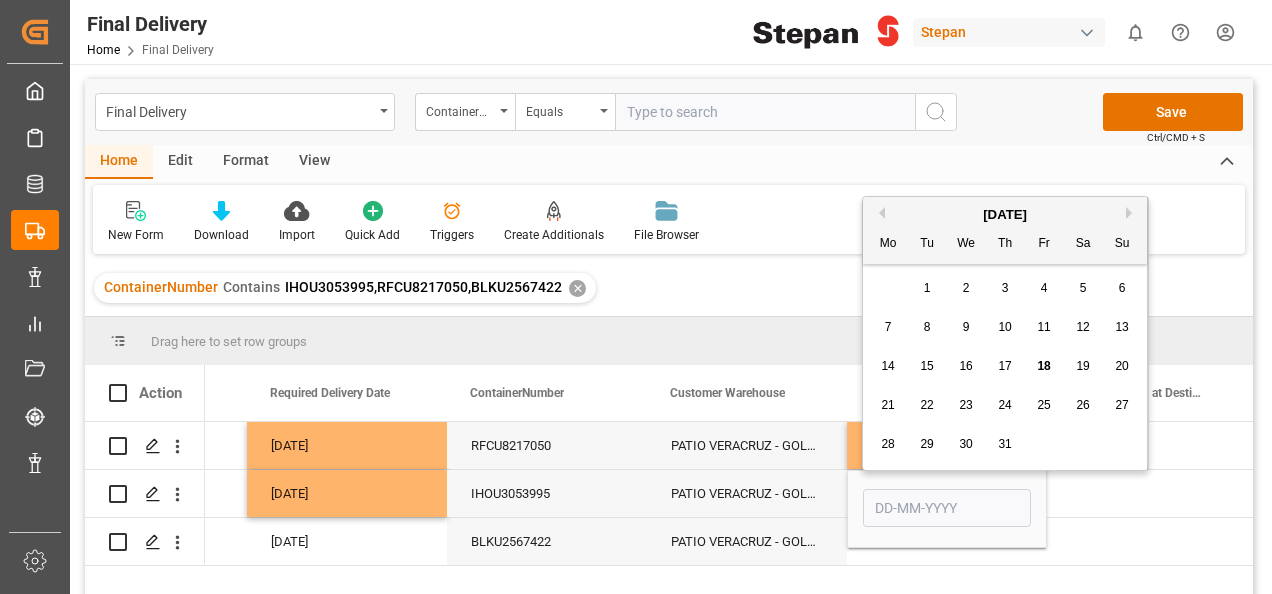 click on "15" at bounding box center (927, 367) 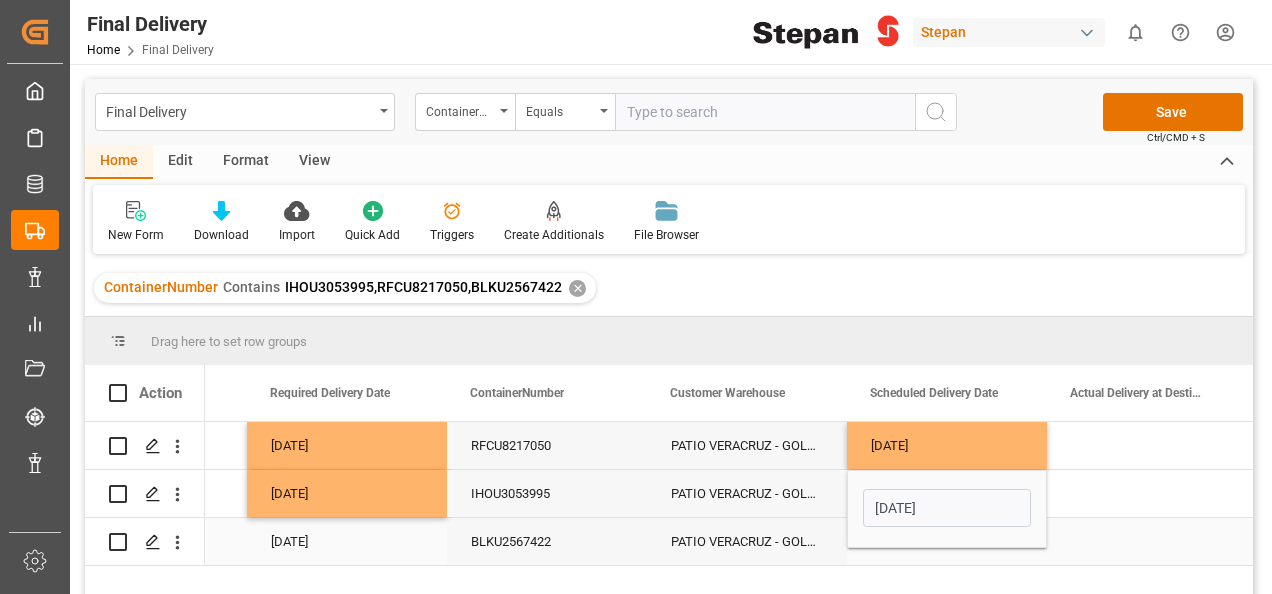 click at bounding box center [947, 541] 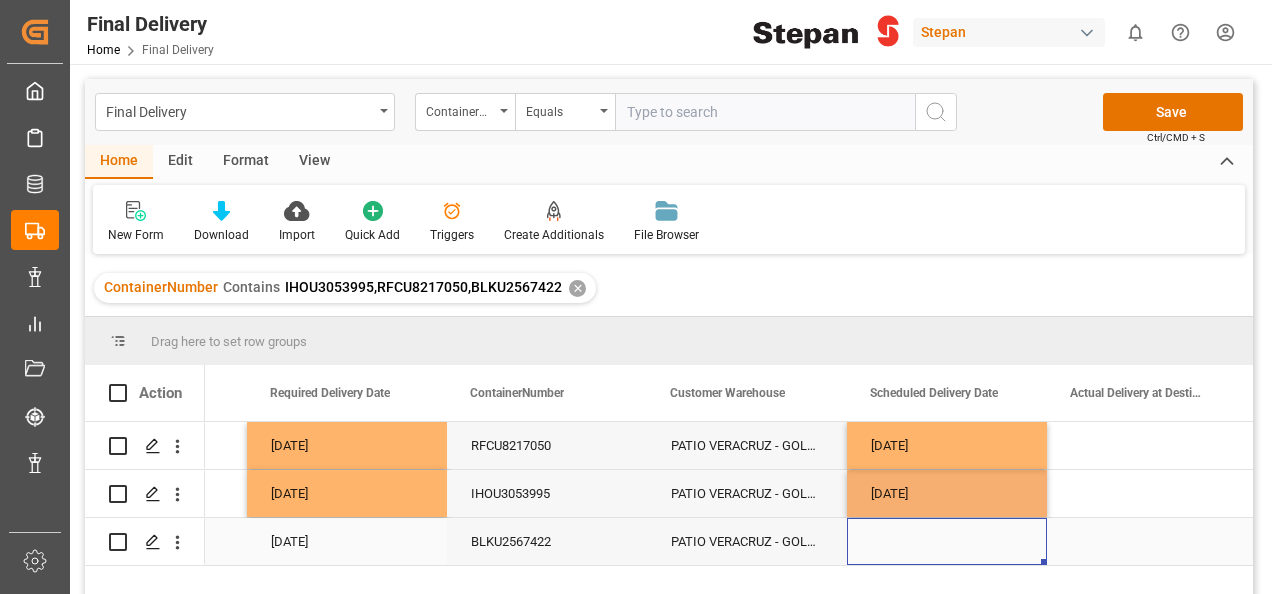click at bounding box center (947, 541) 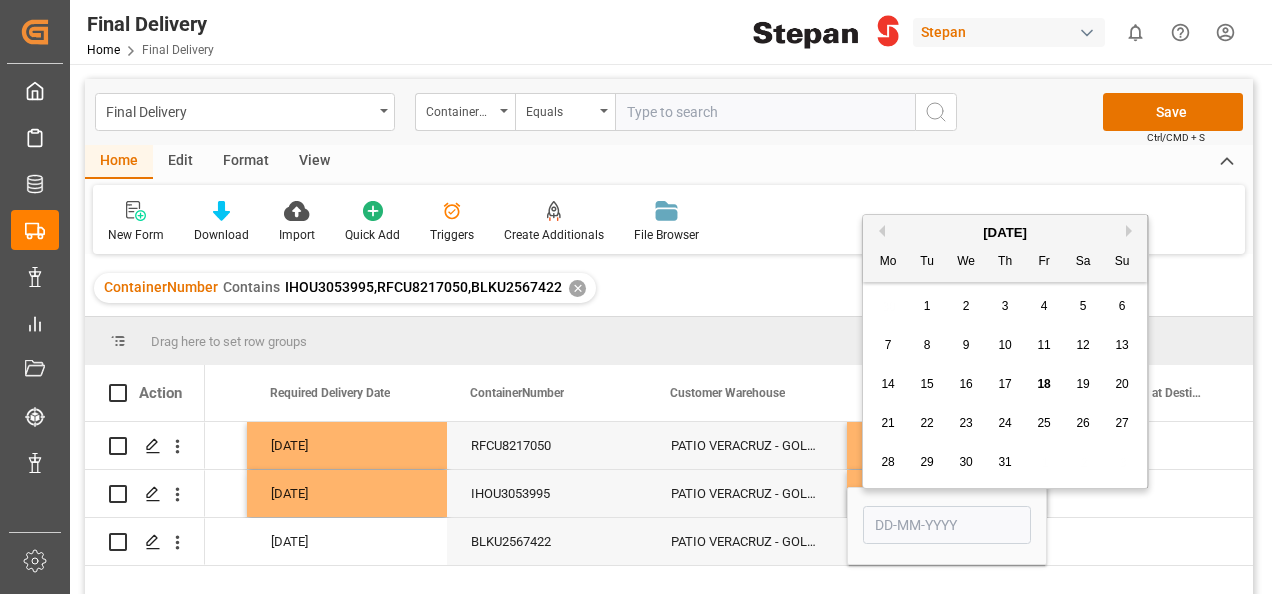click on "16" at bounding box center (965, 384) 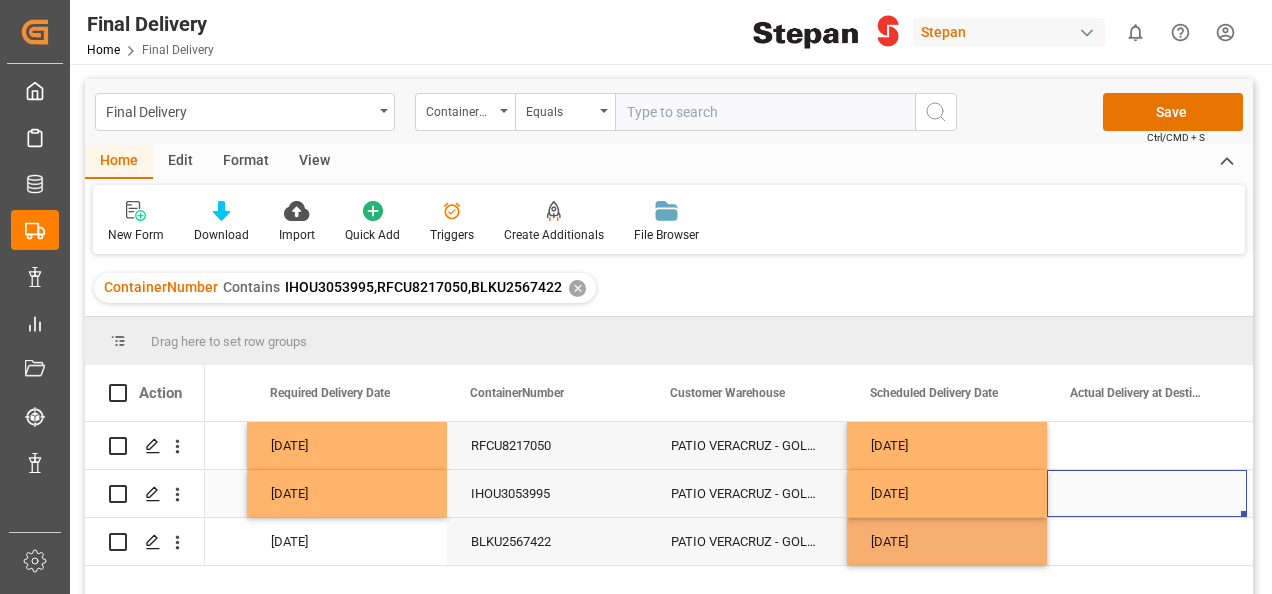 click at bounding box center [1147, 493] 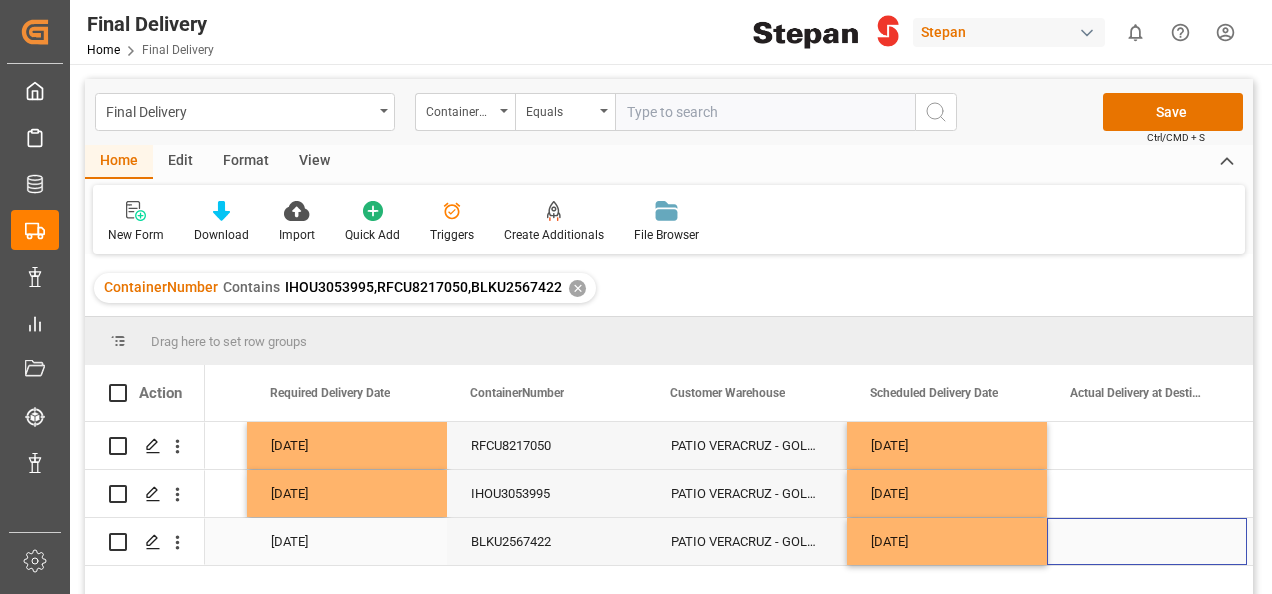 click at bounding box center [1147, 541] 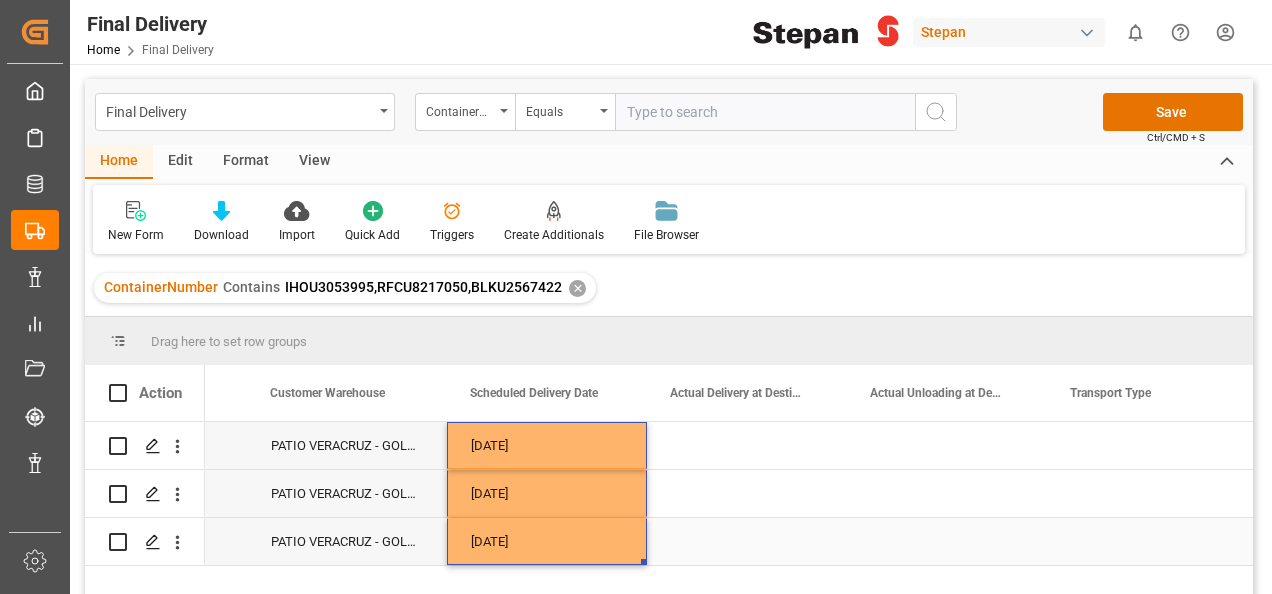 drag, startPoint x: 602, startPoint y: 440, endPoint x: 635, endPoint y: 585, distance: 148.70776 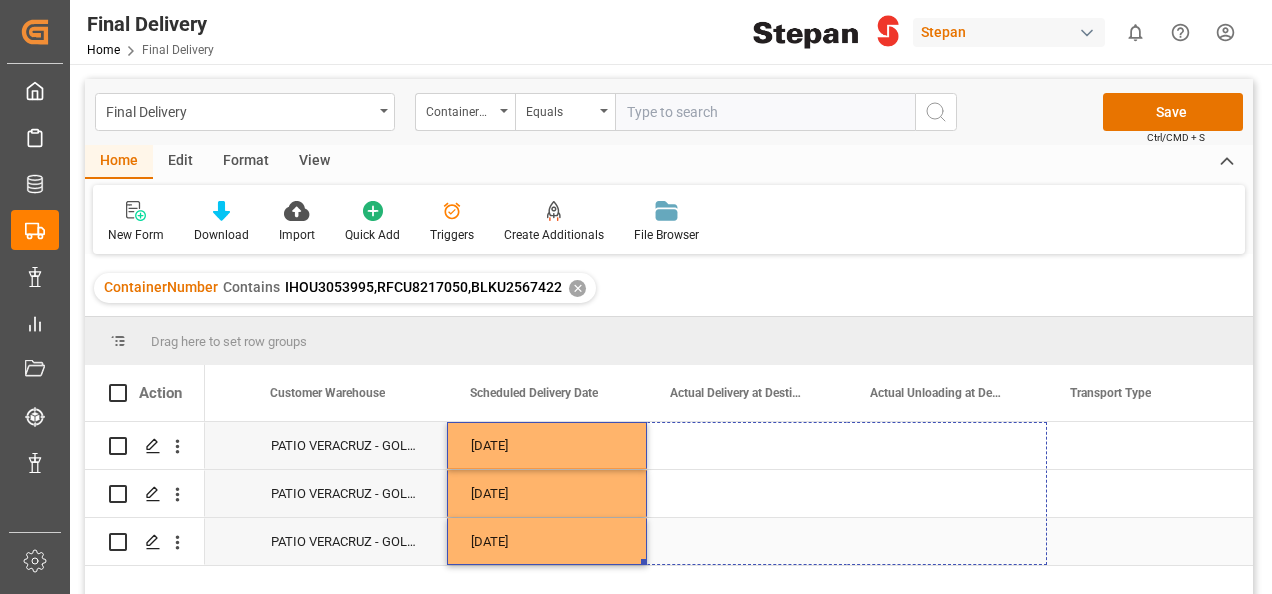 drag, startPoint x: 640, startPoint y: 562, endPoint x: 924, endPoint y: 556, distance: 284.0634 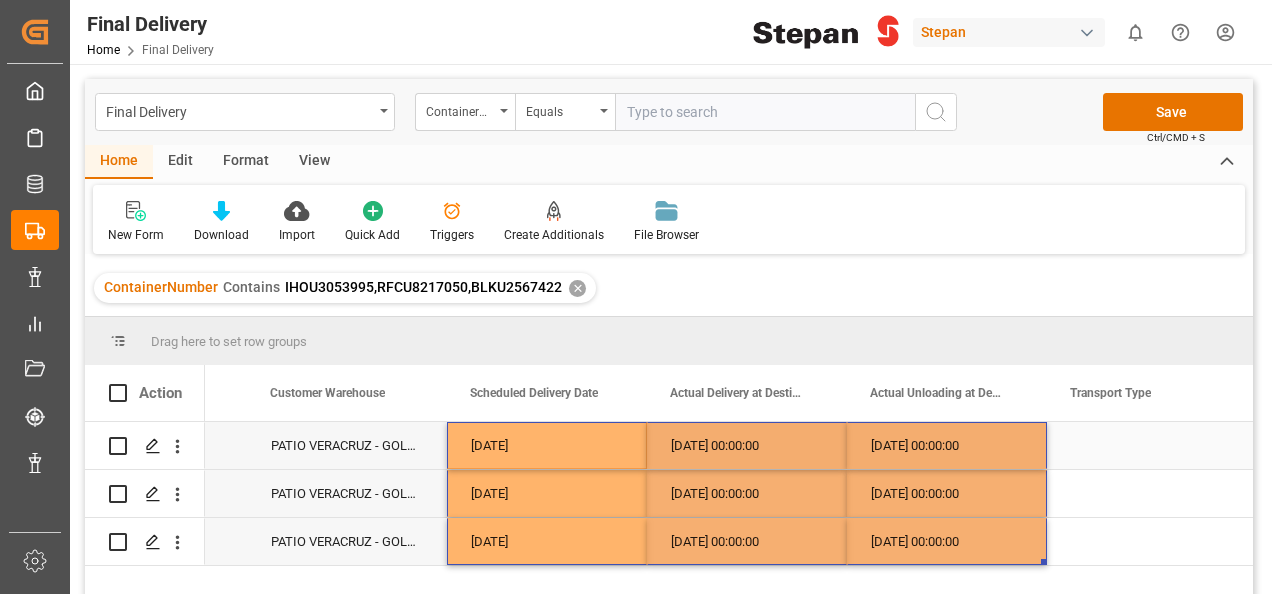 click at bounding box center [1147, 445] 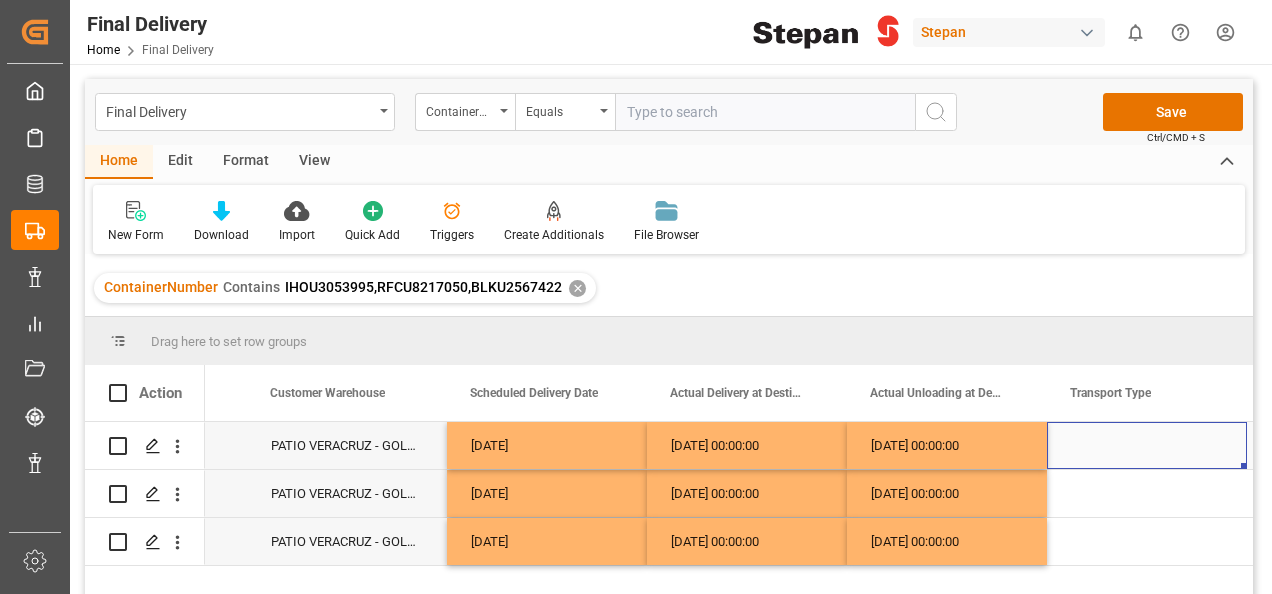click at bounding box center [1147, 445] 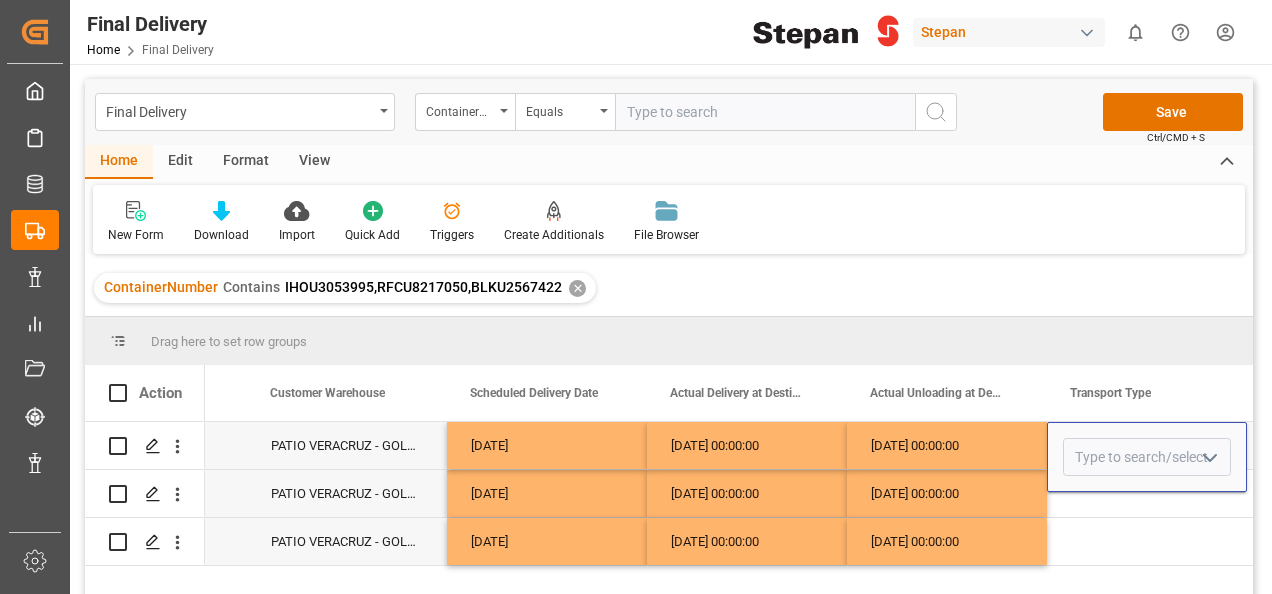 click 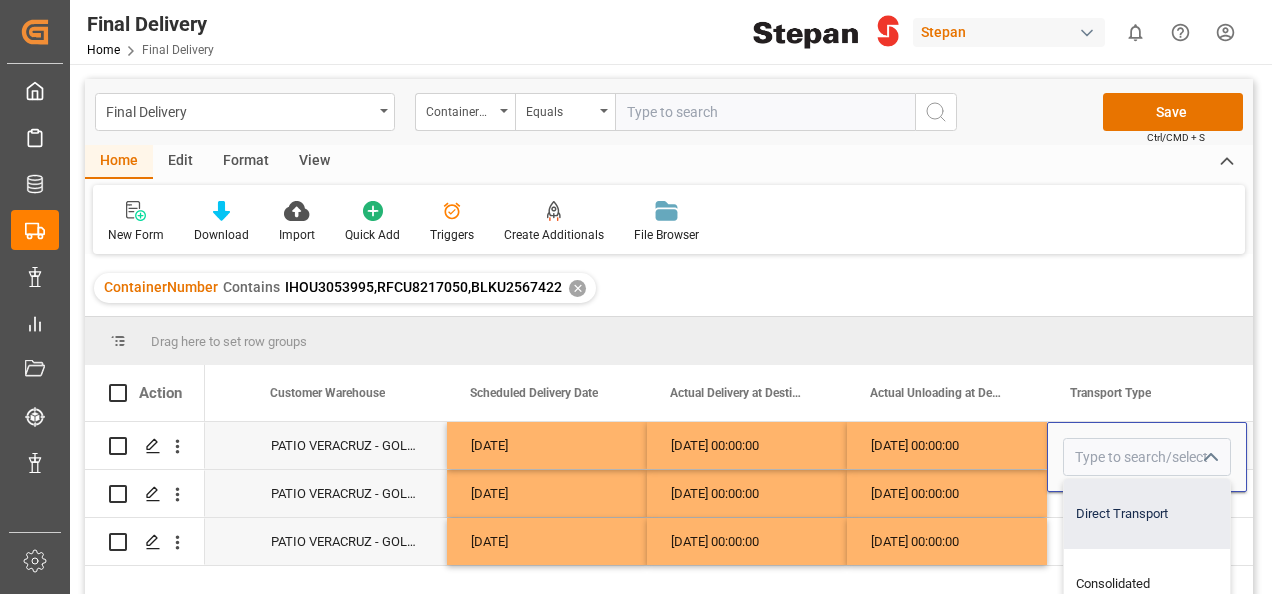 click on "Direct Transport" at bounding box center [1147, 514] 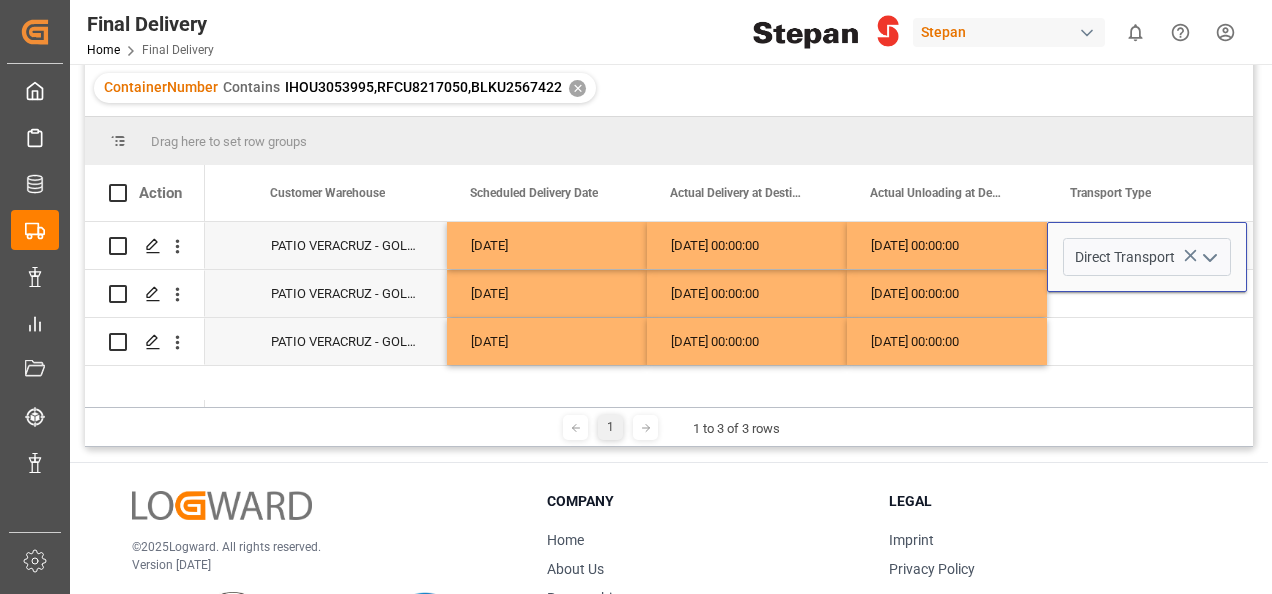 click on "16-07-2025 00:00:00" at bounding box center [947, 245] 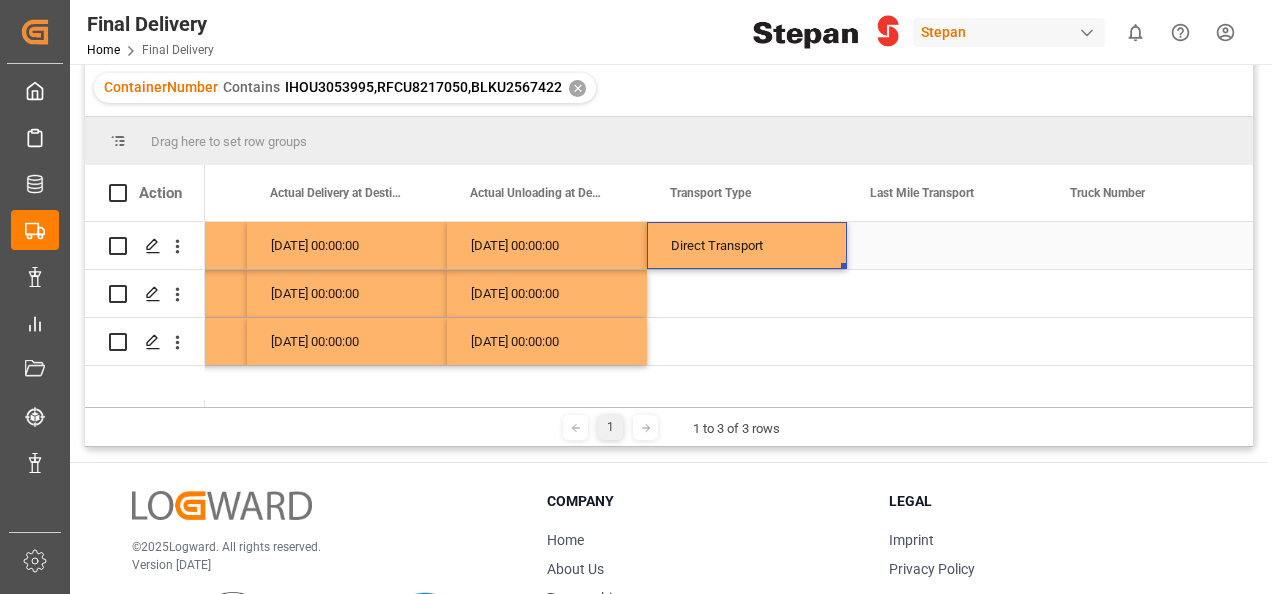 click on "Direct Transport" at bounding box center [747, 246] 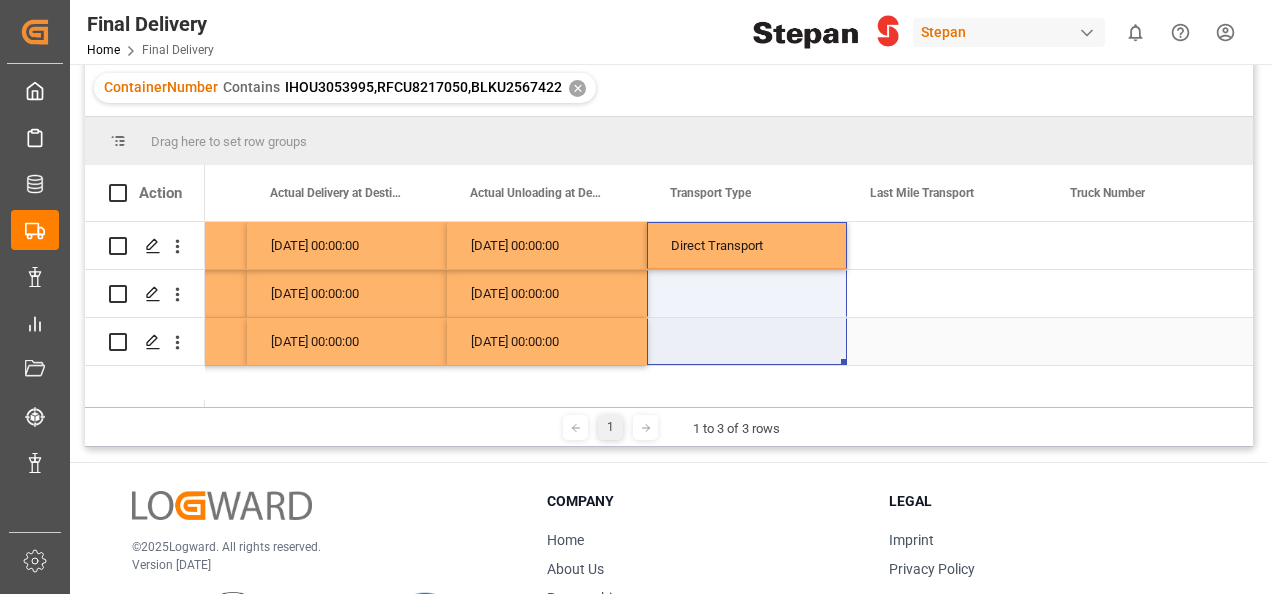 drag, startPoint x: 843, startPoint y: 262, endPoint x: 836, endPoint y: 336, distance: 74.330345 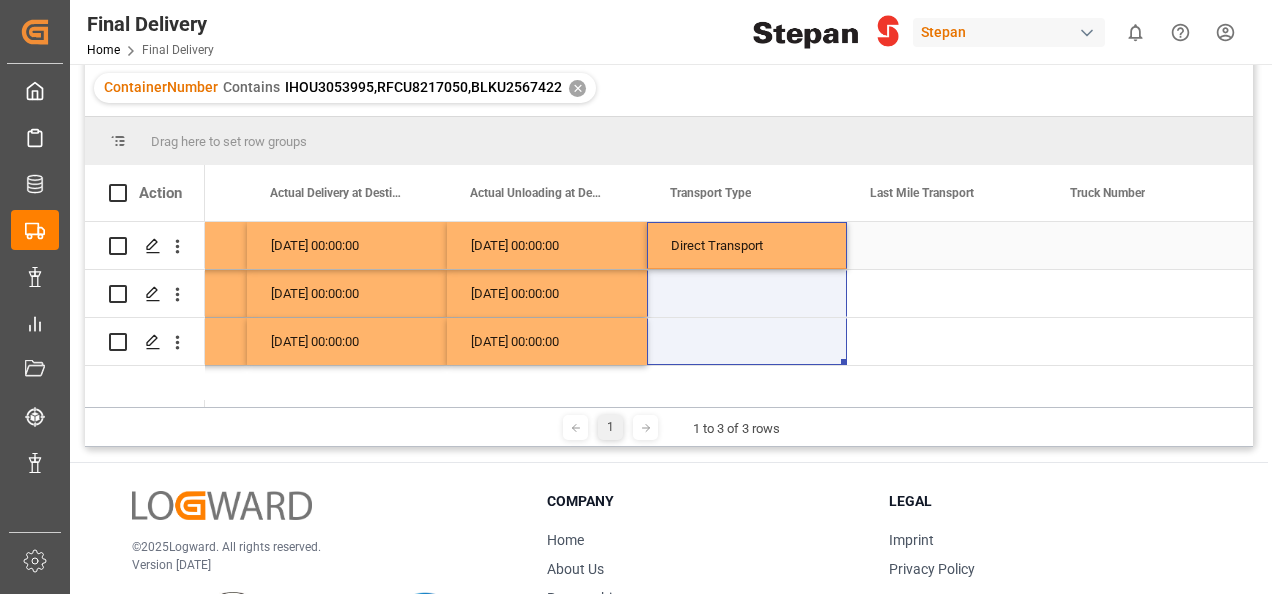 click on "Direct Transport" at bounding box center [747, 246] 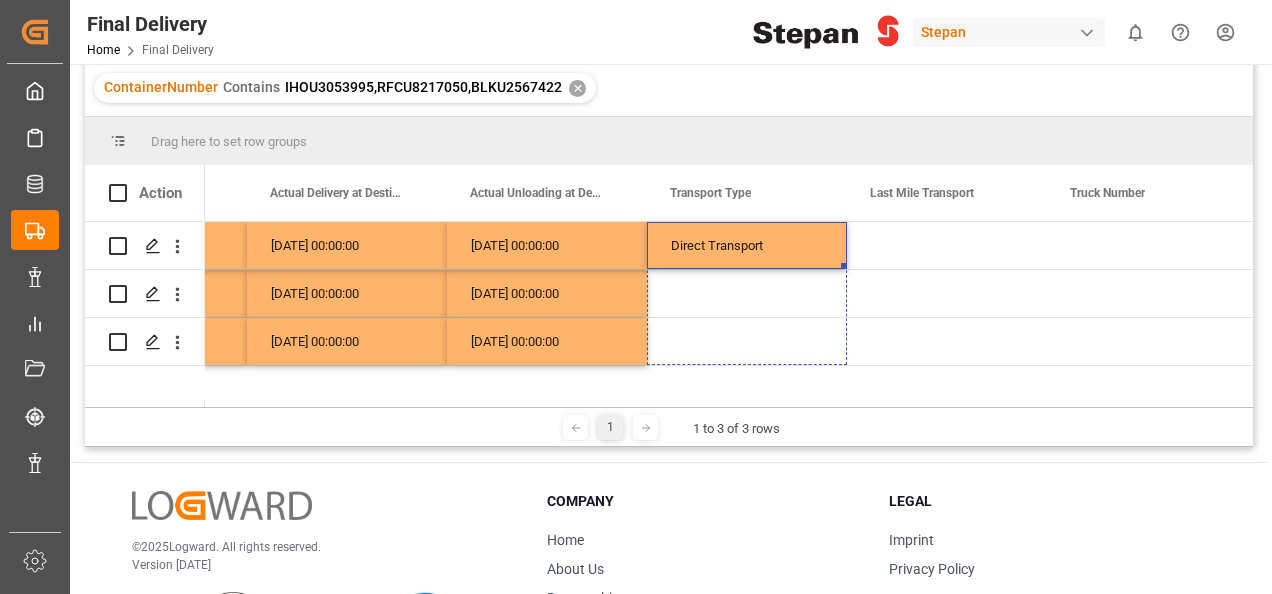 drag, startPoint x: 842, startPoint y: 265, endPoint x: 811, endPoint y: 376, distance: 115.24756 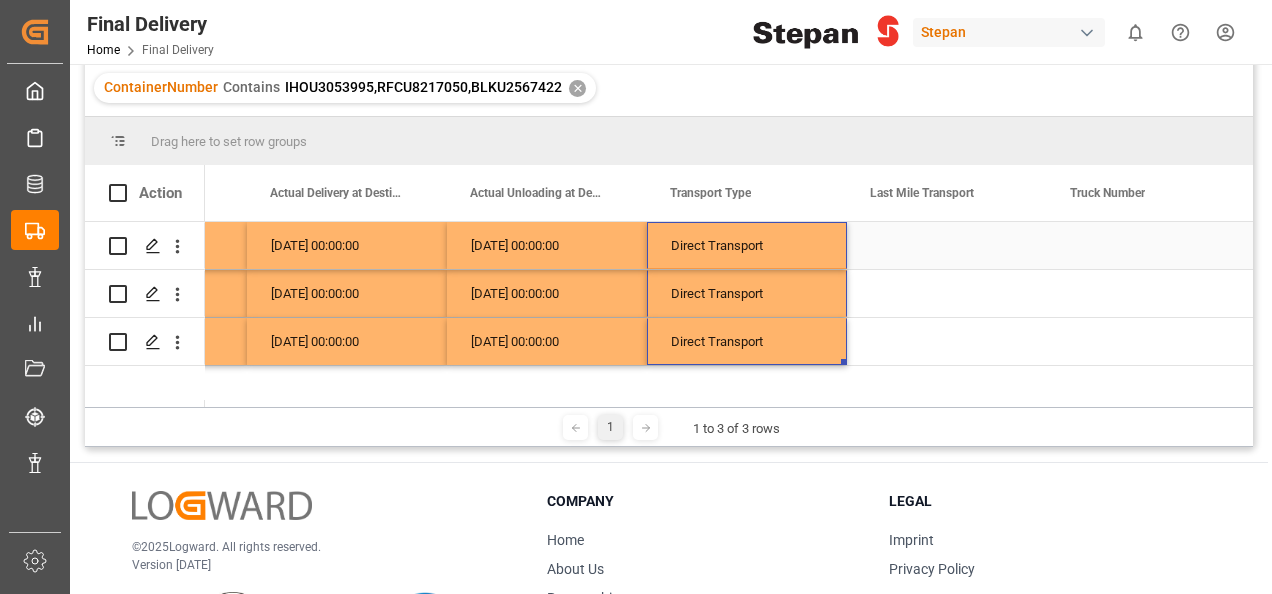 click at bounding box center (947, 245) 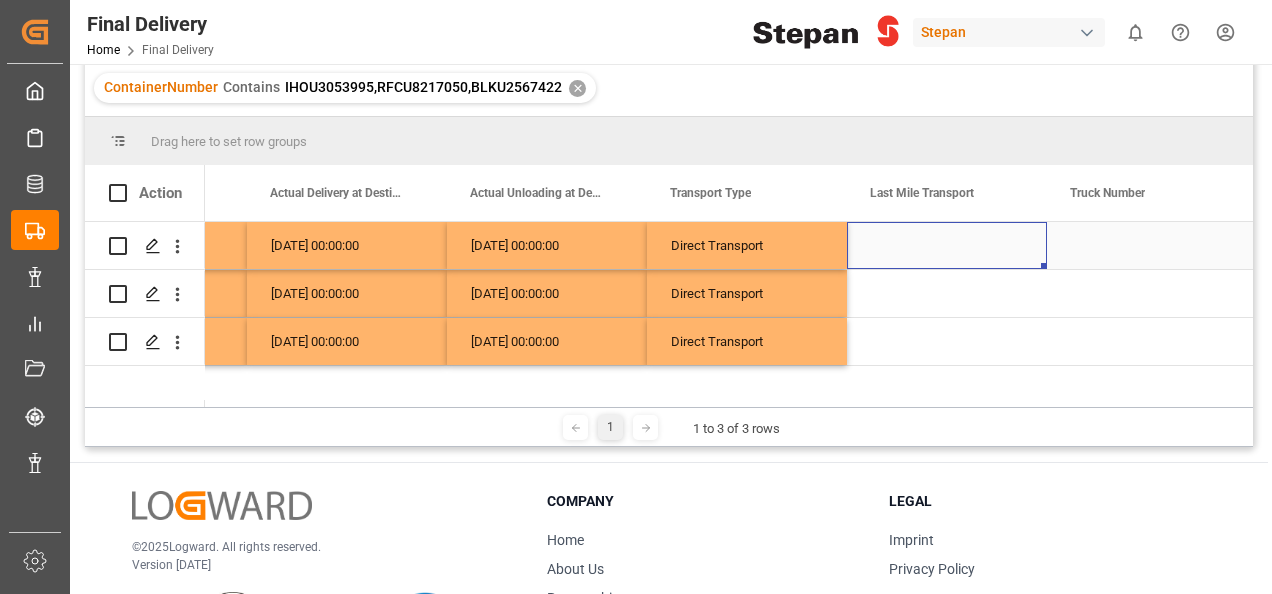 click at bounding box center [947, 245] 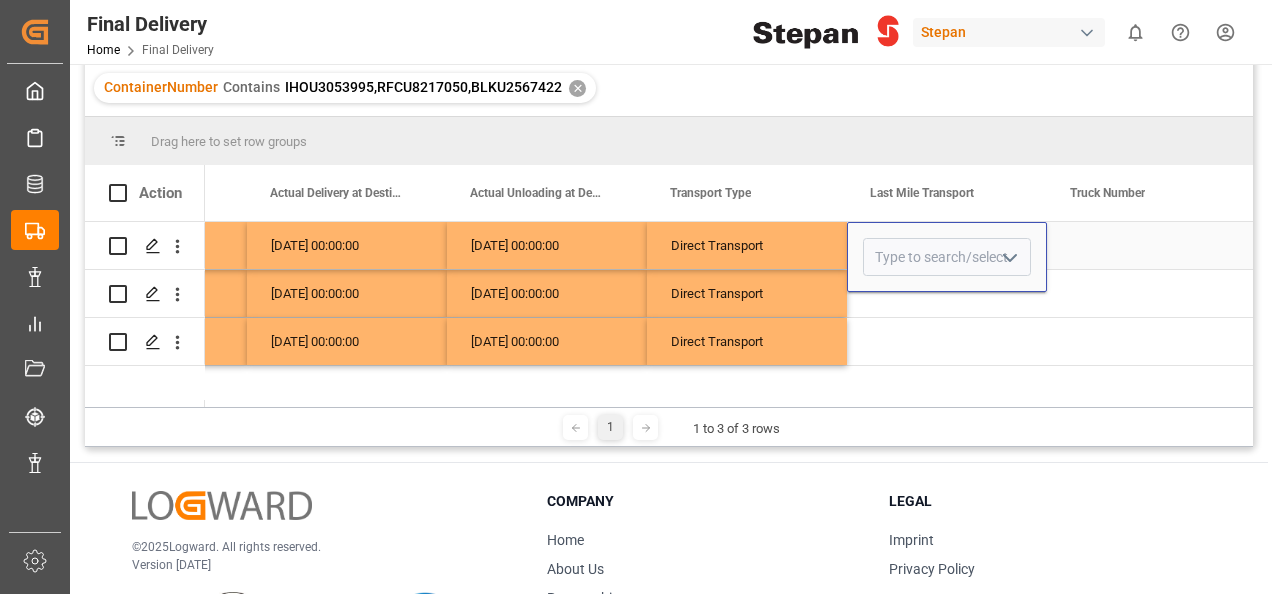 click 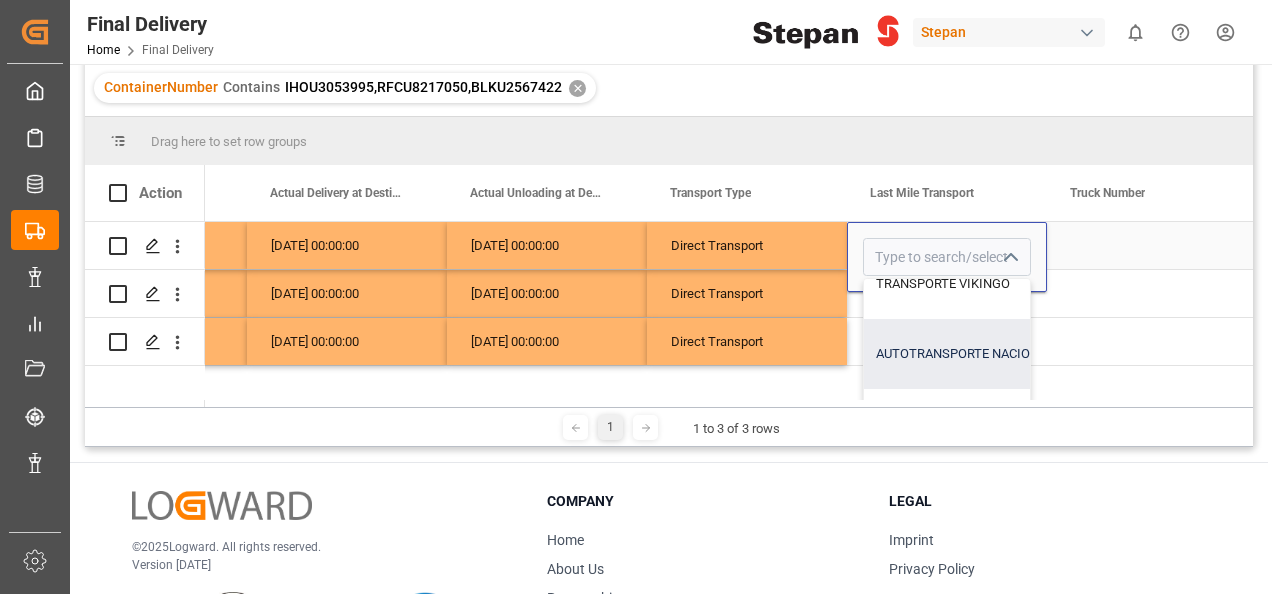 scroll, scrollTop: 200, scrollLeft: 0, axis: vertical 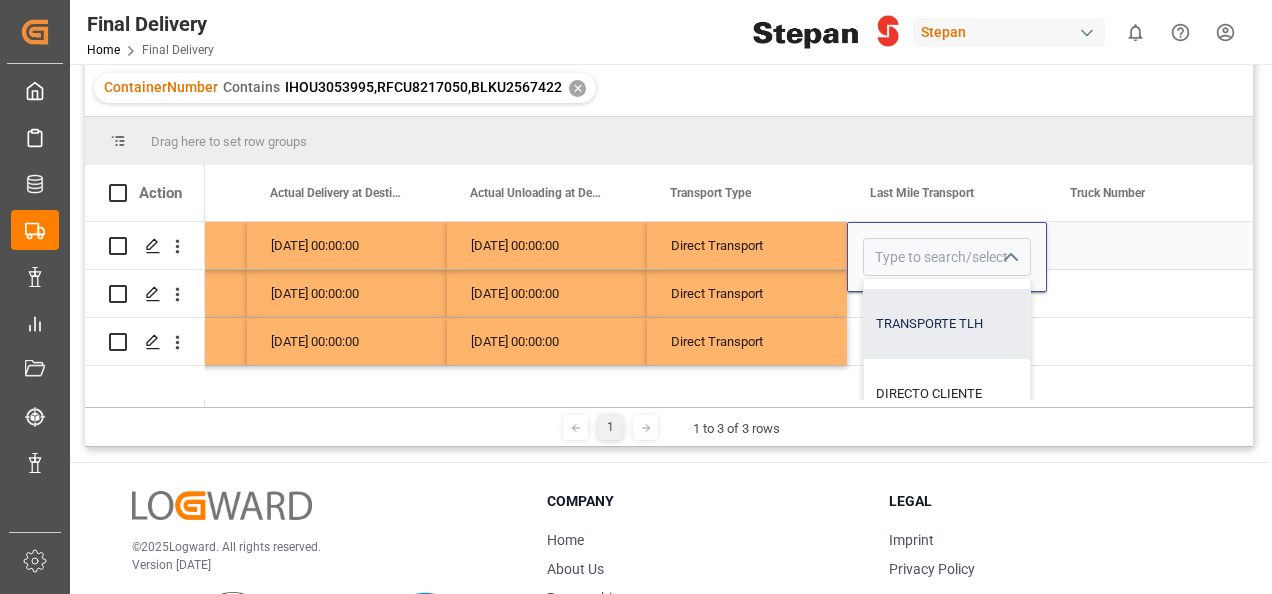 click on "TRANSPORTE TLH" at bounding box center (1039, 324) 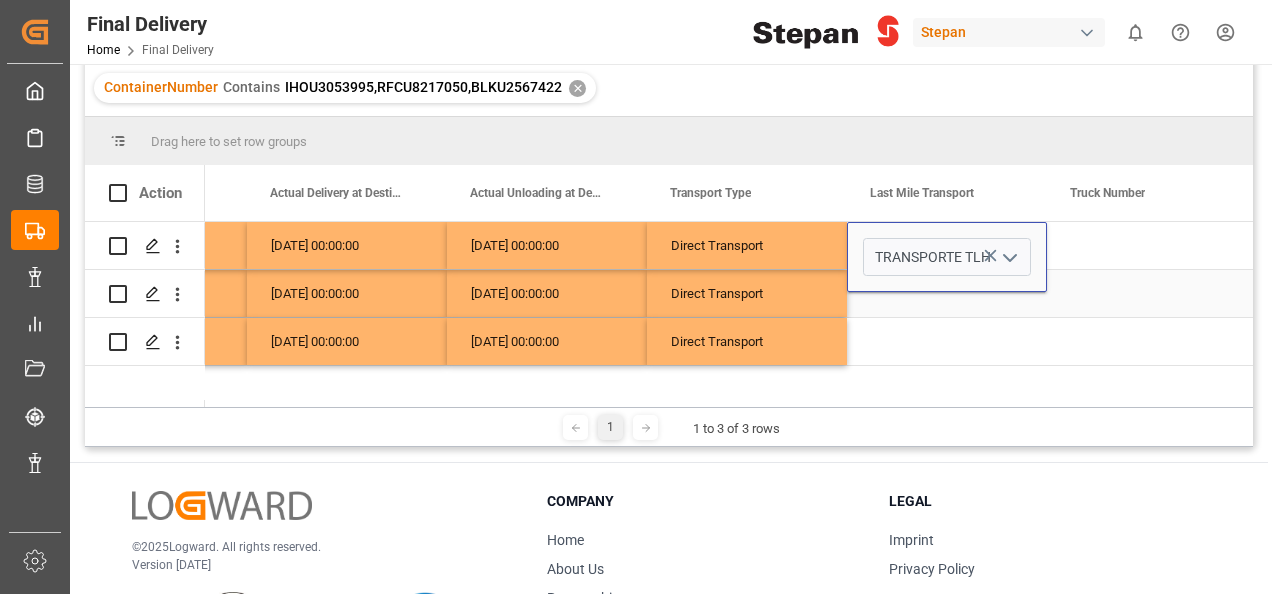 click at bounding box center (1147, 293) 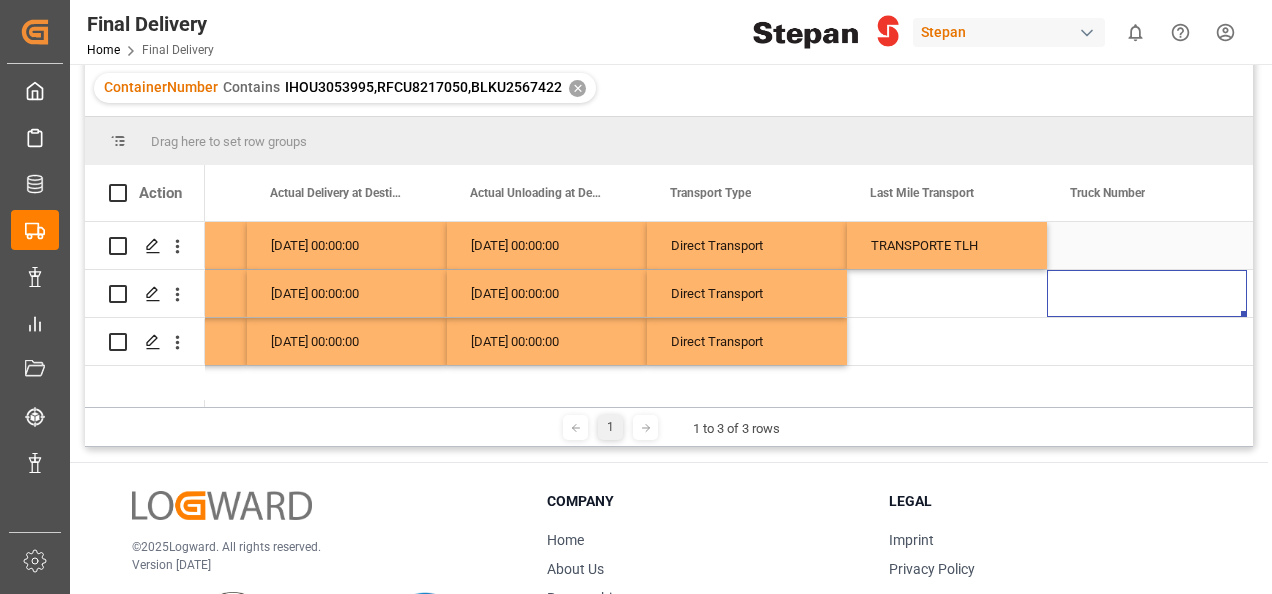 click on "TRANSPORTE TLH" at bounding box center (947, 245) 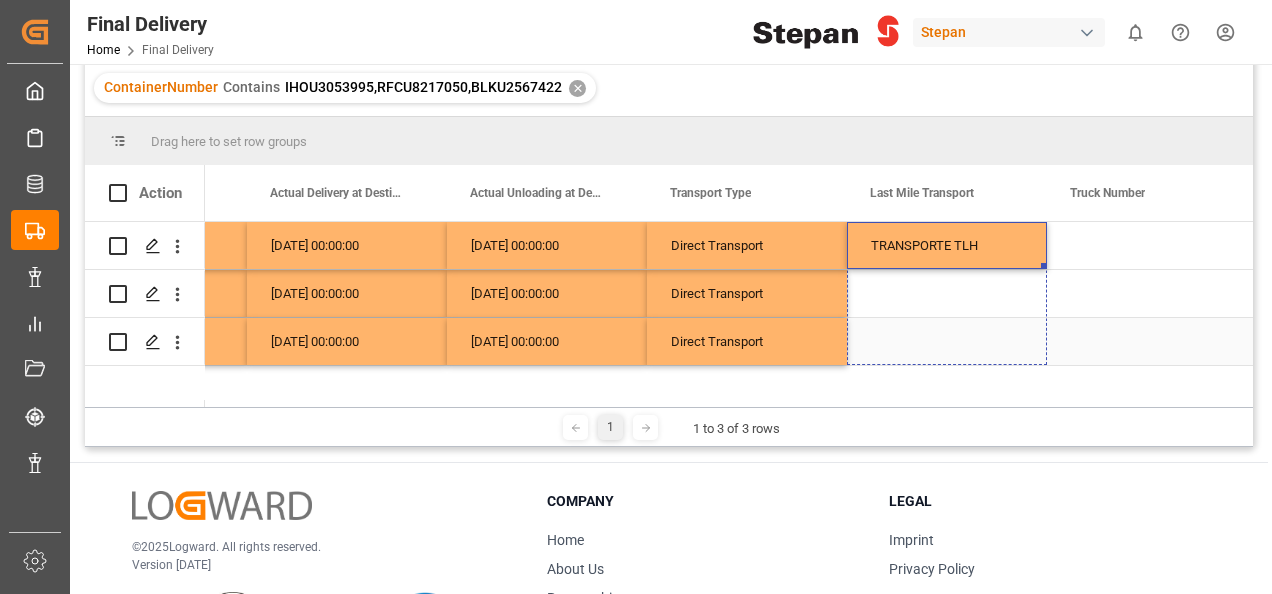 drag, startPoint x: 1042, startPoint y: 267, endPoint x: 1034, endPoint y: 341, distance: 74.431175 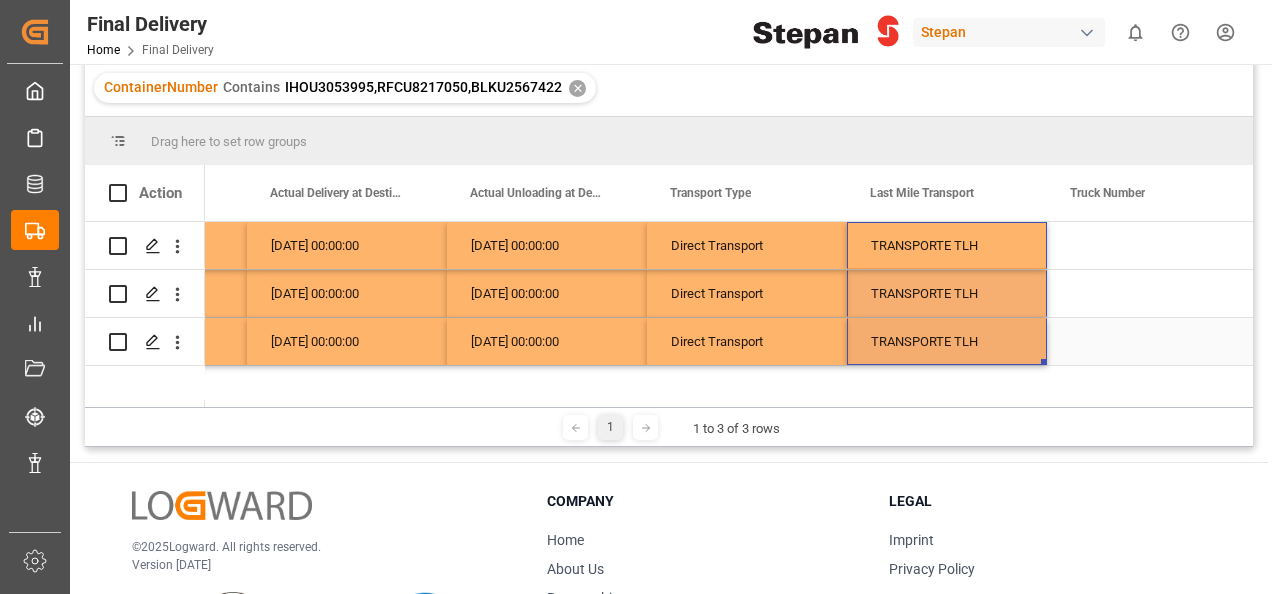 click on "TRANSPORTE TLH" at bounding box center [947, 342] 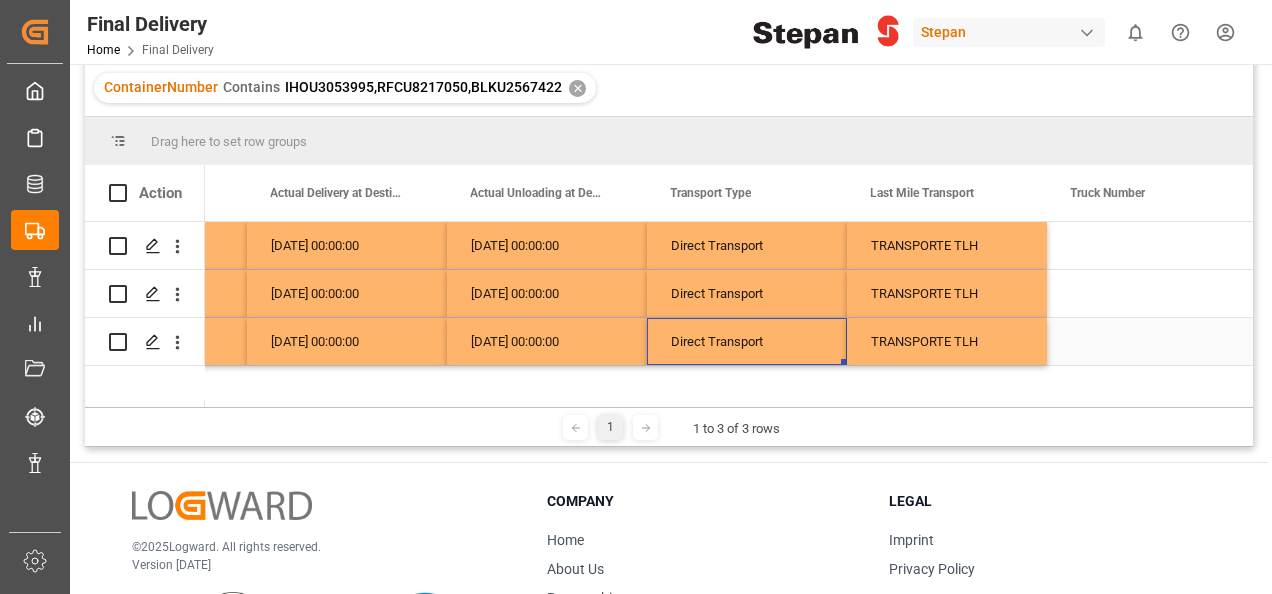 scroll, scrollTop: 0, scrollLeft: 2400, axis: horizontal 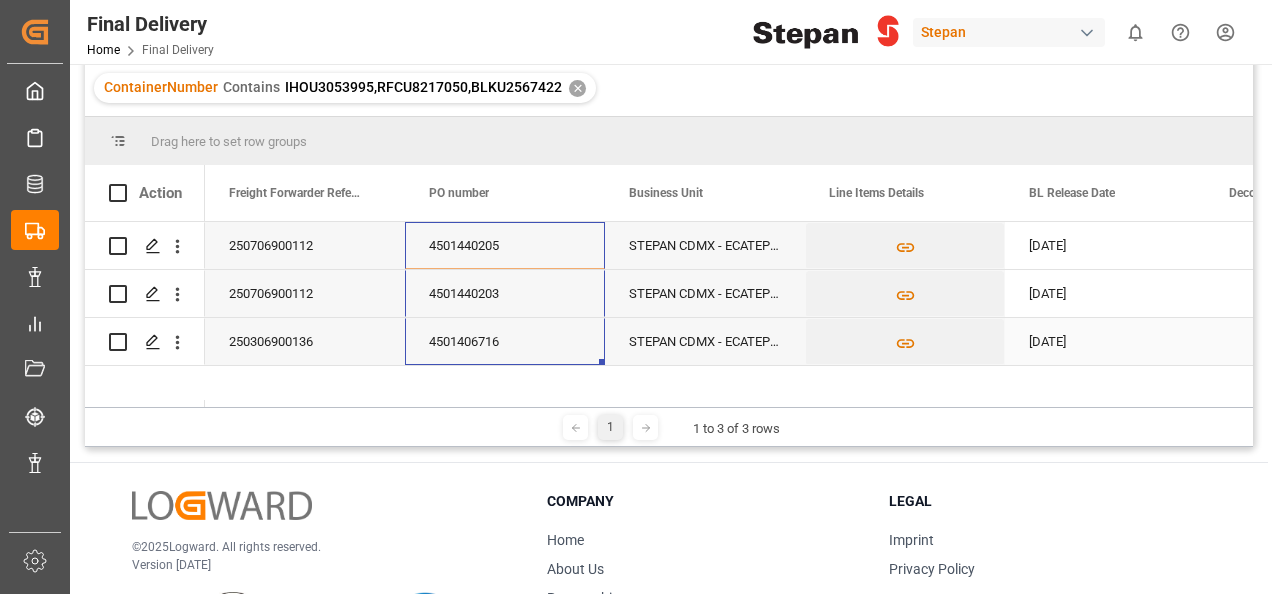 drag, startPoint x: 478, startPoint y: 244, endPoint x: 466, endPoint y: 325, distance: 81.88406 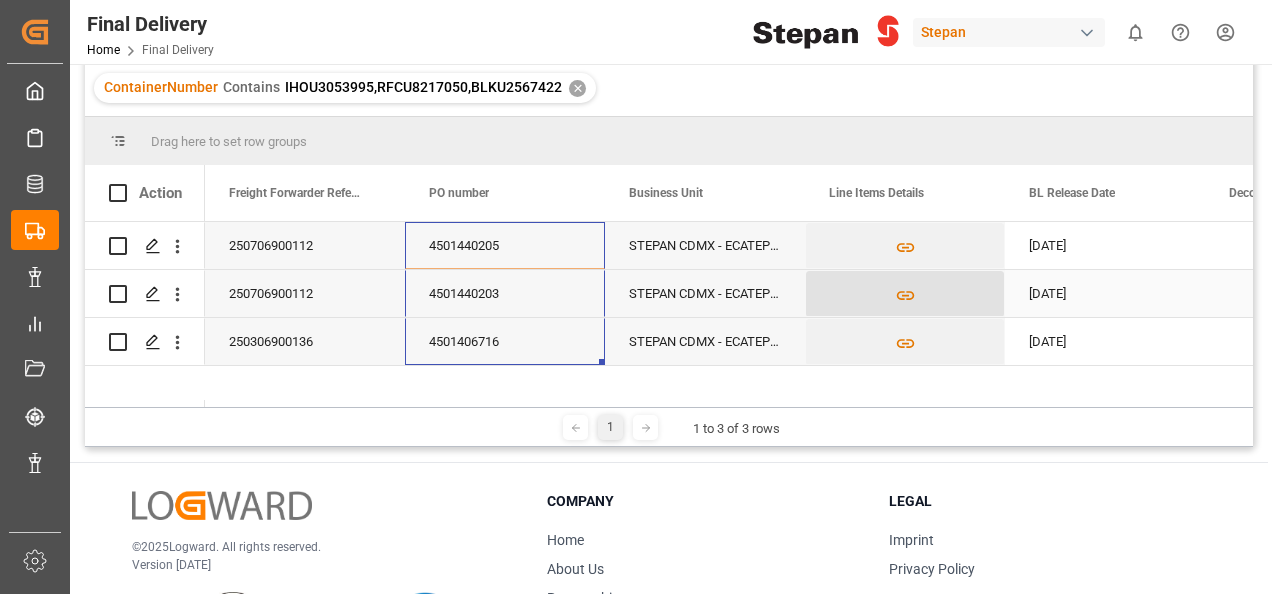 click 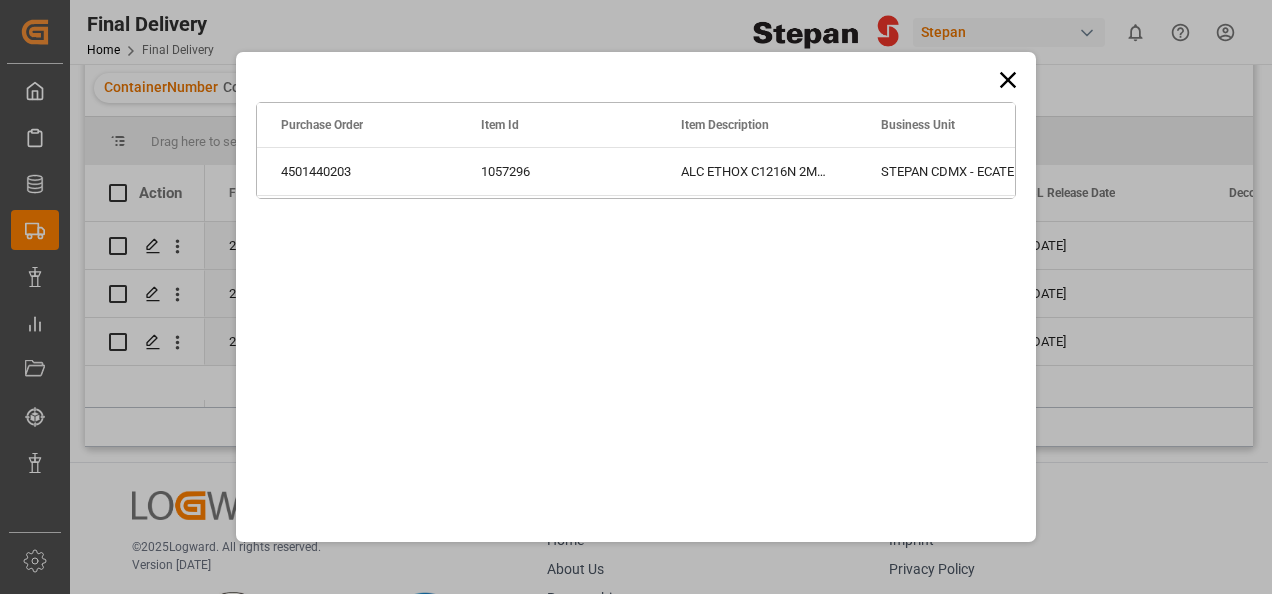 click 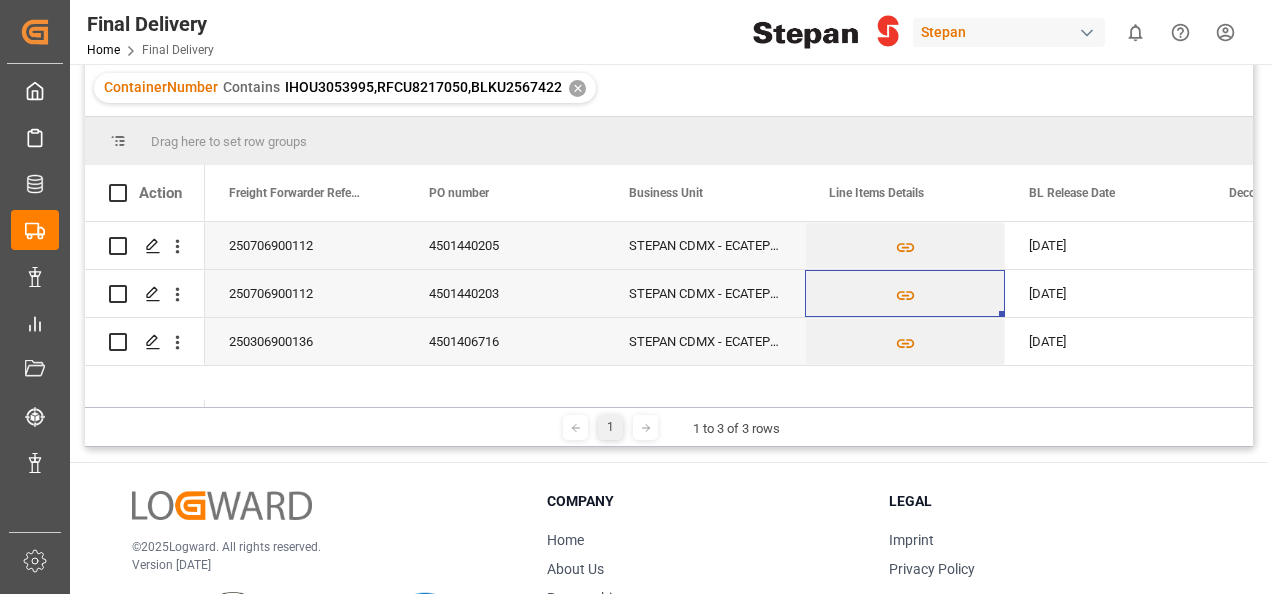 scroll, scrollTop: 0, scrollLeft: 0, axis: both 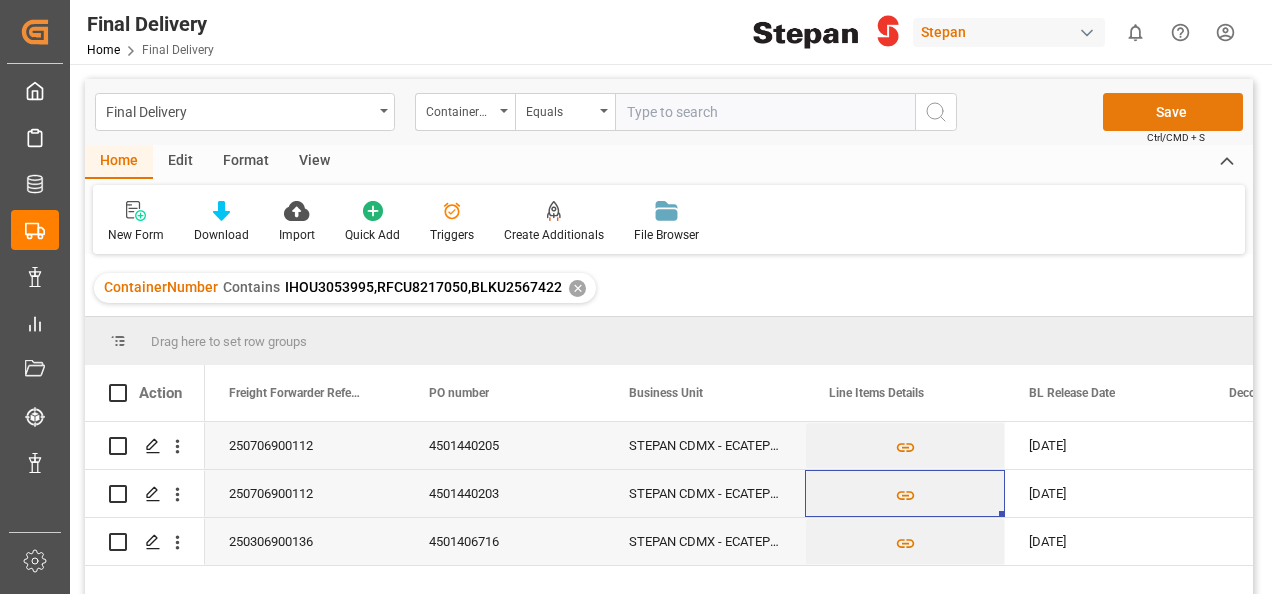 click on "Save" at bounding box center (1173, 112) 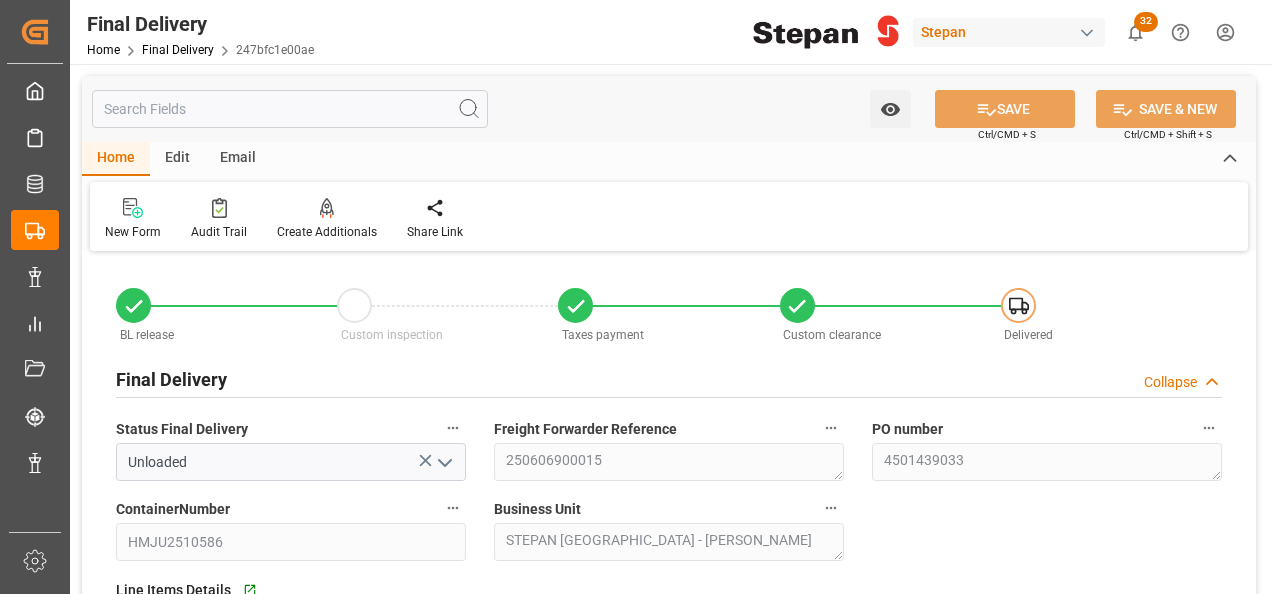 scroll, scrollTop: 0, scrollLeft: 0, axis: both 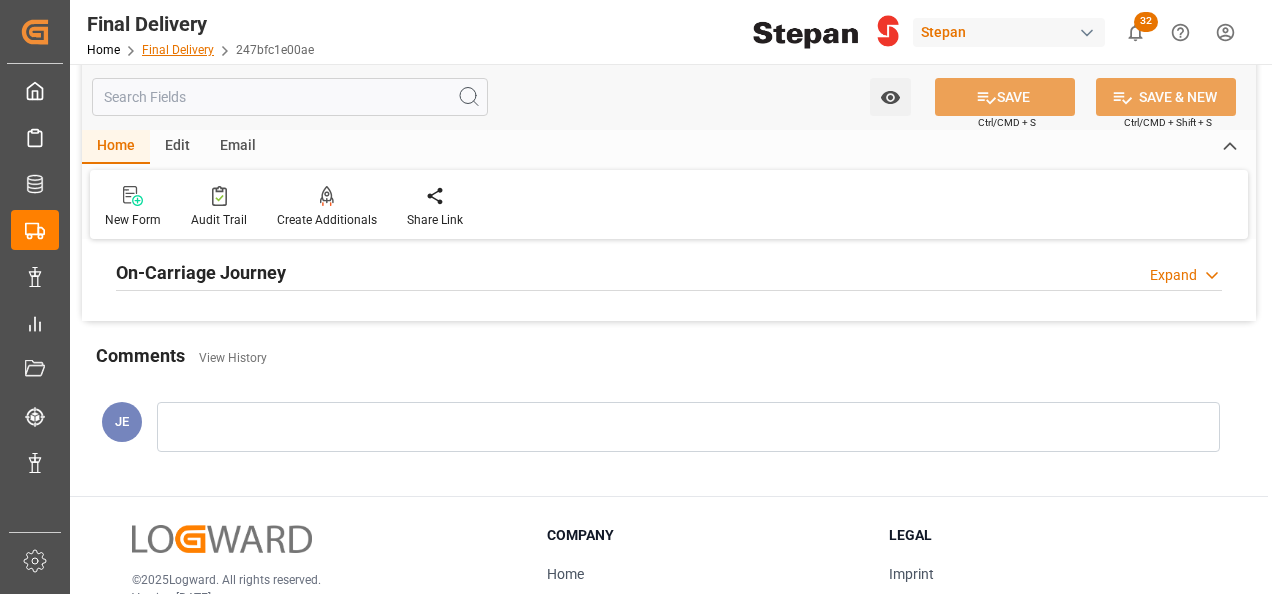 click on "Final Delivery" at bounding box center [178, 50] 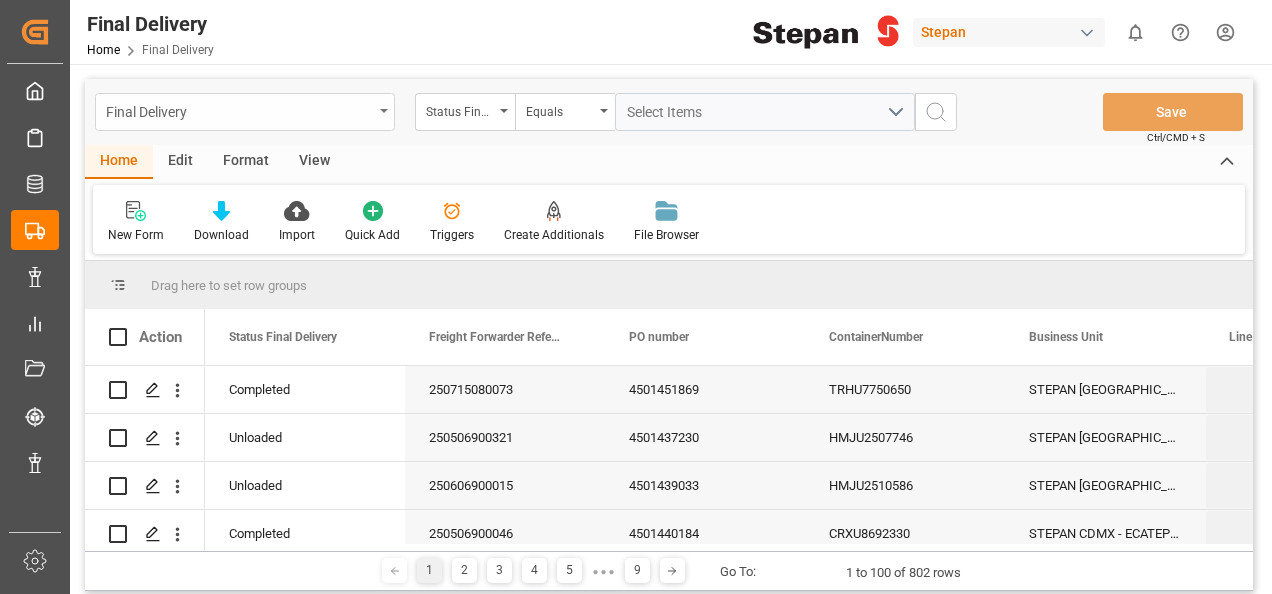 click on "Final Delivery" at bounding box center (245, 112) 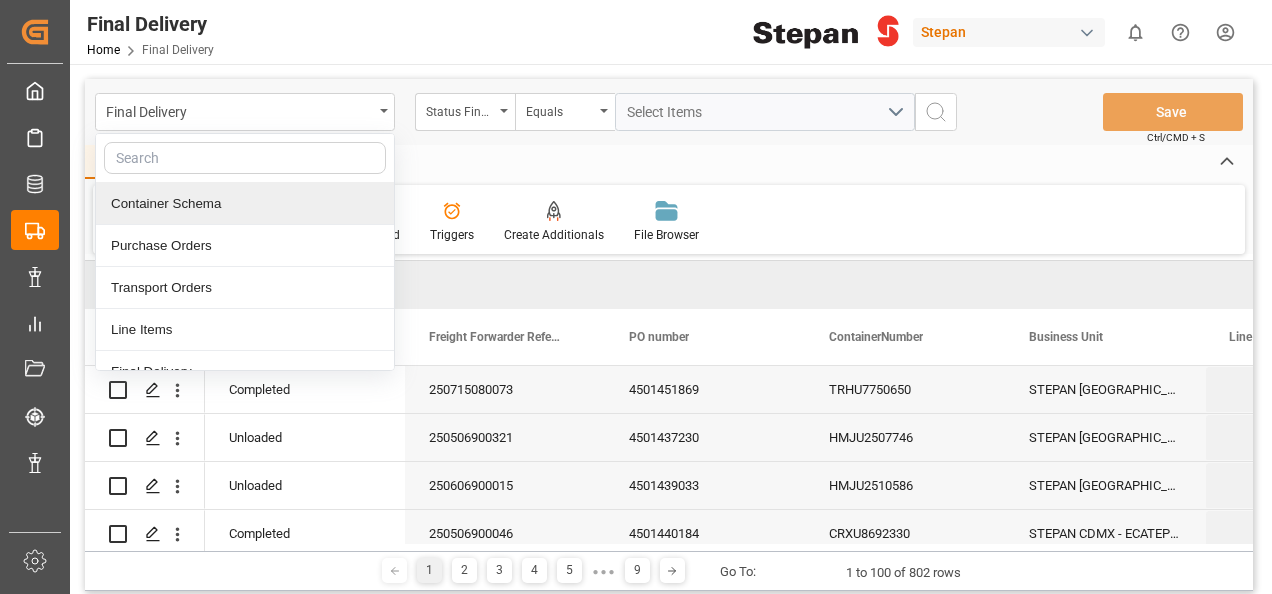 click on "Container Schema" at bounding box center (245, 204) 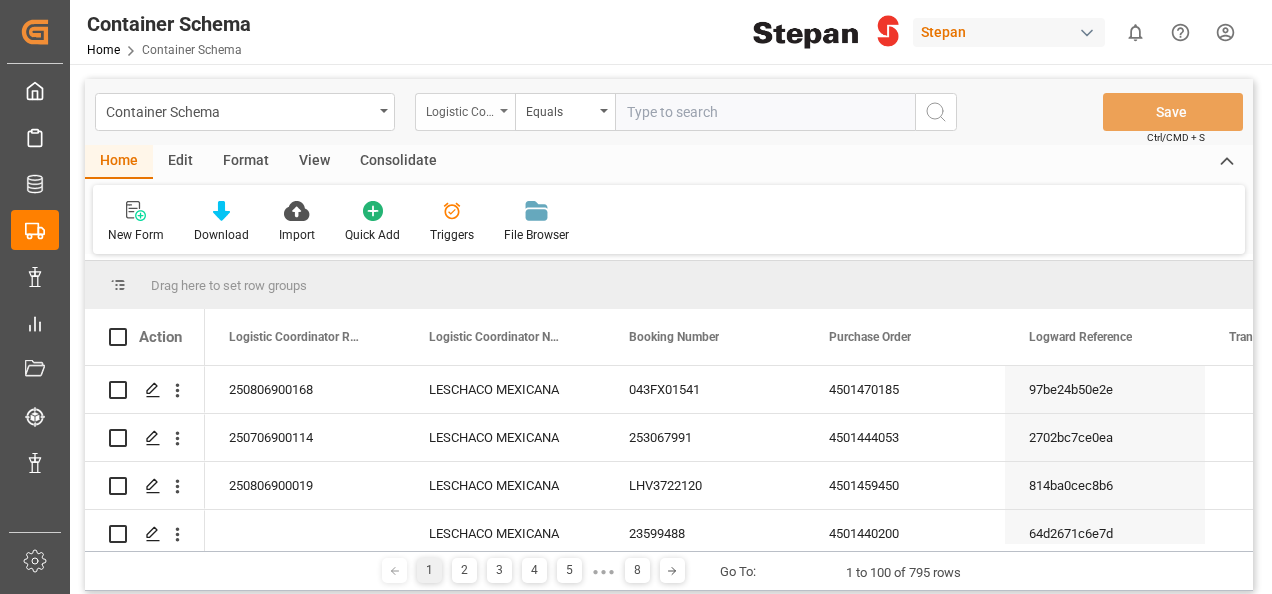click on "Logistic Coordinator Reference Number" at bounding box center (465, 112) 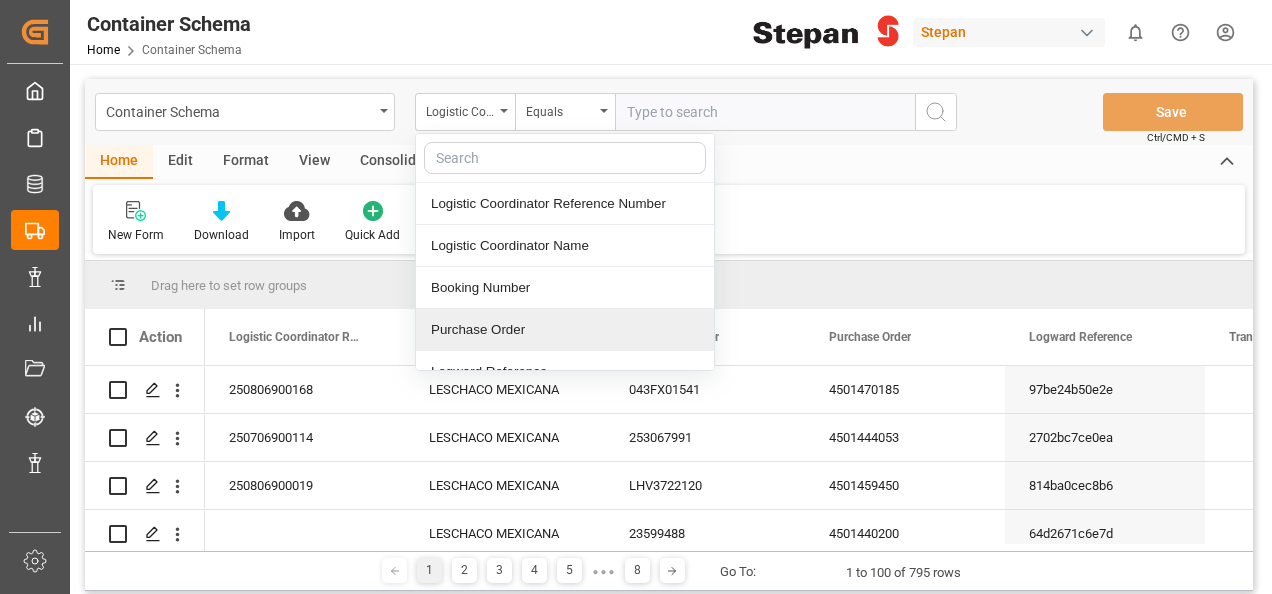 click on "Purchase Order" at bounding box center [565, 330] 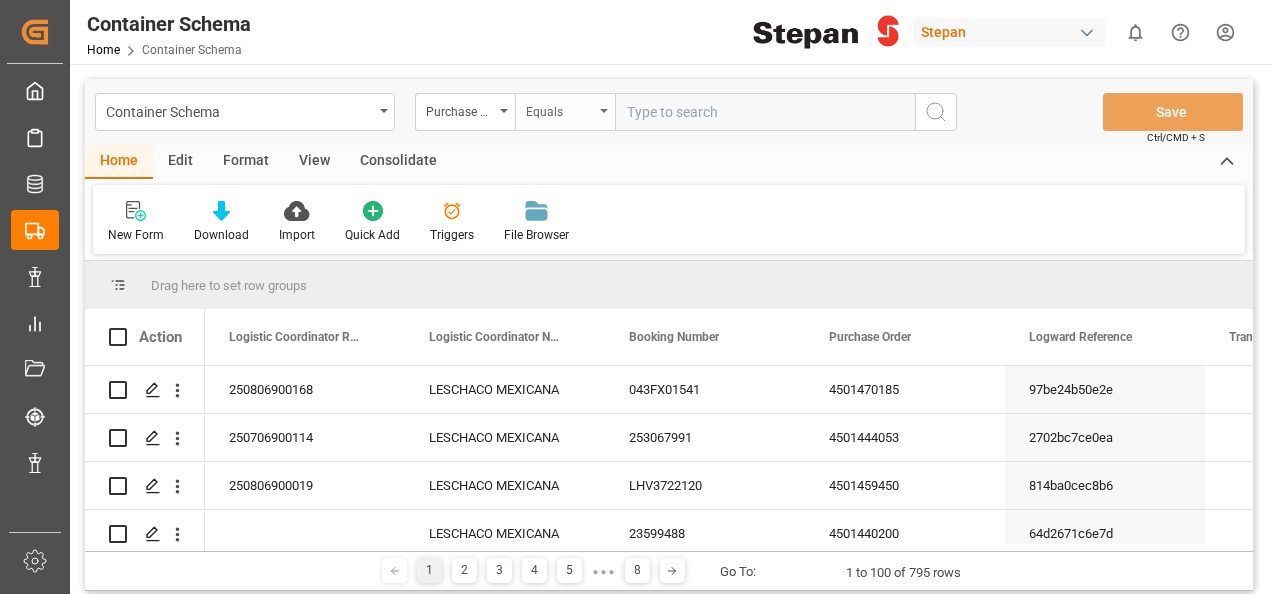 click on "Equals" at bounding box center [565, 112] 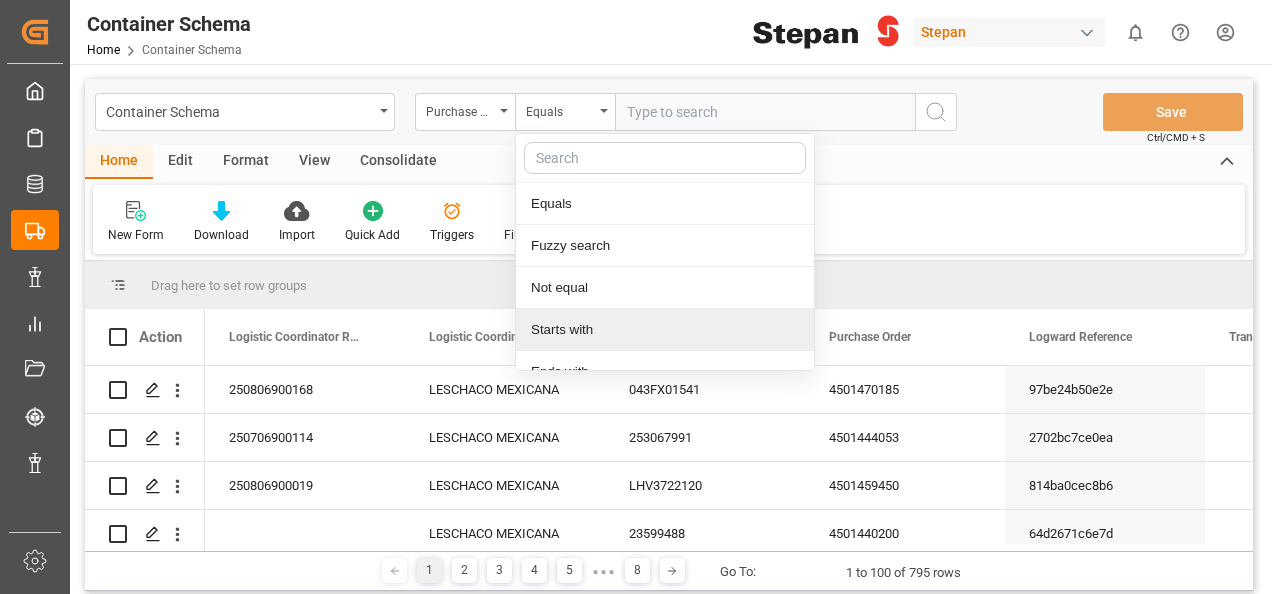 scroll, scrollTop: 146, scrollLeft: 0, axis: vertical 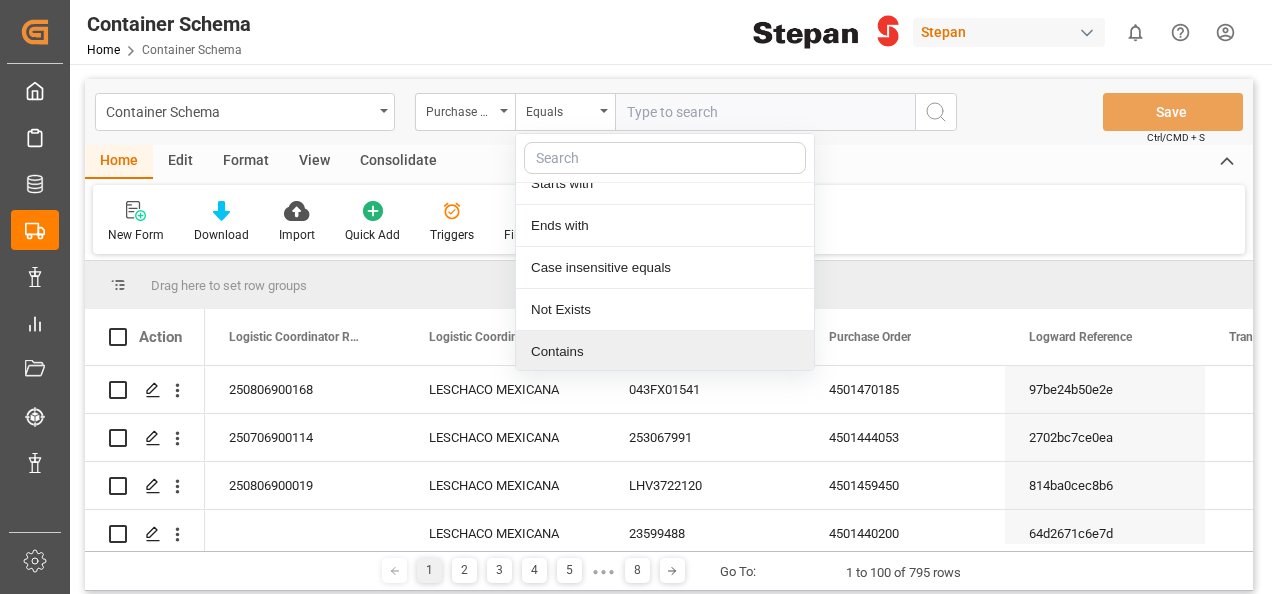click on "Contains" at bounding box center [665, 352] 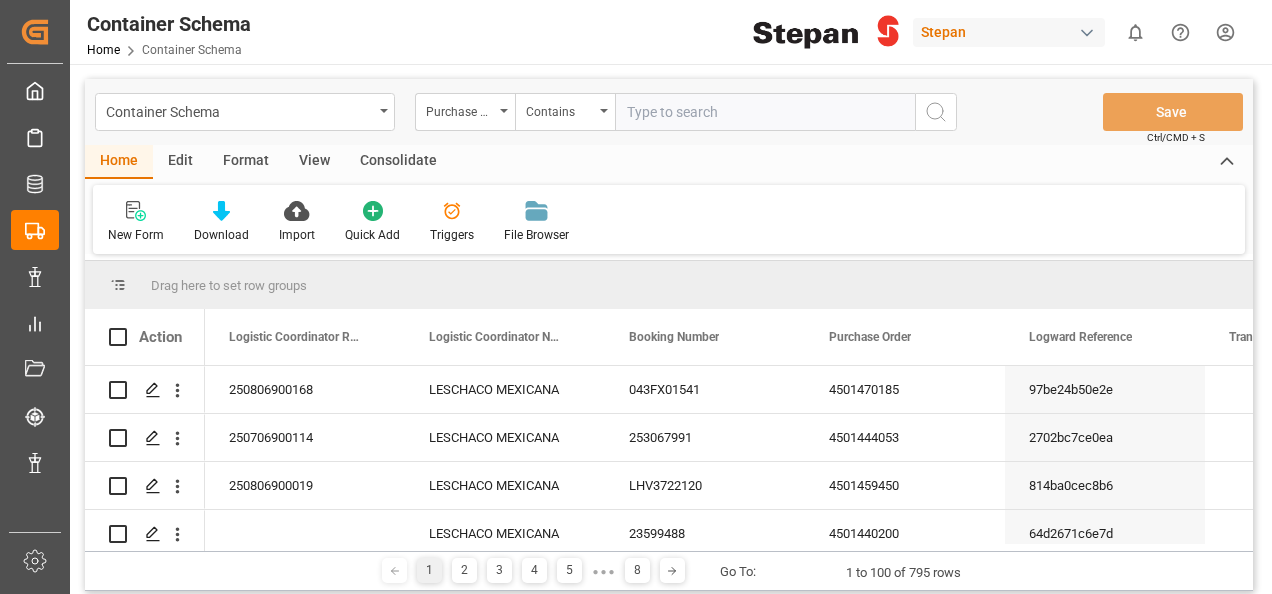 paste on "4501440205,4501440203,4501406716 ✕" 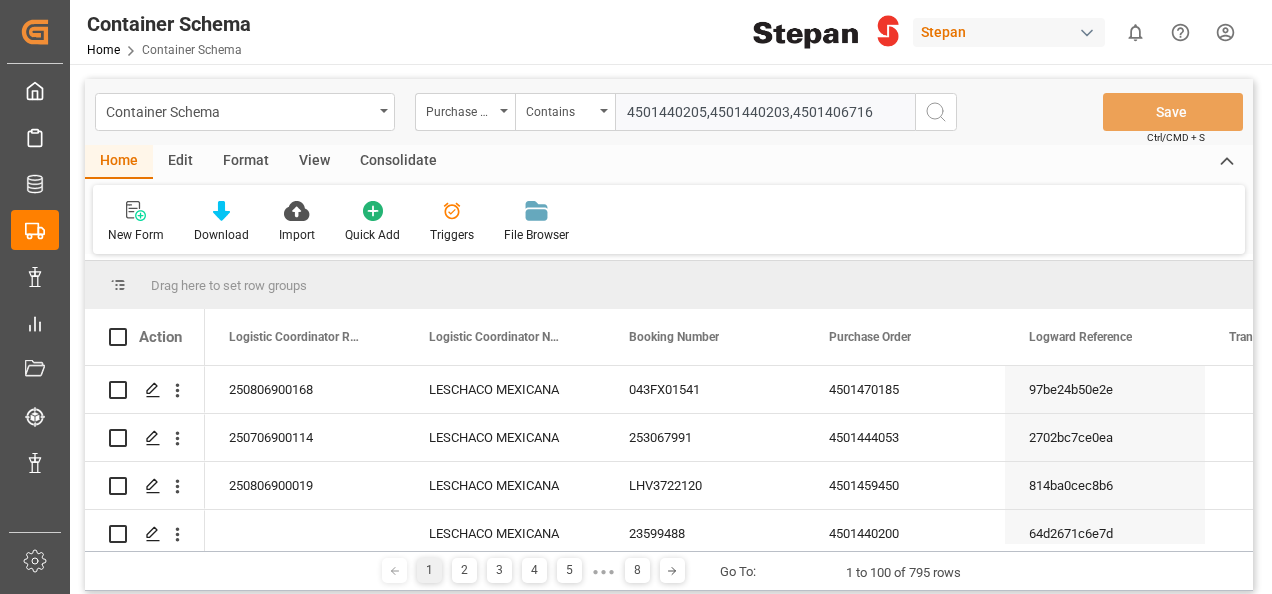 type on "4501440205,4501440203,4501406716" 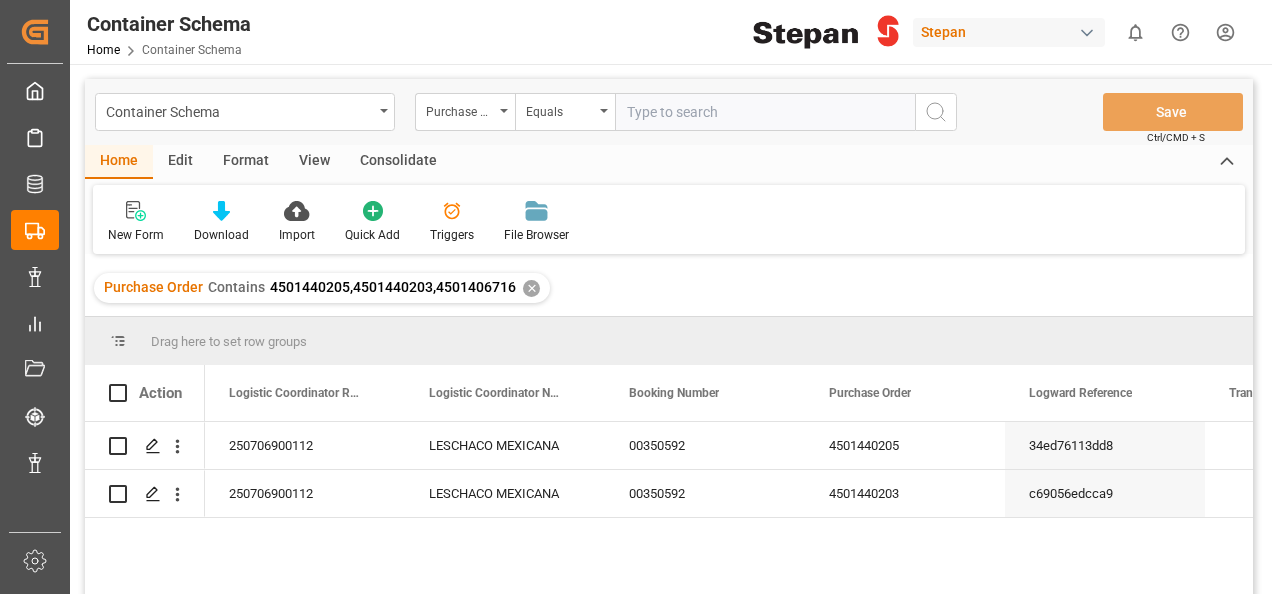 click on "✕" at bounding box center (531, 288) 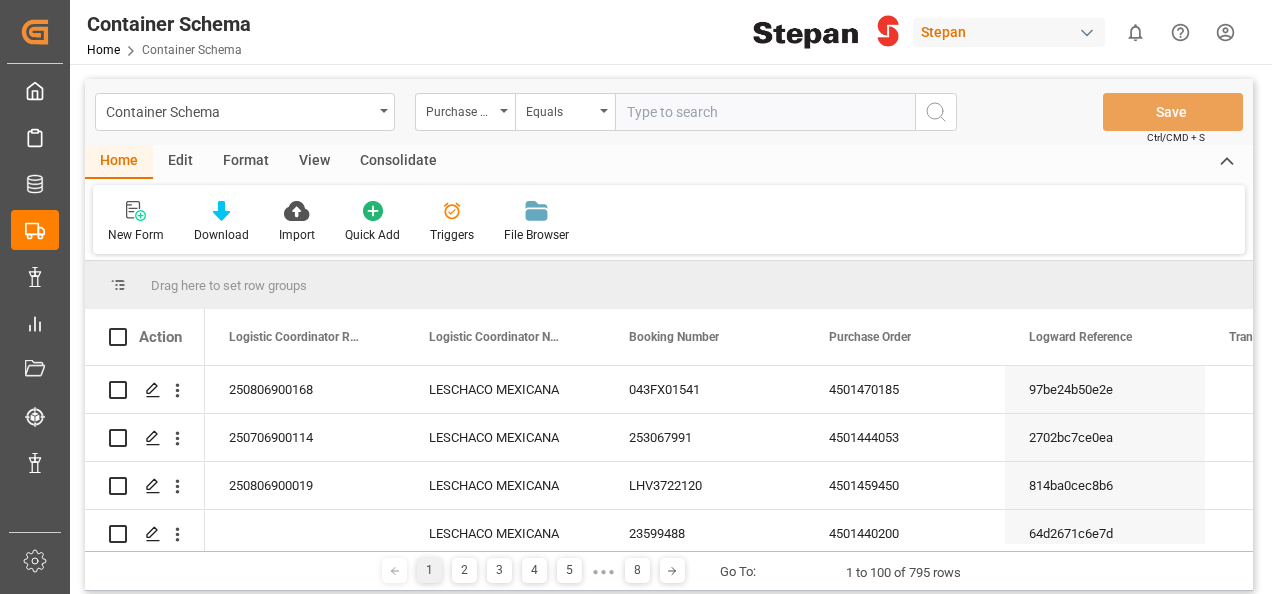 click at bounding box center (765, 112) 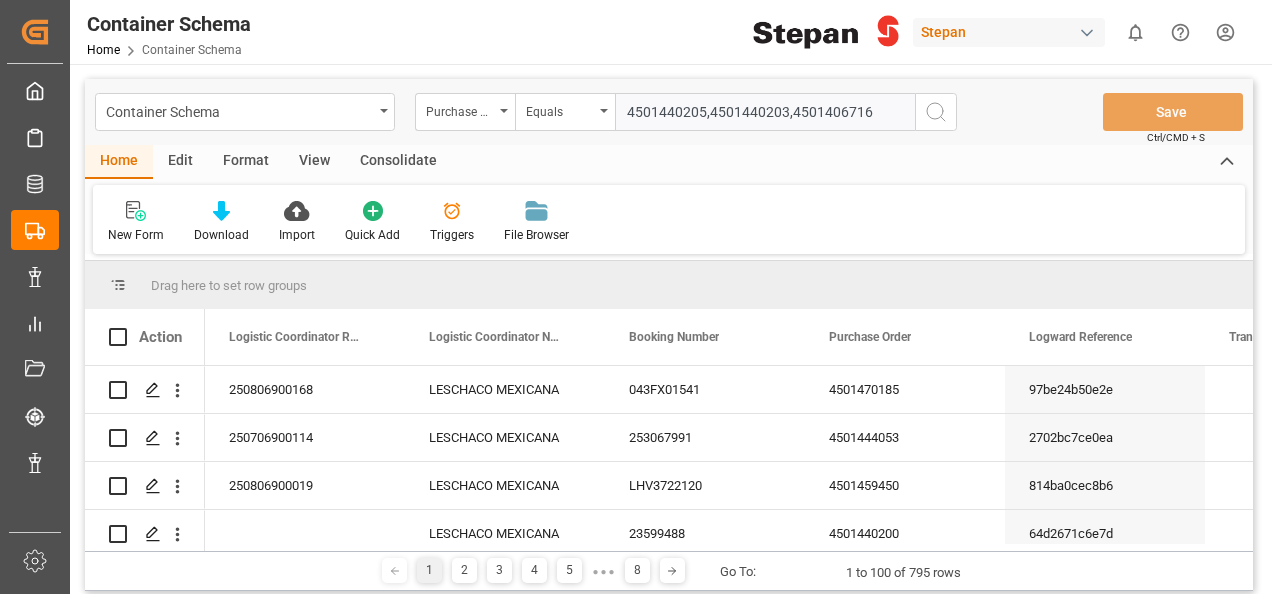 click on "4501440205,4501440203,4501406716" at bounding box center [765, 112] 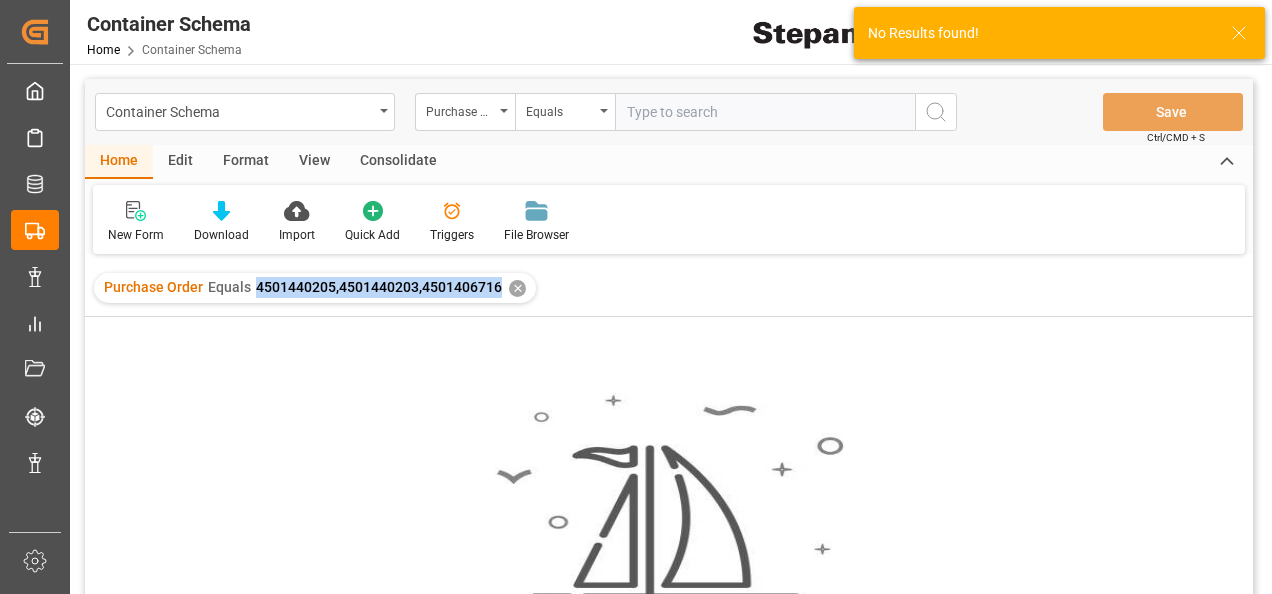 drag, startPoint x: 254, startPoint y: 282, endPoint x: 496, endPoint y: 294, distance: 242.29733 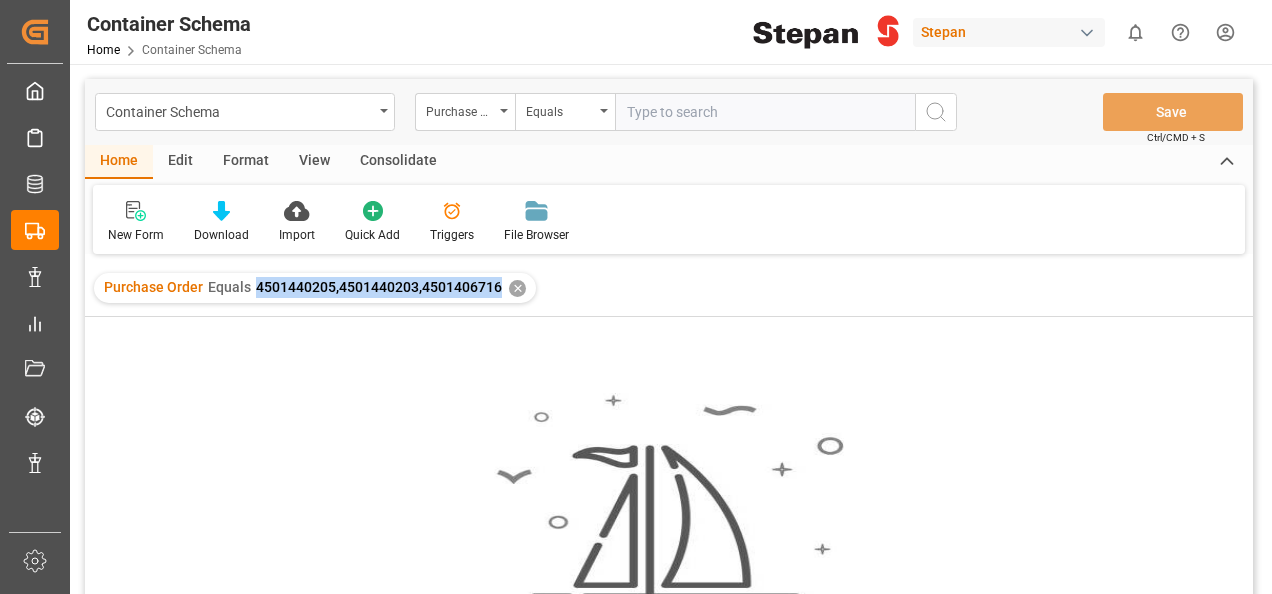 copy on "4501440205,4501440203,4501406716" 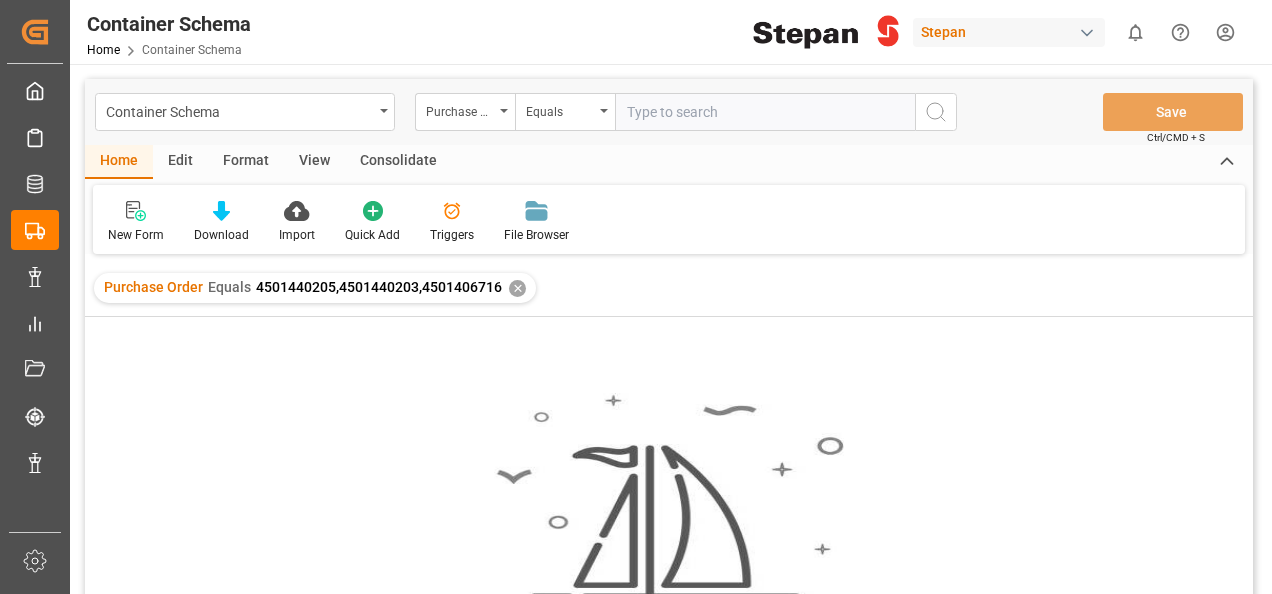 click on "Purchase Order Equals 4501440205,4501440203,4501406716 ✕" at bounding box center (315, 288) 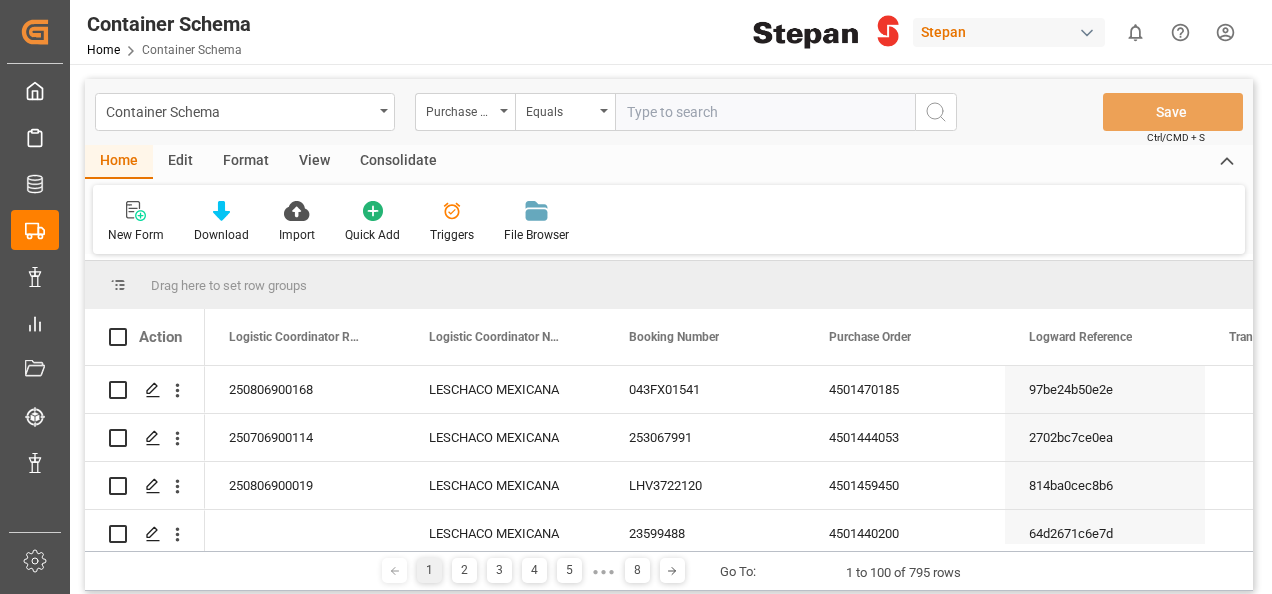 click on "Equals" at bounding box center [565, 112] 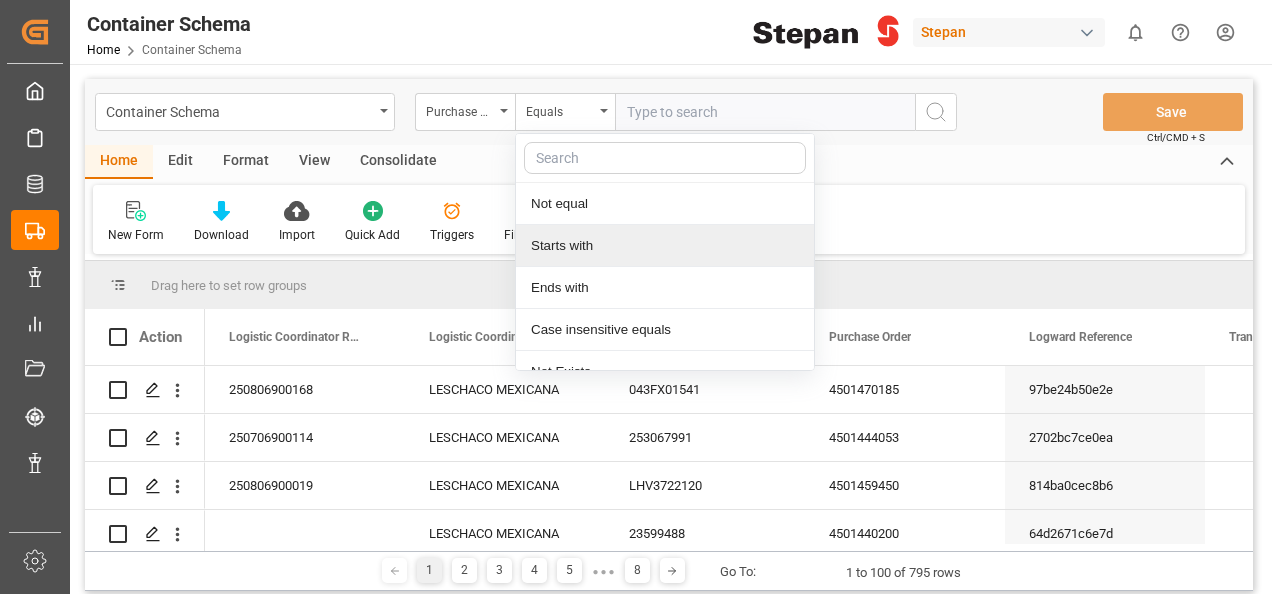 scroll, scrollTop: 146, scrollLeft: 0, axis: vertical 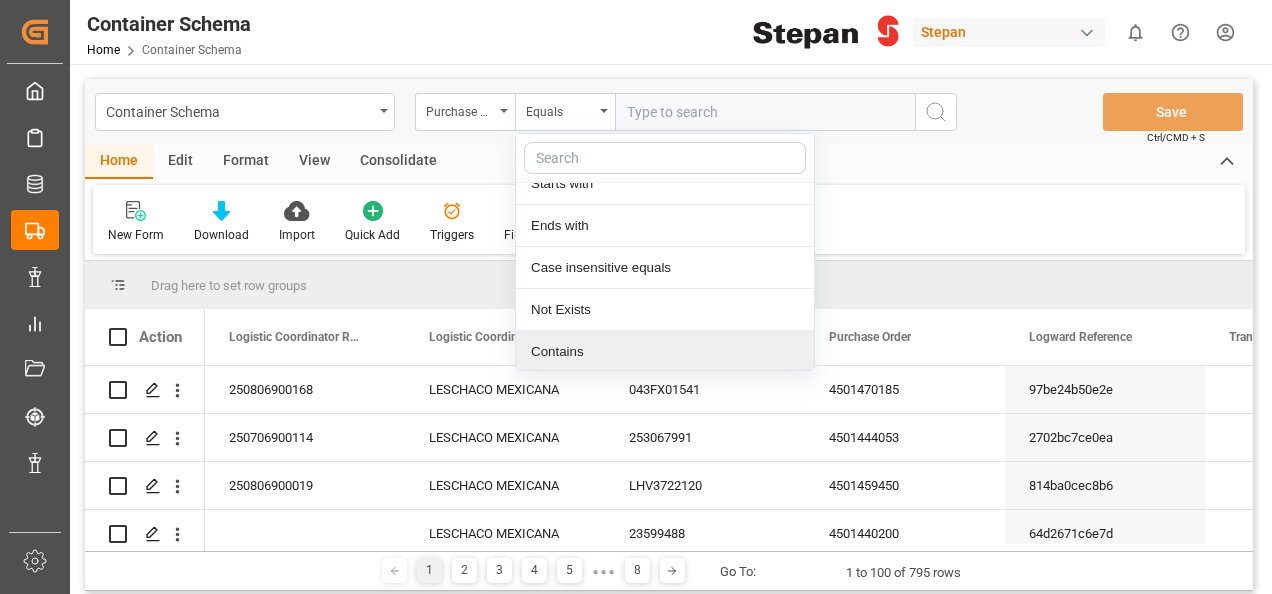 click on "Contains" at bounding box center [665, 352] 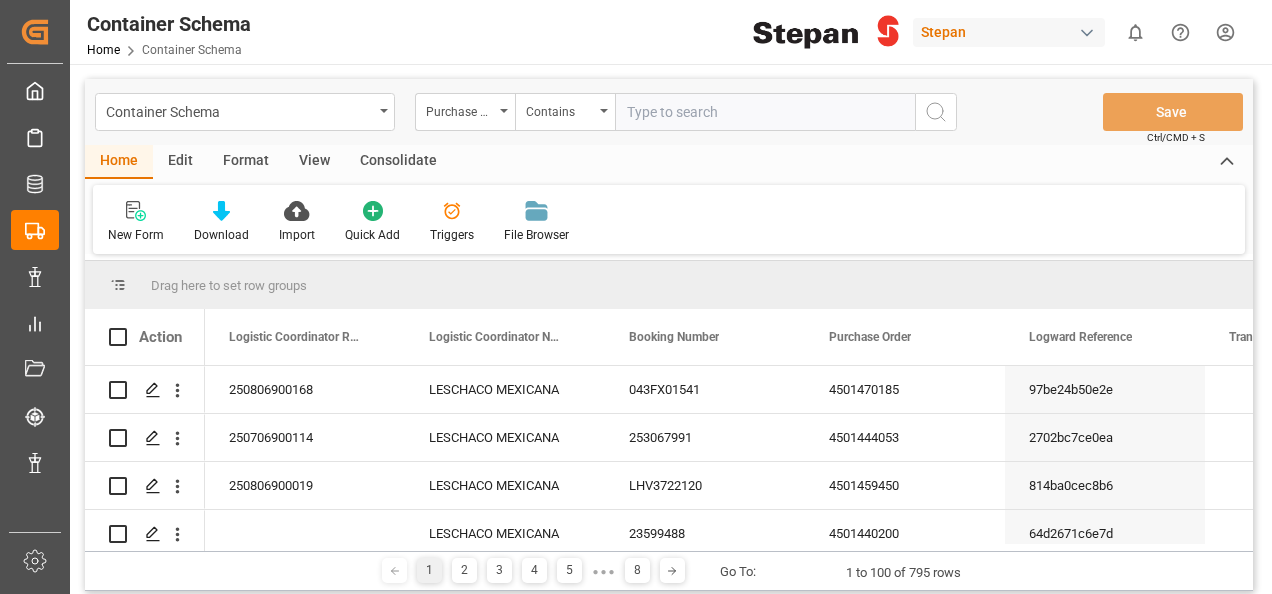 paste on "4501440205,4501440203,4501406716" 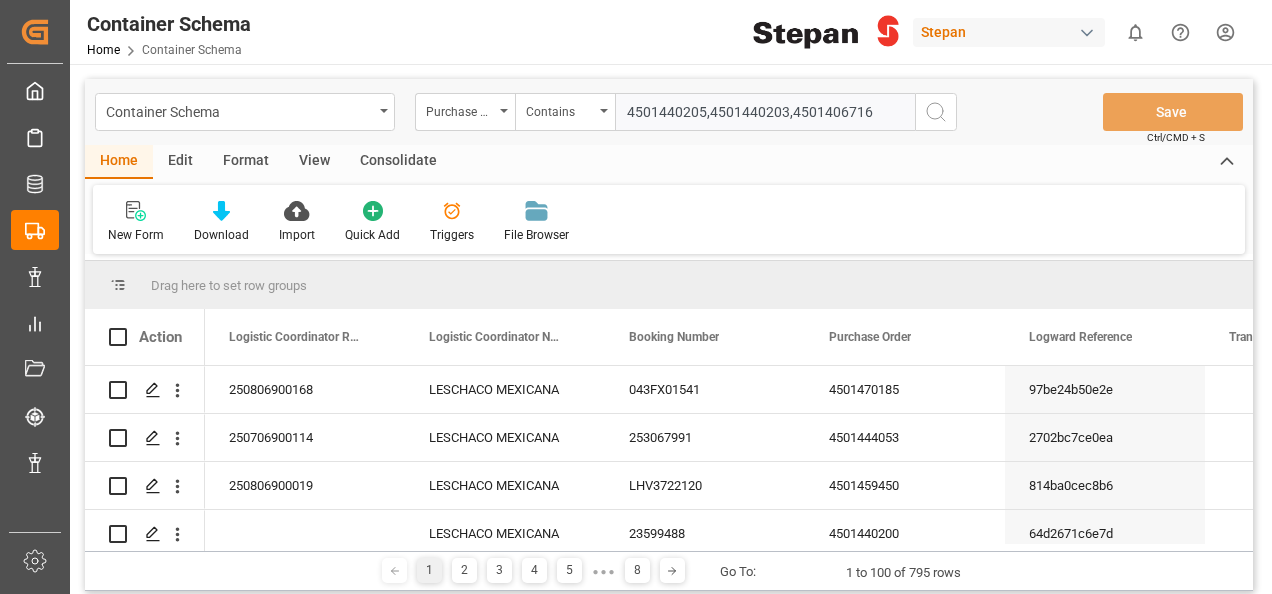 type on "4501440205,4501440203,4501406716" 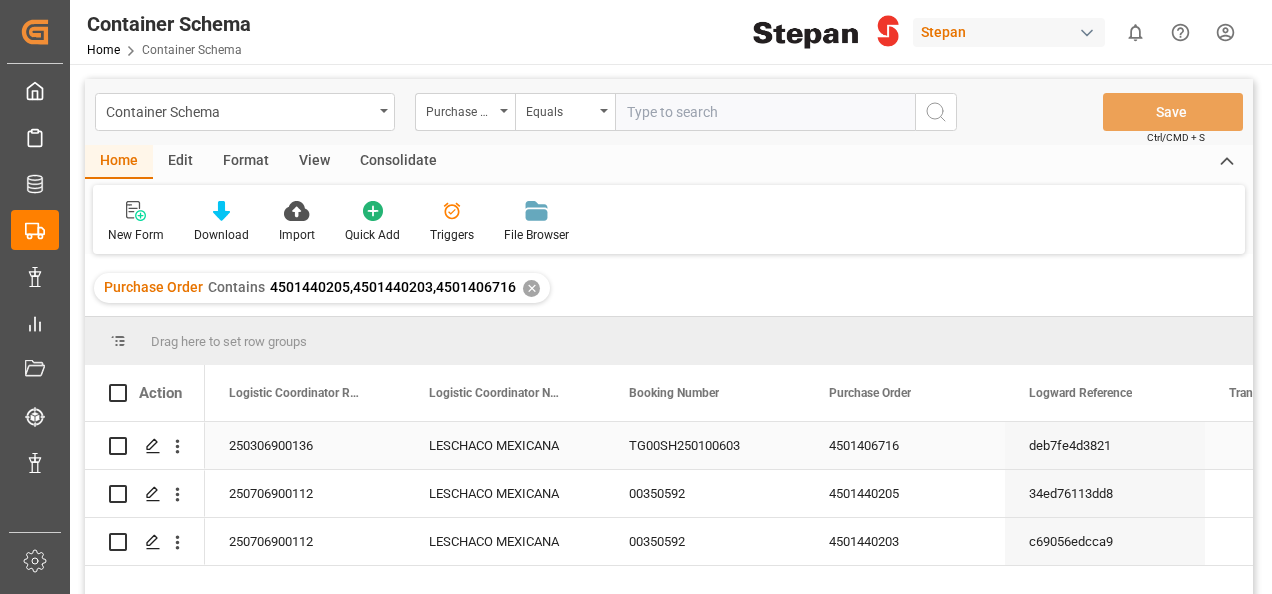 click on "LESCHACO MEXICANA" at bounding box center [505, 445] 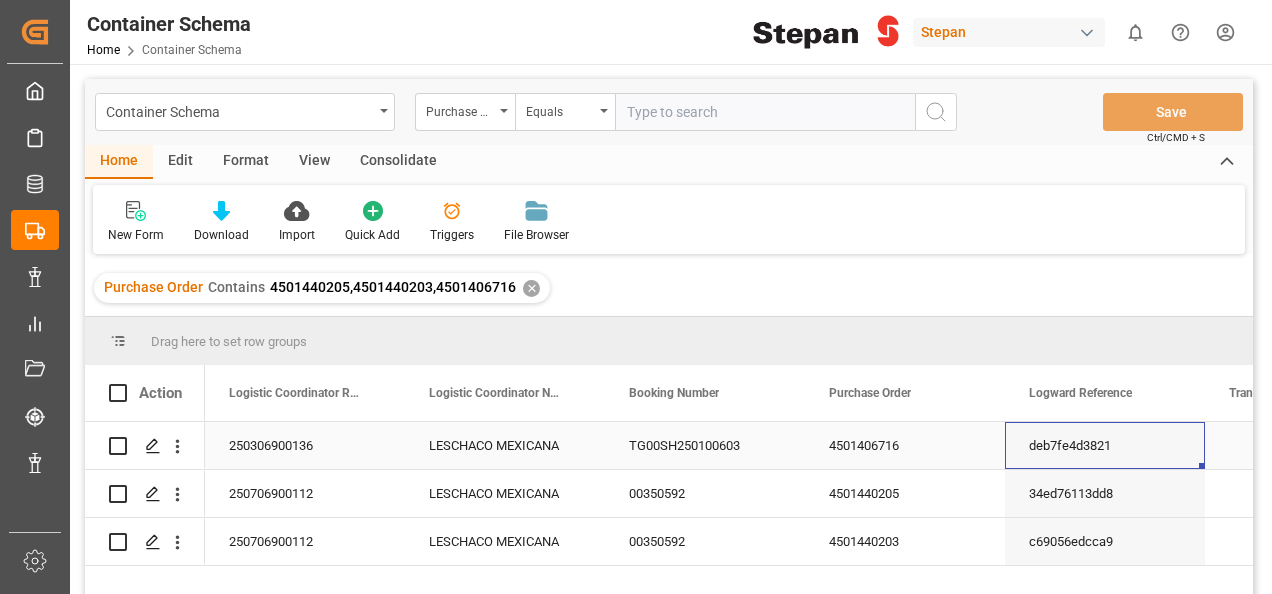 scroll, scrollTop: 0, scrollLeft: 158, axis: horizontal 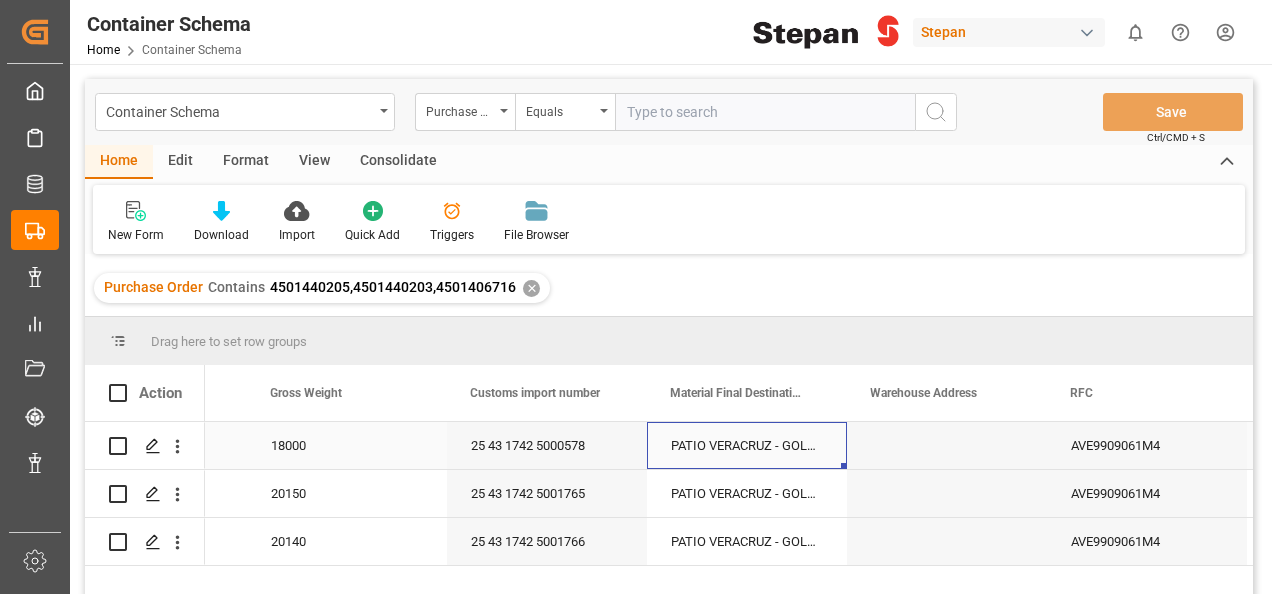 click on "PATIO VERACRUZ - GOLMEX" at bounding box center (747, 445) 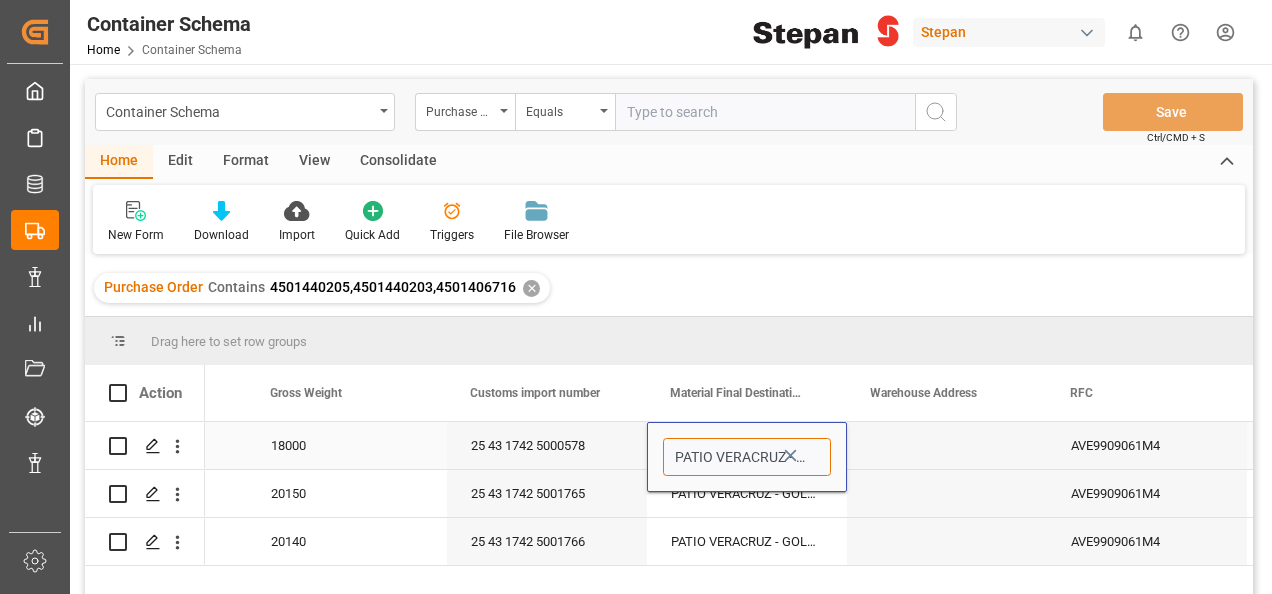 click on "PATIO VERACRUZ - GOLMEX" at bounding box center (747, 457) 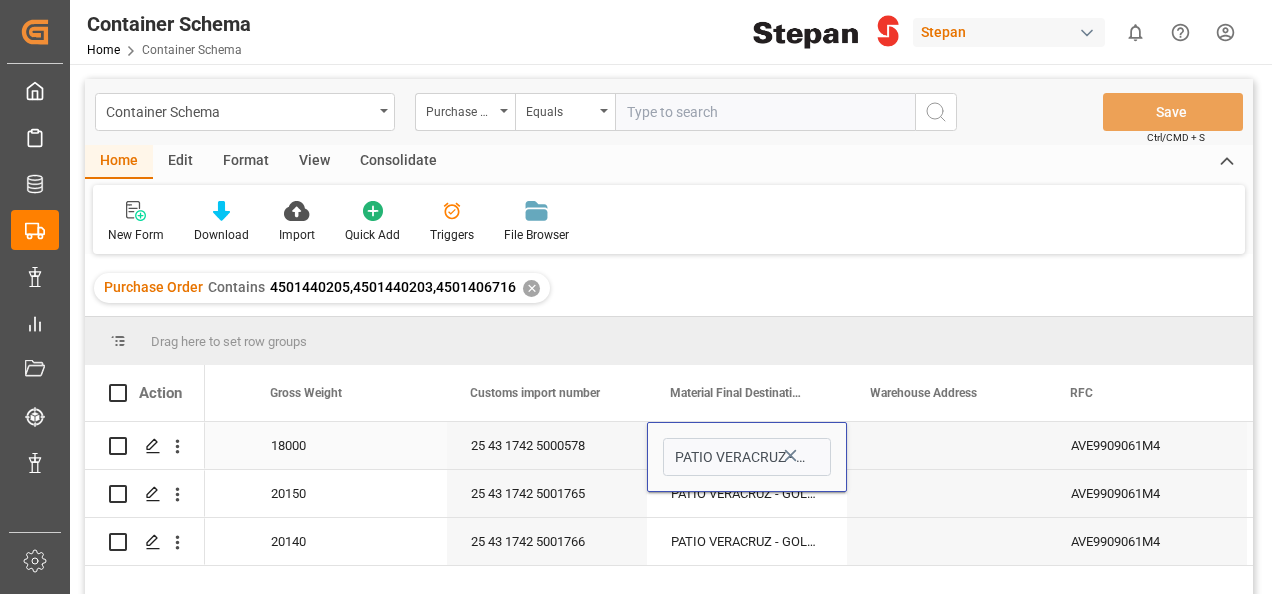 click 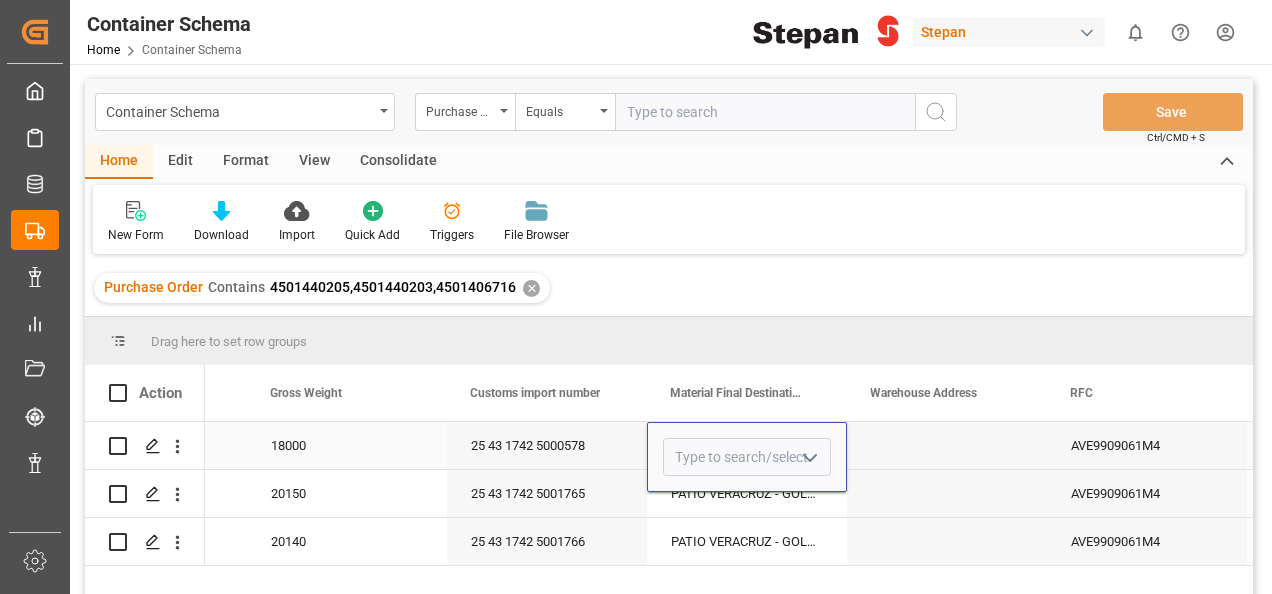 click 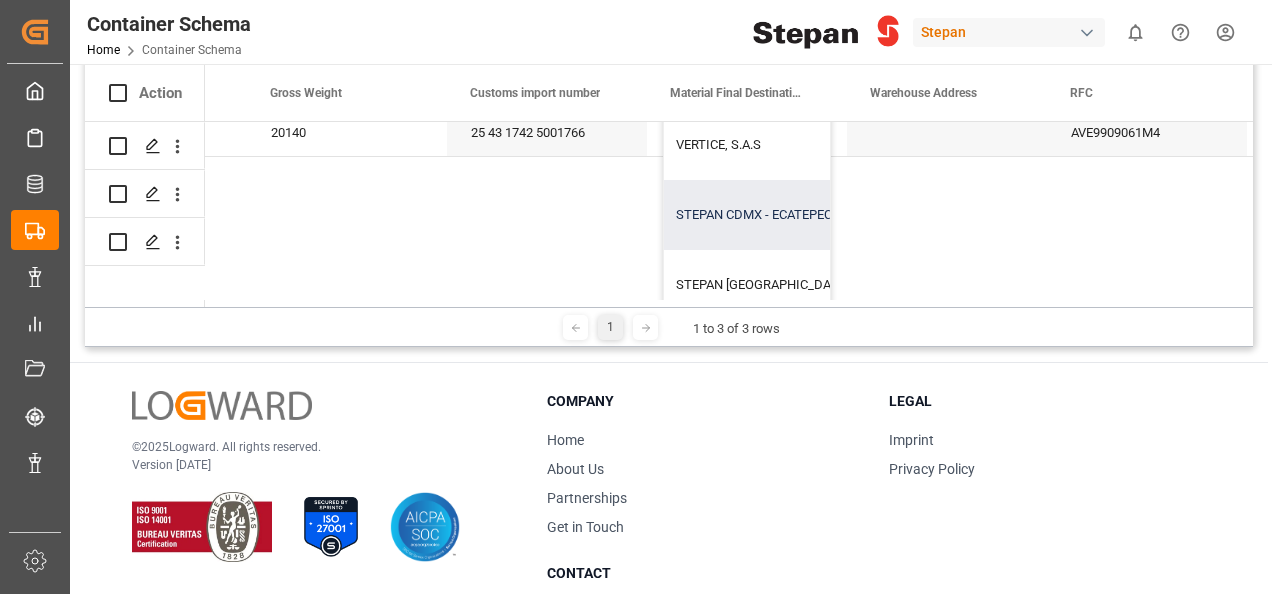 click on "STEPAN CDMX - ECATEPEC" at bounding box center (846, 215) 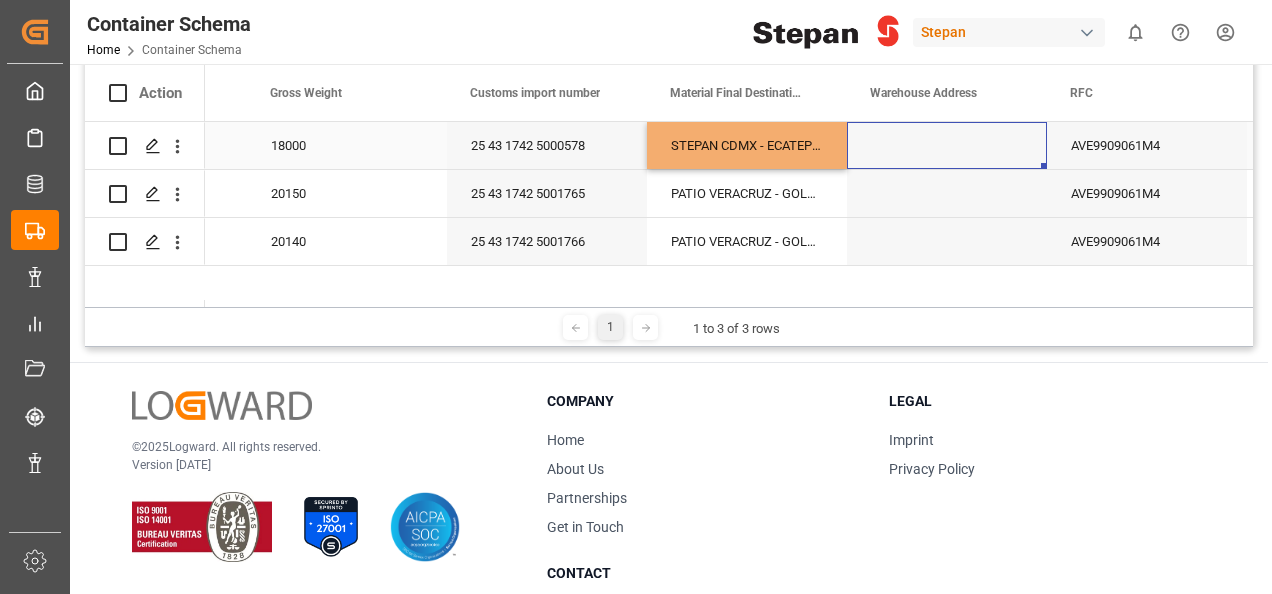 click at bounding box center (947, 145) 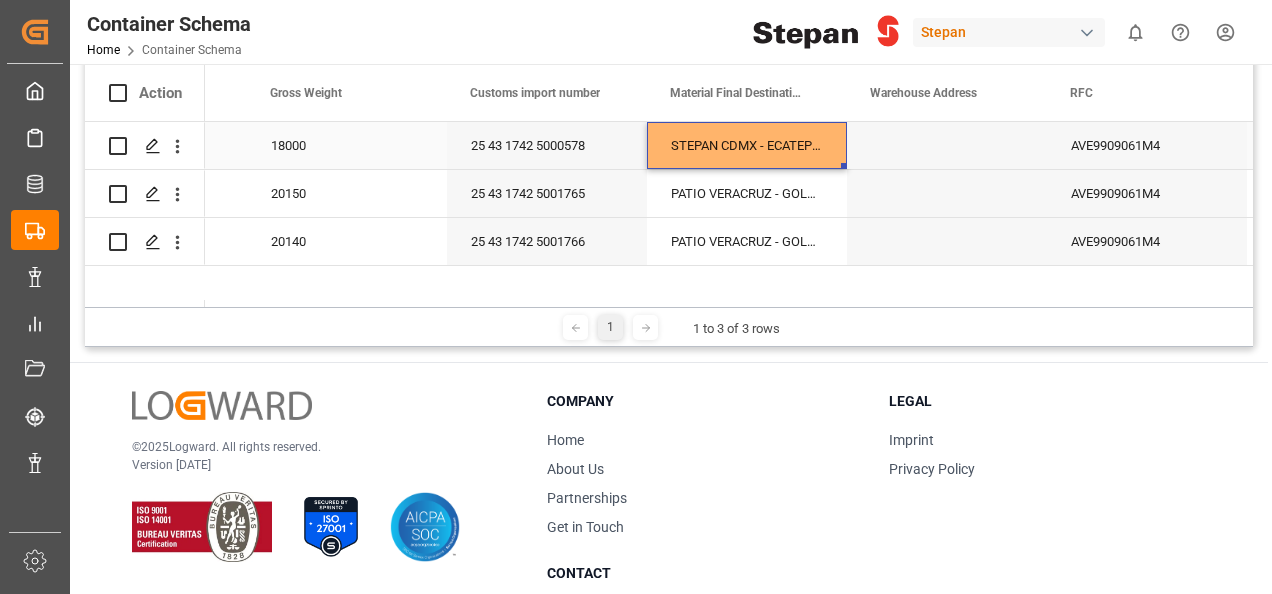 click on "STEPAN CDMX - ECATEPEC" at bounding box center (747, 145) 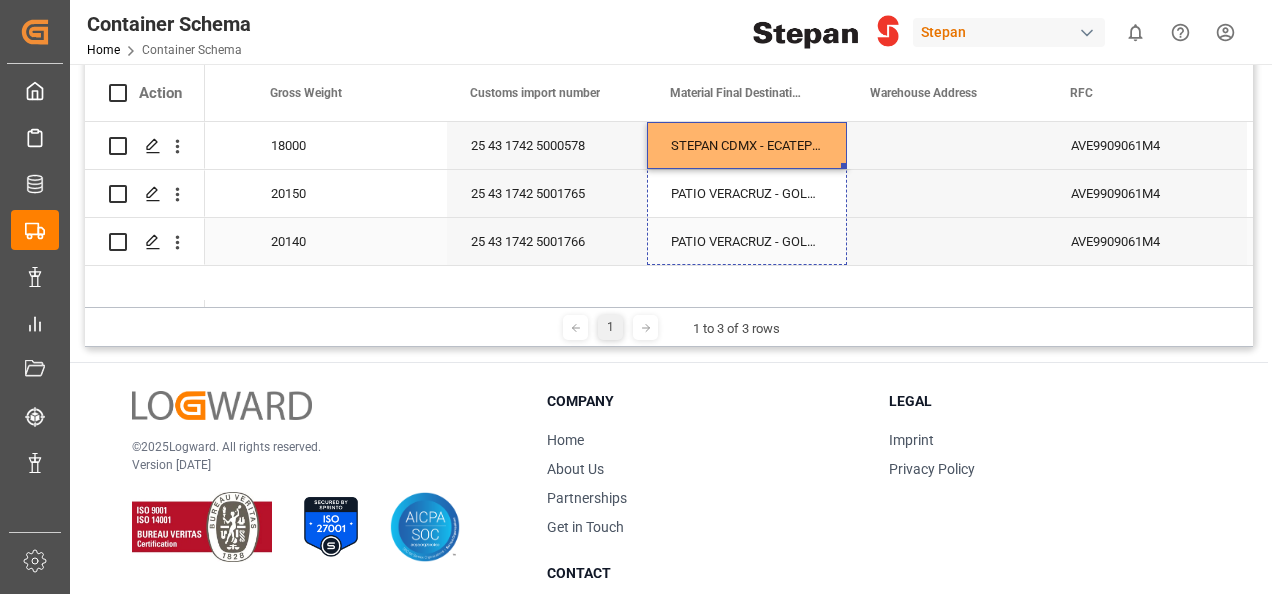 drag, startPoint x: 844, startPoint y: 165, endPoint x: 921, endPoint y: 222, distance: 95.80188 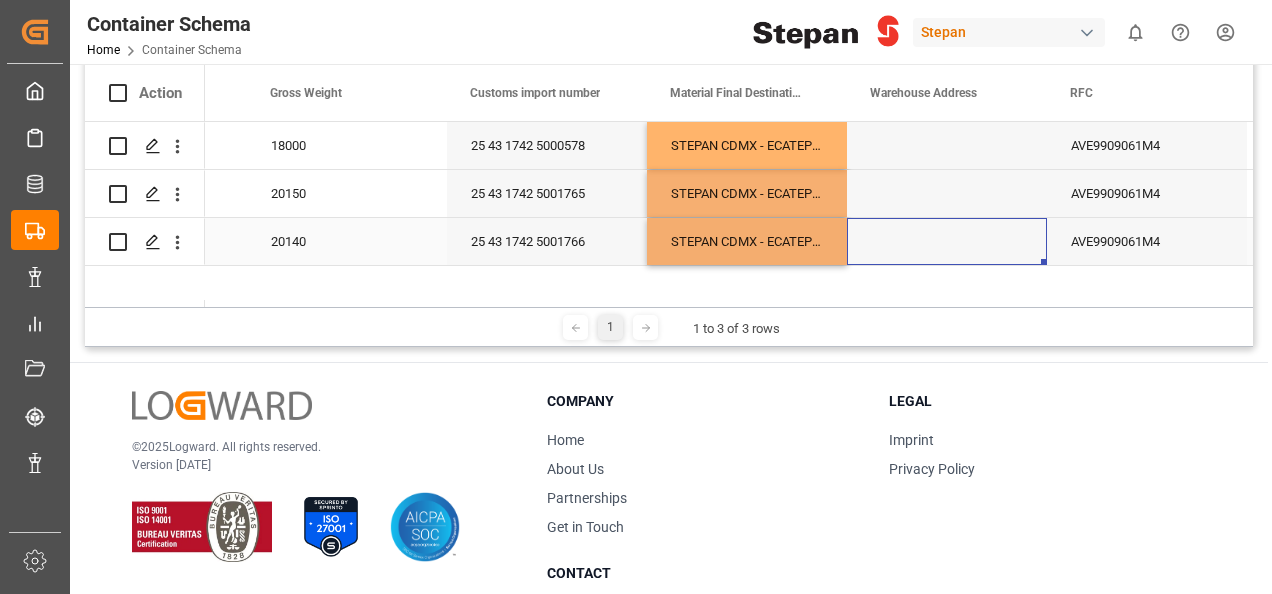 click at bounding box center (947, 241) 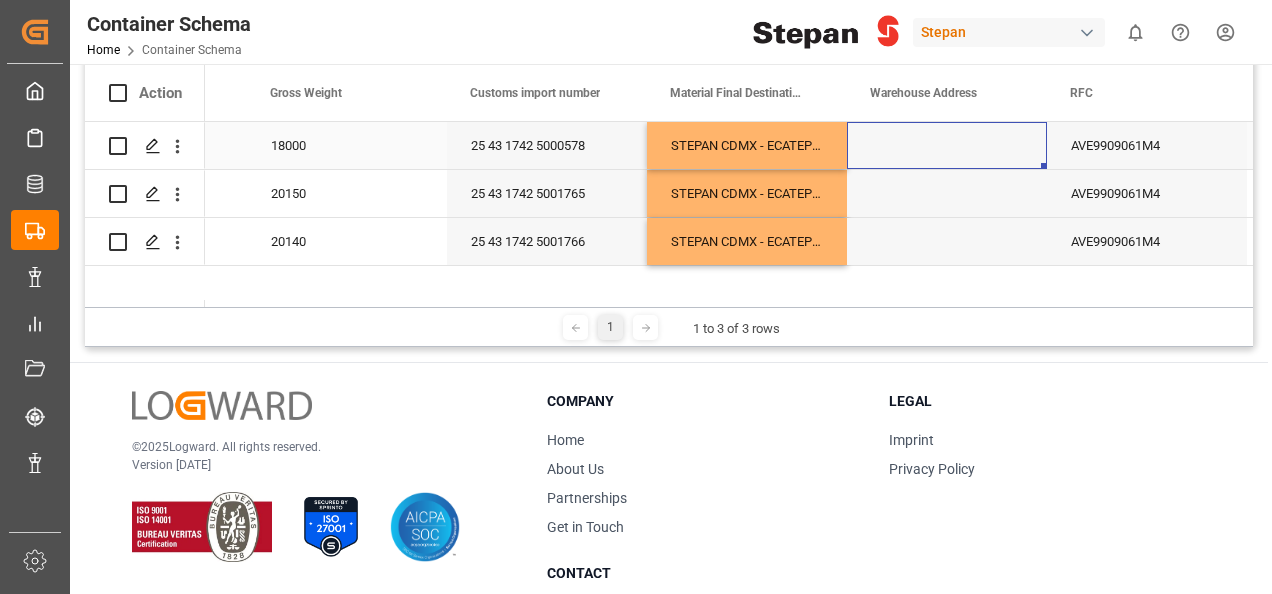 click at bounding box center (947, 145) 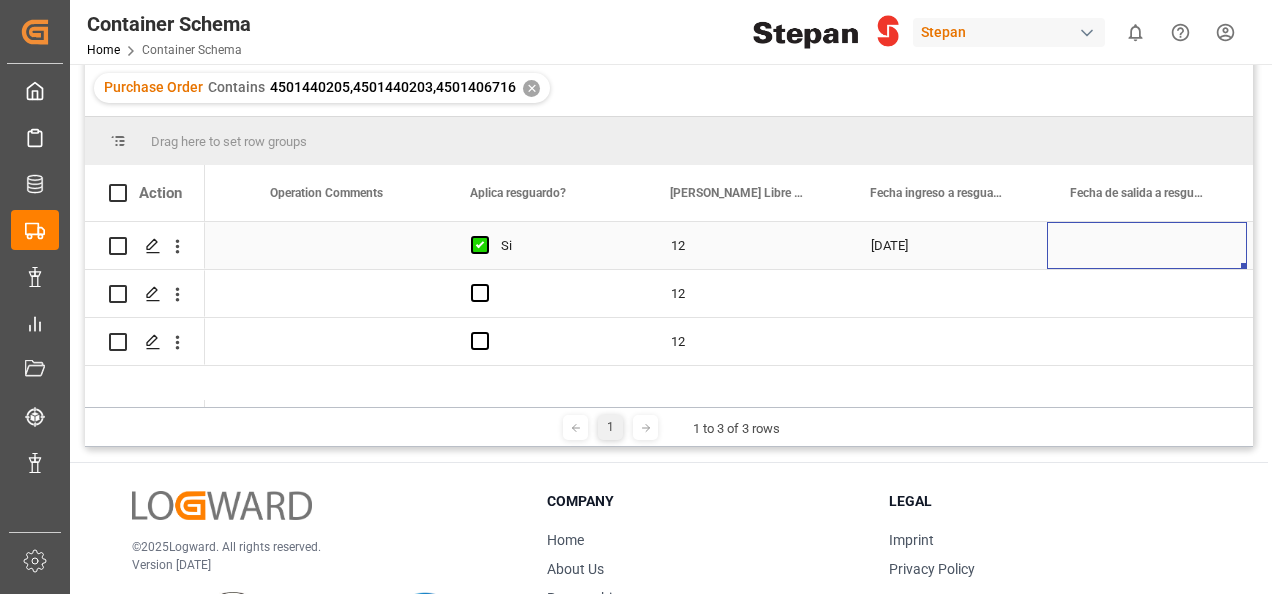 click at bounding box center (1147, 245) 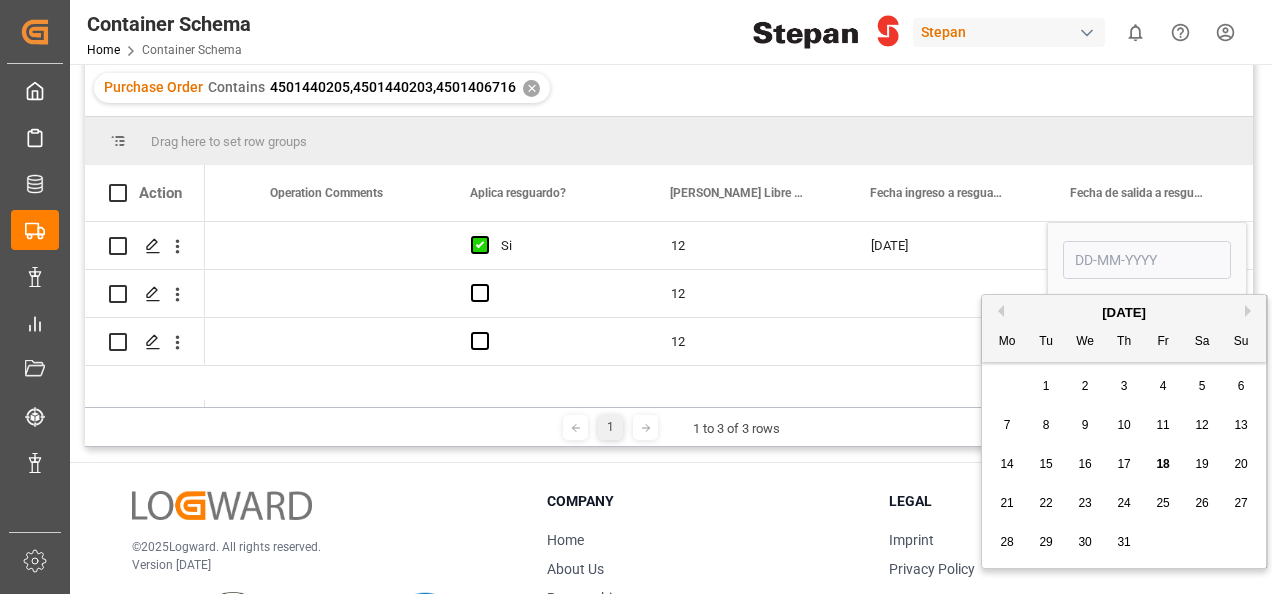 click on "15" at bounding box center [1045, 464] 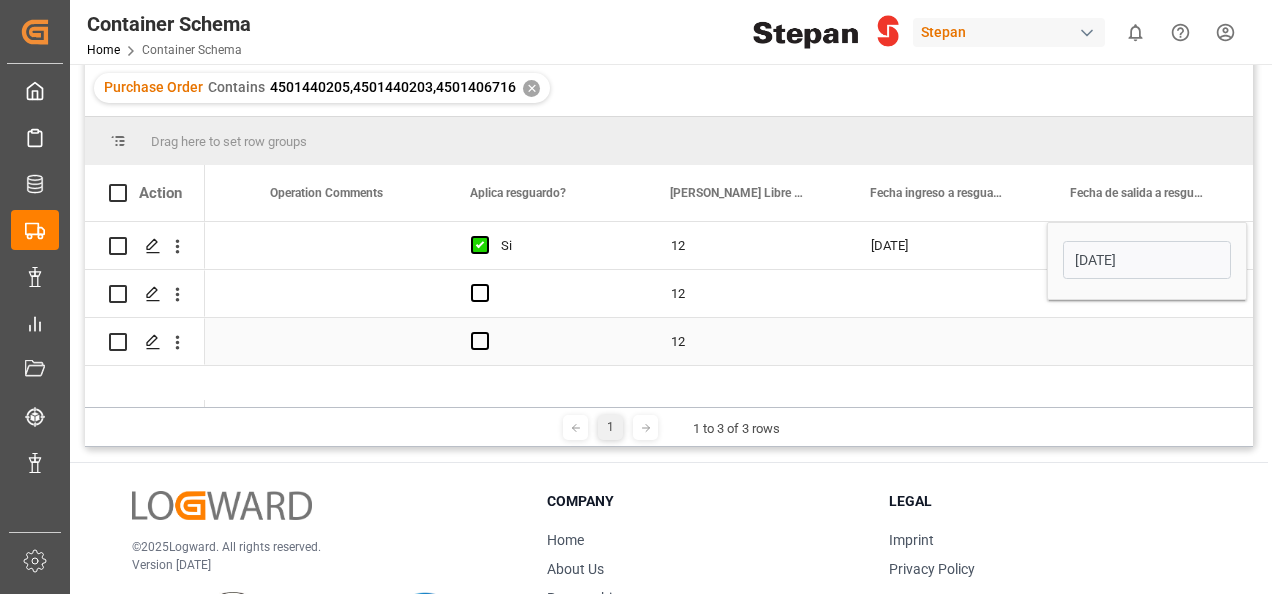 click at bounding box center (947, 341) 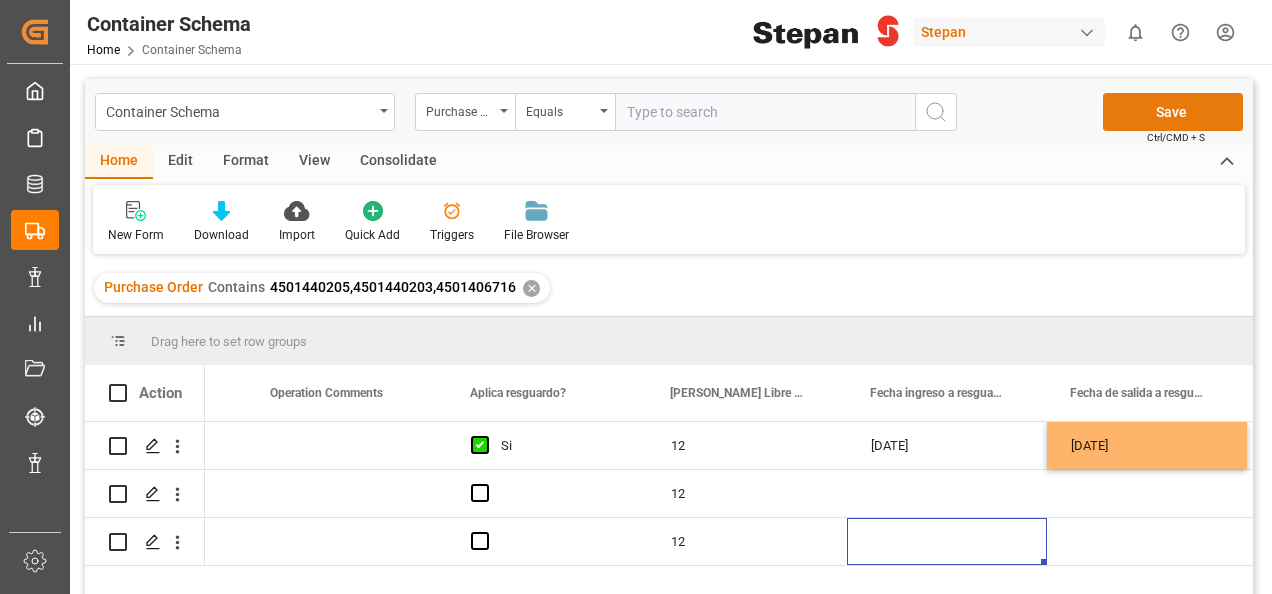 click on "Save" at bounding box center (1173, 112) 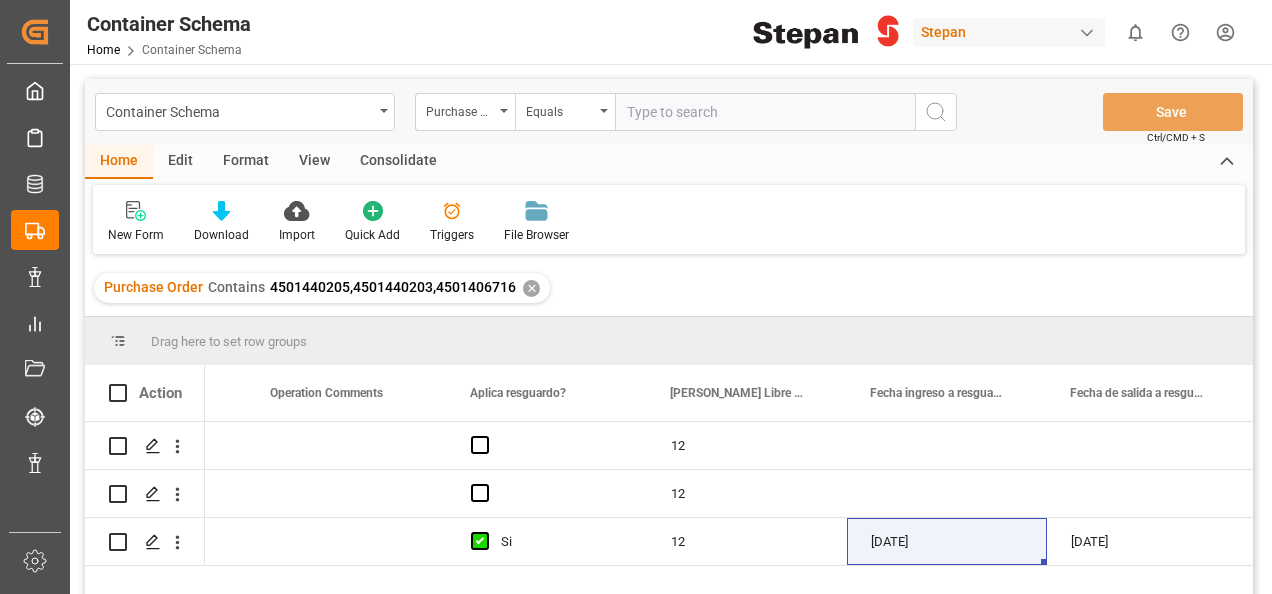 click on "✕" at bounding box center [531, 288] 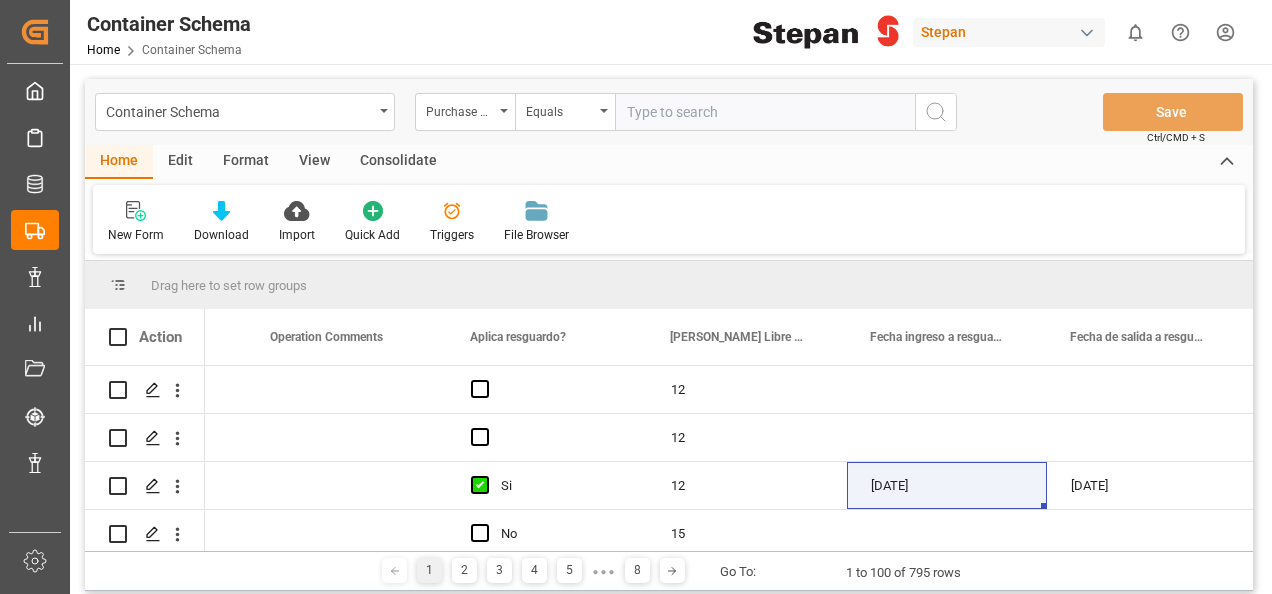 scroll, scrollTop: 0, scrollLeft: 10759, axis: horizontal 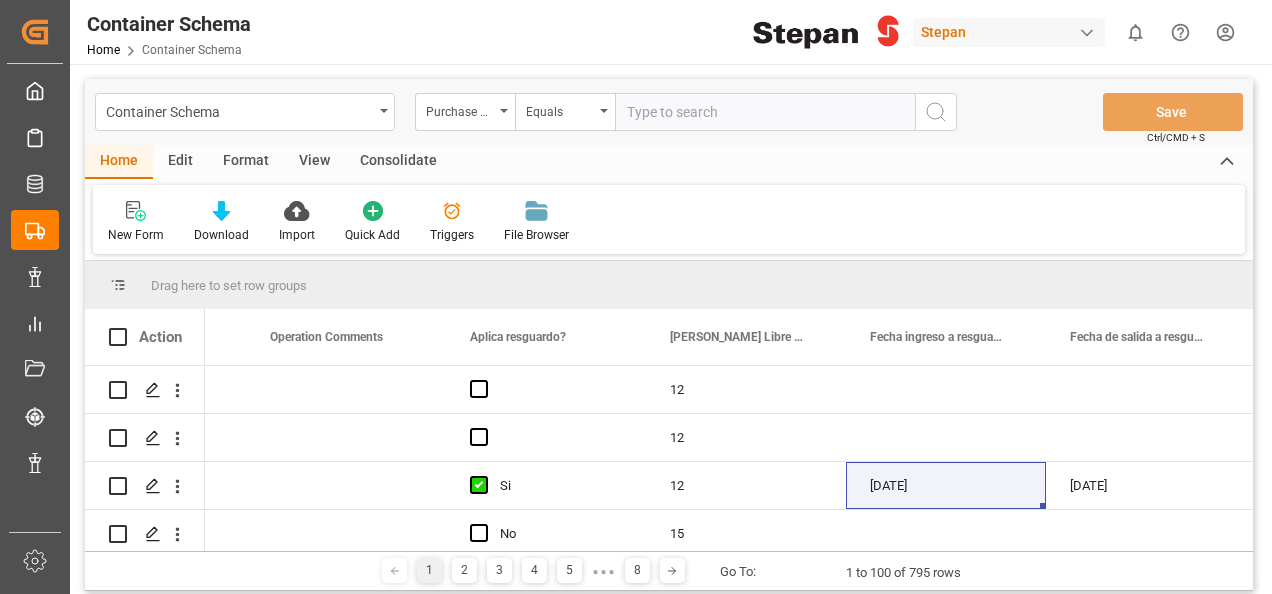 click at bounding box center [765, 112] 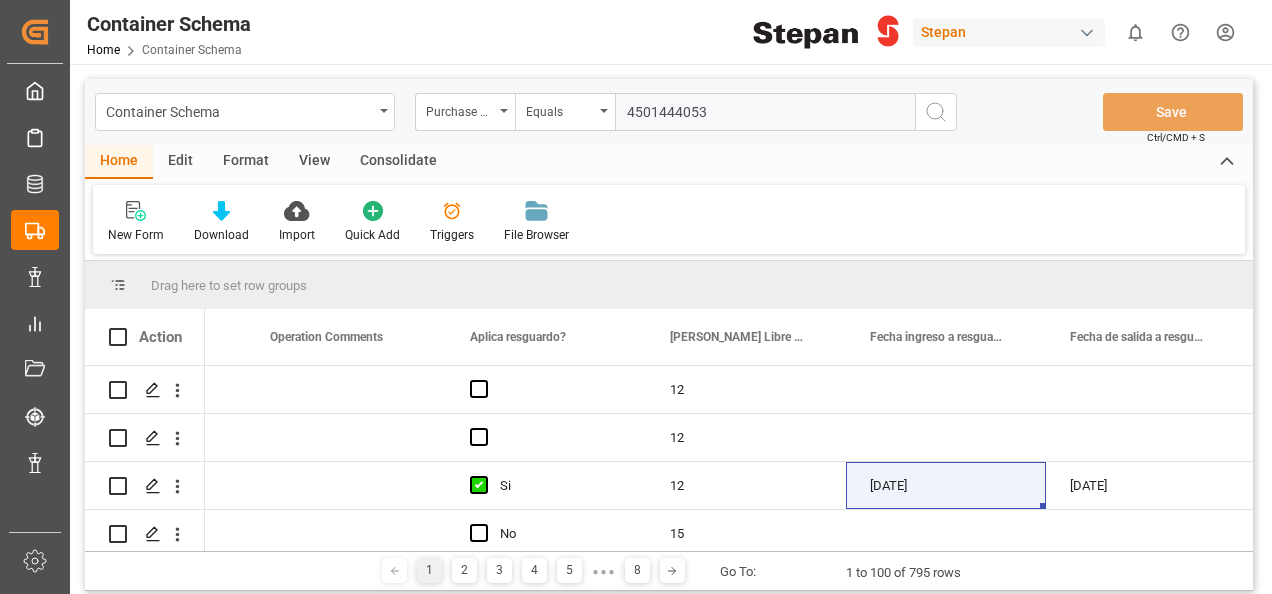 type on "4501444053" 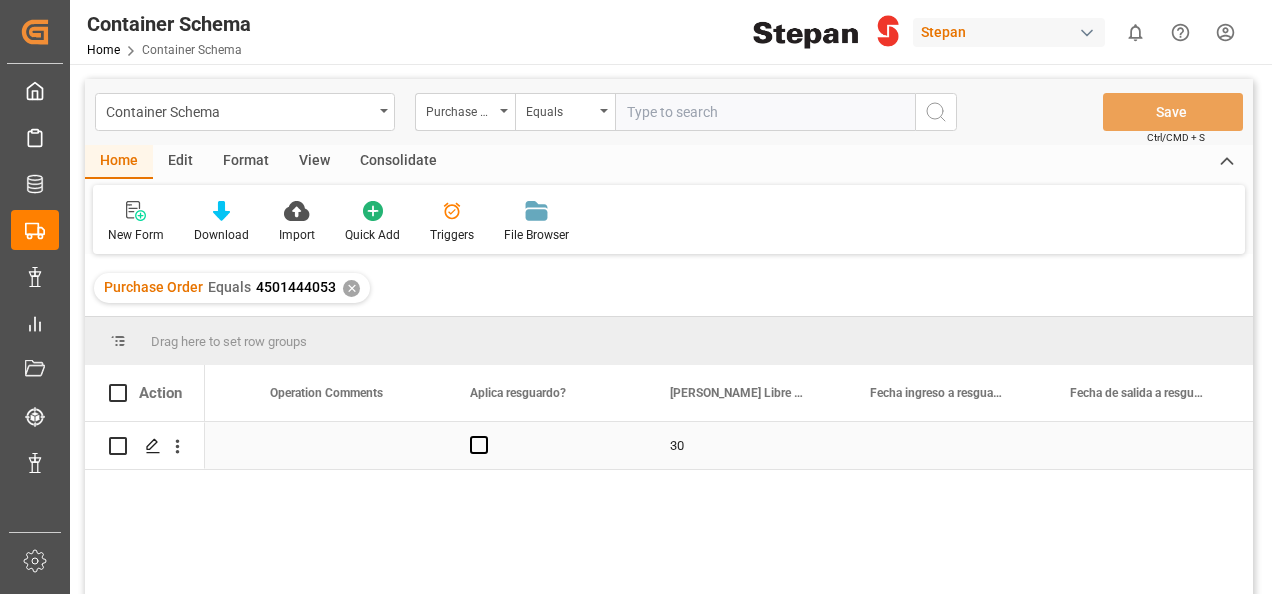click on "30" at bounding box center [746, 445] 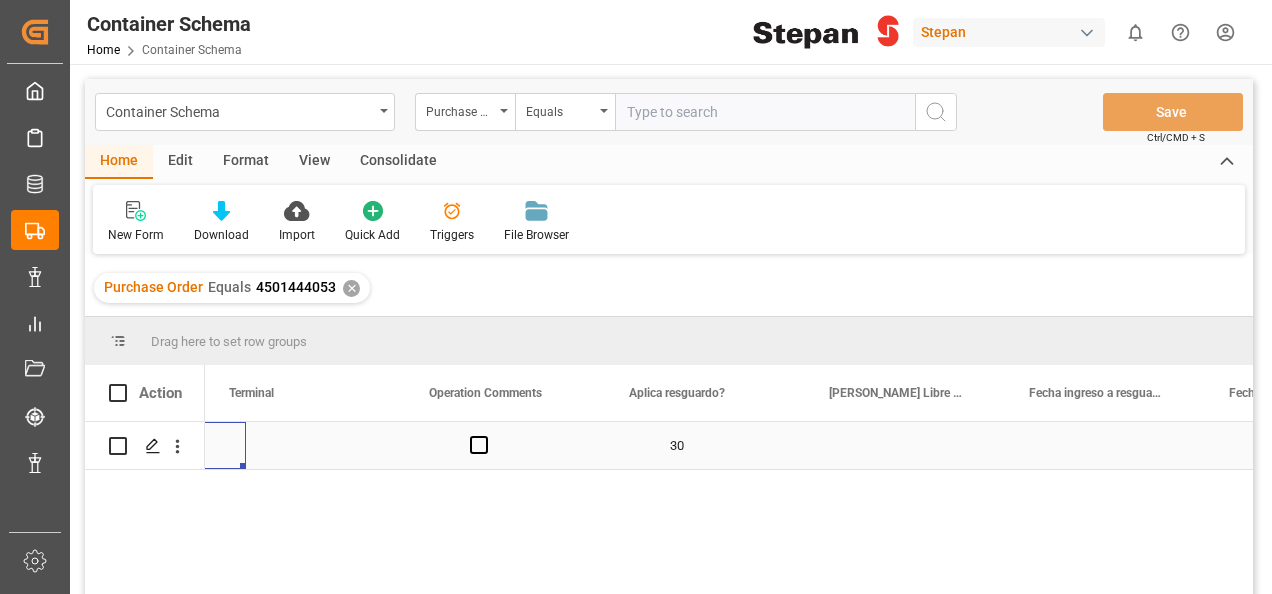 scroll, scrollTop: 0, scrollLeft: 10600, axis: horizontal 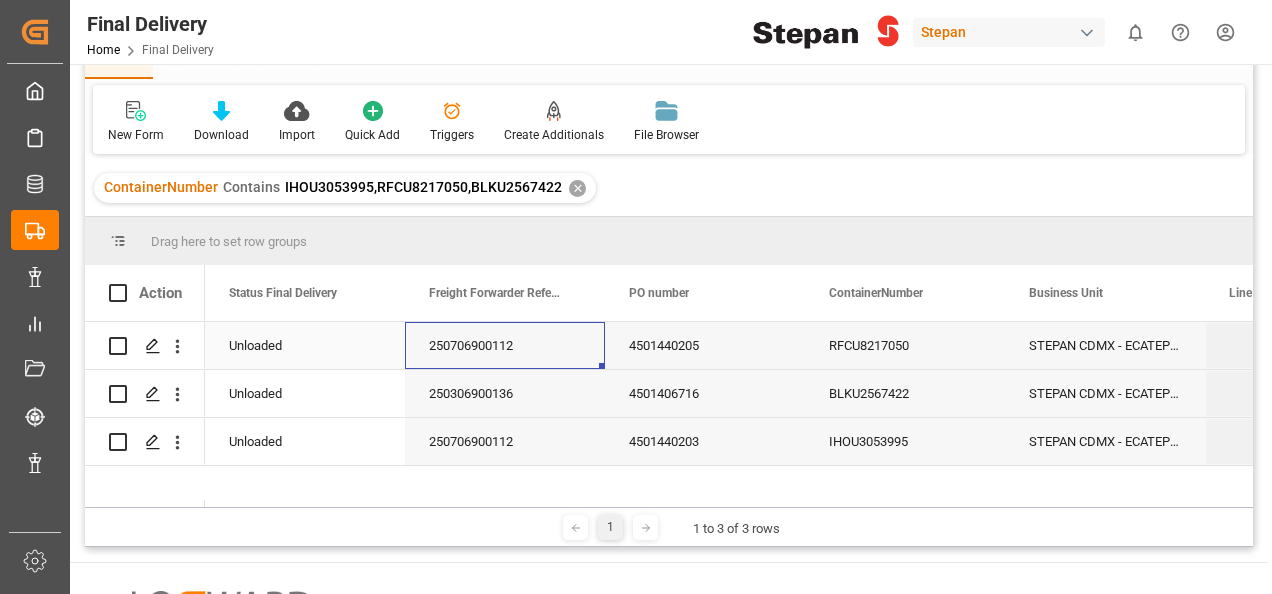 click on "250706900112" at bounding box center [505, 345] 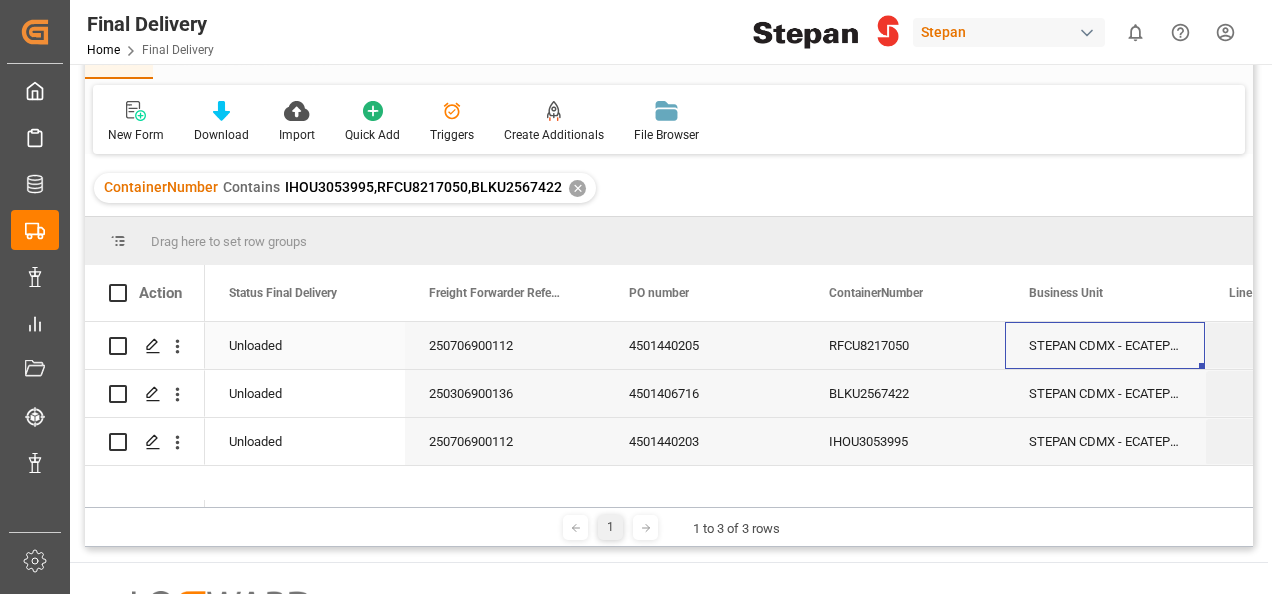 scroll, scrollTop: 0, scrollLeft: 158, axis: horizontal 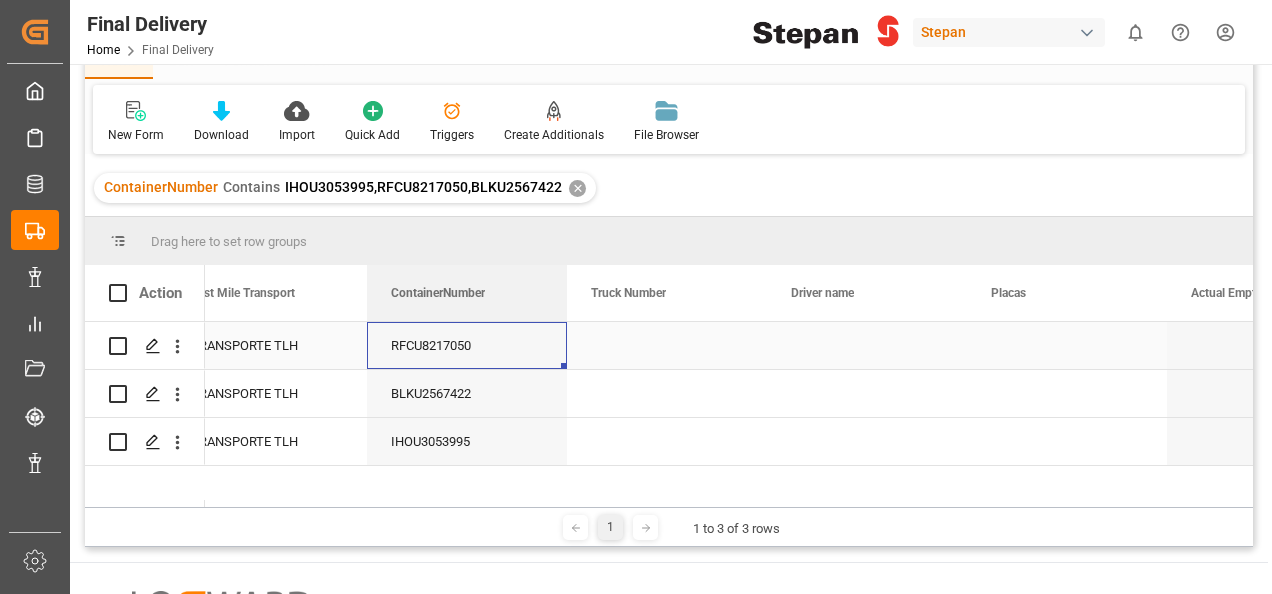 drag, startPoint x: 858, startPoint y: 308, endPoint x: 455, endPoint y: 358, distance: 406.0899 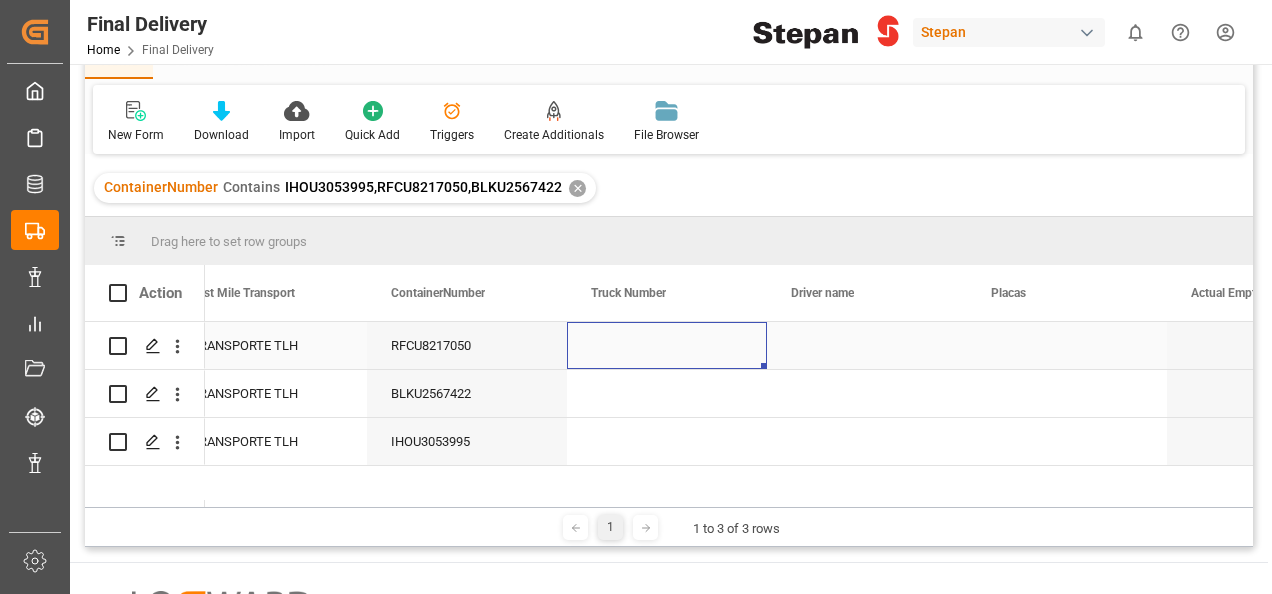 click at bounding box center [667, 345] 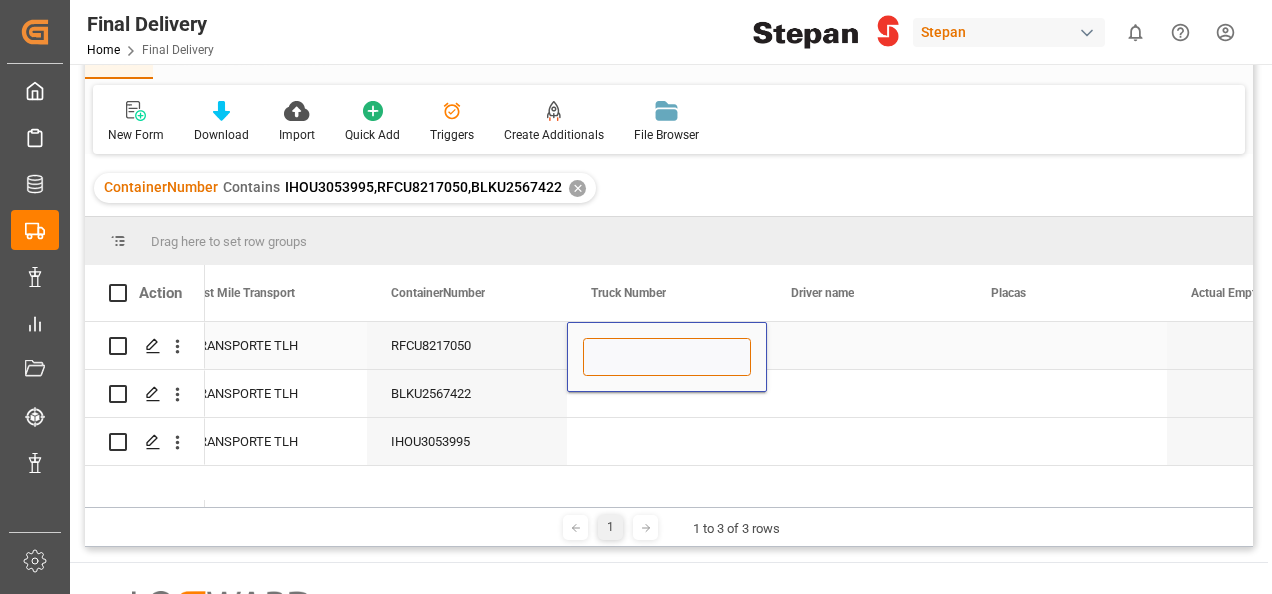 click at bounding box center [667, 357] 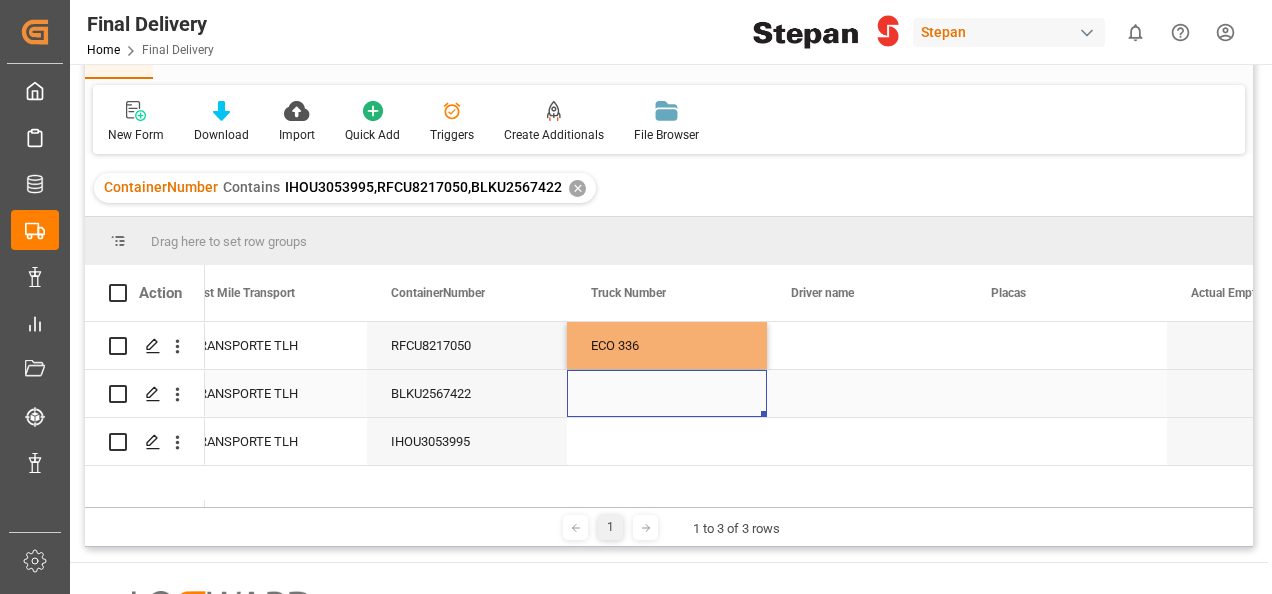 click at bounding box center [667, 393] 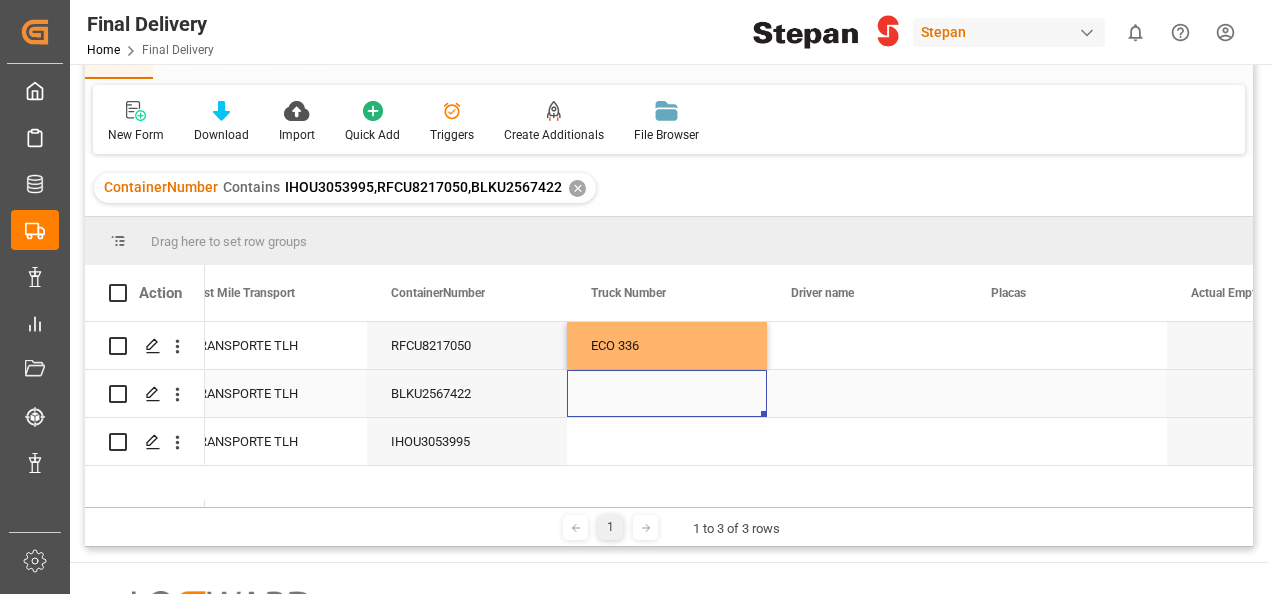 click at bounding box center [667, 393] 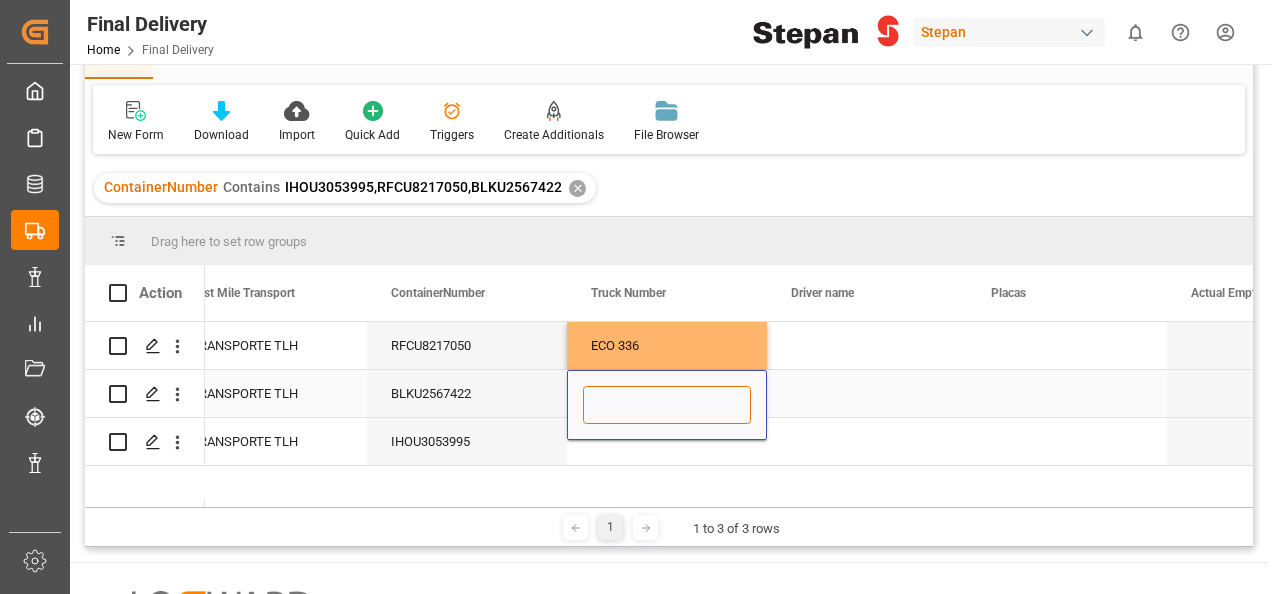 click at bounding box center (667, 405) 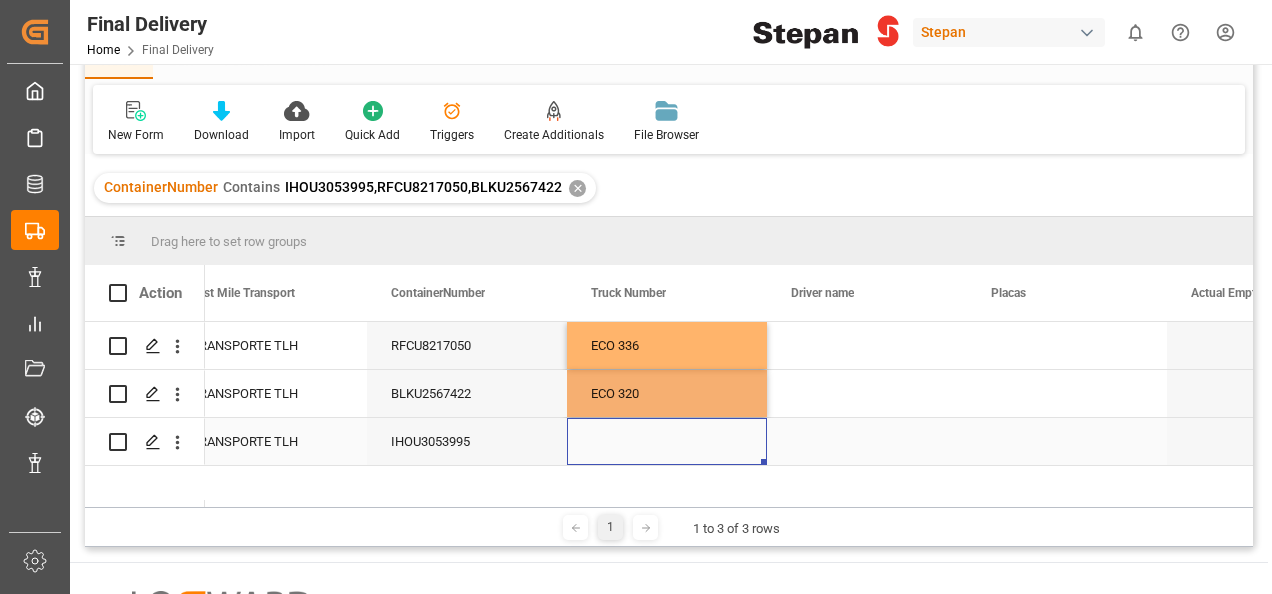 click at bounding box center [667, 441] 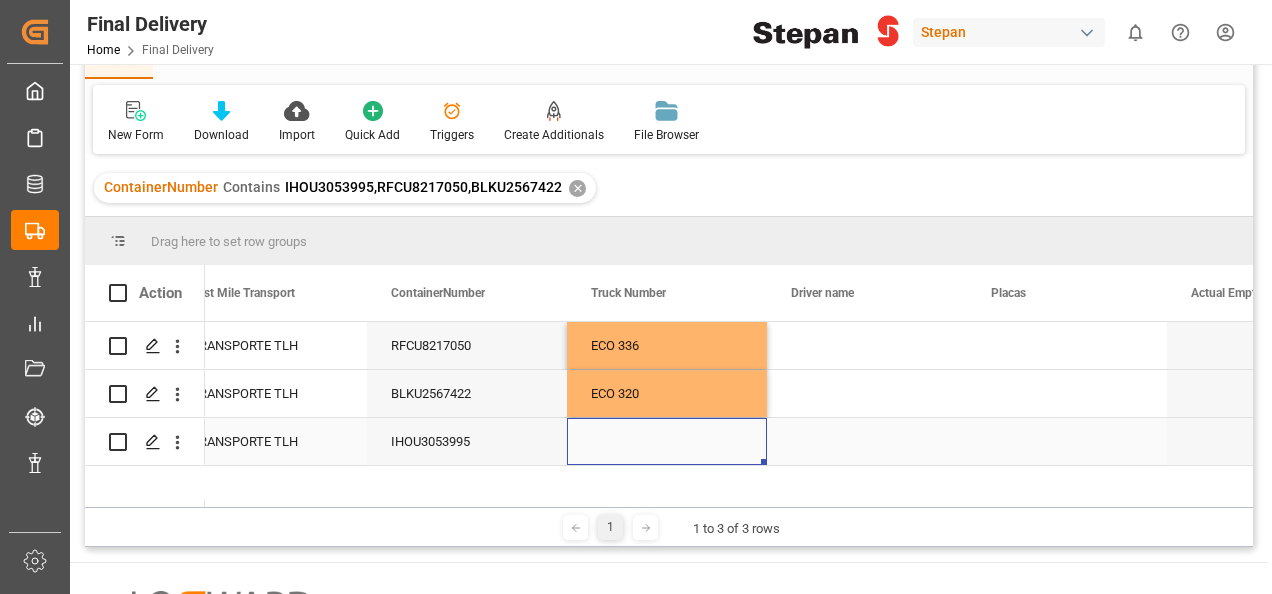 click at bounding box center (667, 441) 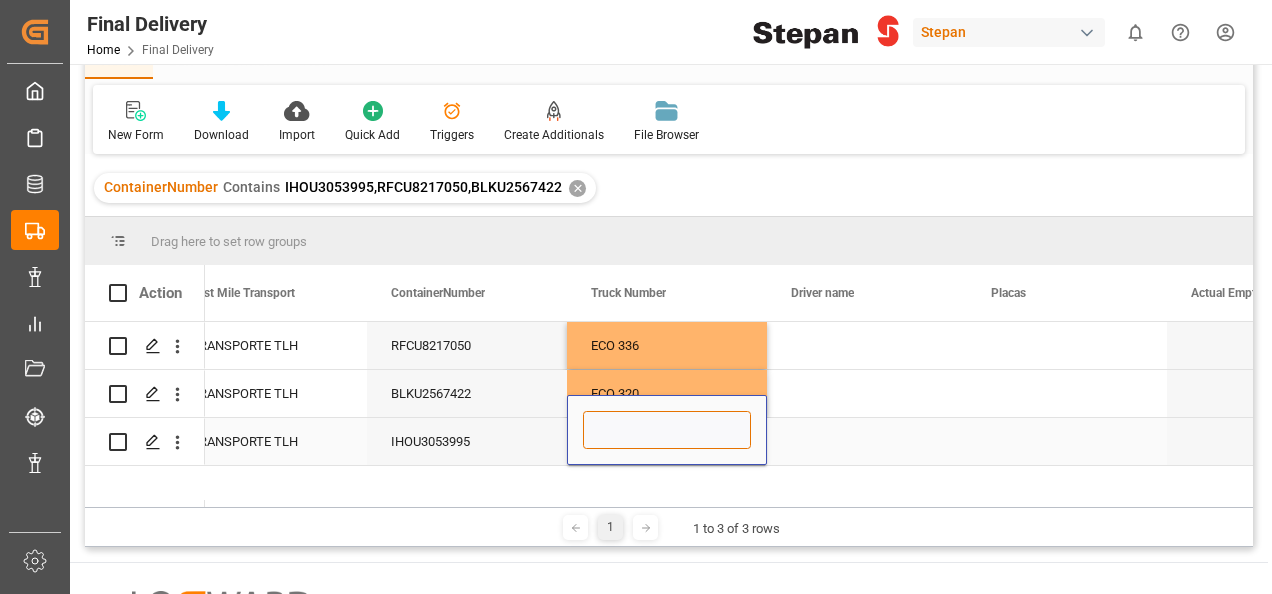 click at bounding box center [667, 430] 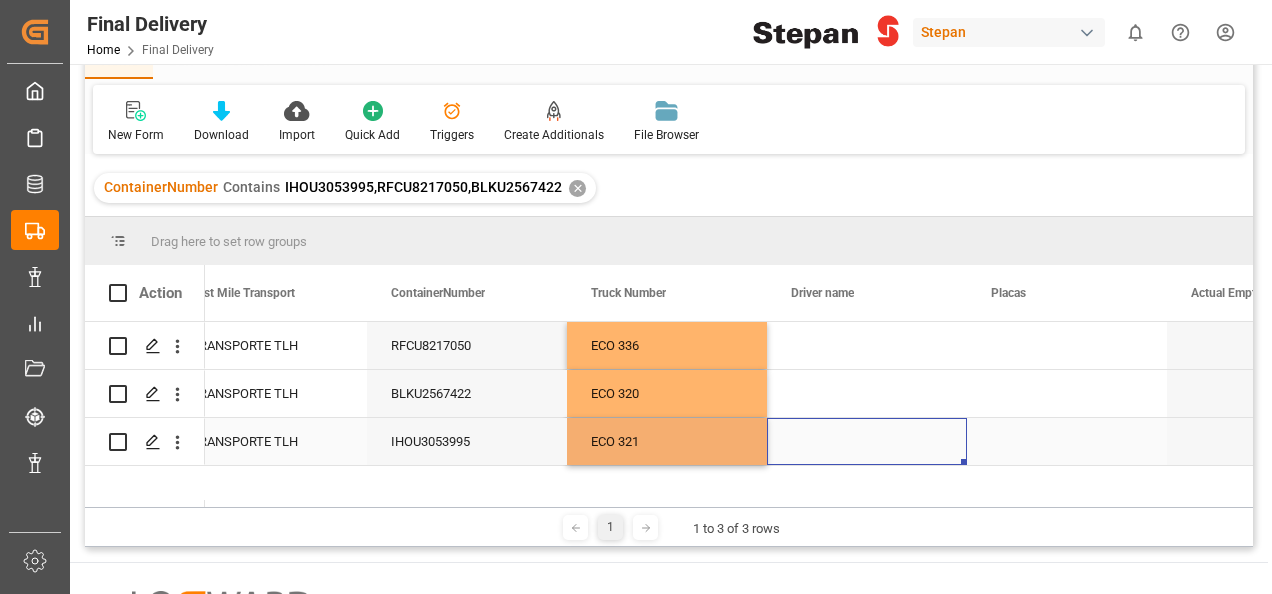 click at bounding box center [867, 441] 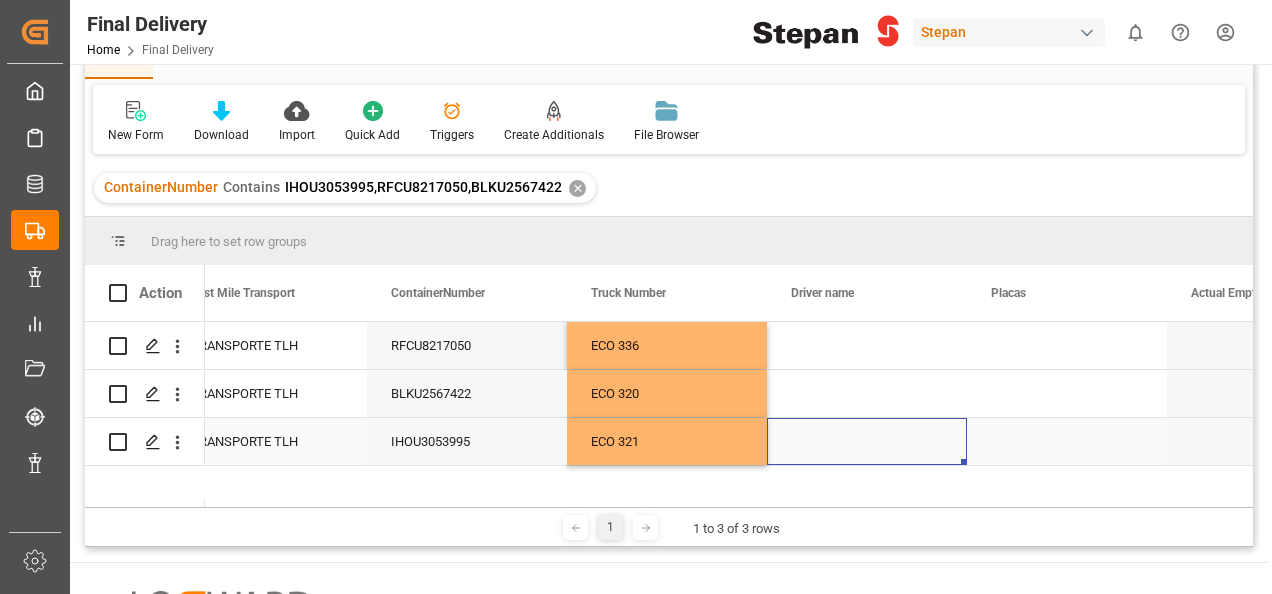 click at bounding box center (867, 441) 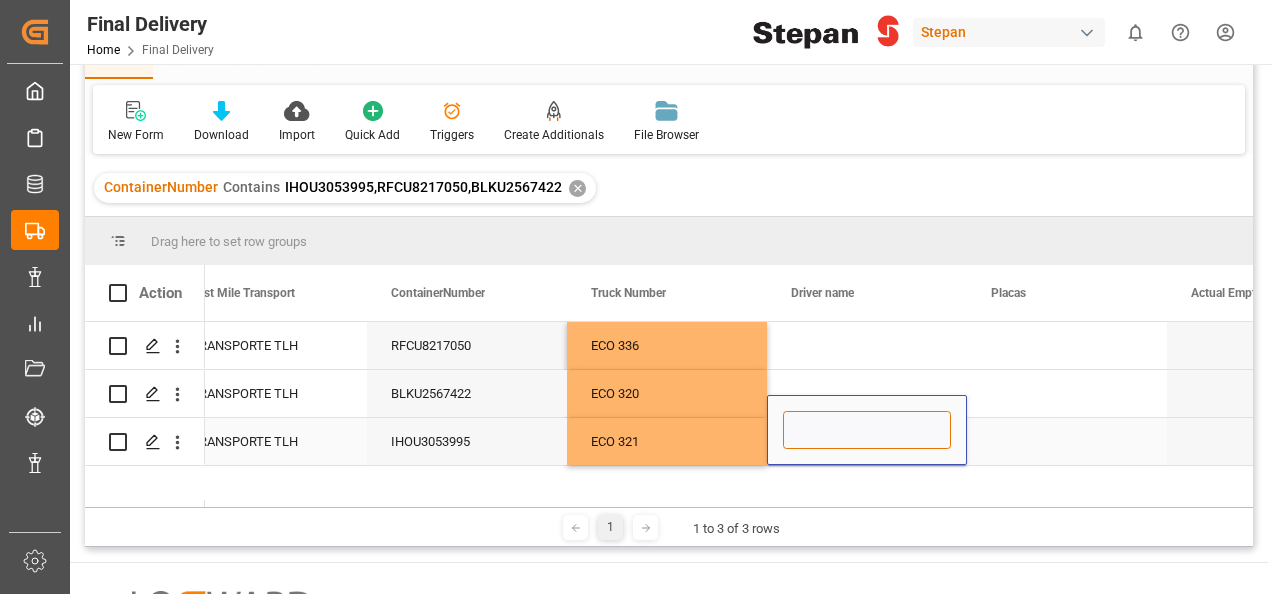 click at bounding box center (867, 430) 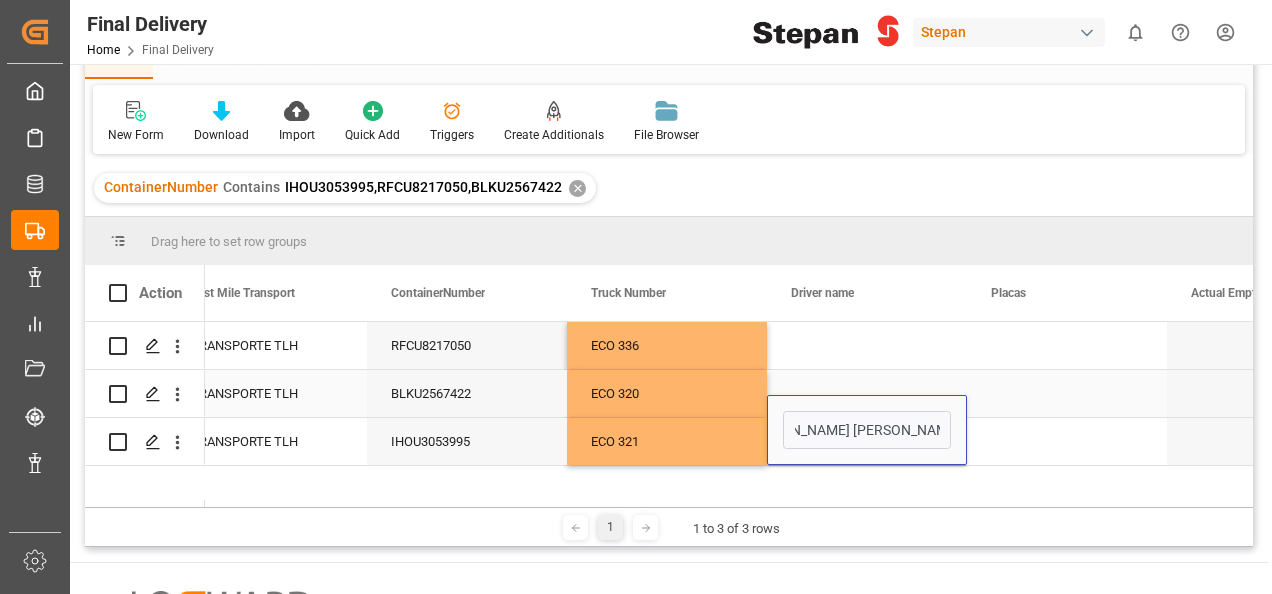 click at bounding box center (867, 393) 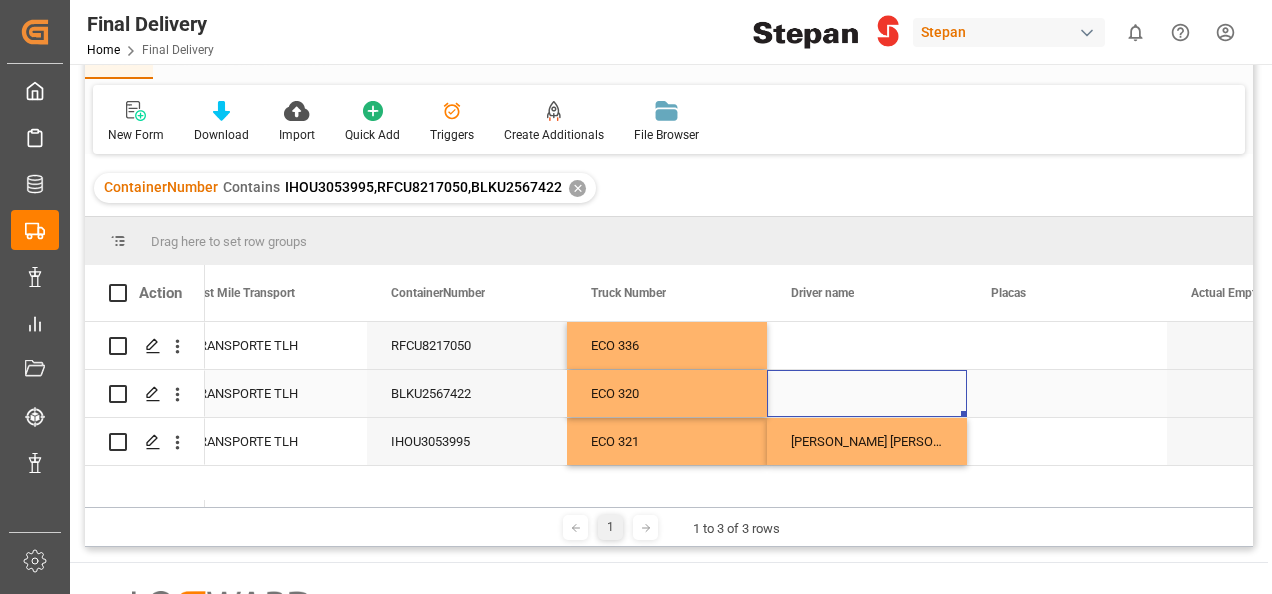 click at bounding box center [867, 393] 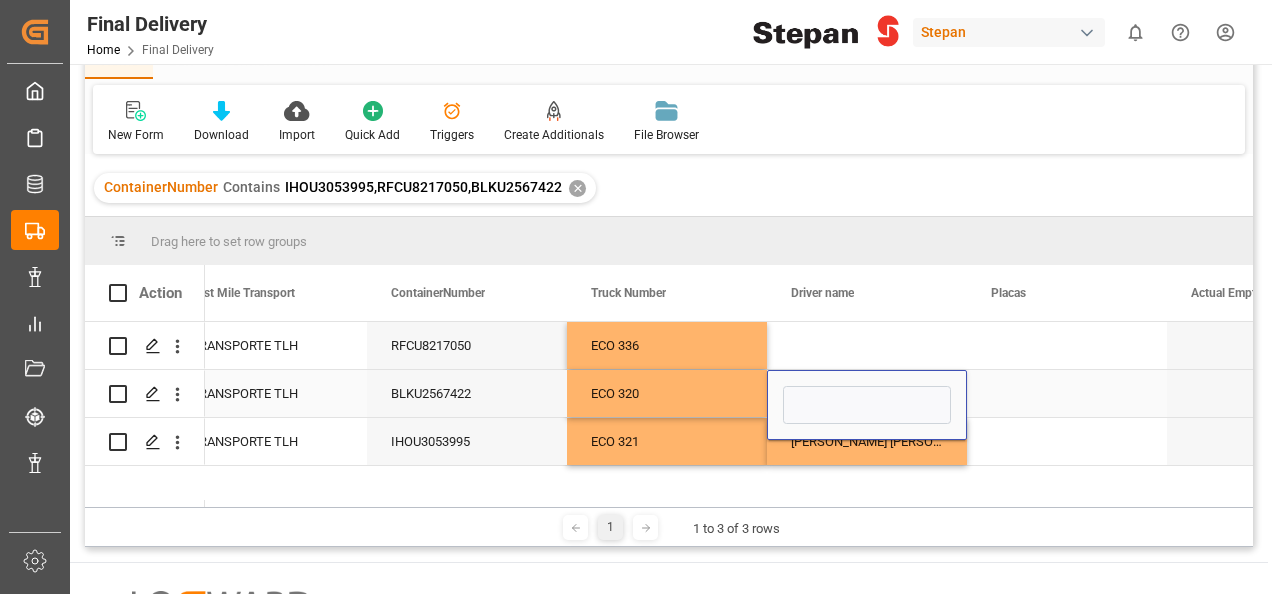 click at bounding box center [867, 405] 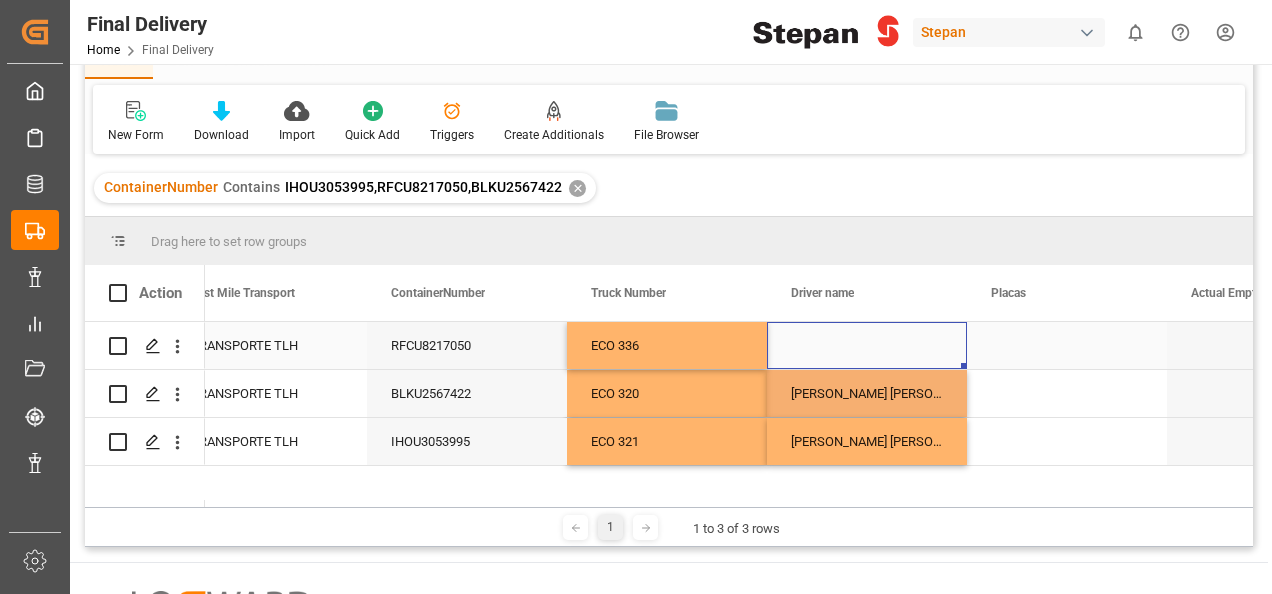 click at bounding box center [867, 345] 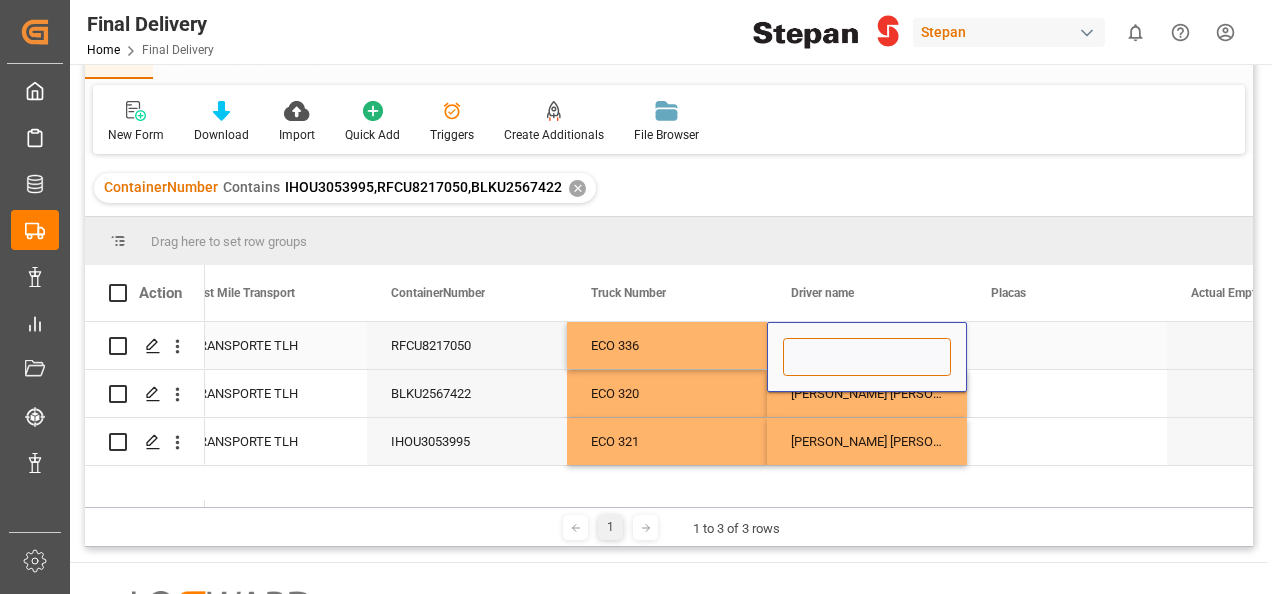 click at bounding box center [867, 357] 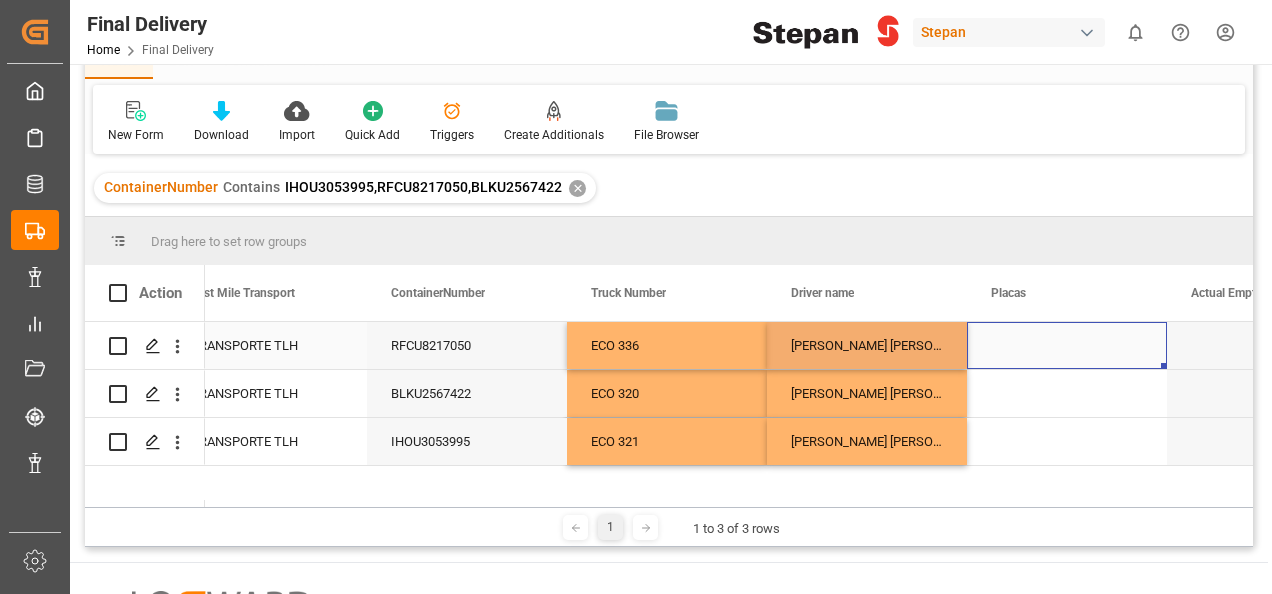 click at bounding box center (1067, 345) 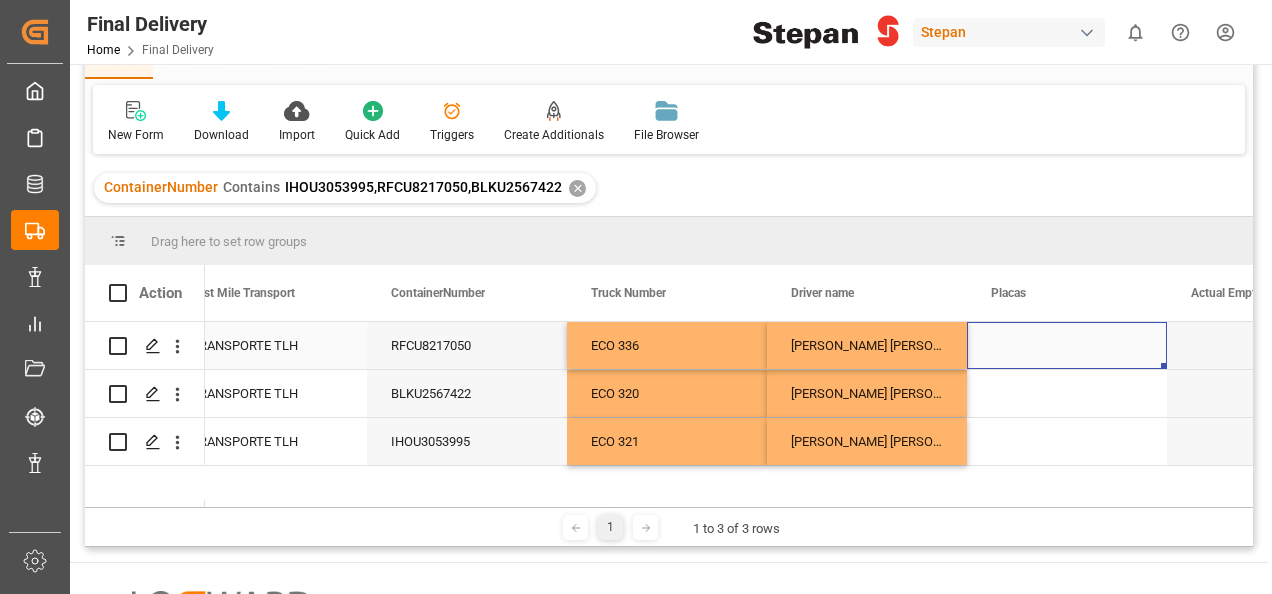 click at bounding box center [1067, 345] 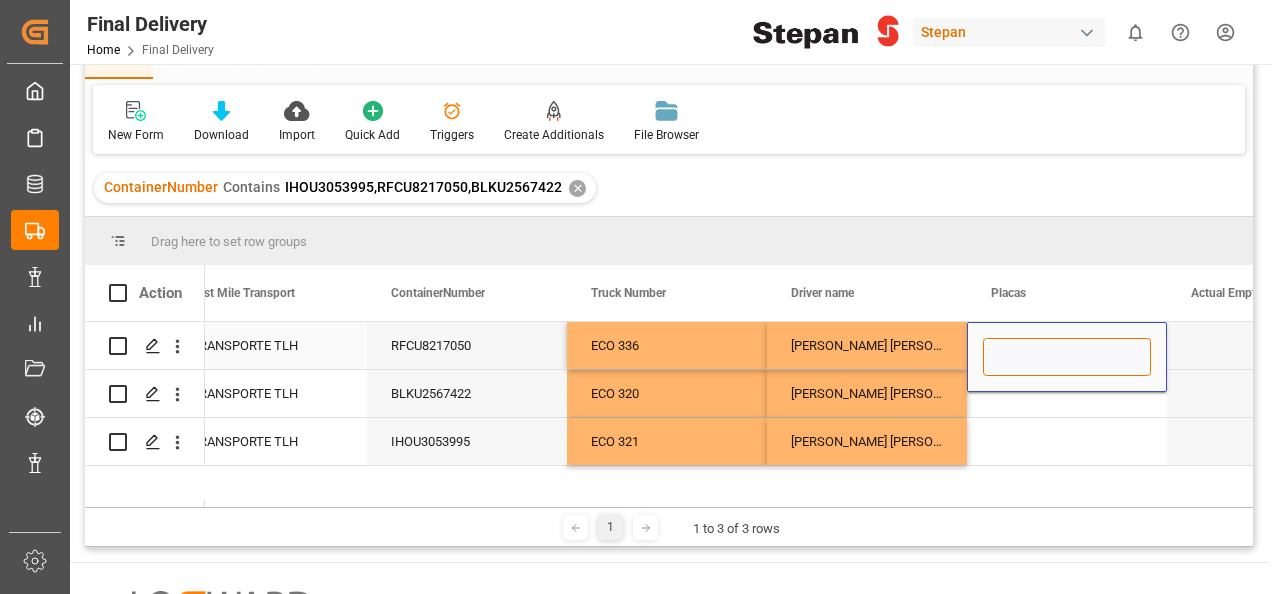 click at bounding box center [1067, 357] 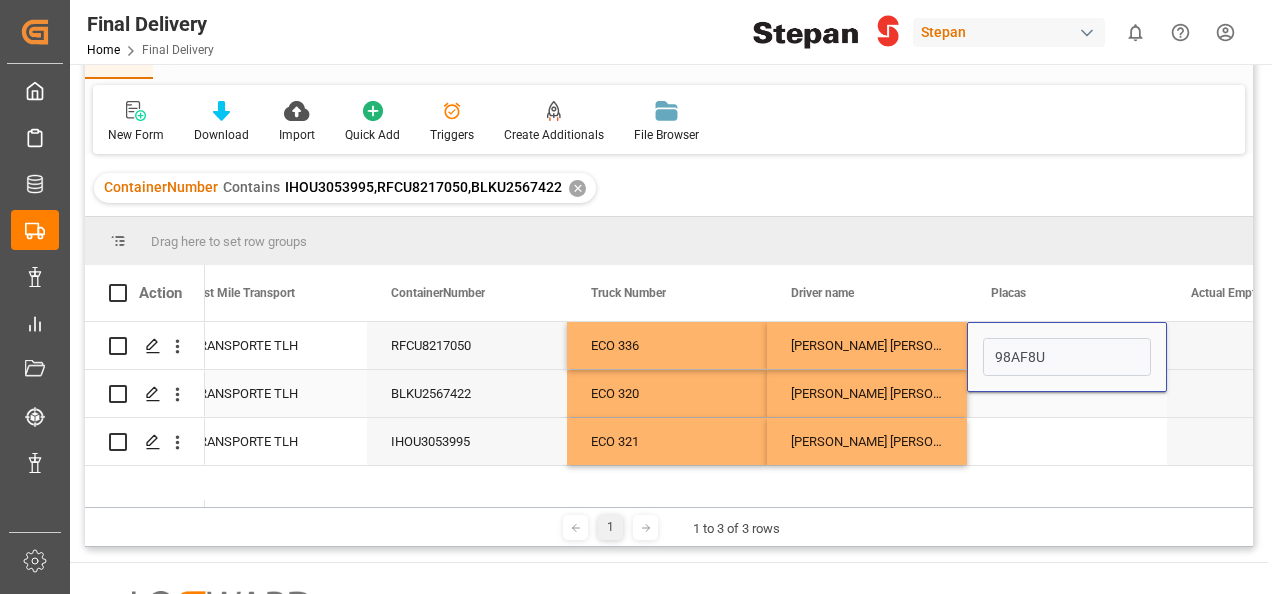 click at bounding box center [1067, 393] 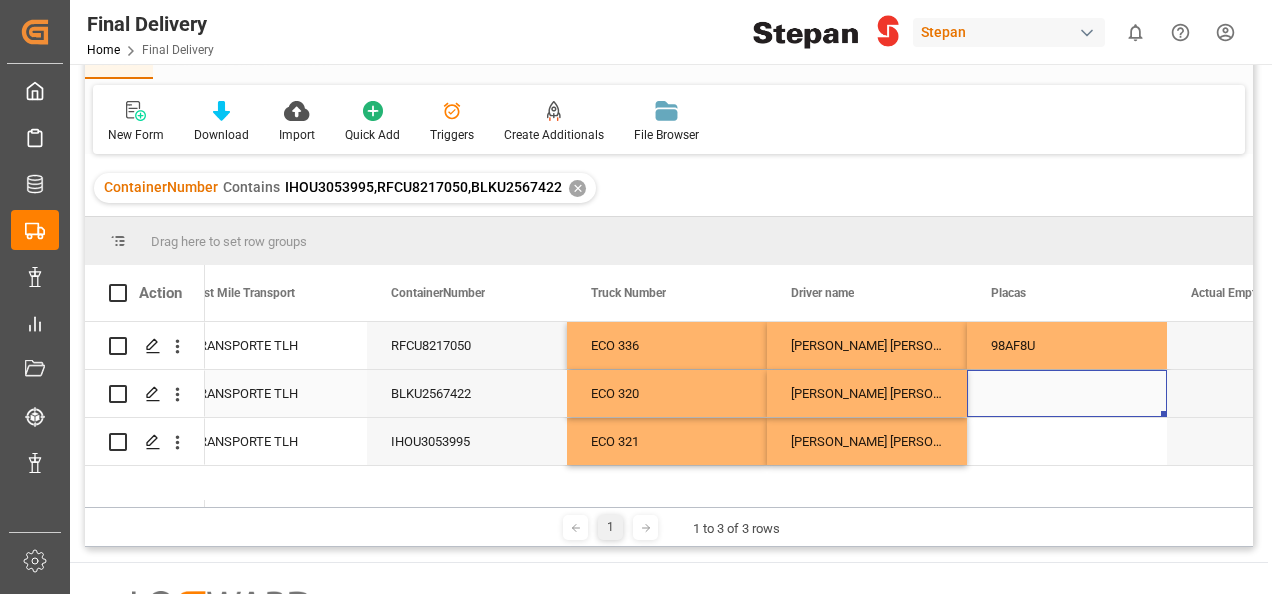 click at bounding box center (1067, 393) 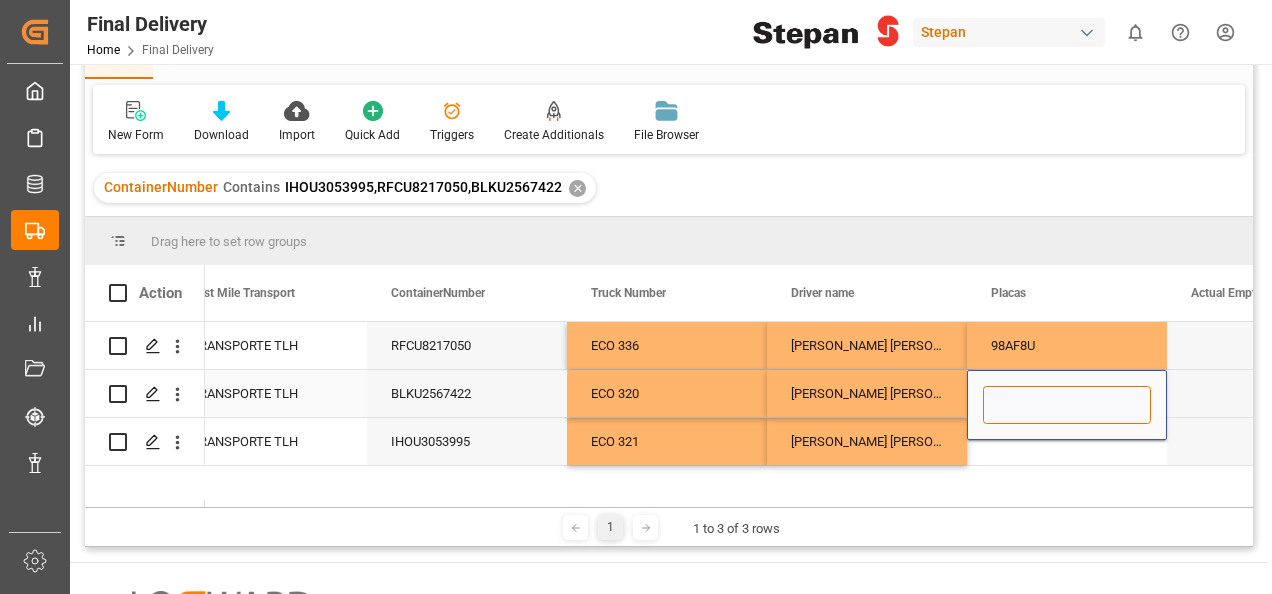 click at bounding box center (1067, 405) 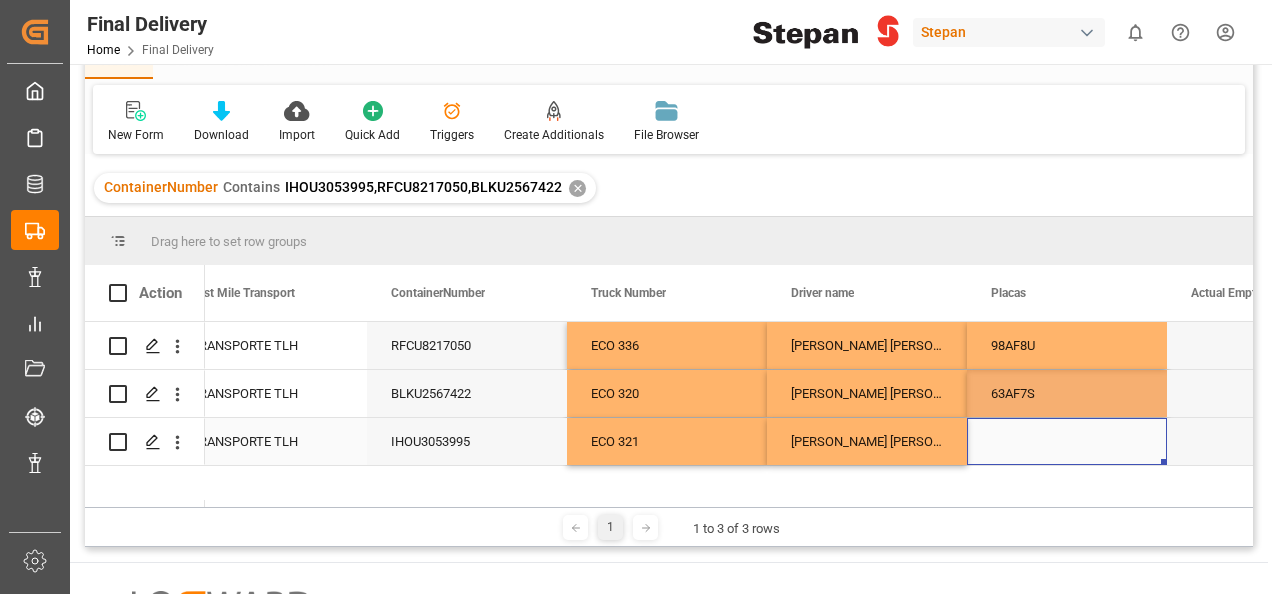 click at bounding box center [1067, 441] 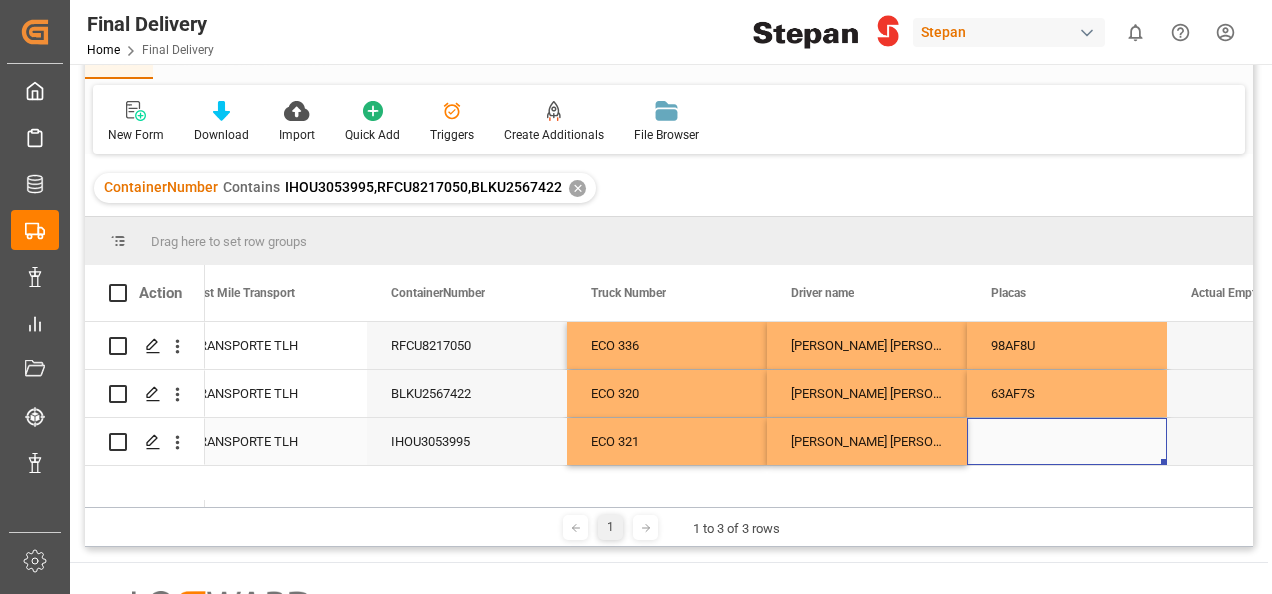 click at bounding box center [1067, 441] 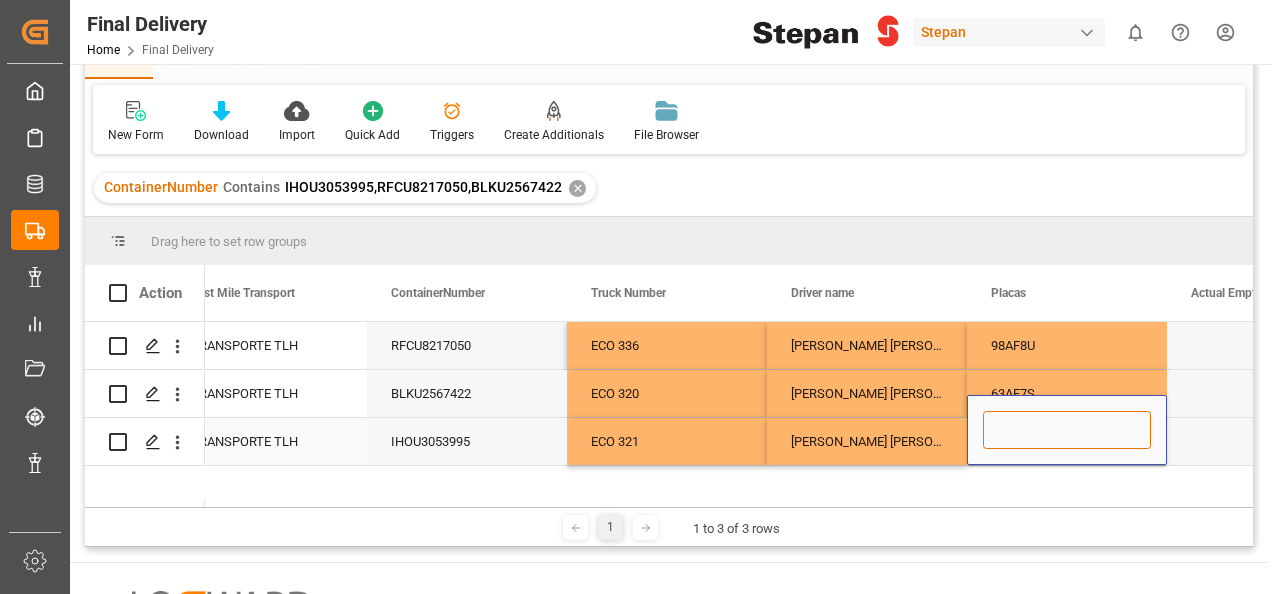 click at bounding box center (1067, 430) 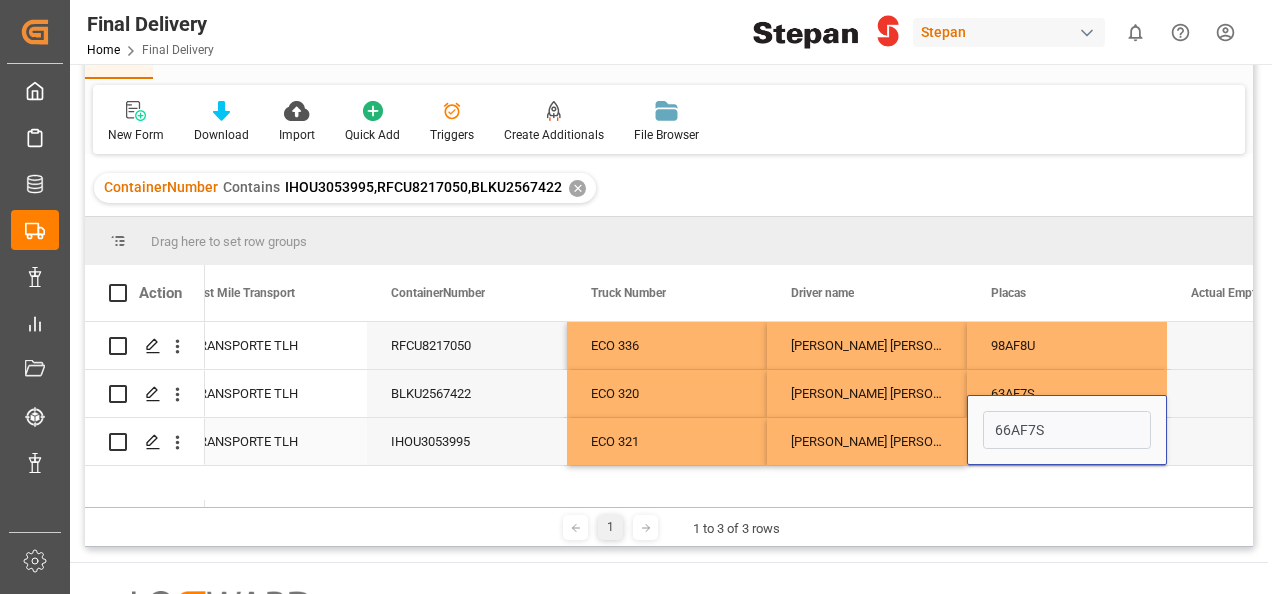 click on "JUAN GABRIEL OLIVARES LARA" at bounding box center [867, 441] 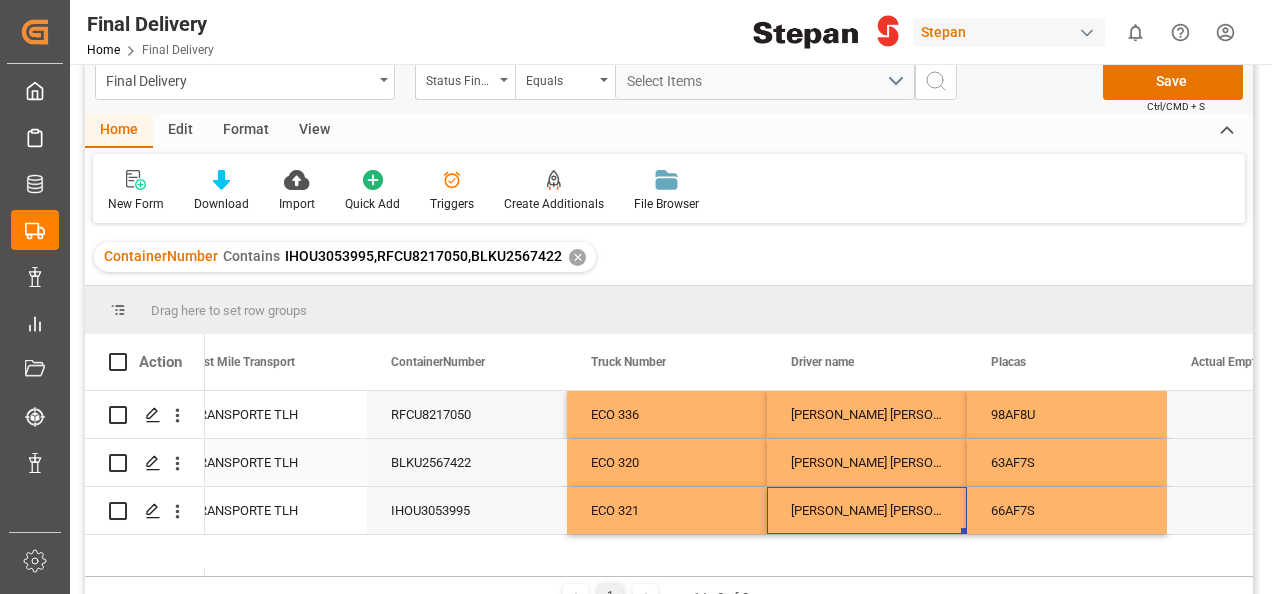 scroll, scrollTop: 0, scrollLeft: 0, axis: both 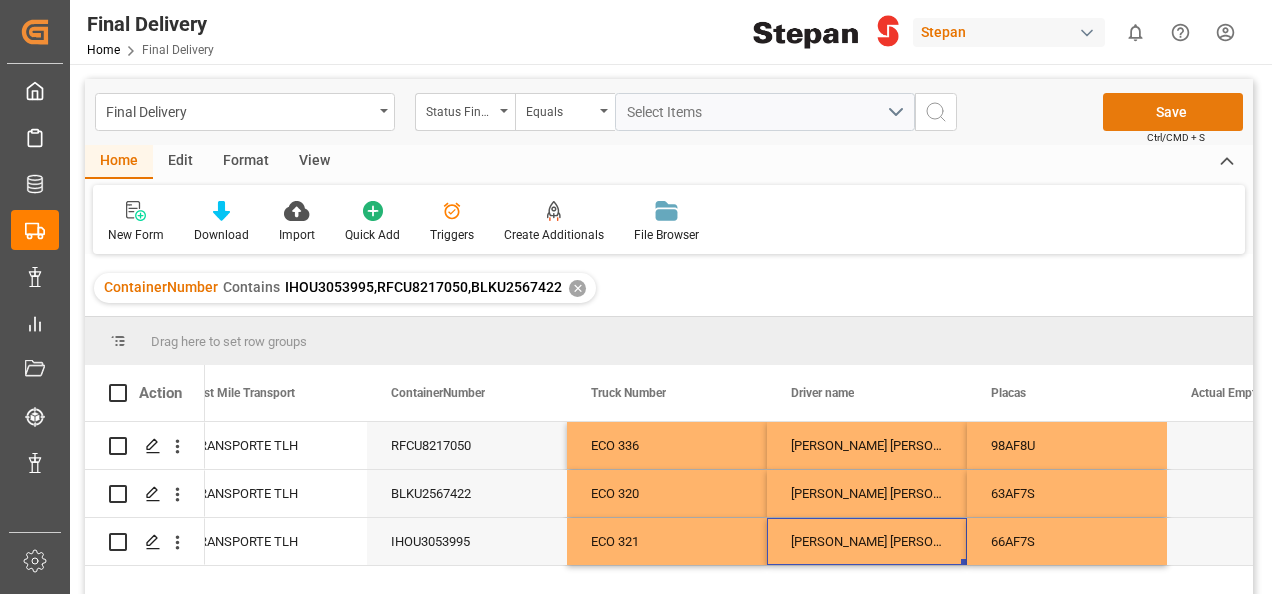 click on "Save" at bounding box center (1173, 112) 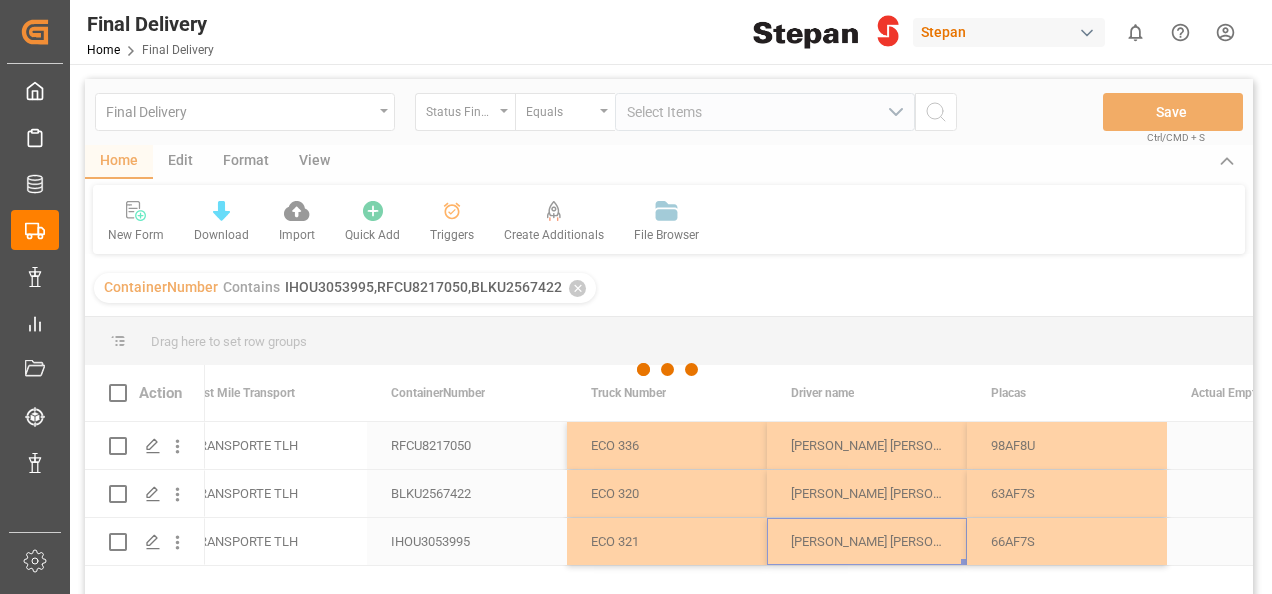 type 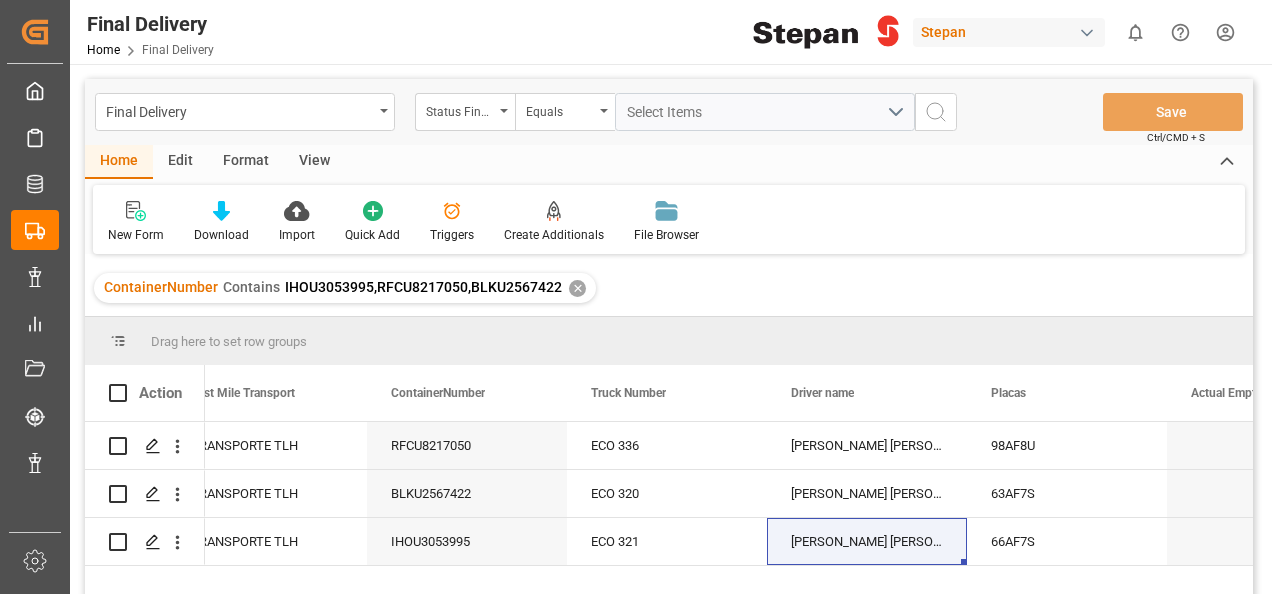 click on "✕" at bounding box center (577, 288) 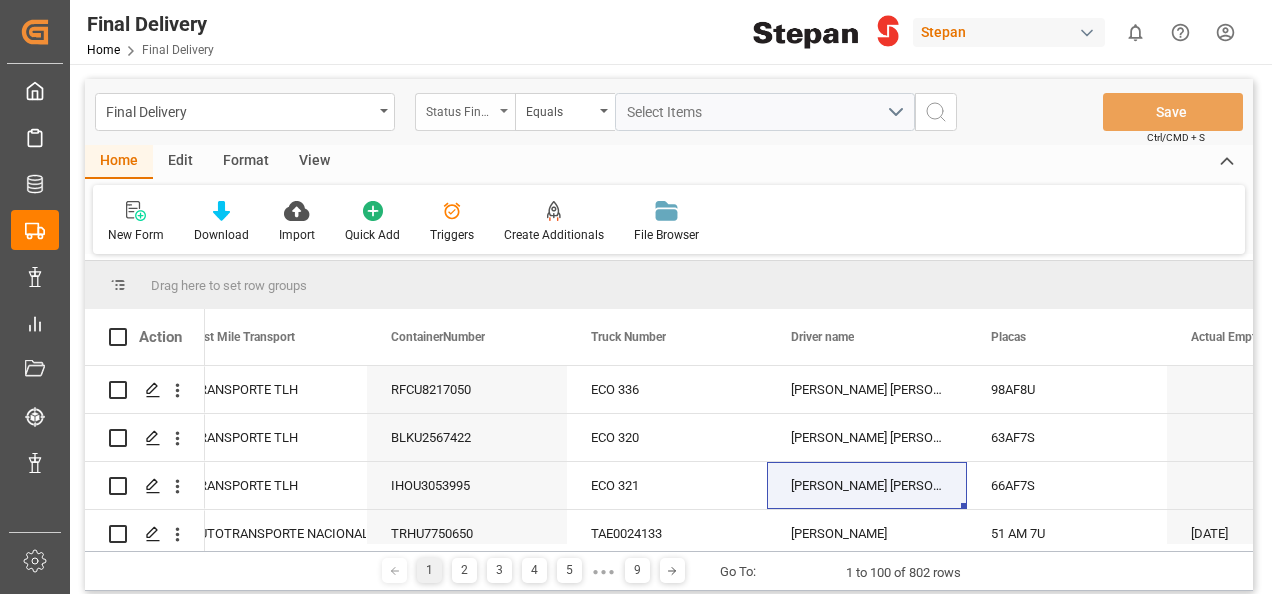 click on "Status Final Delivery" at bounding box center [465, 112] 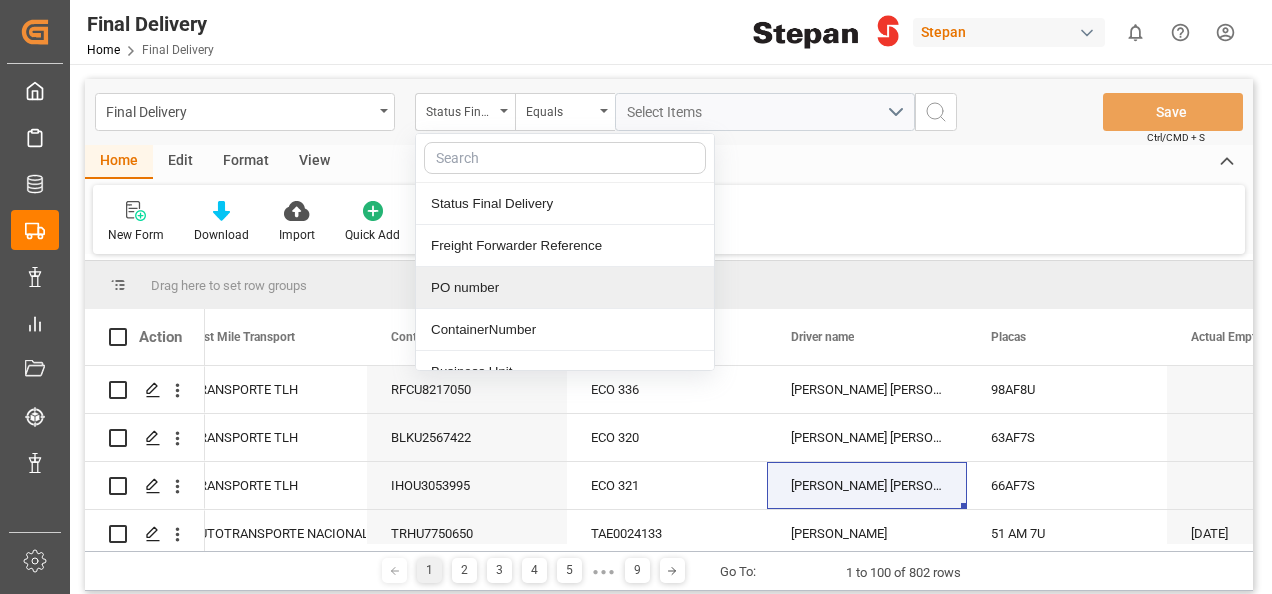 click on "PO number" at bounding box center [565, 288] 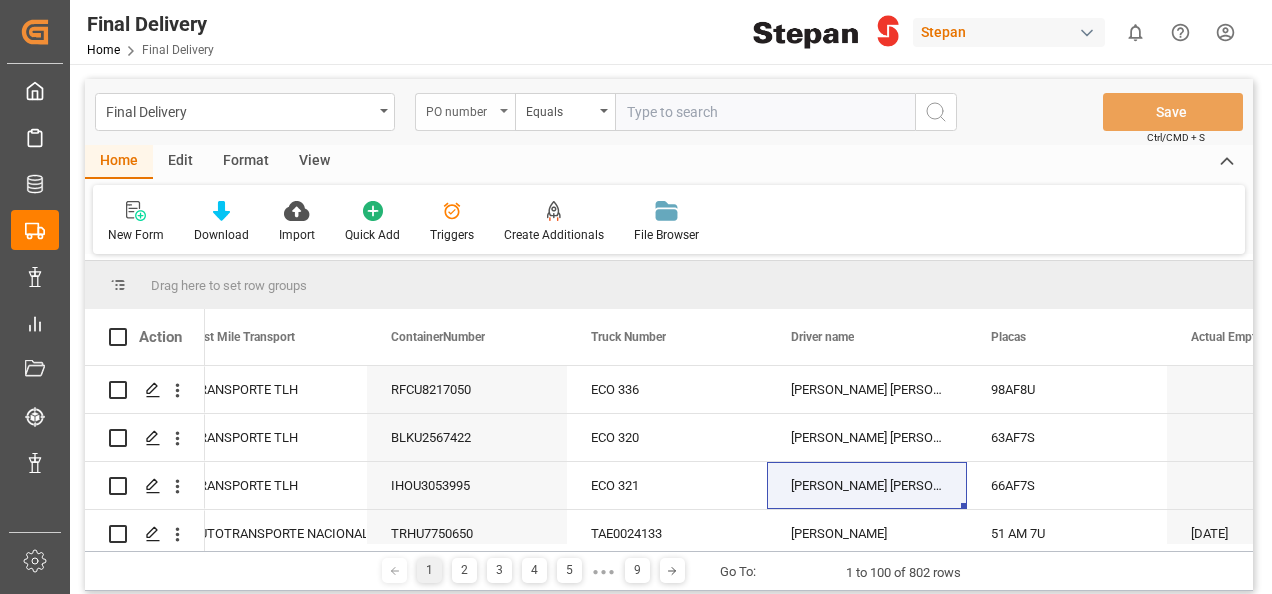 click on "PO number" at bounding box center [465, 112] 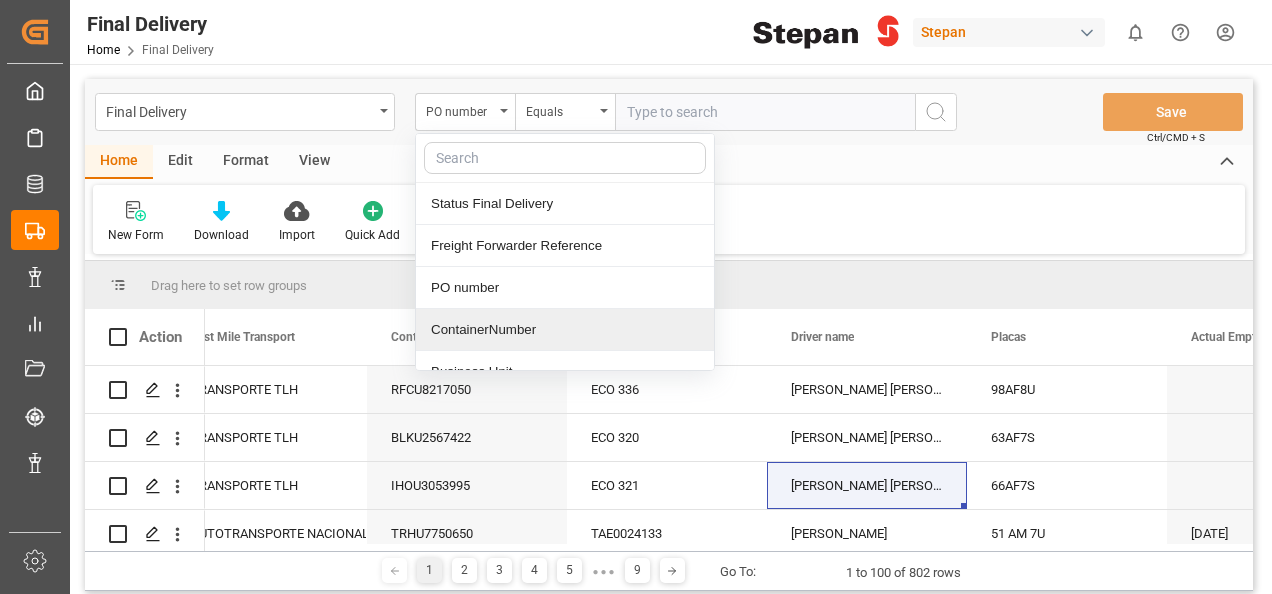 click on "ContainerNumber" at bounding box center [565, 330] 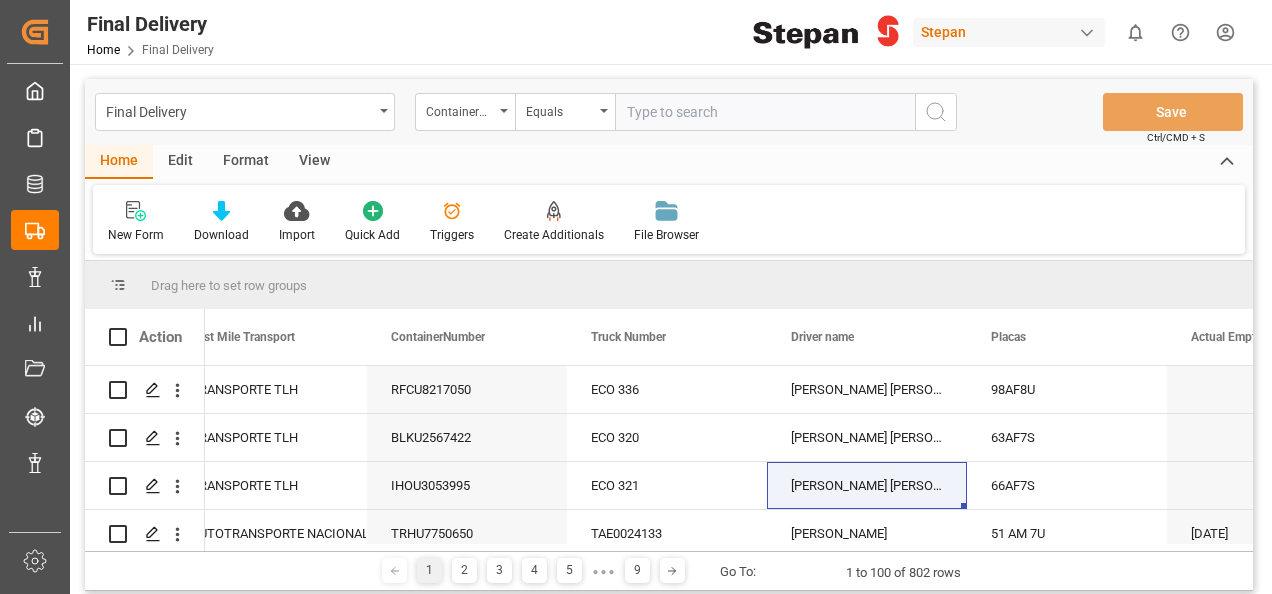 click at bounding box center (765, 112) 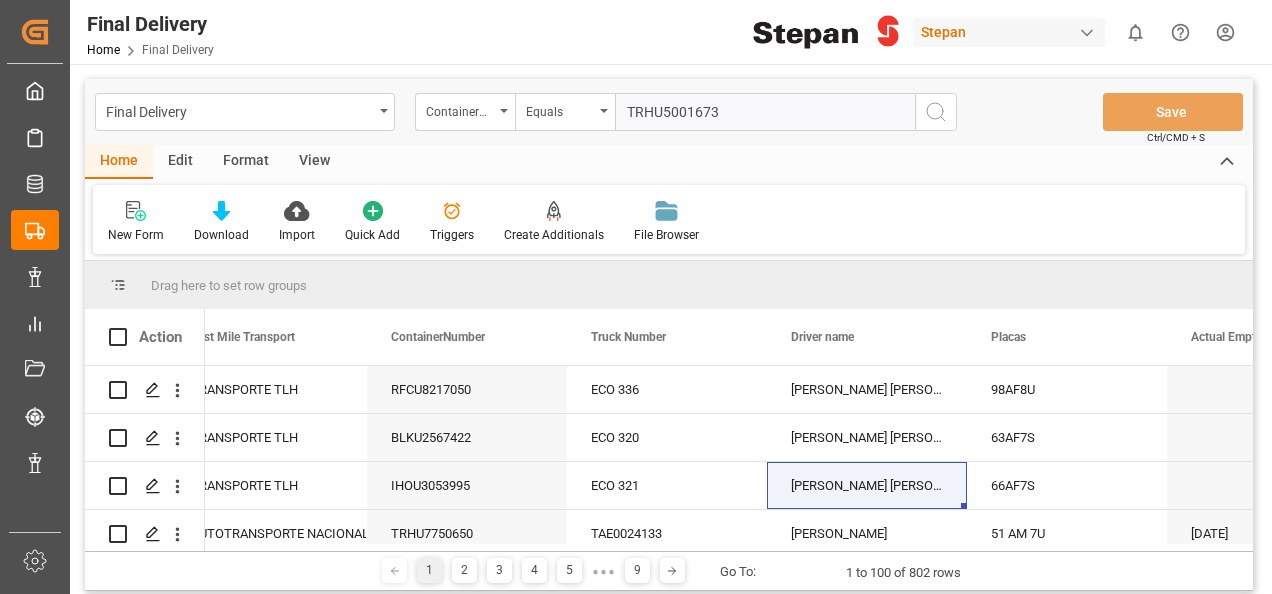 type on "TRHU5001673" 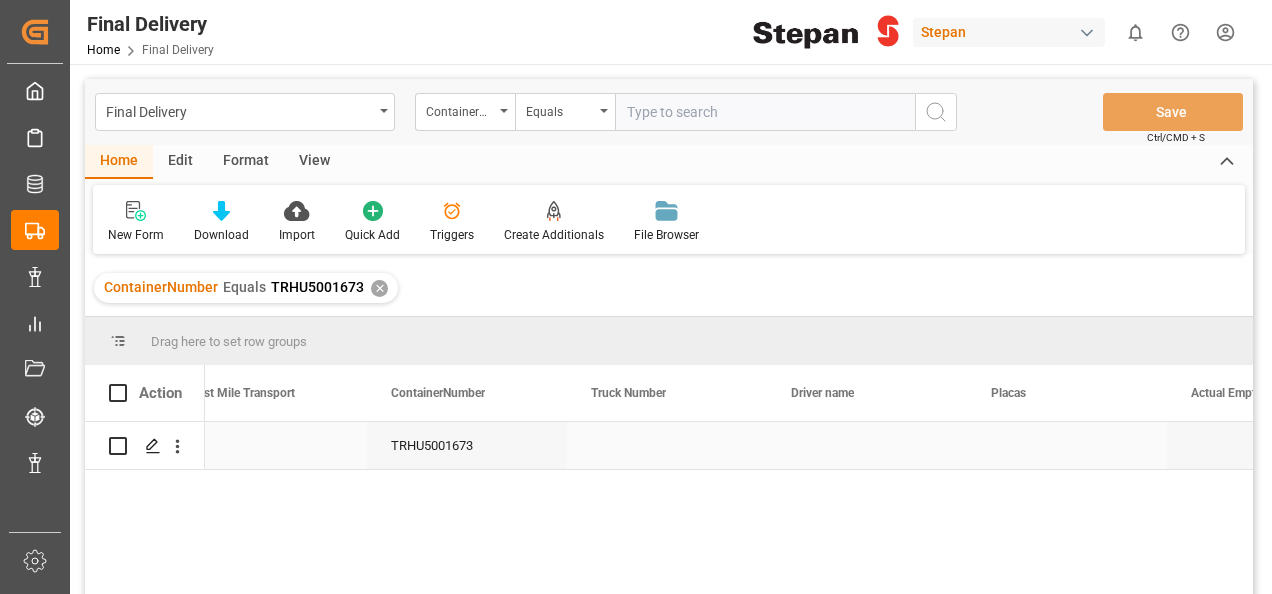 type 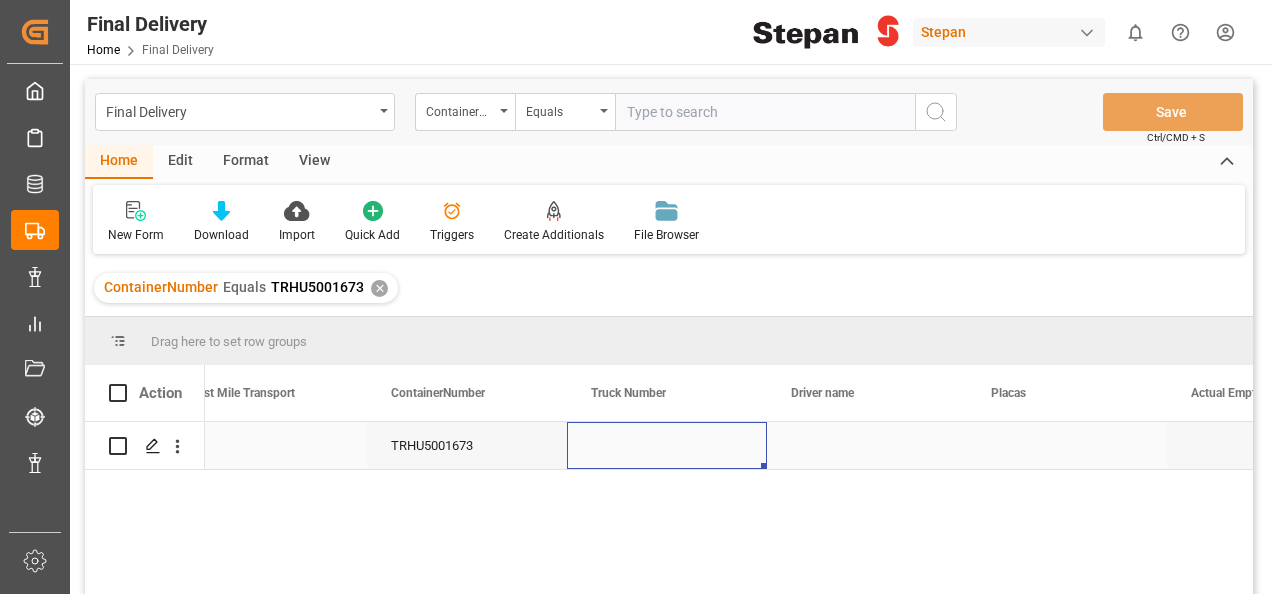 click at bounding box center (667, 445) 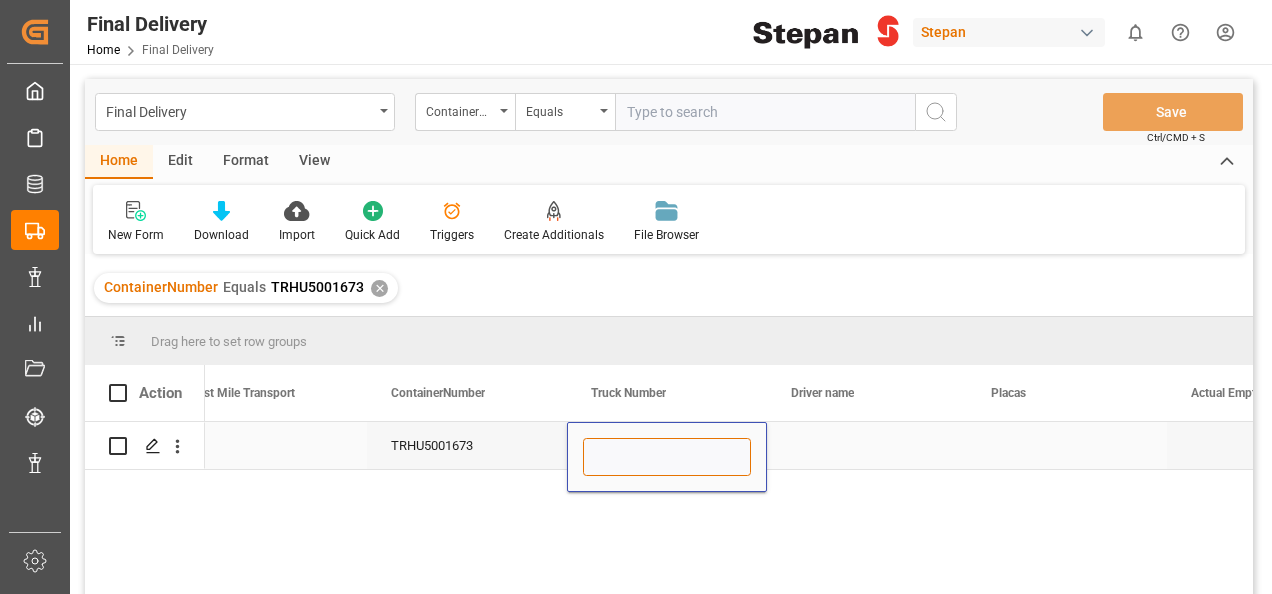 click at bounding box center [667, 457] 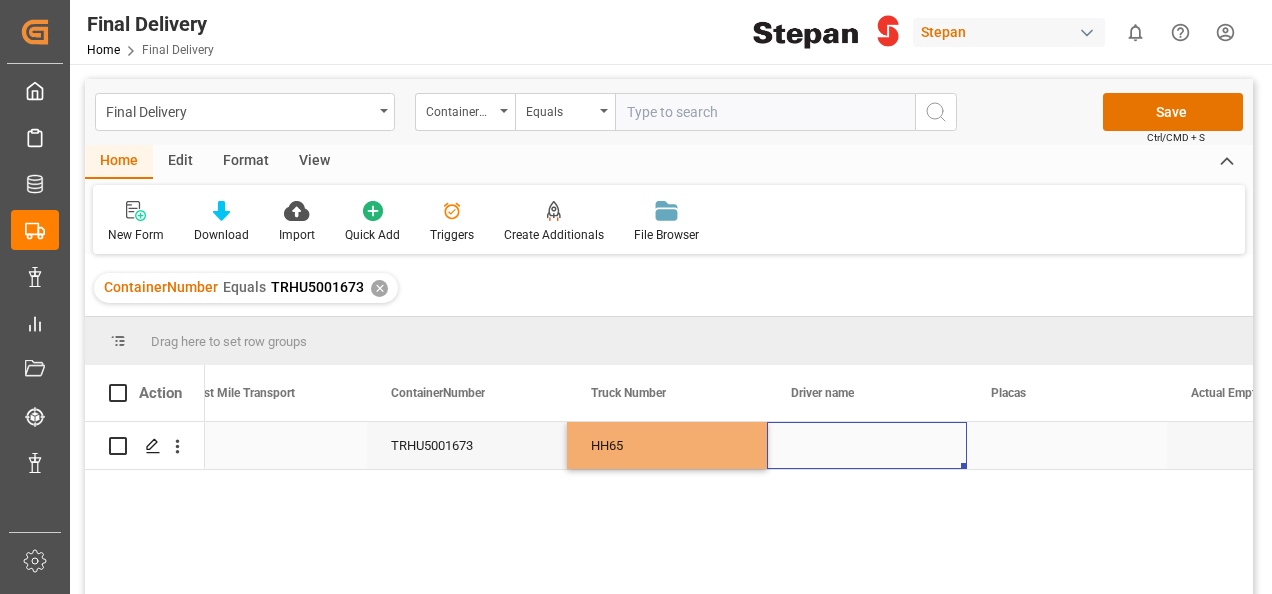 click at bounding box center (867, 445) 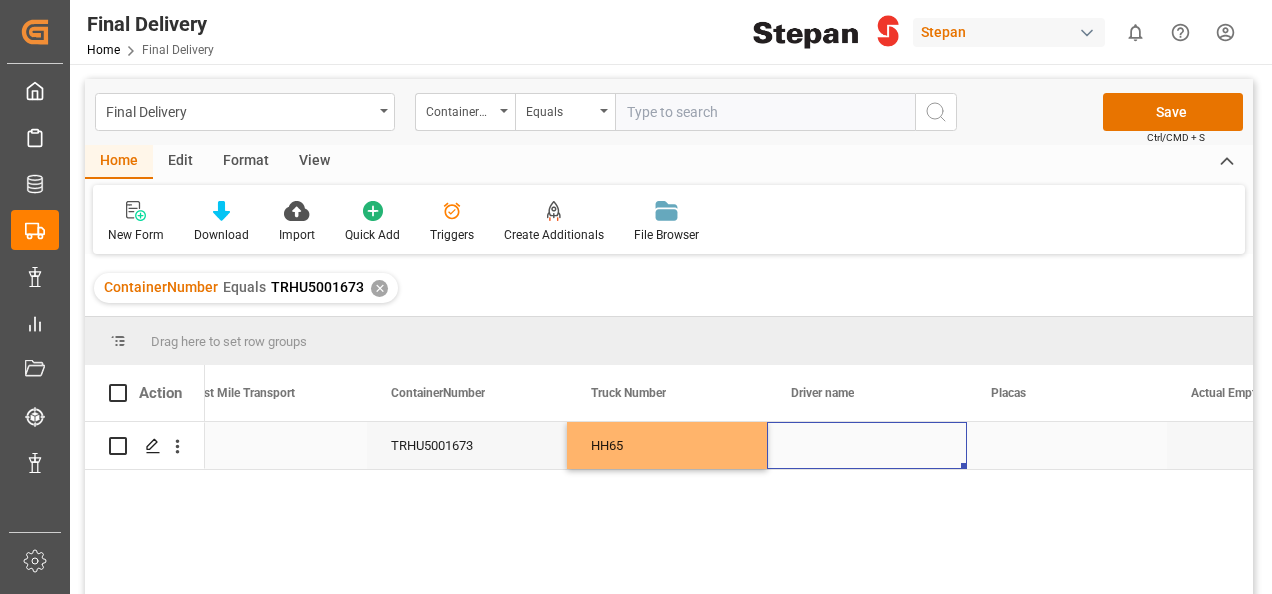 click at bounding box center [867, 445] 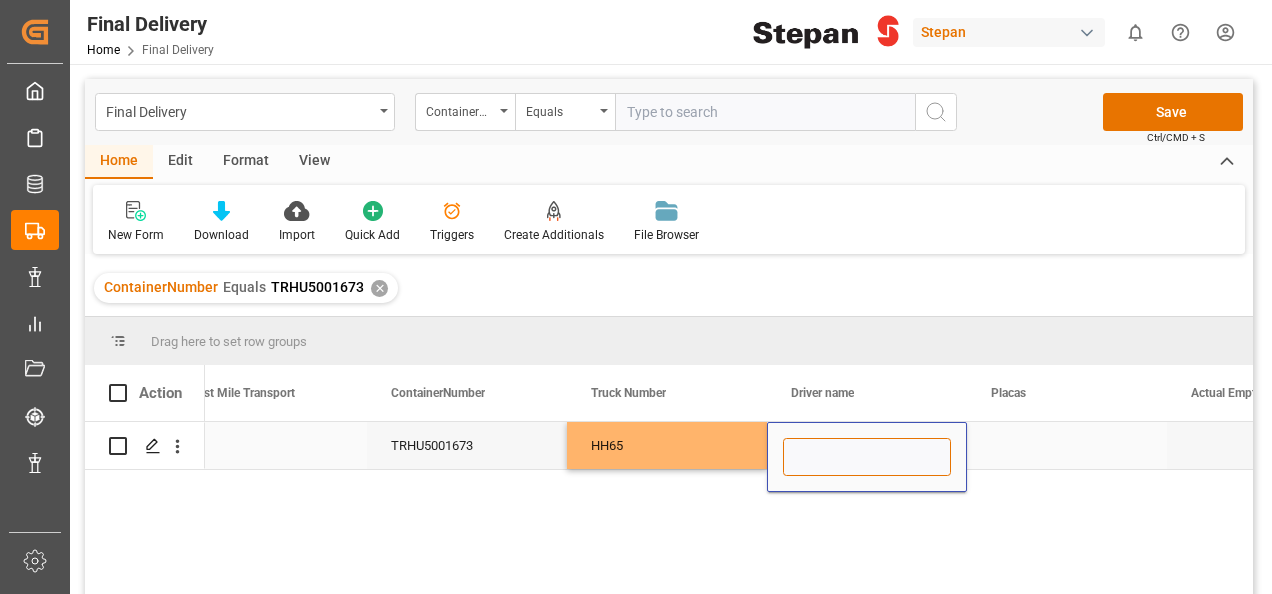 click at bounding box center [867, 457] 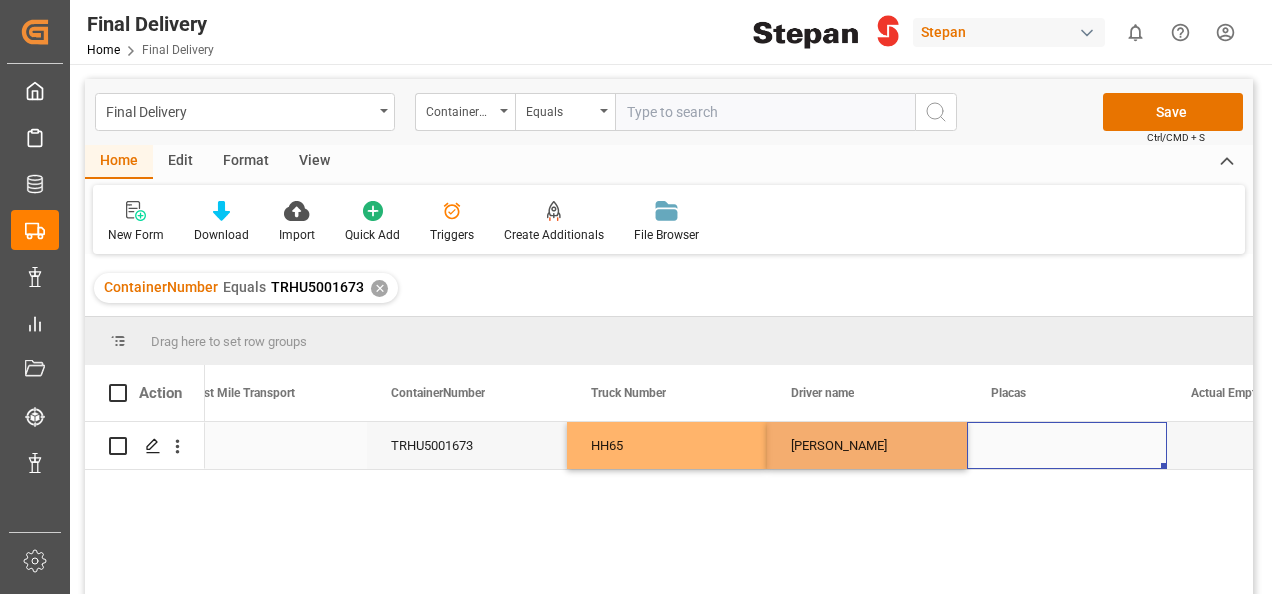 click at bounding box center [1067, 445] 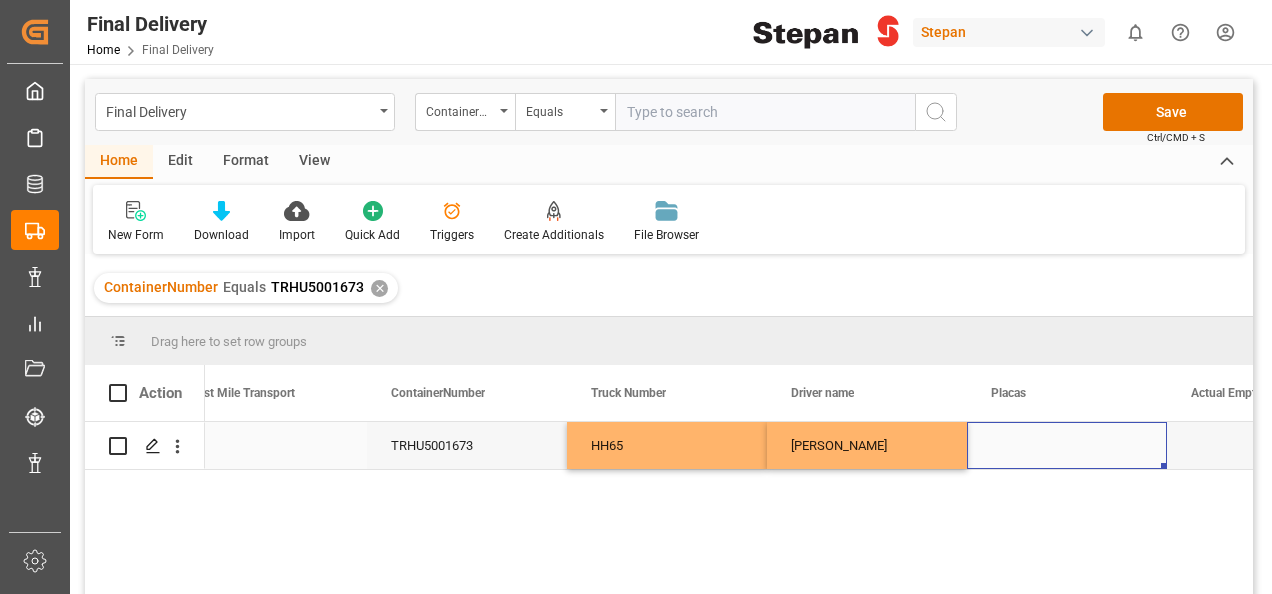 click at bounding box center [1067, 445] 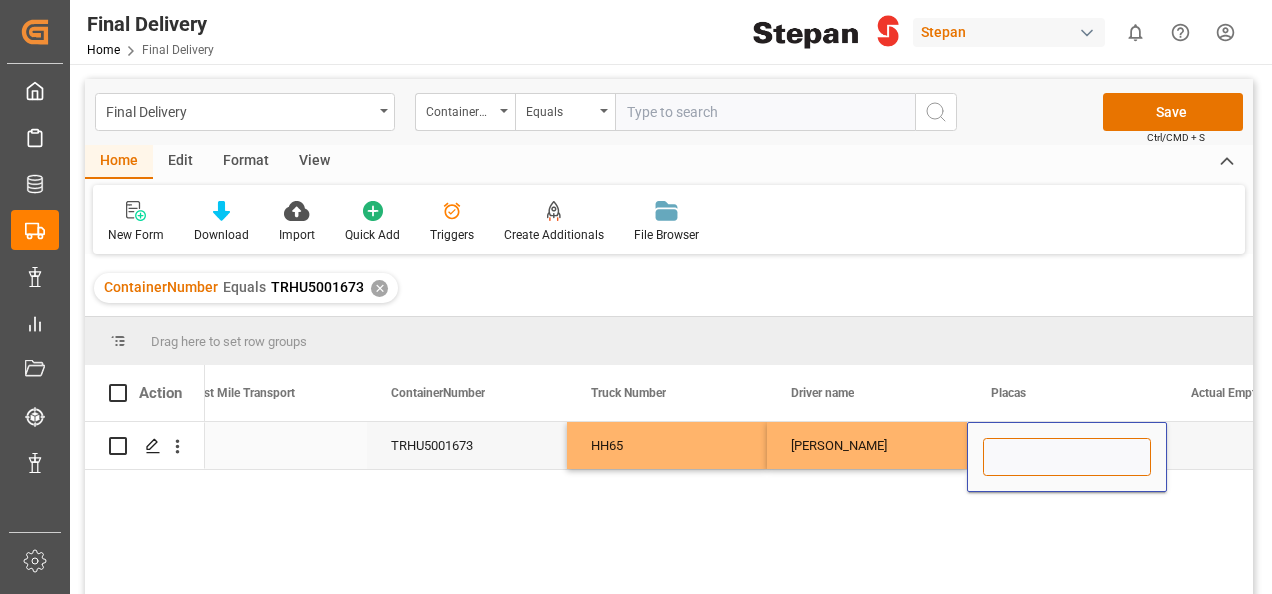 click at bounding box center [1067, 457] 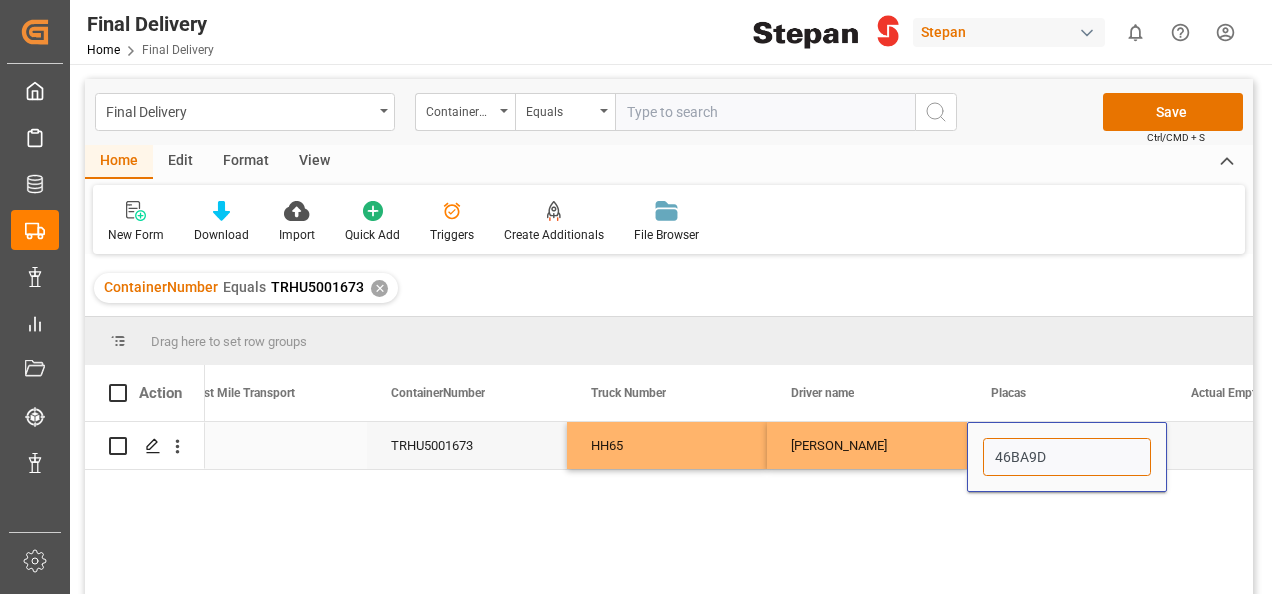 type on "46BA9D" 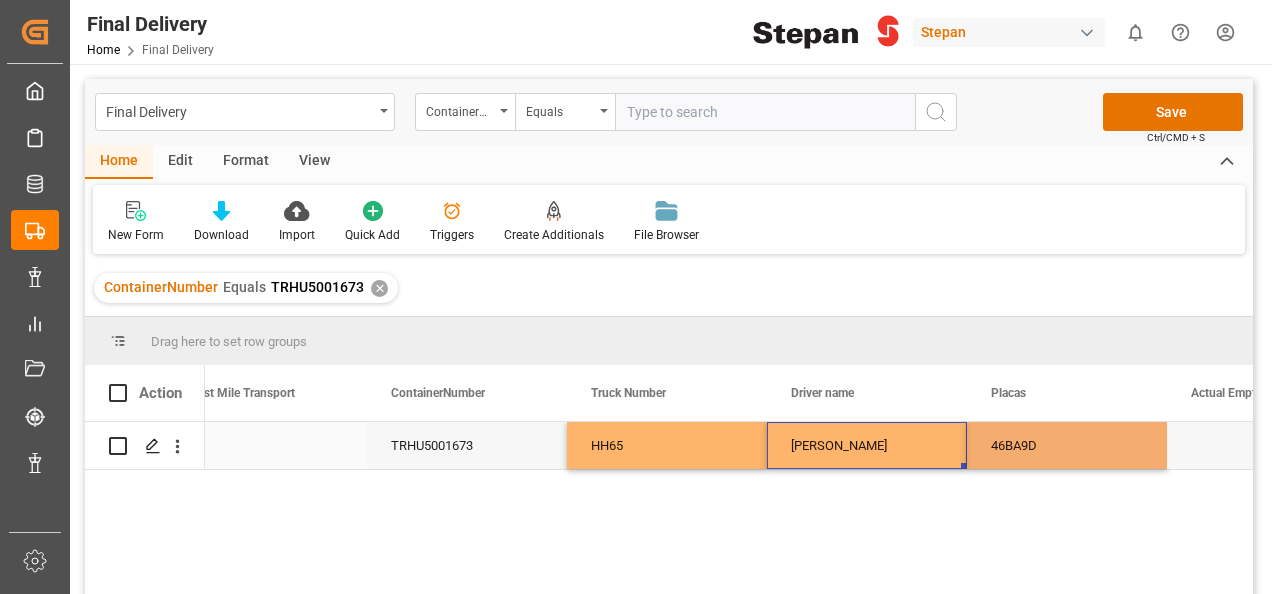 click on "DAVID NOE" at bounding box center [867, 445] 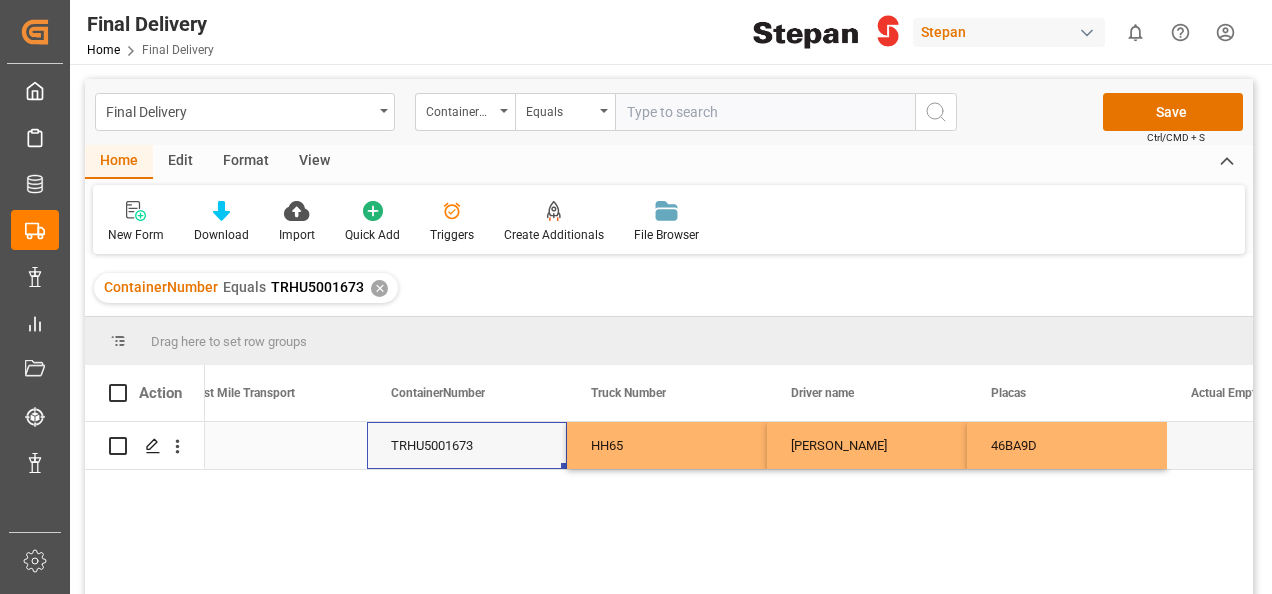 scroll, scrollTop: 0, scrollLeft: 3600, axis: horizontal 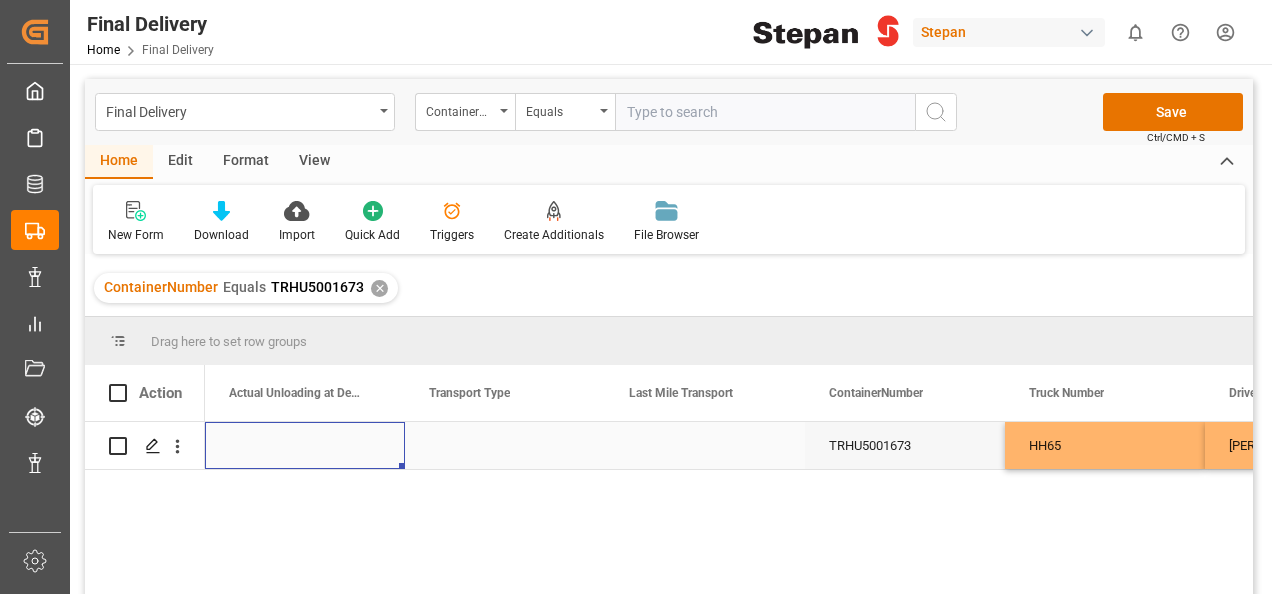 click at bounding box center (505, 445) 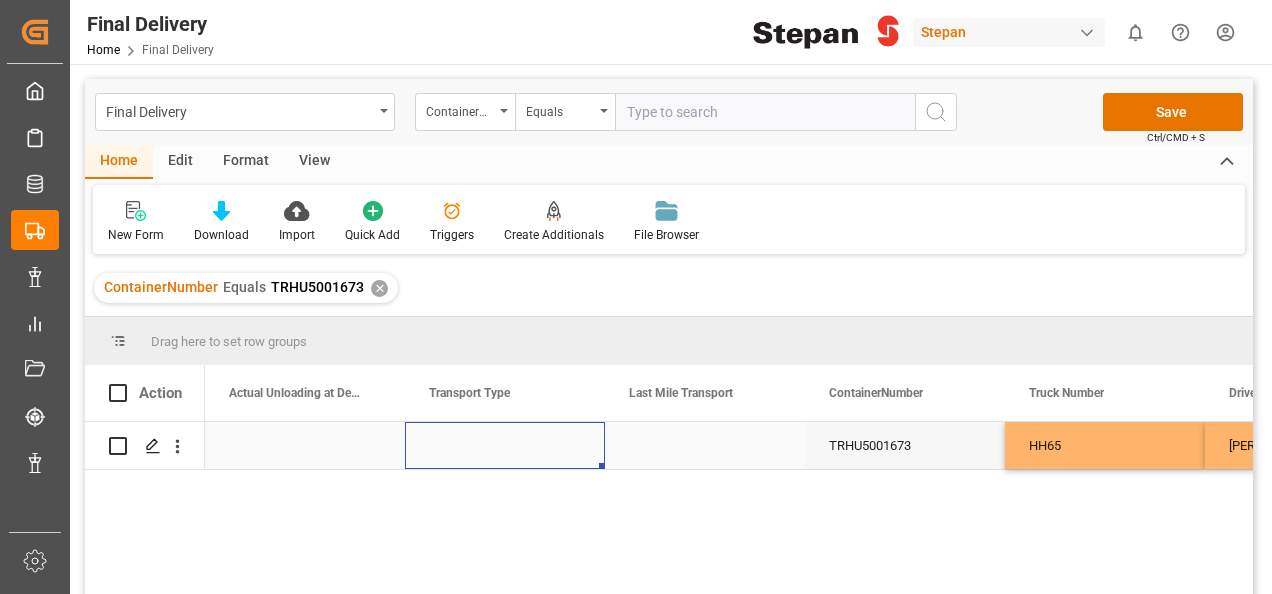 click at bounding box center (505, 445) 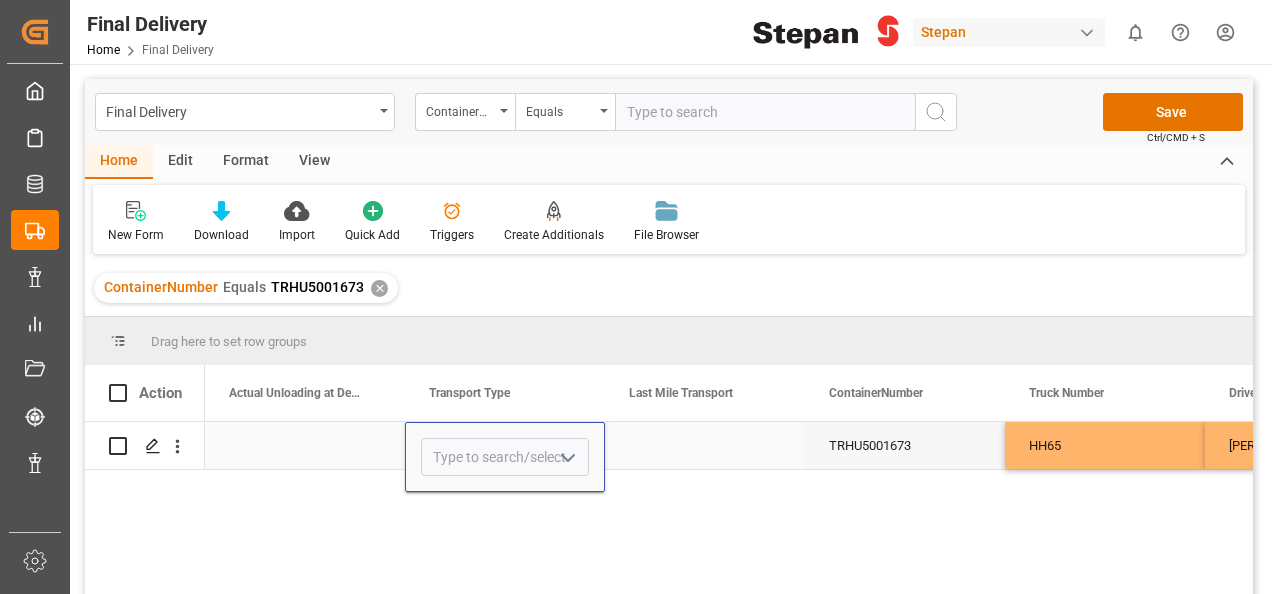 click 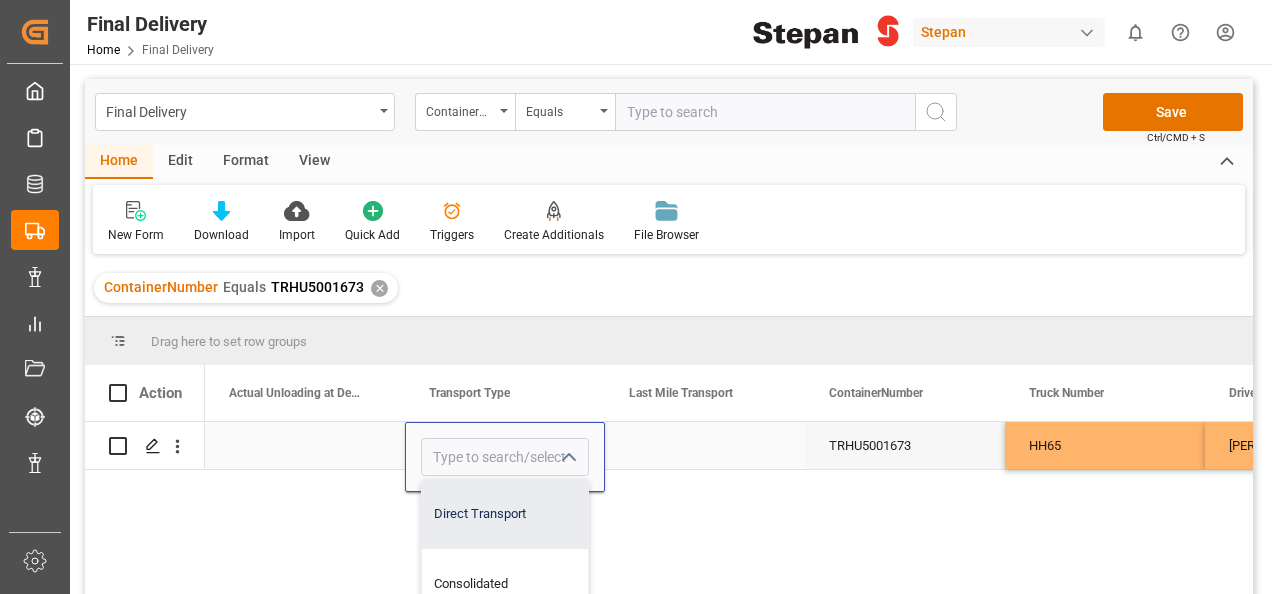 click on "Direct Transport" at bounding box center [505, 514] 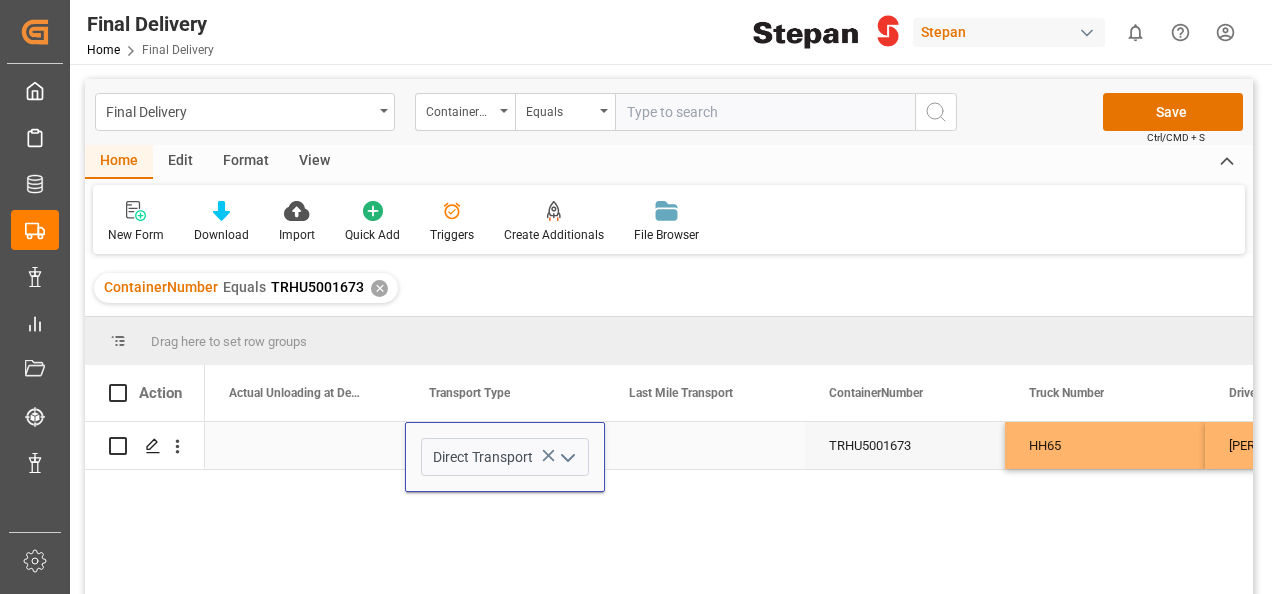 type on "Direct Transport" 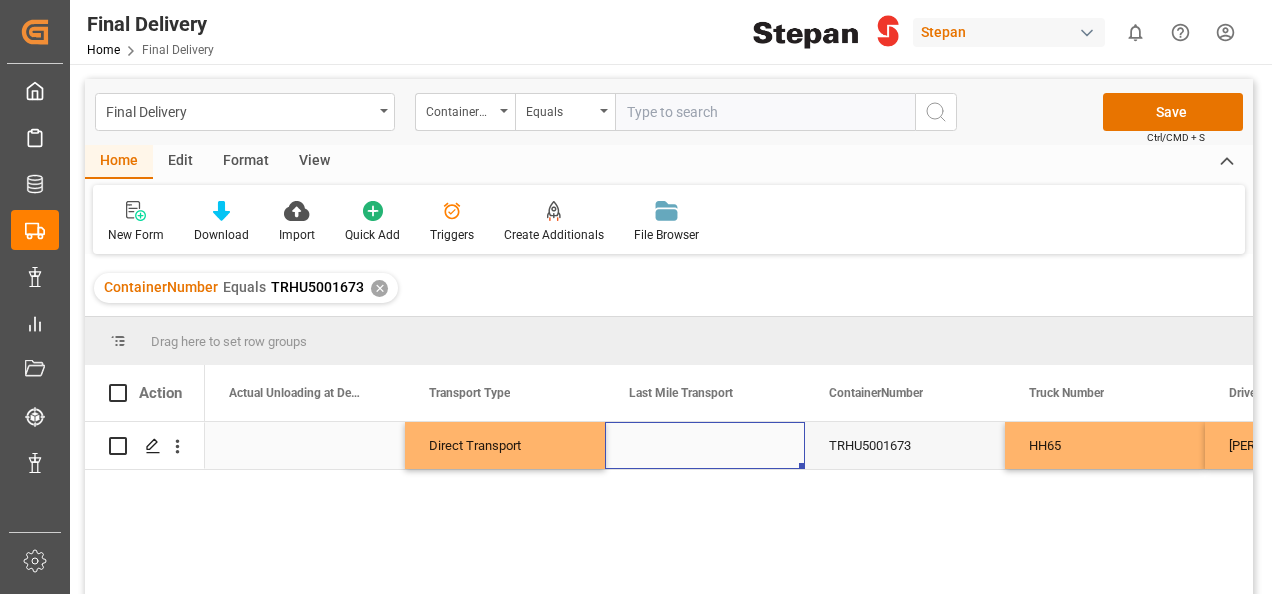 click at bounding box center [705, 445] 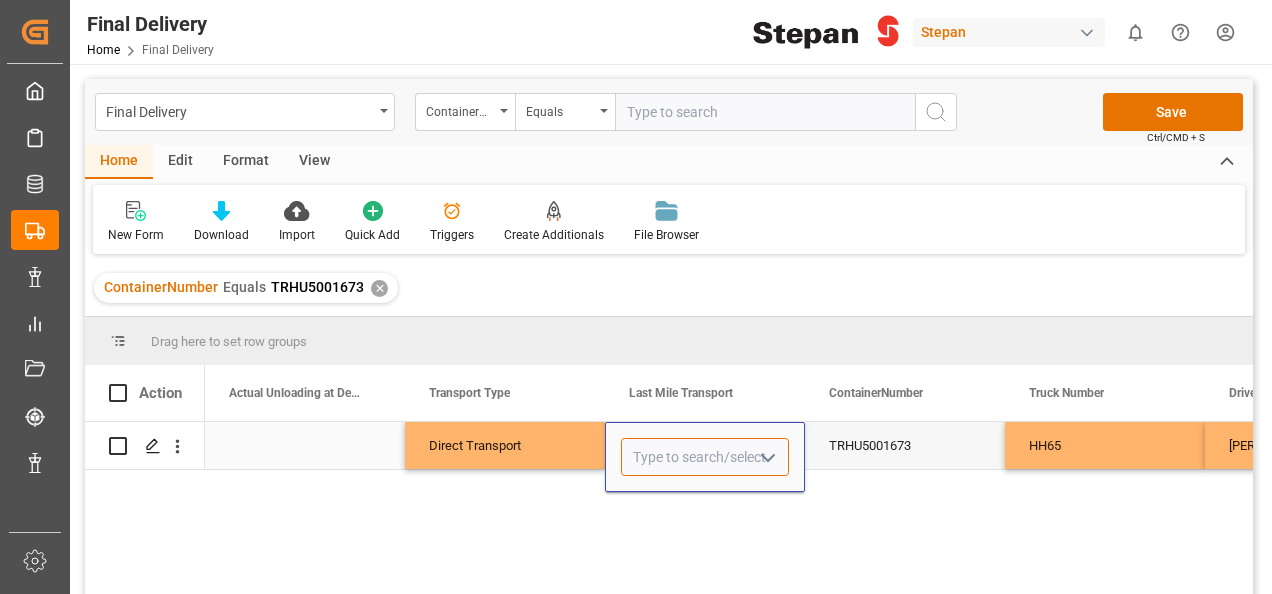 click at bounding box center [705, 457] 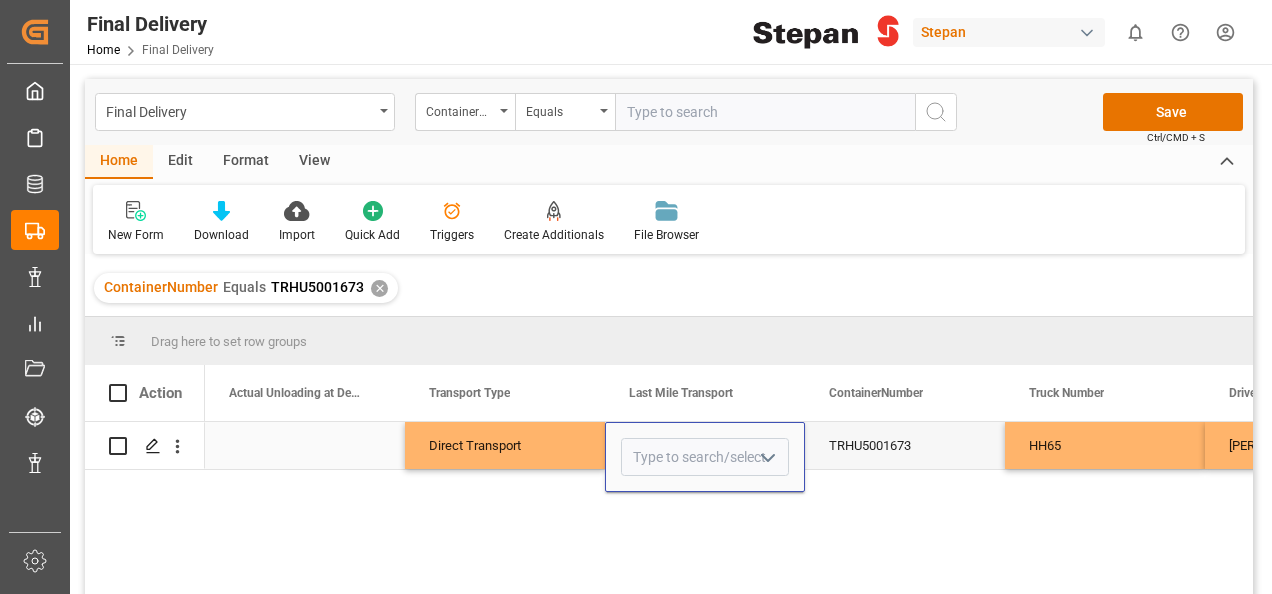 click 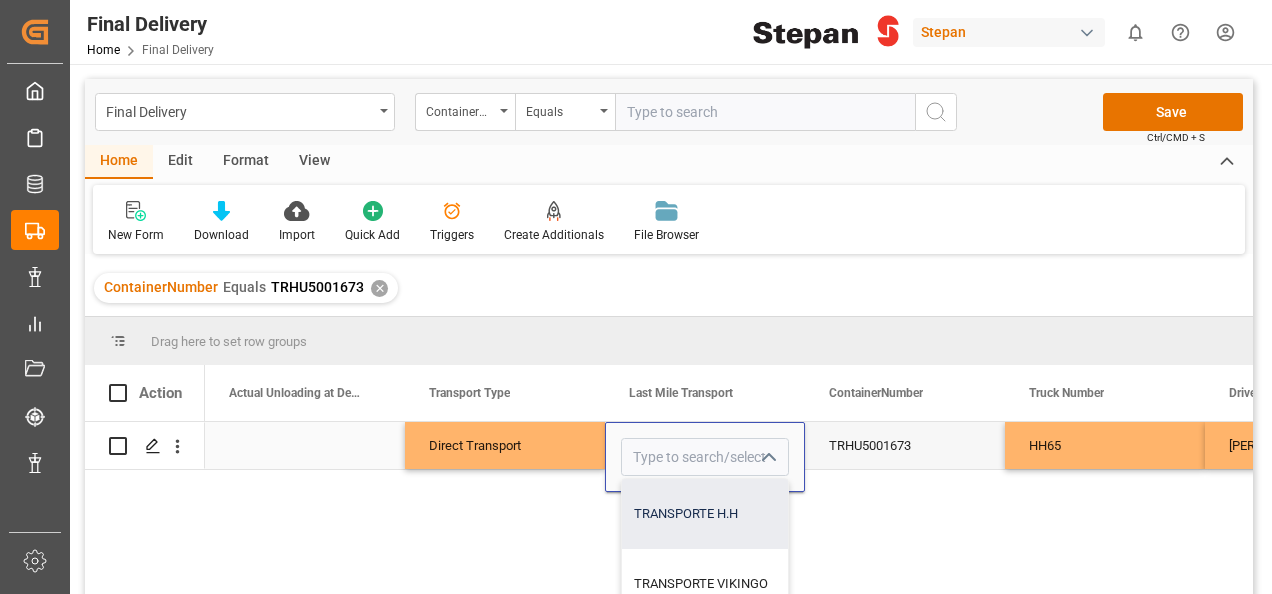click on "TRANSPORTE H.H" at bounding box center (797, 514) 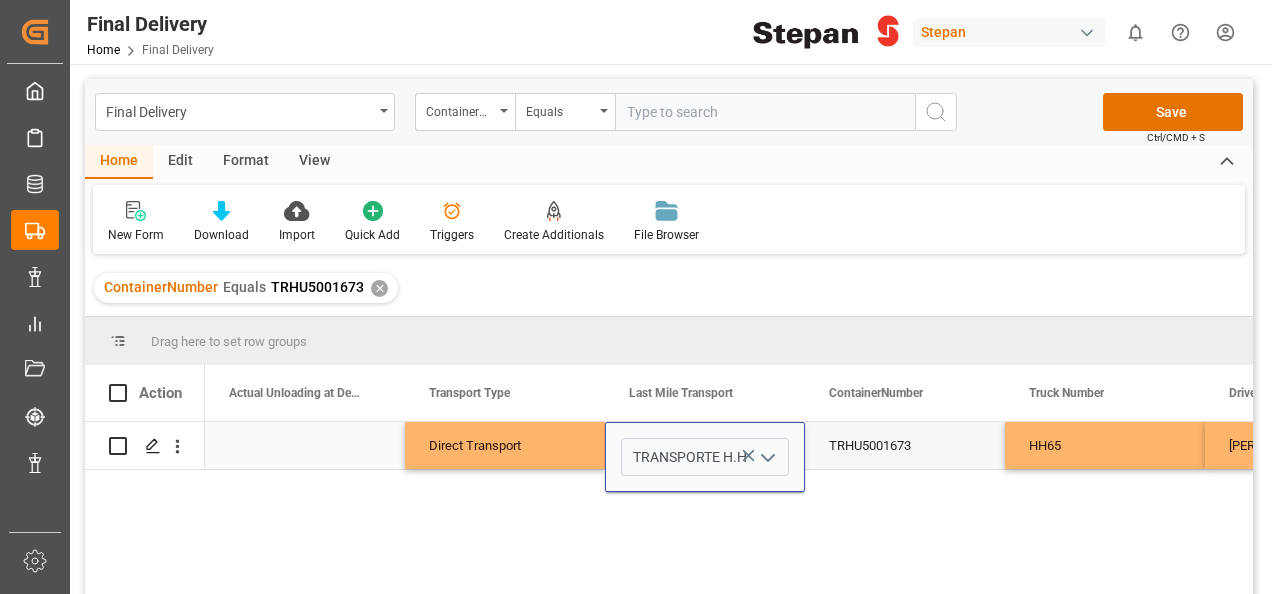 click on "Direct Transport" at bounding box center [505, 446] 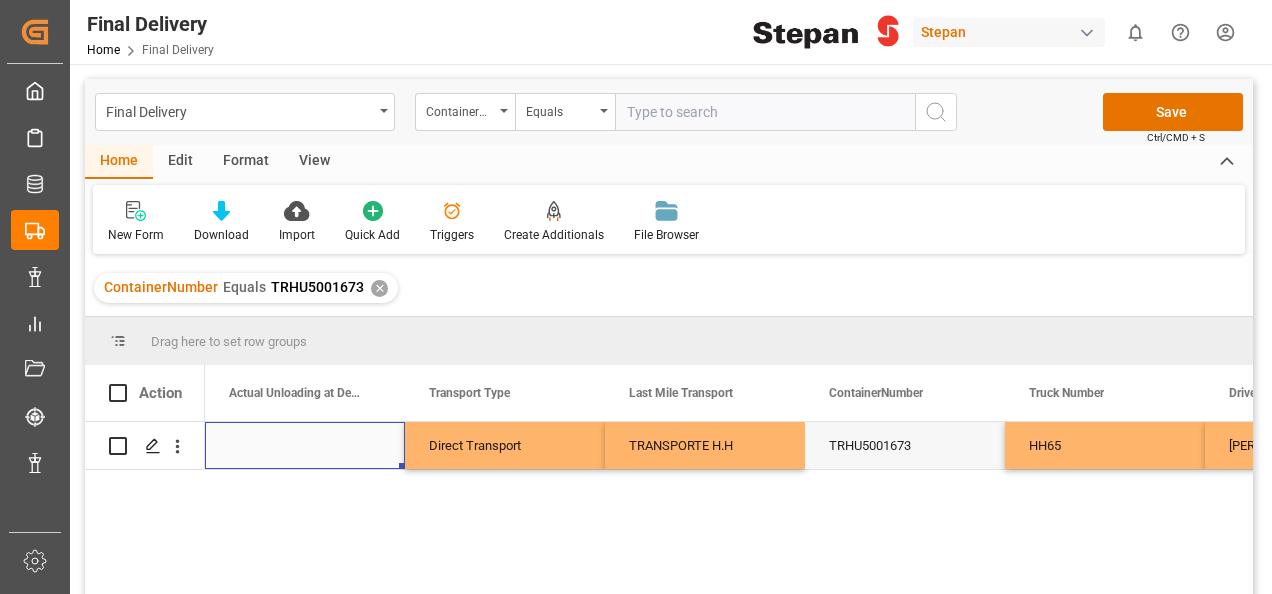scroll, scrollTop: 0, scrollLeft: 3000, axis: horizontal 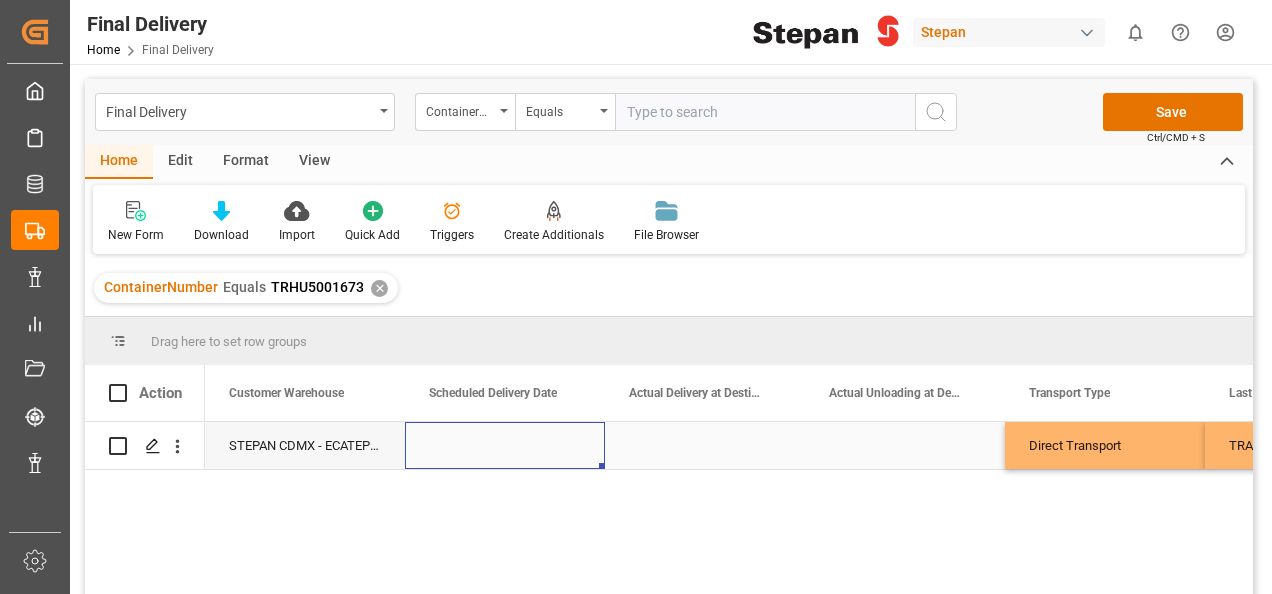 click at bounding box center [505, 445] 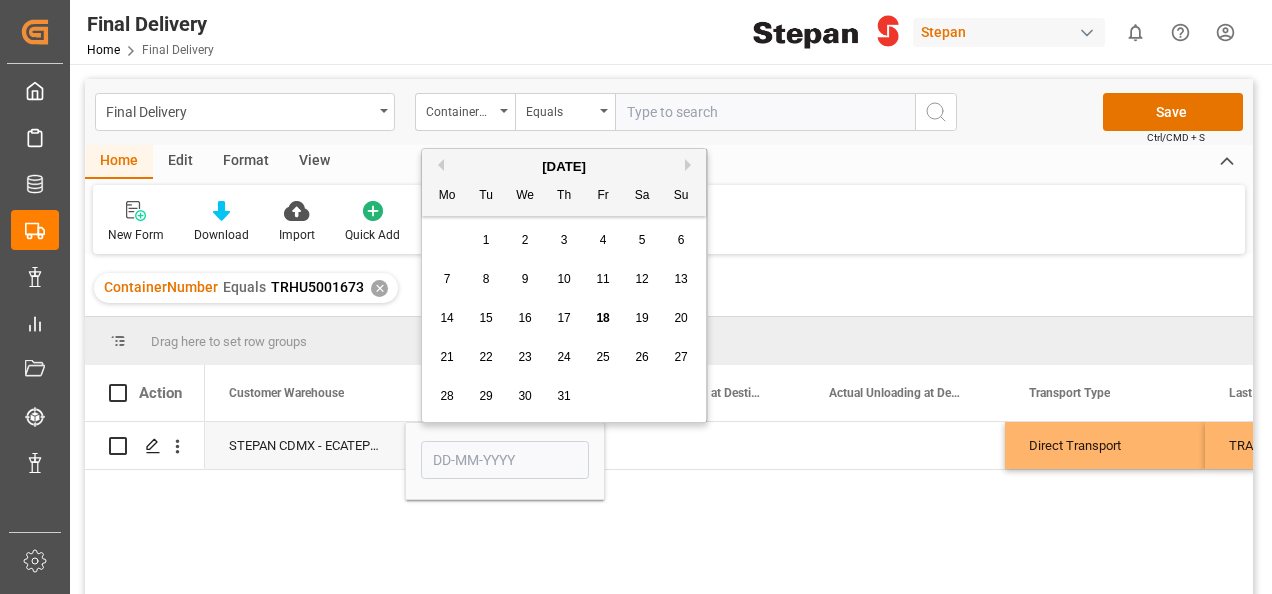 click on "18" at bounding box center [602, 318] 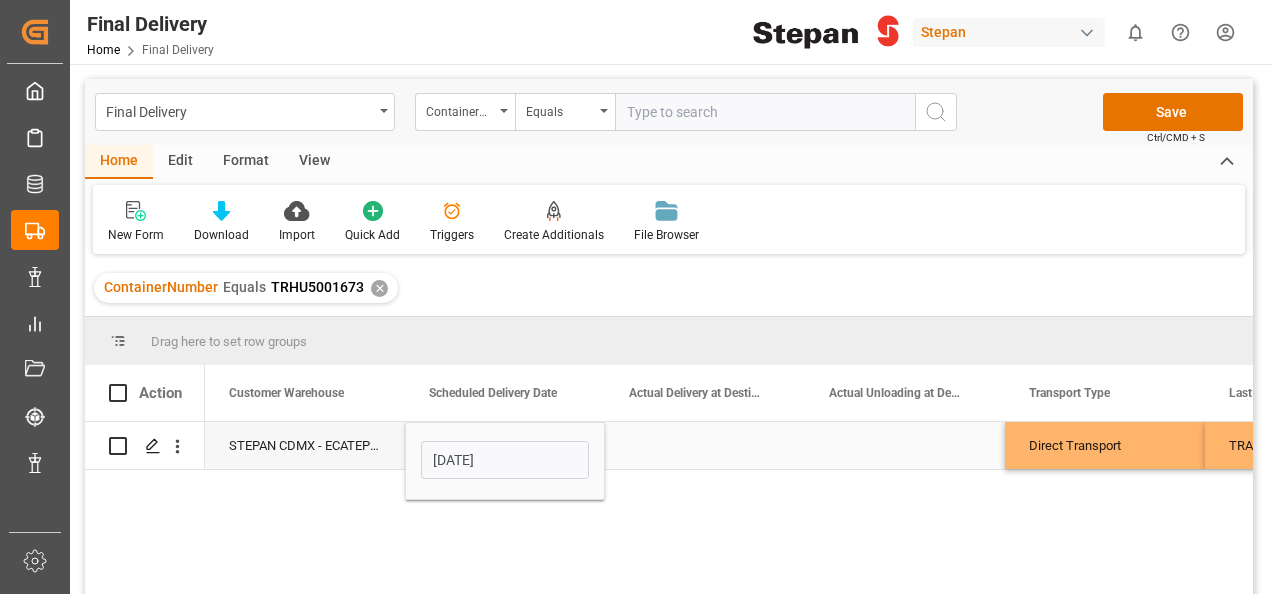 click at bounding box center [705, 445] 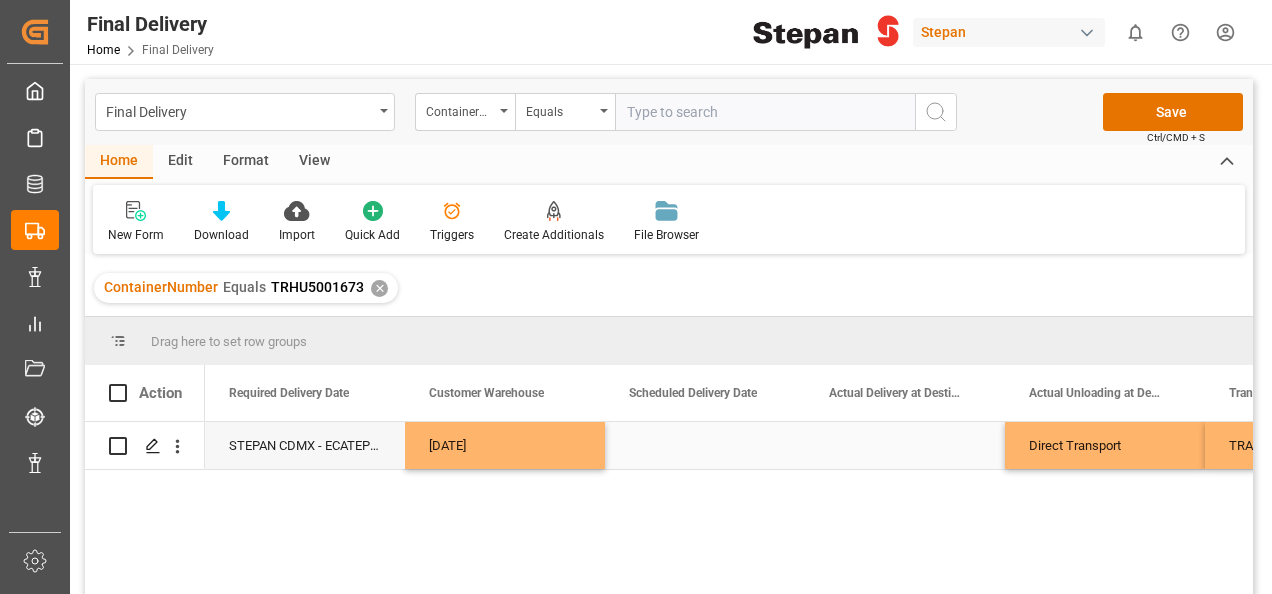 scroll, scrollTop: 0, scrollLeft: 2400, axis: horizontal 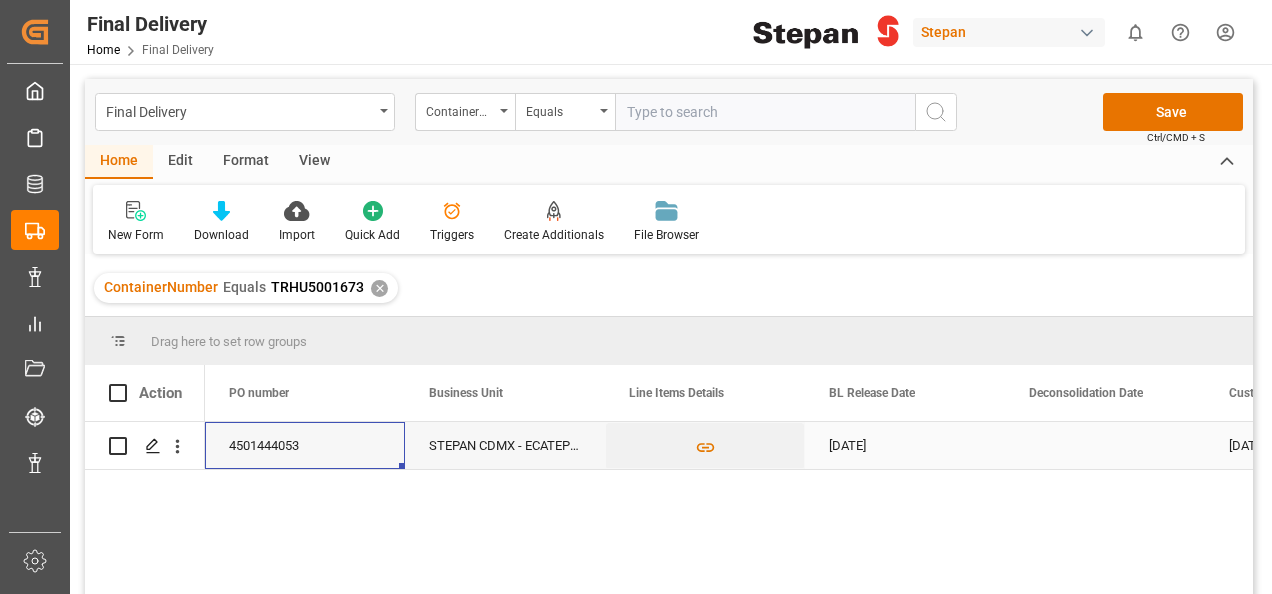 click on "4501444053" at bounding box center (305, 445) 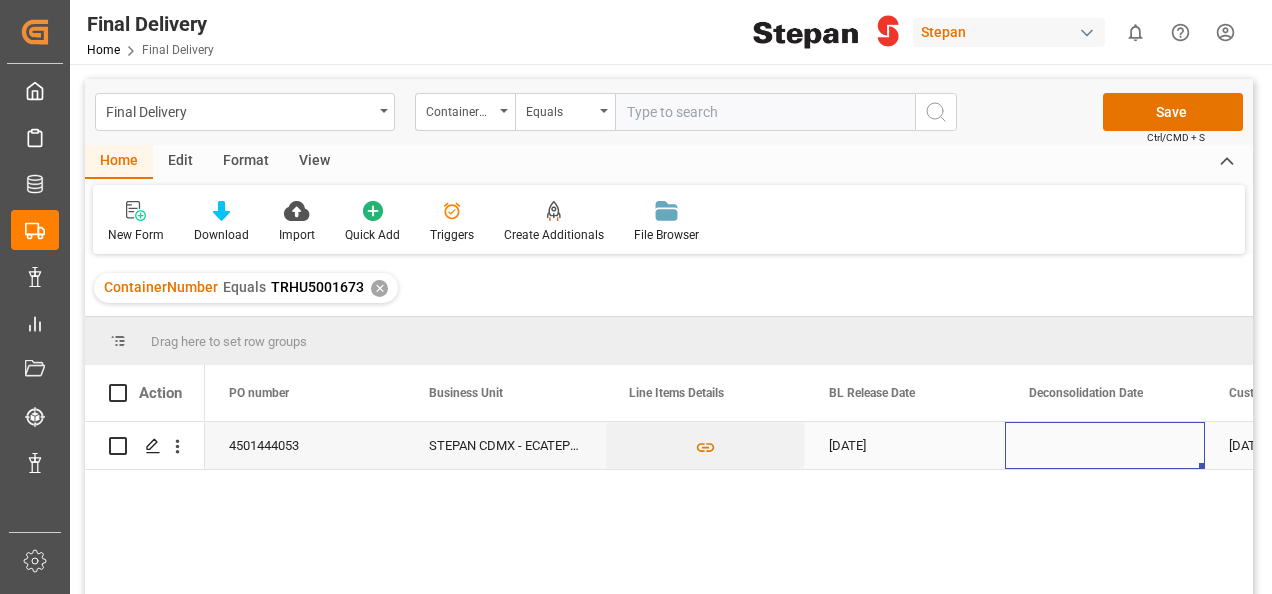 scroll, scrollTop: 0, scrollLeft: 558, axis: horizontal 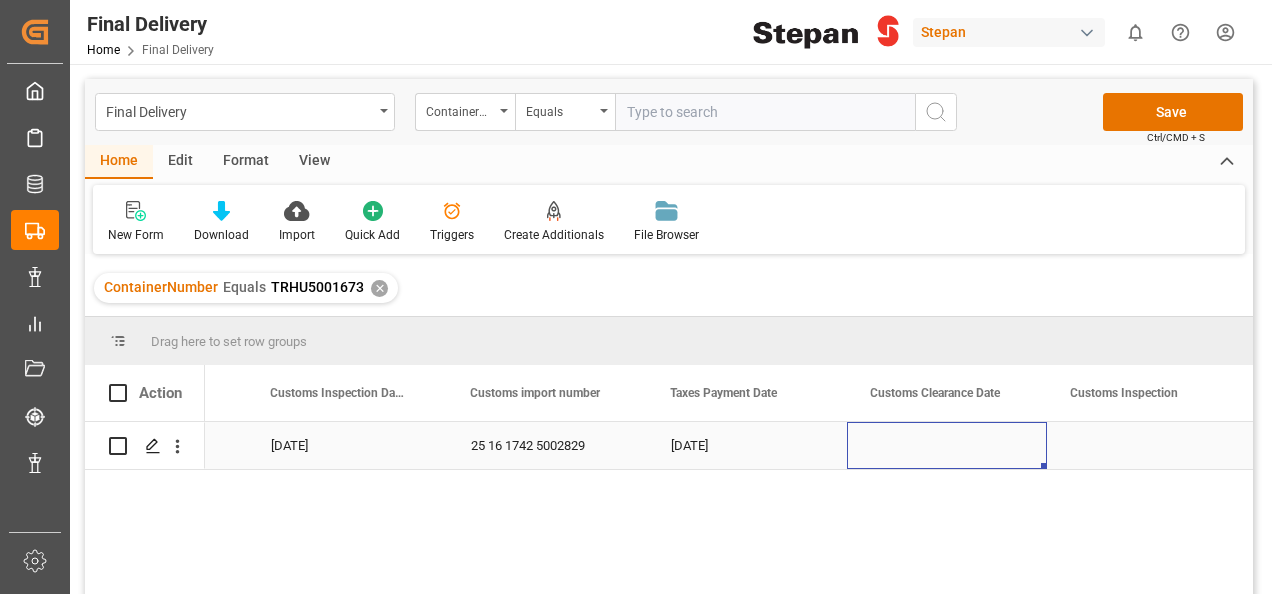 click at bounding box center (947, 445) 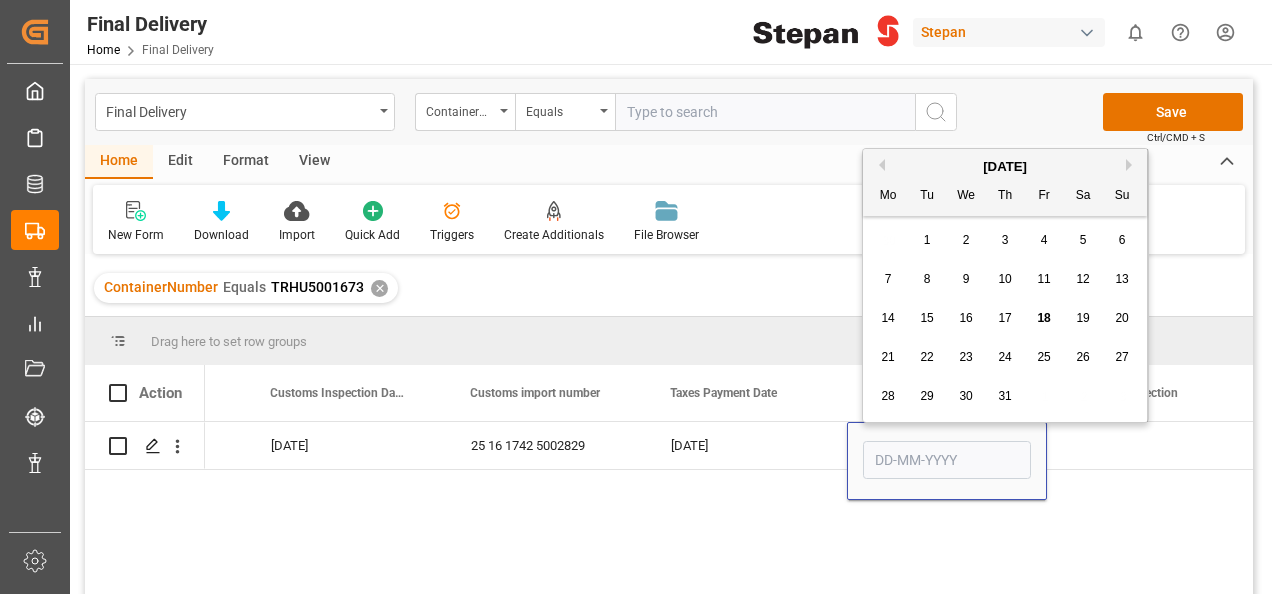 click on "17" at bounding box center [1004, 318] 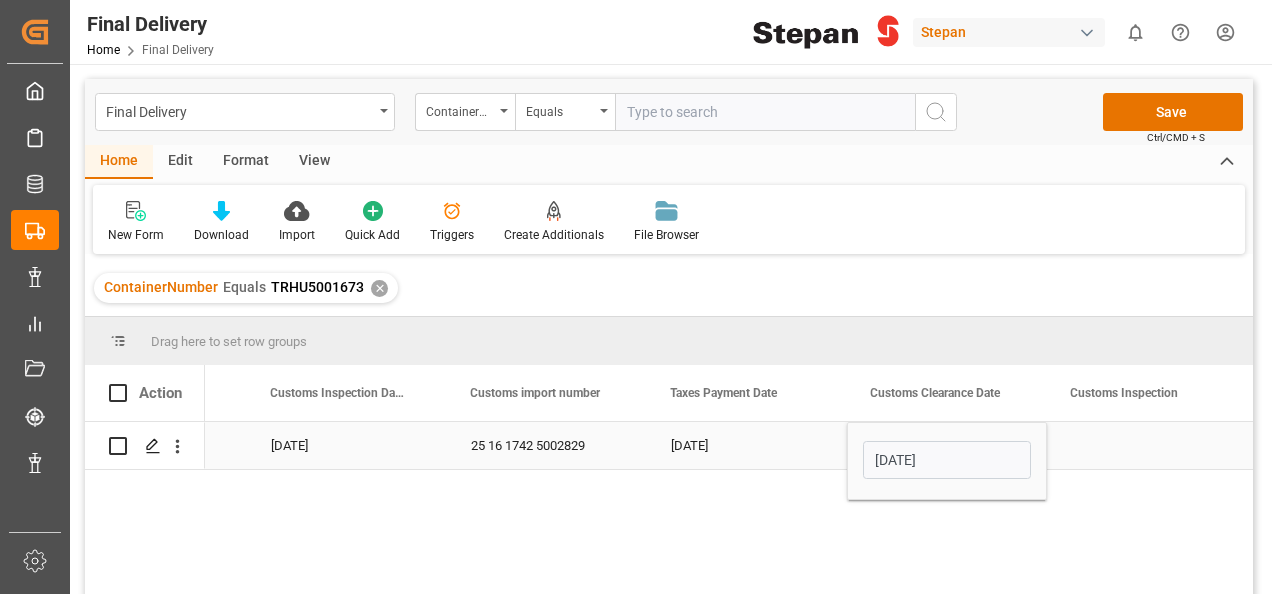 click at bounding box center [1147, 445] 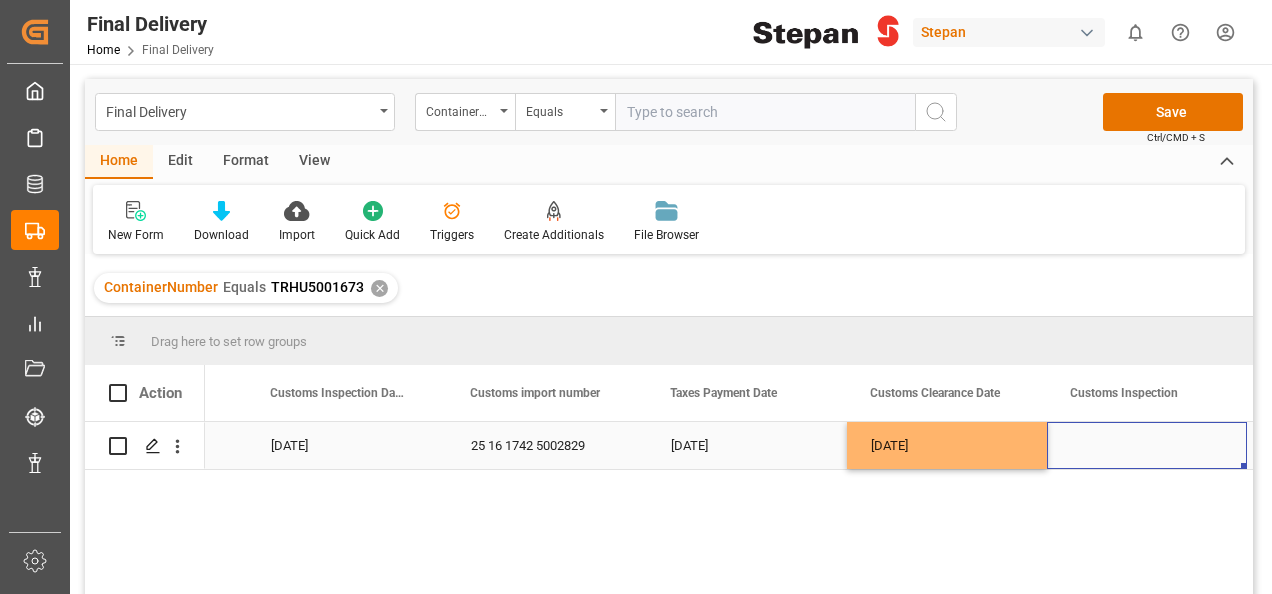 click at bounding box center [1147, 445] 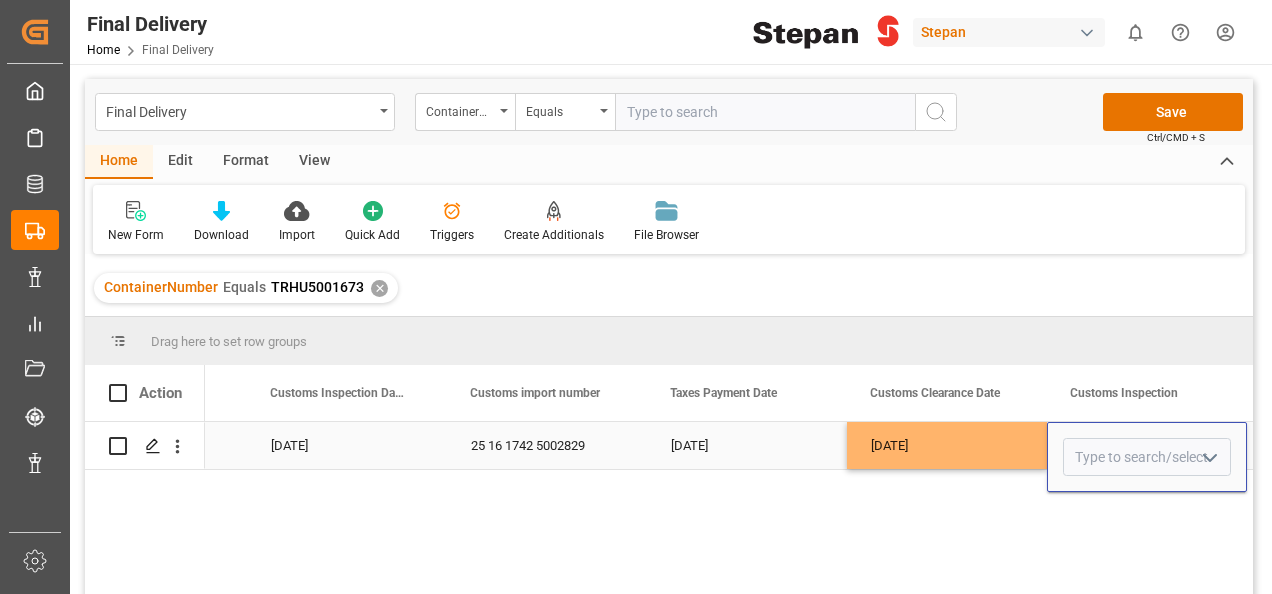 click 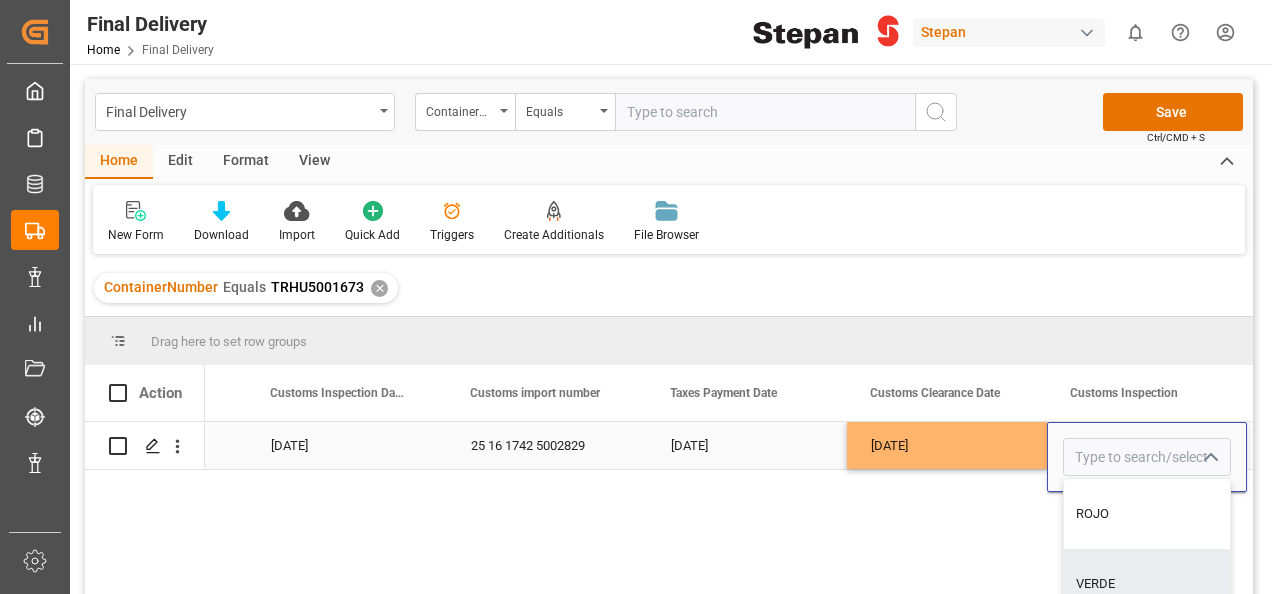 click on "VERDE" at bounding box center (1147, 584) 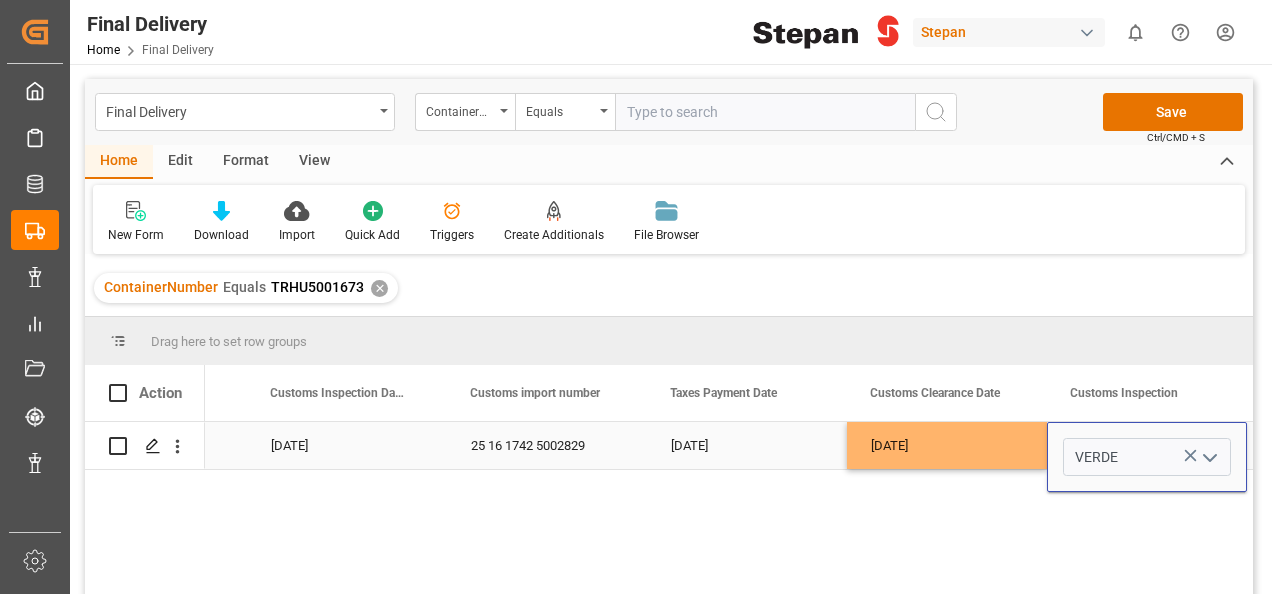 click on "17-07-2025" at bounding box center (947, 445) 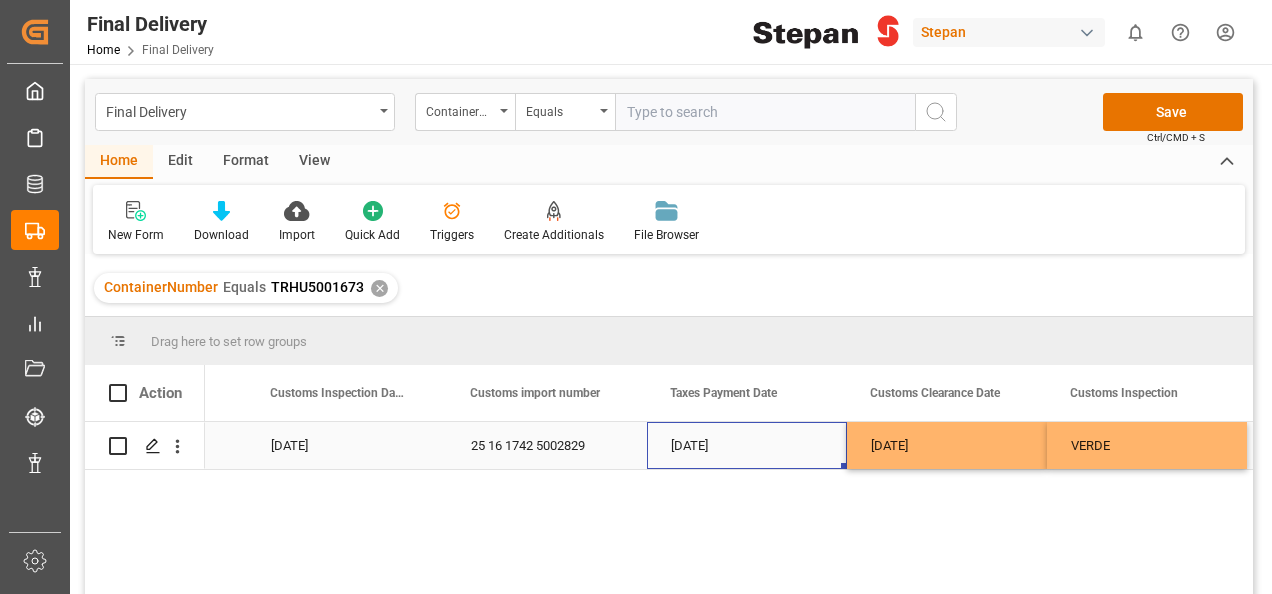 click on "10-07-2025" at bounding box center (747, 445) 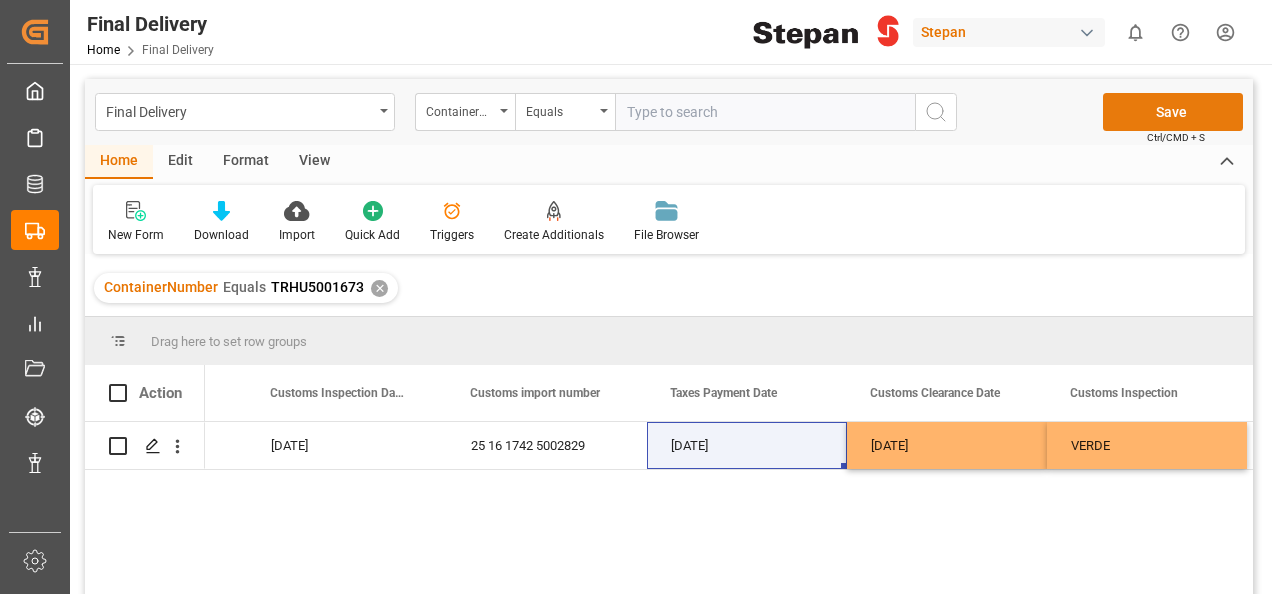 click on "Save" at bounding box center [1173, 112] 